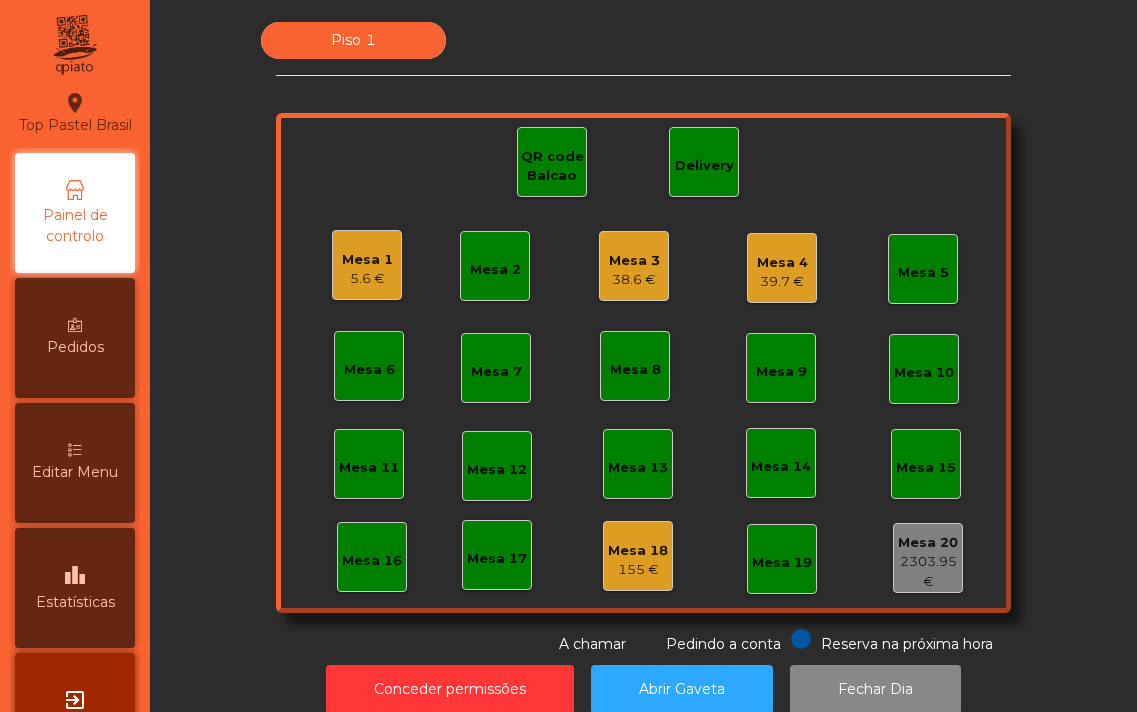 scroll, scrollTop: 0, scrollLeft: 0, axis: both 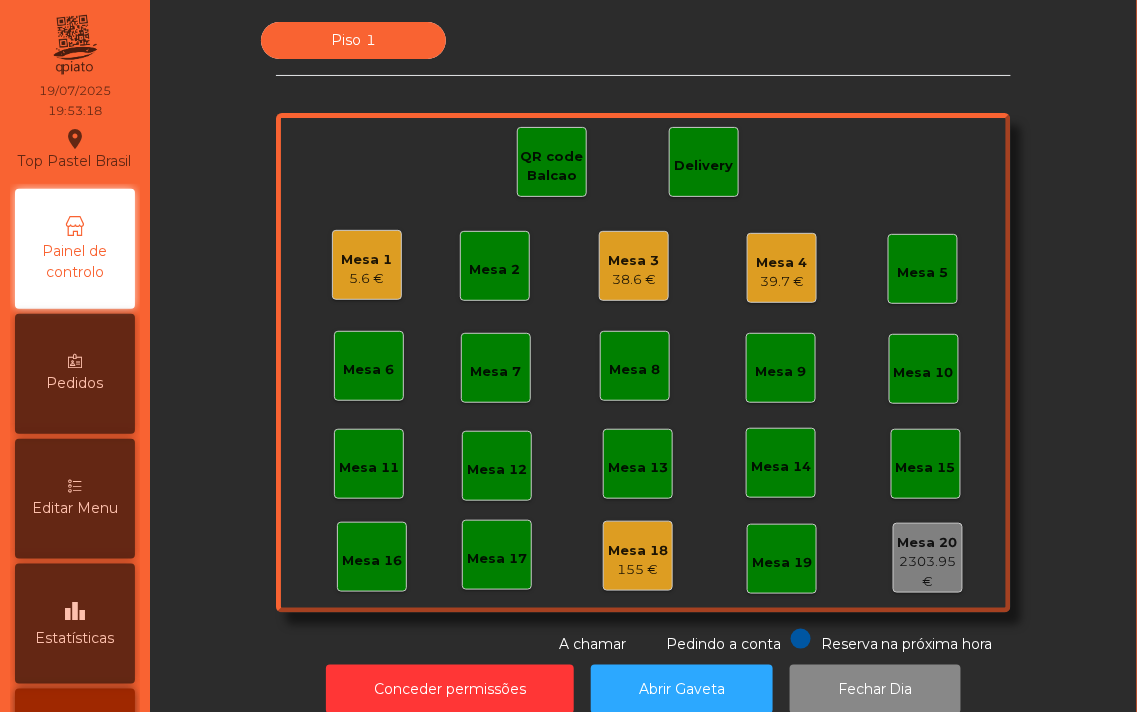 click on "Mesa 1" 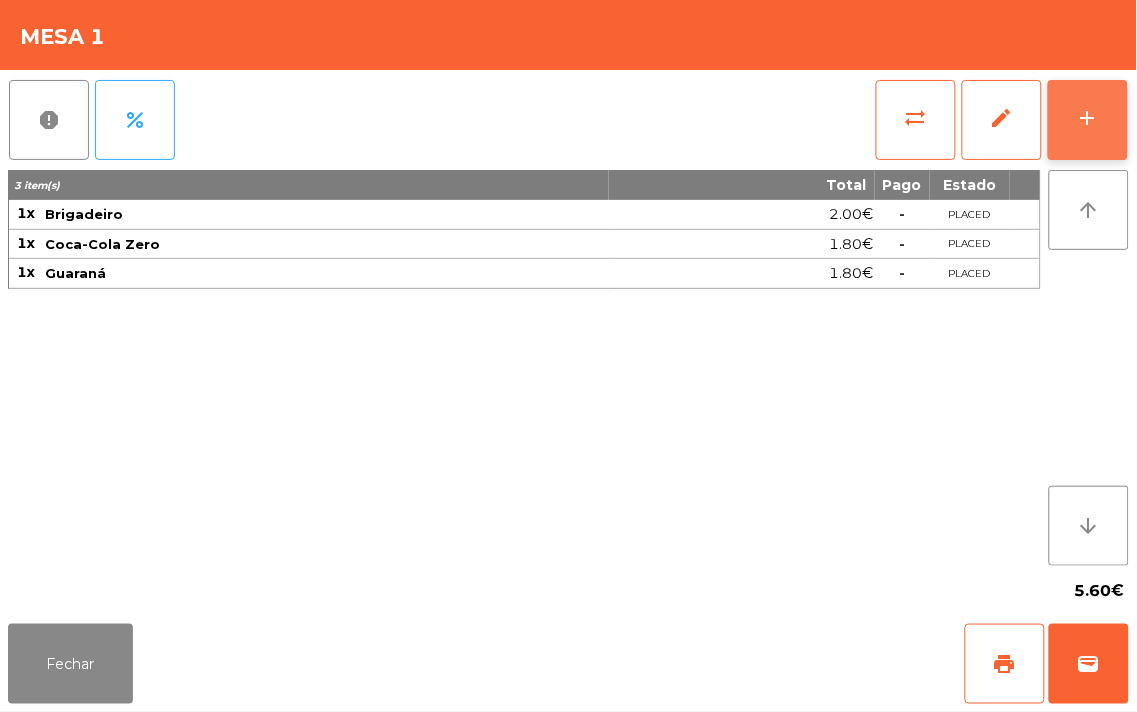 click on "add" 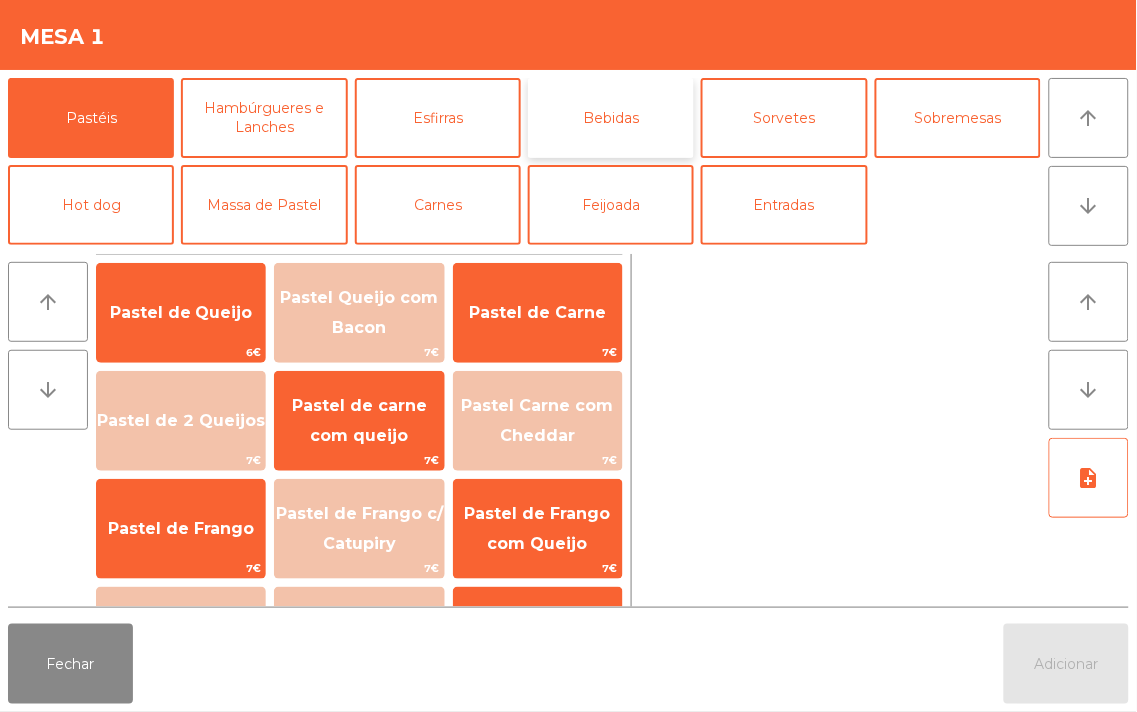 click on "Bebidas" 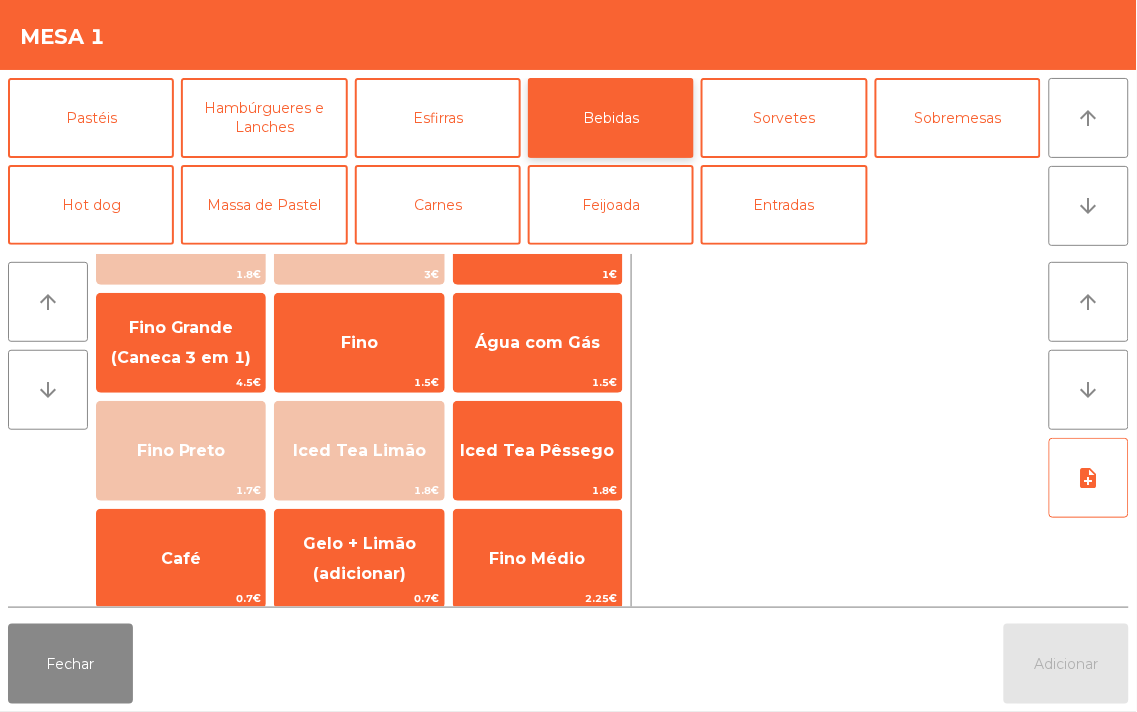 scroll, scrollTop: 195, scrollLeft: 0, axis: vertical 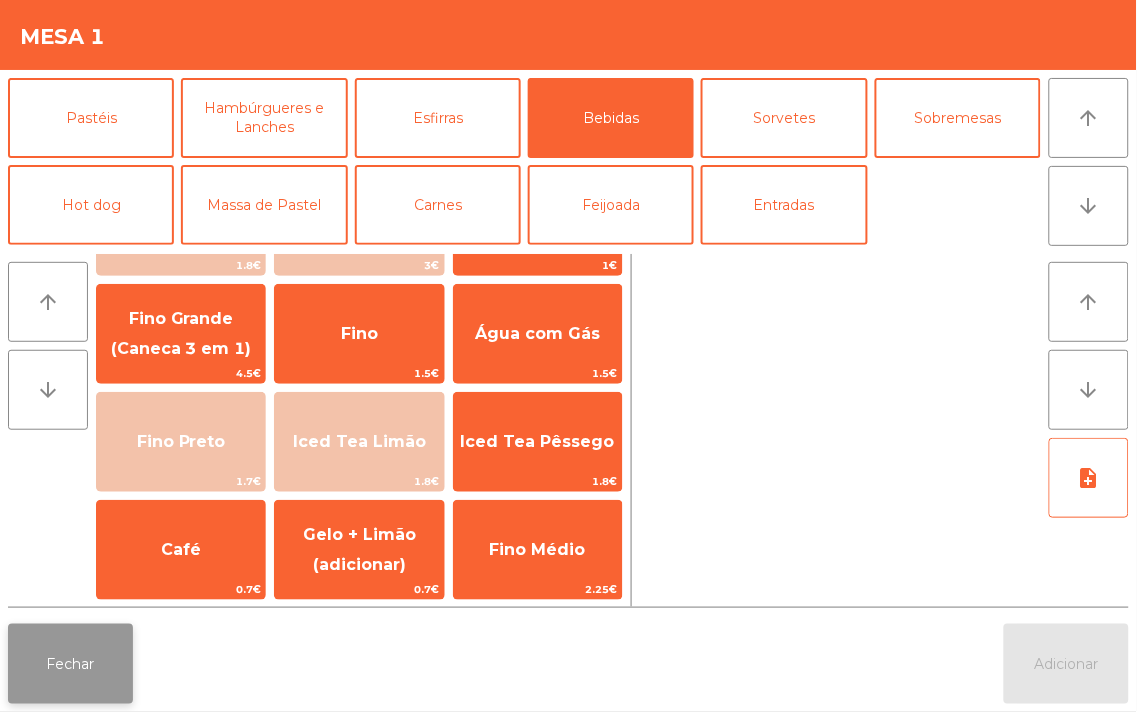 click on "Fechar" 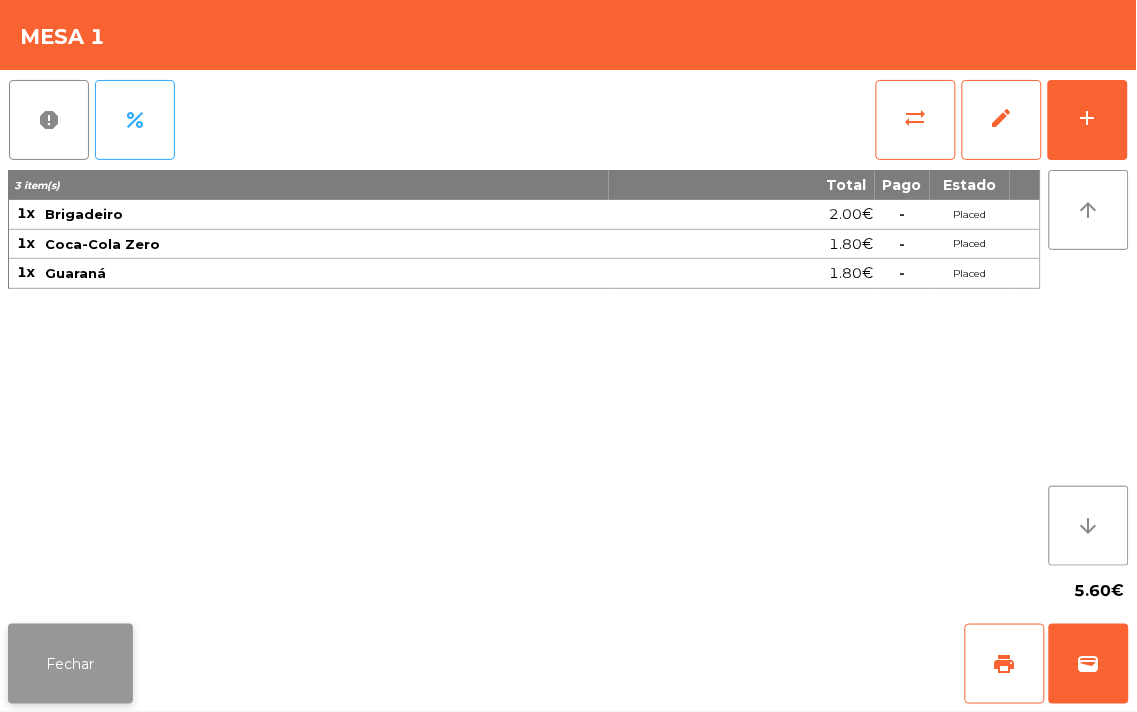 click on "Fechar" 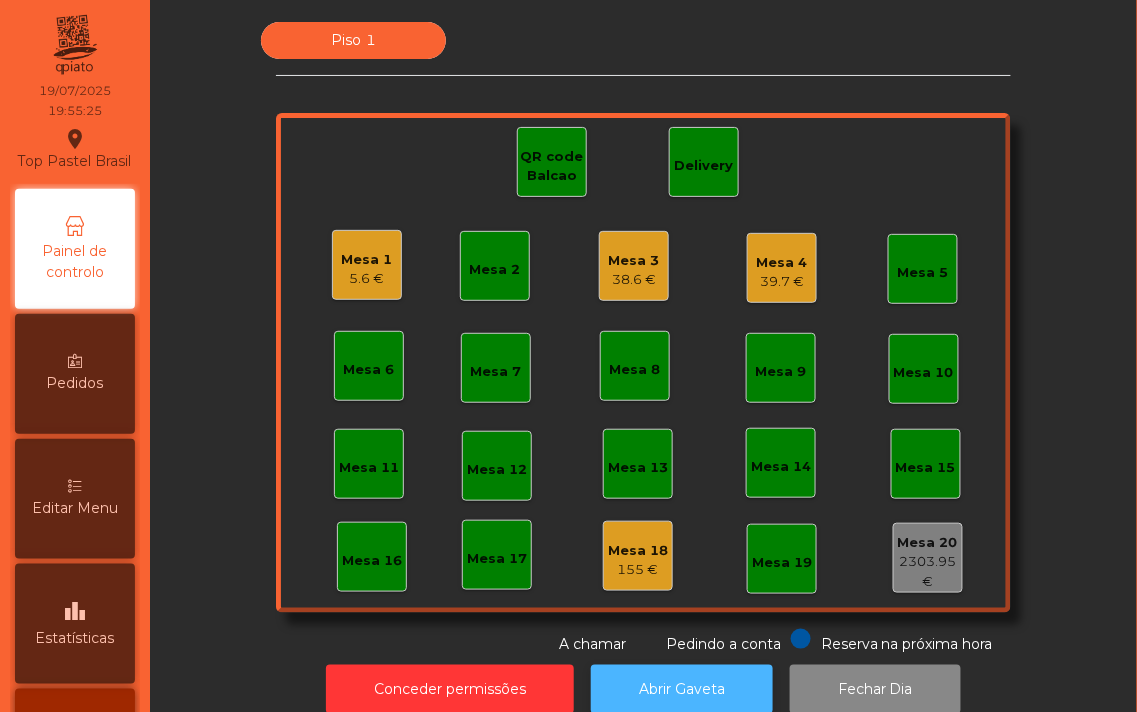click on "Abrir Gaveta" 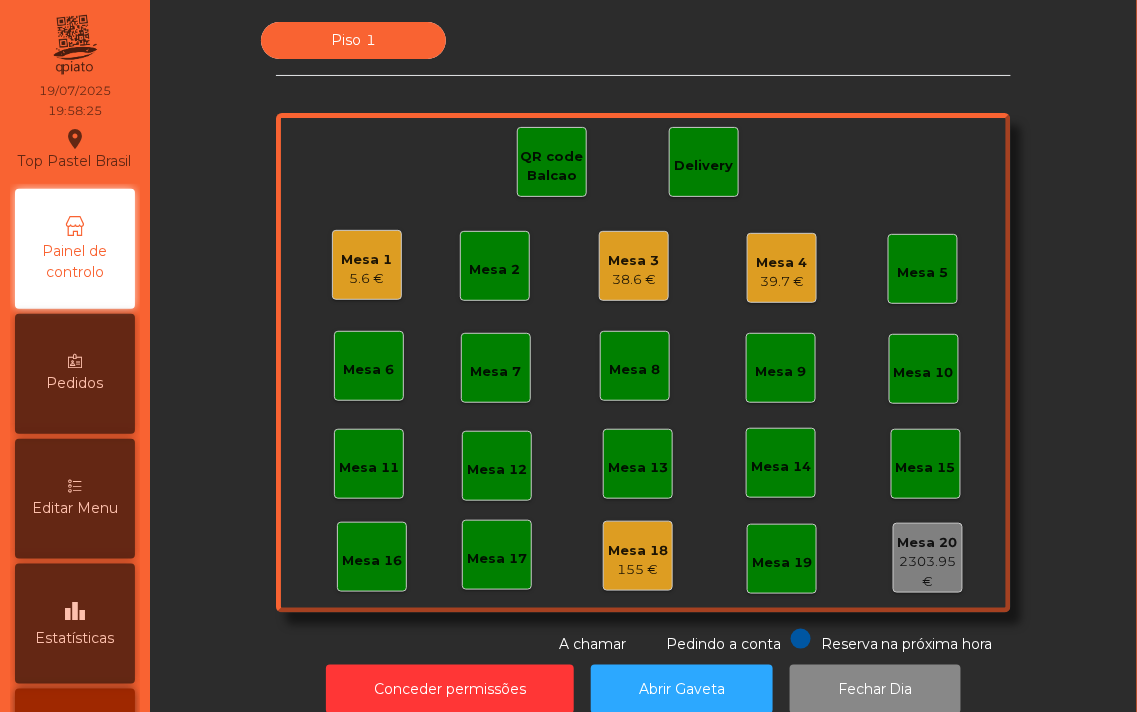 click on "38.6 €" 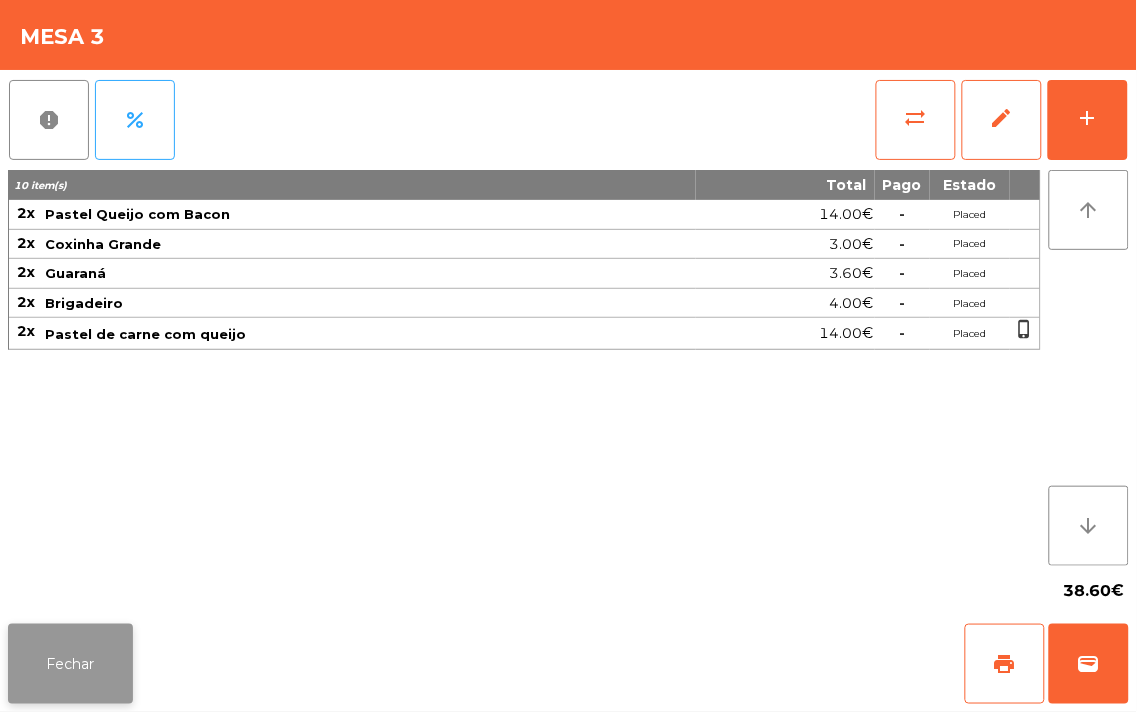 click on "Fechar" 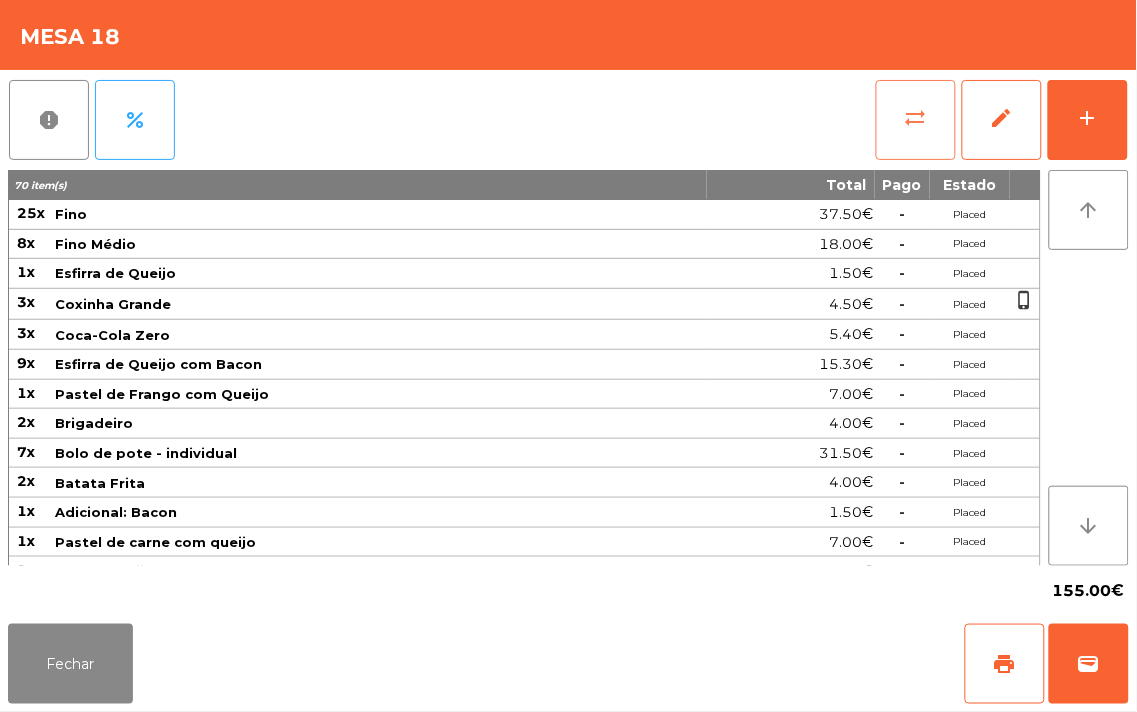click on "sync_alt" 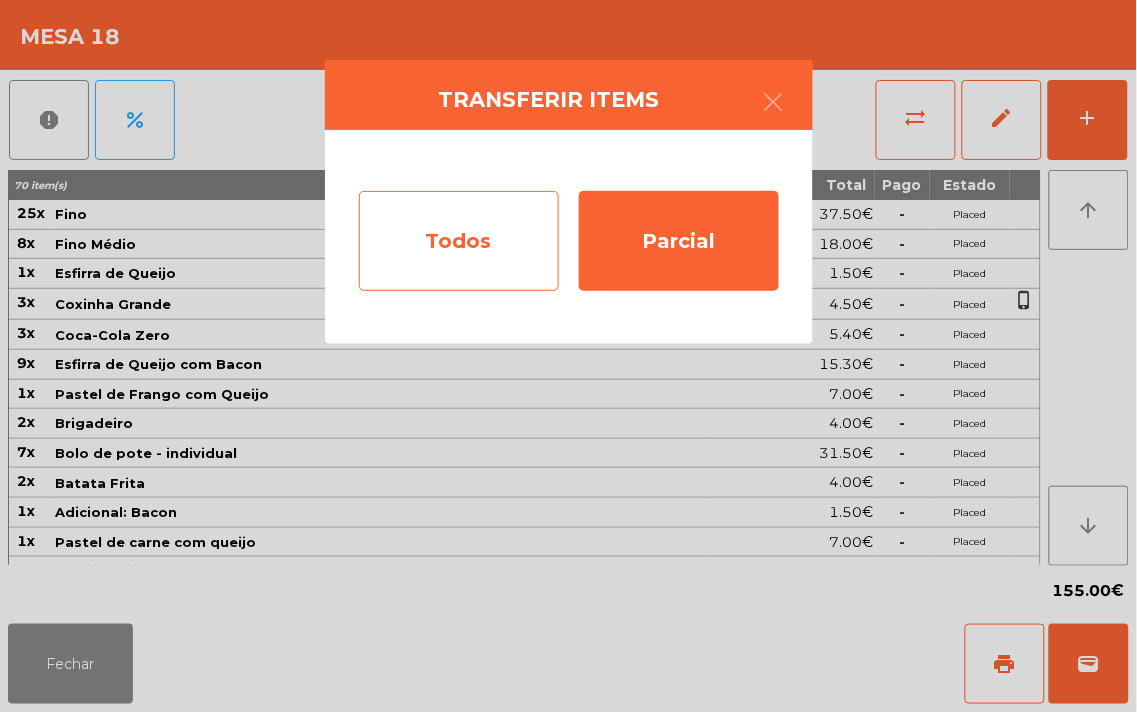 click on "Todos" 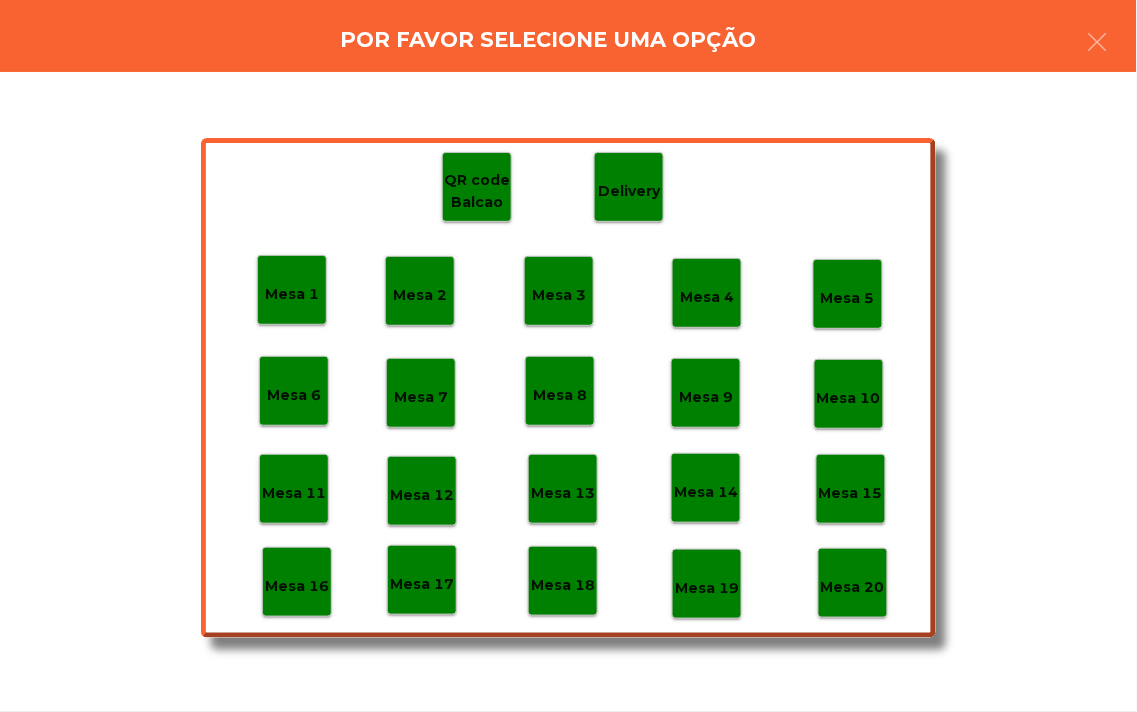 click on "Mesa 20" 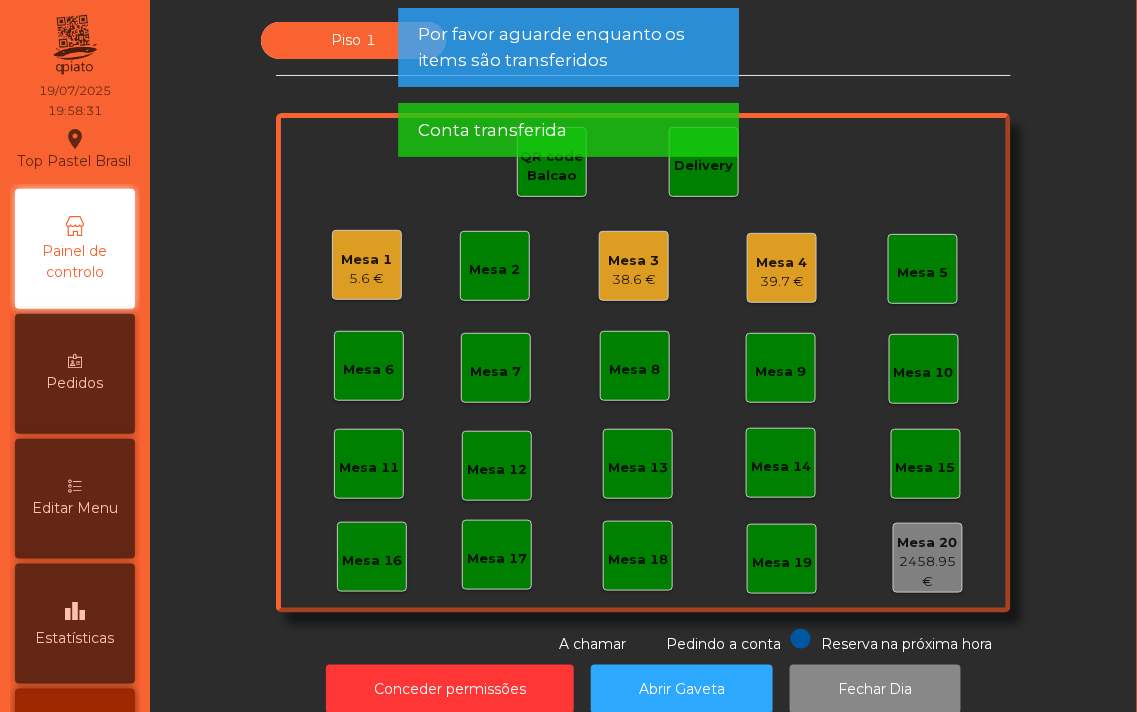 click on "Mesa 4" 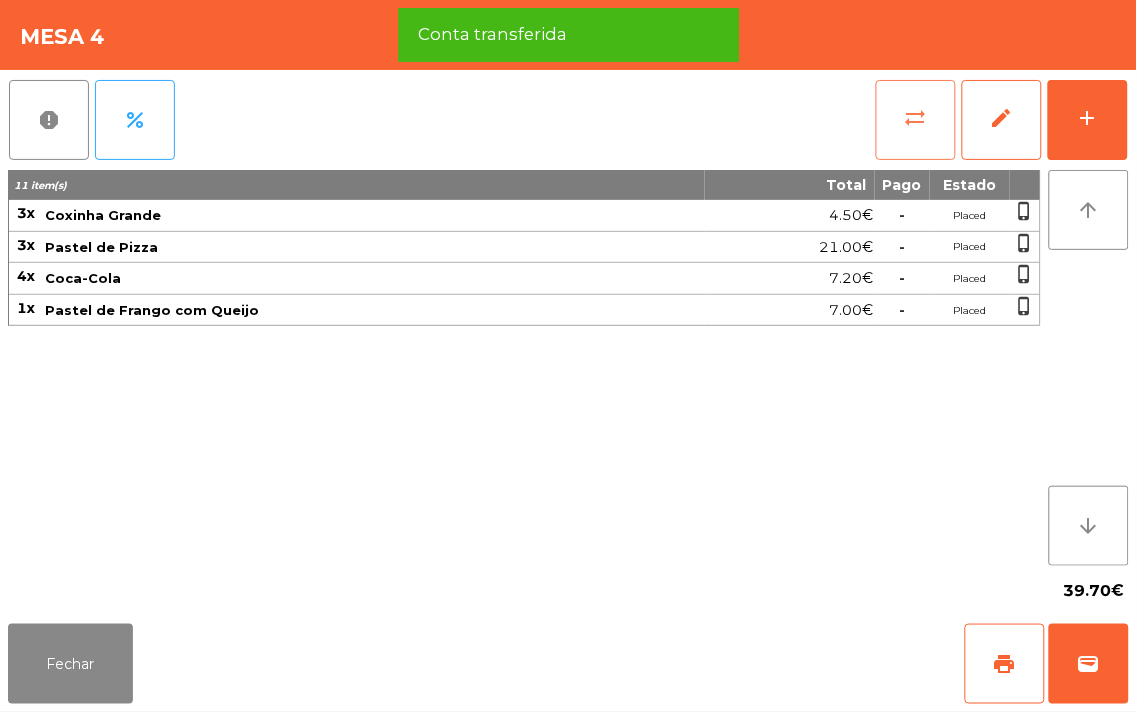 click on "sync_alt" 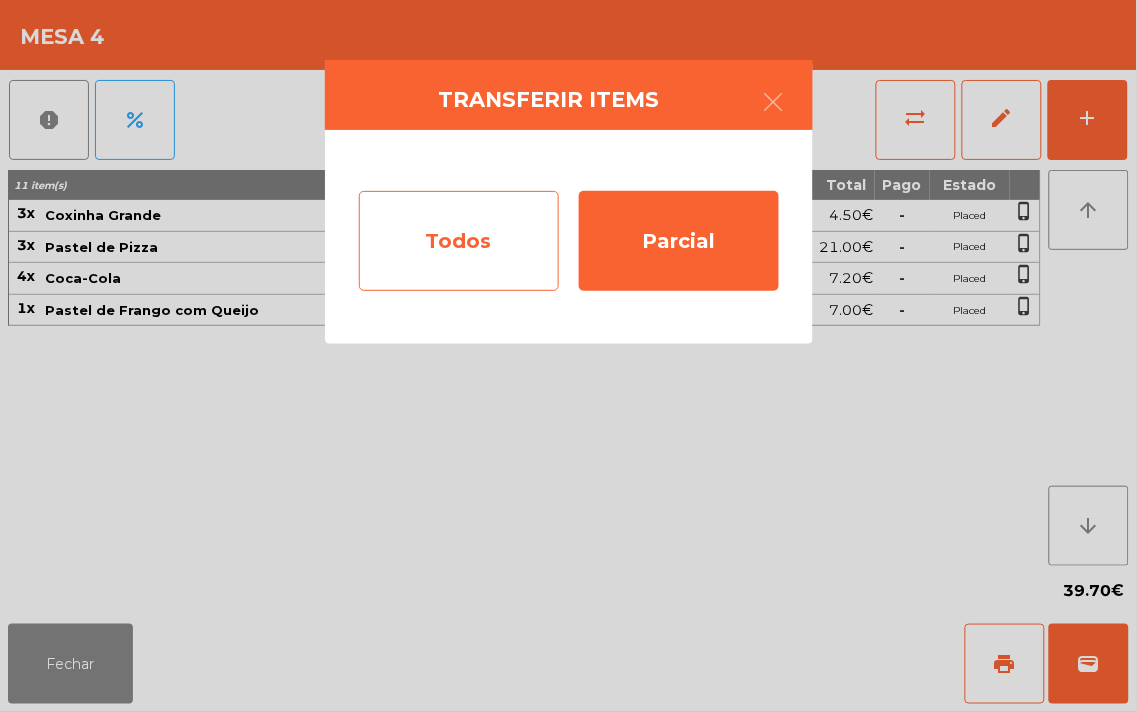 click on "Todos" 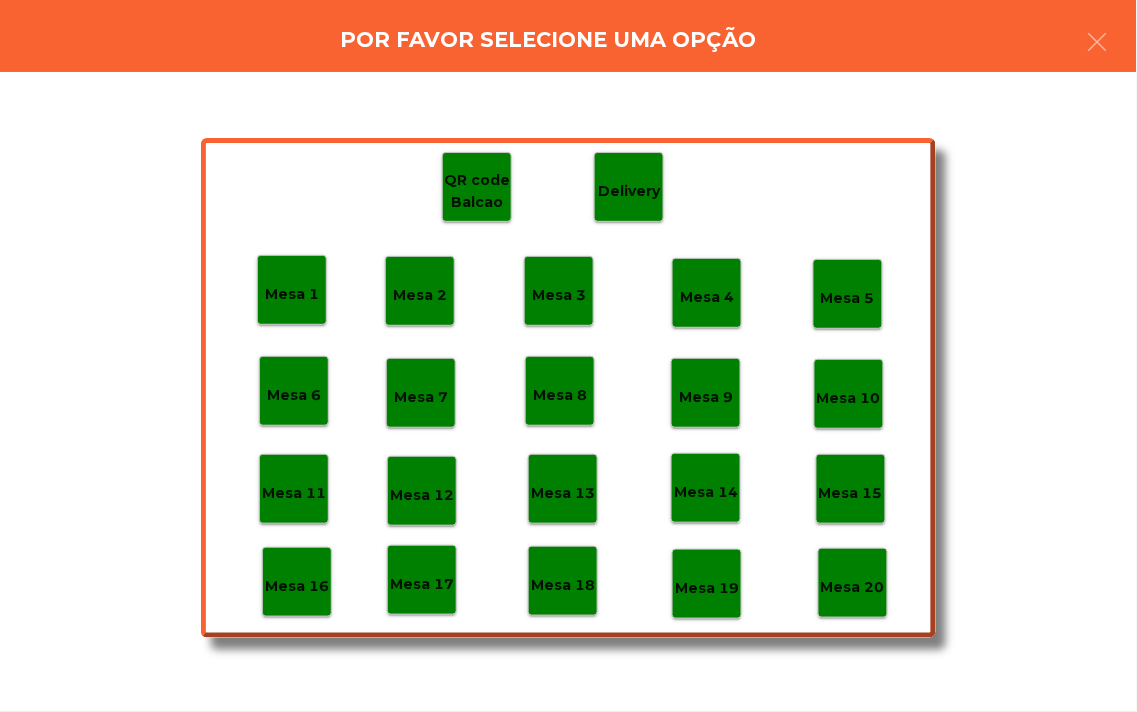 click on "Mesa 19" 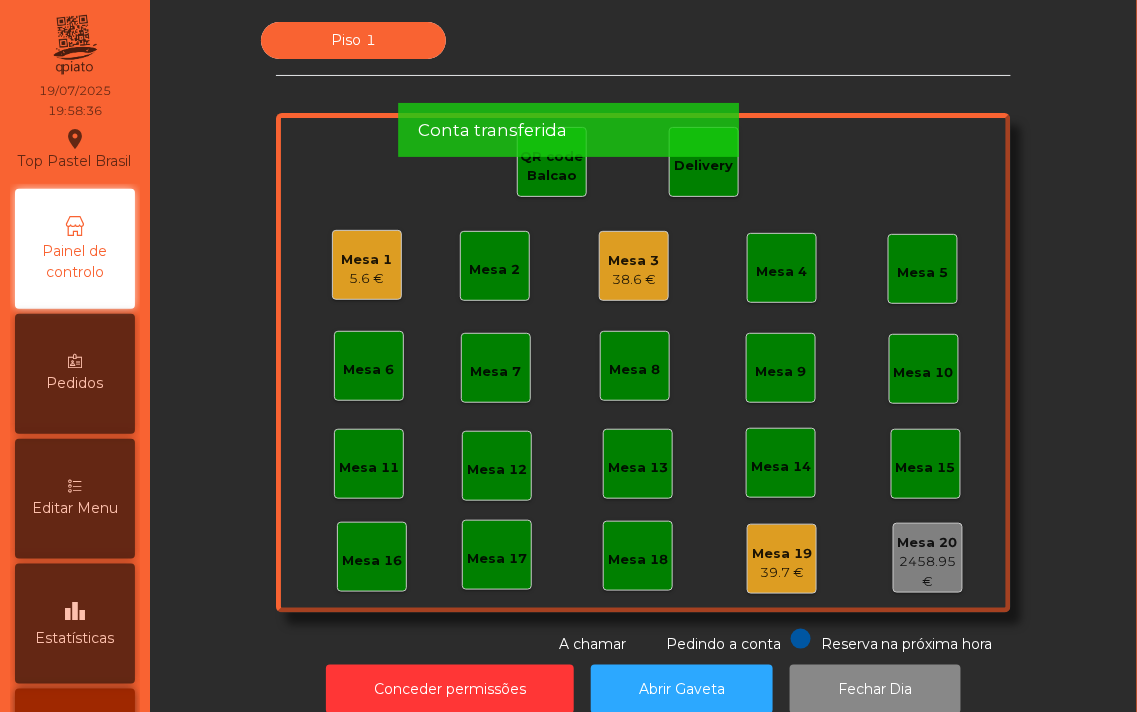 click on "39.7 €" 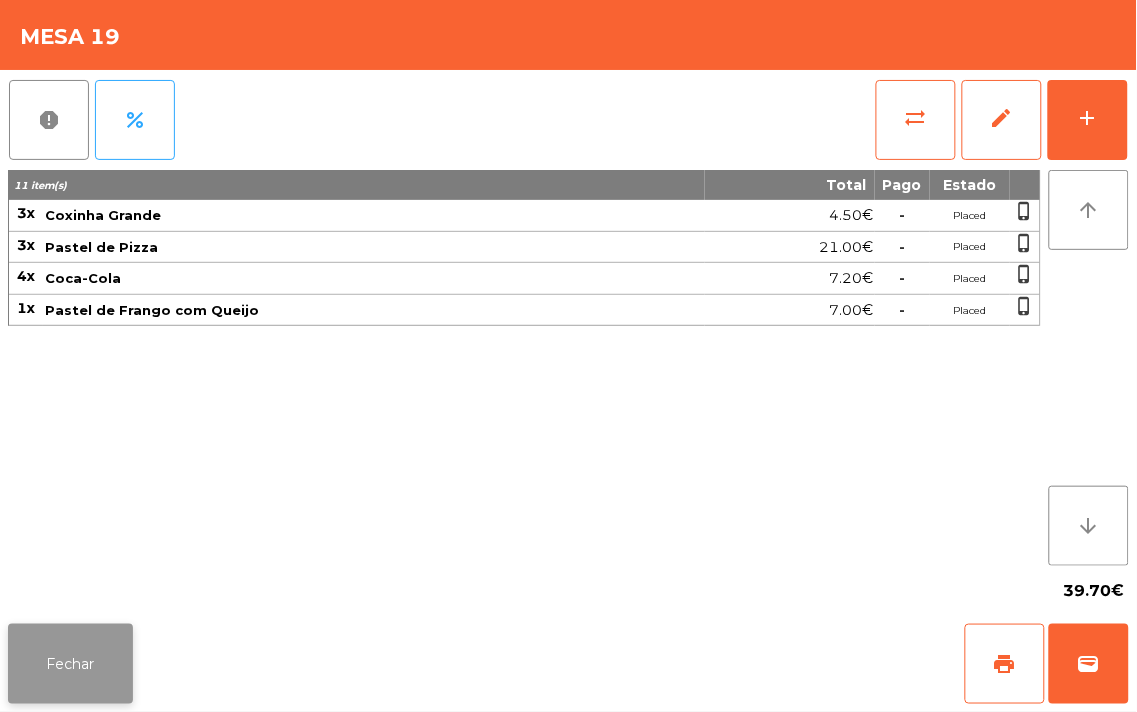 click on "Fechar" 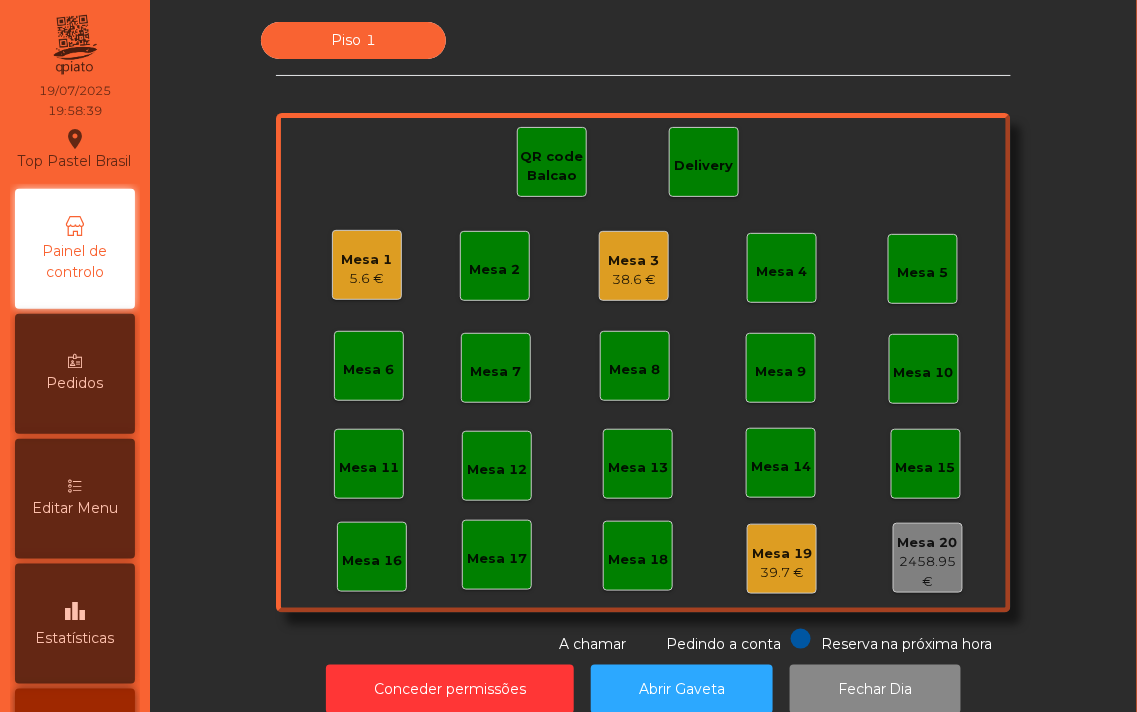 click on "Mesa 3" 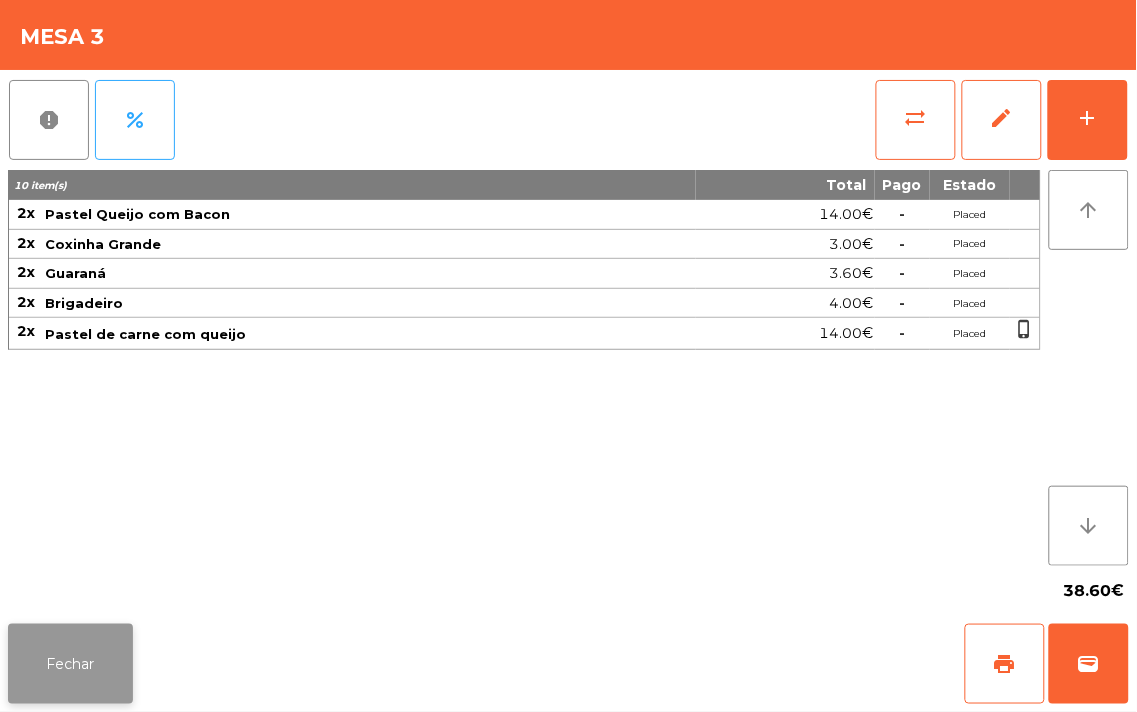 click on "Fechar" 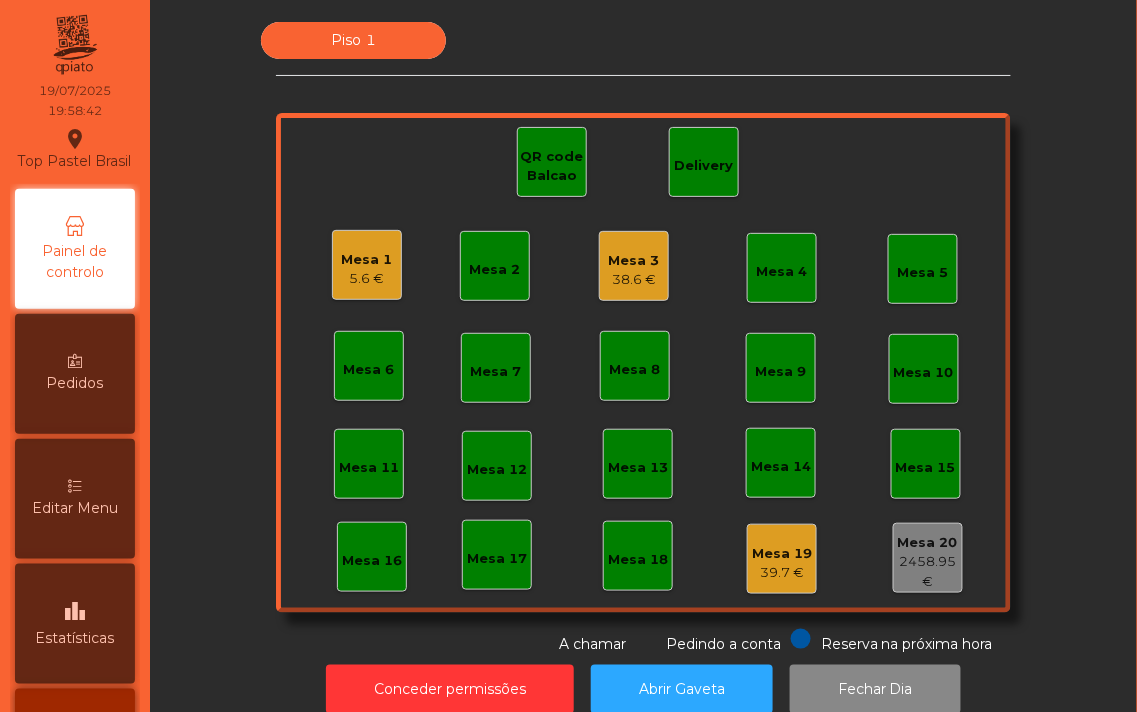 click on "38.6 €" 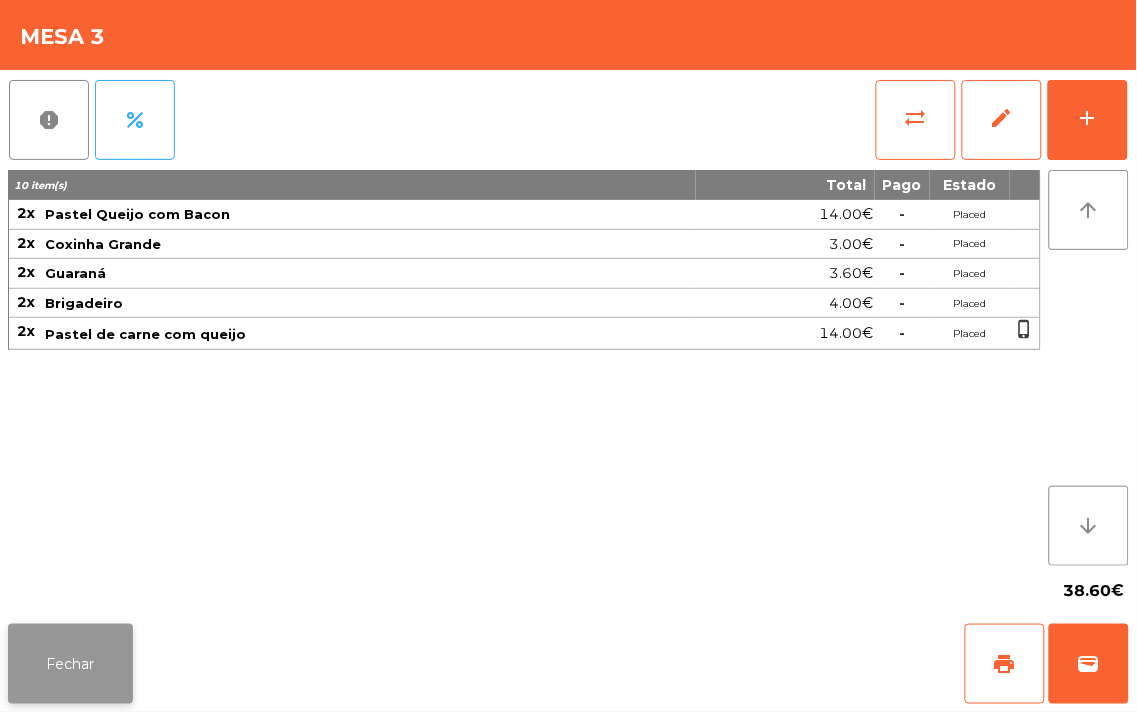 click on "Fechar" 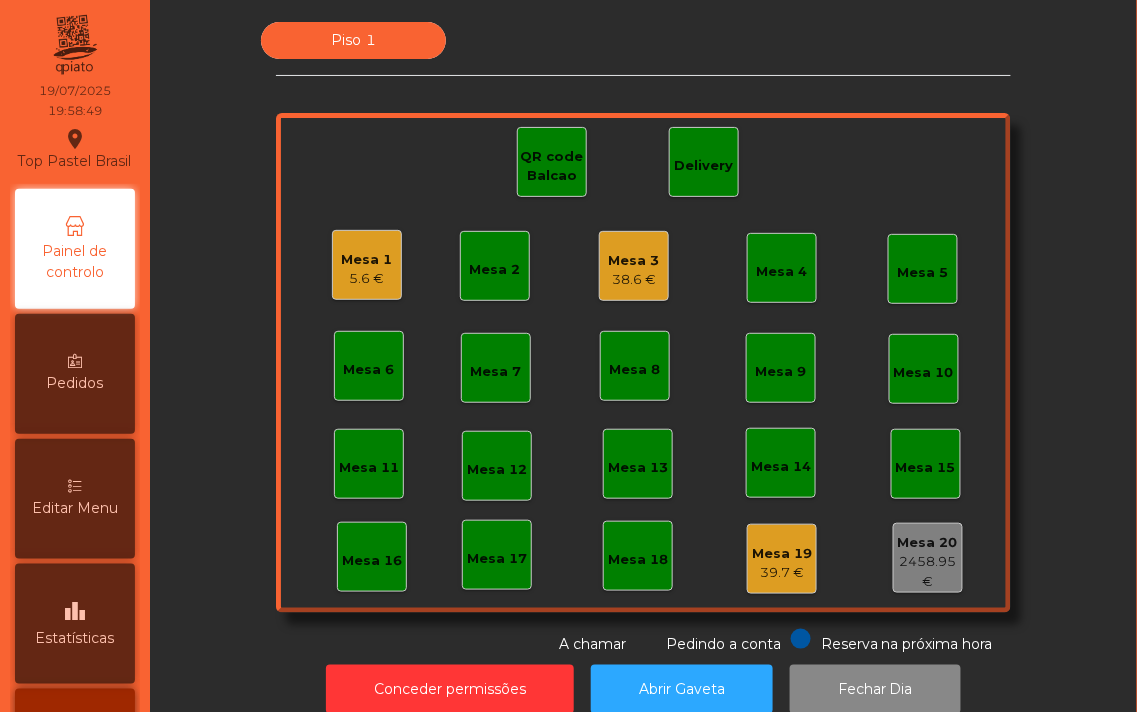 click on "Mesa 3" 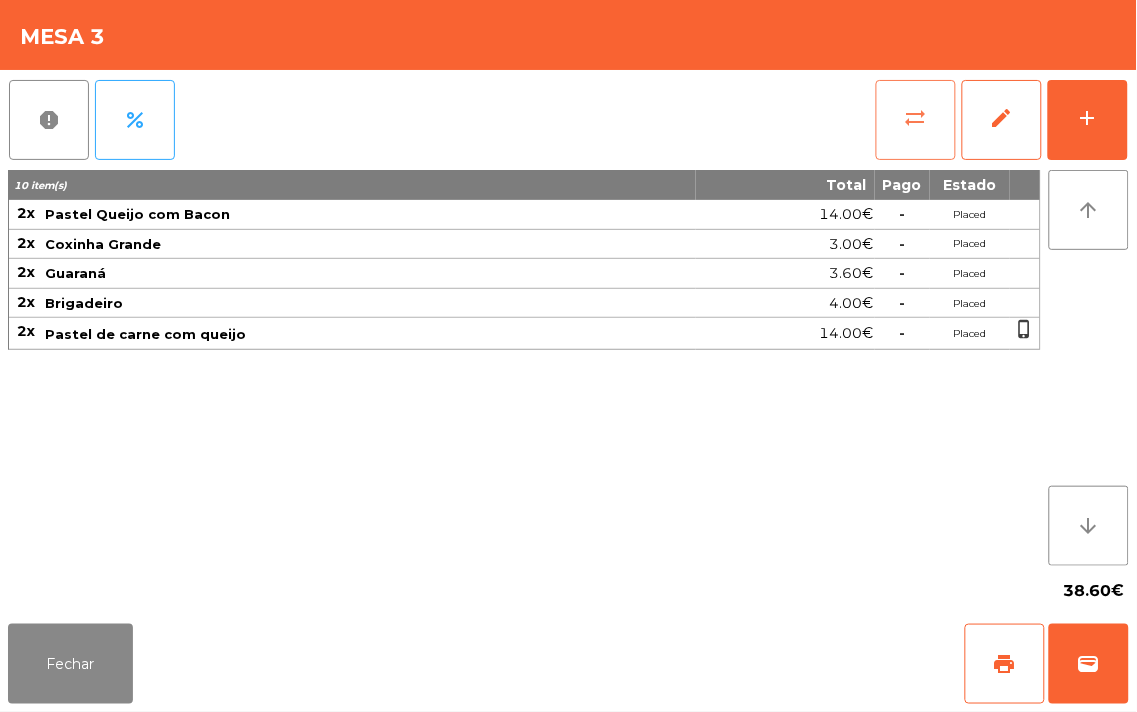 click on "sync_alt" 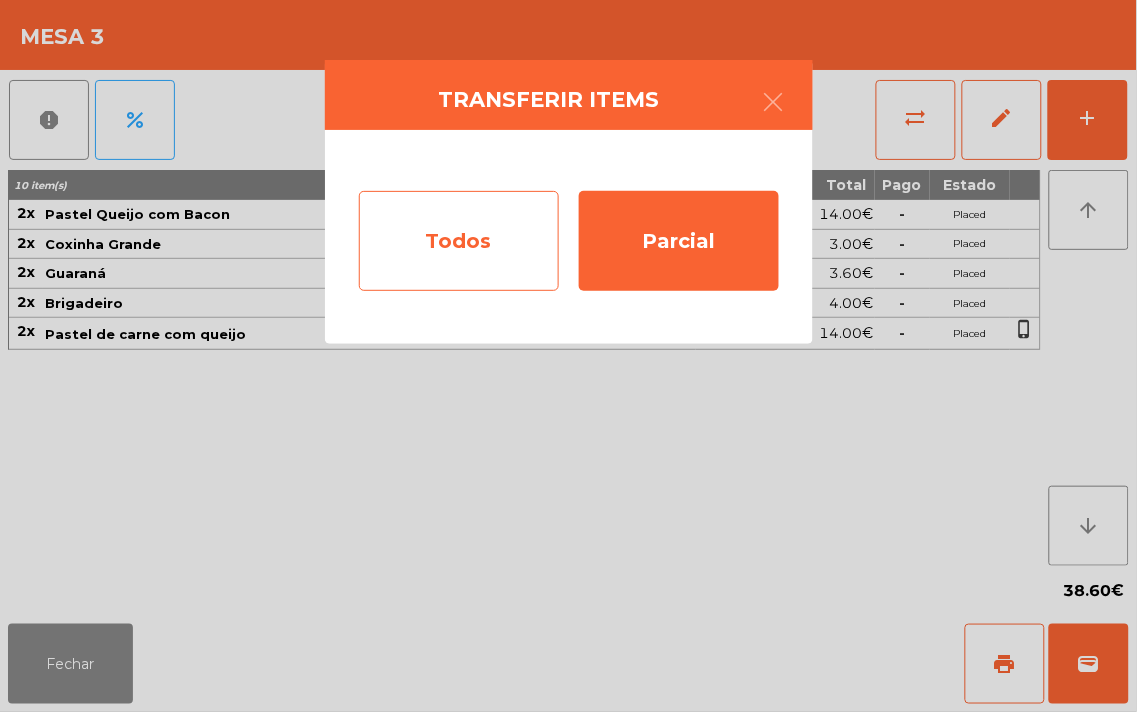 click on "Todos" 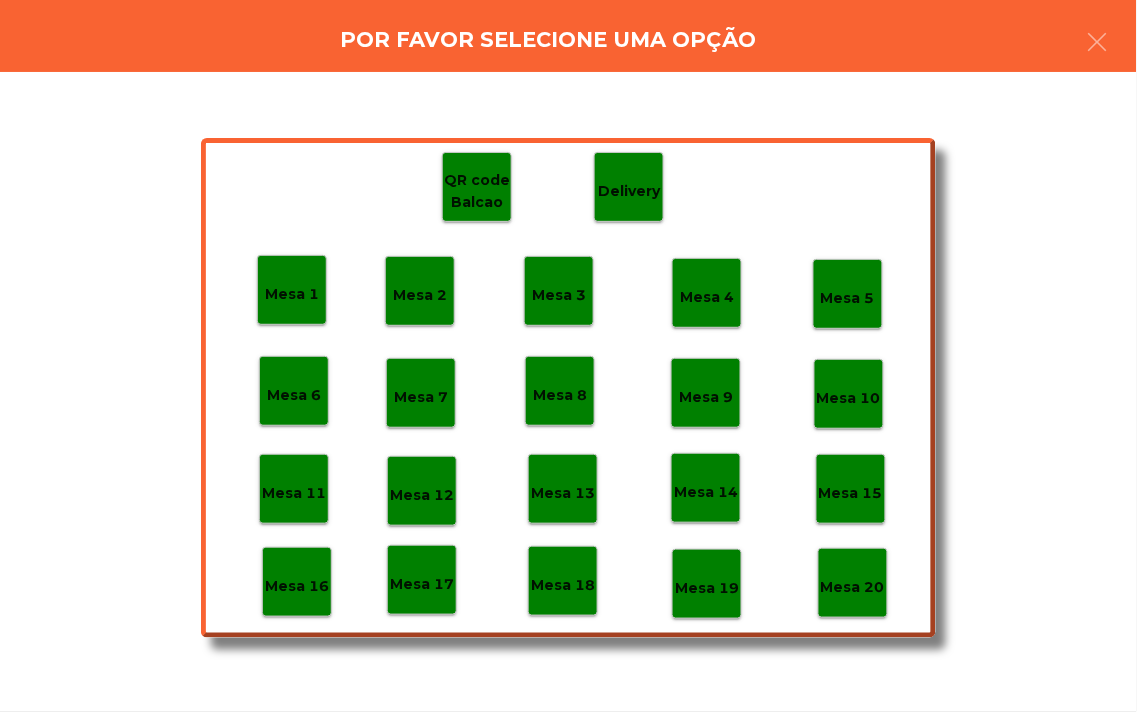 click on "Mesa 20" 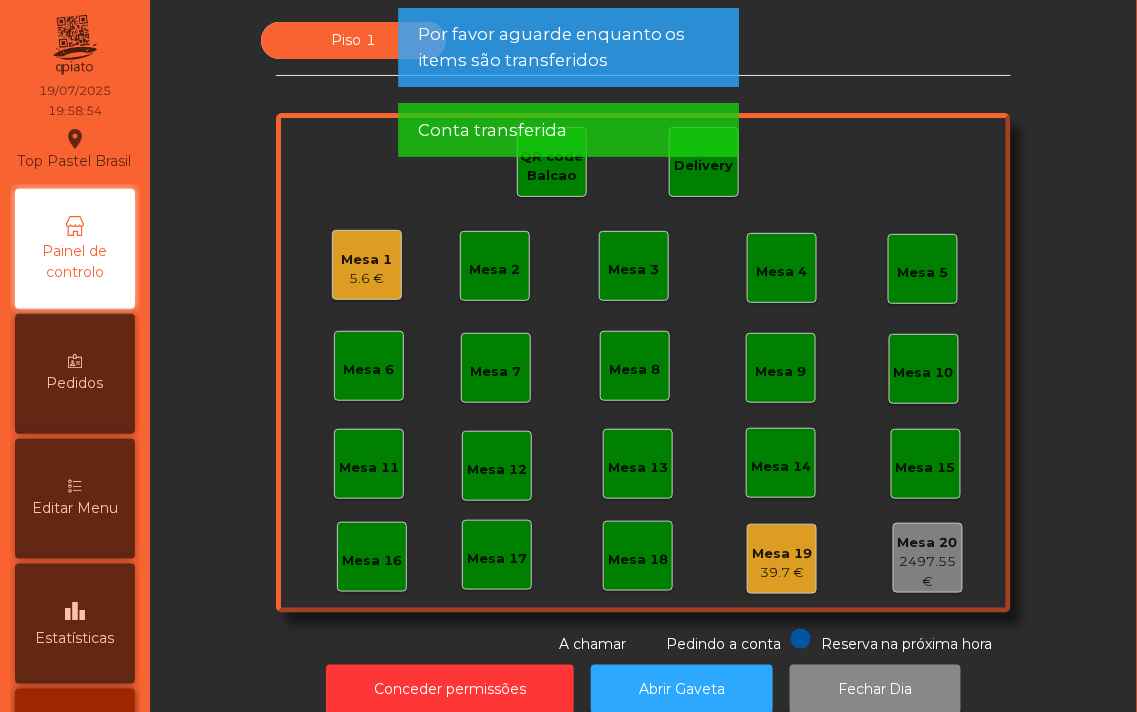 click on "Mesa 1" 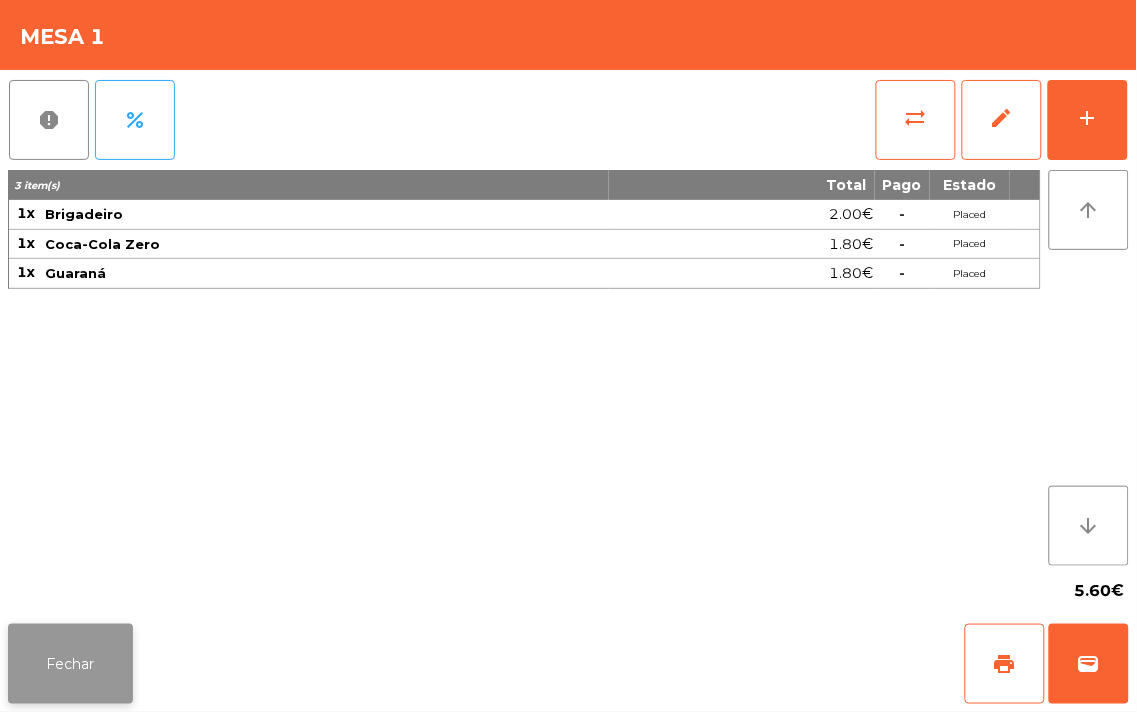 click on "Fechar" 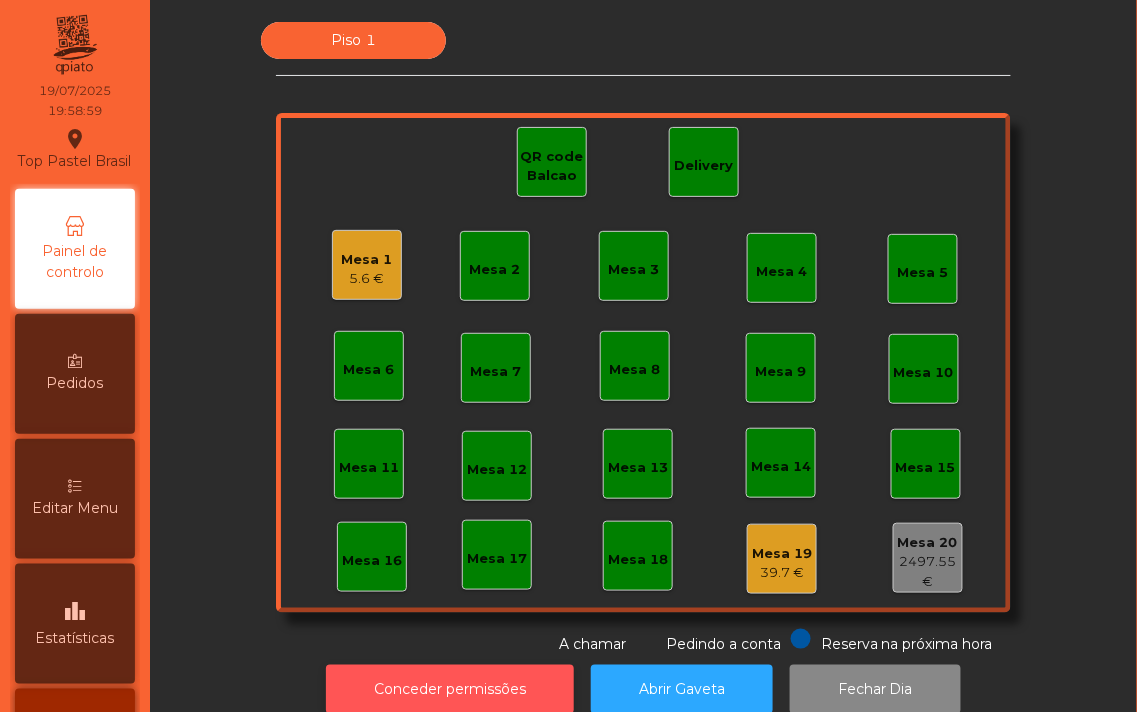 click on "Conceder permissões" 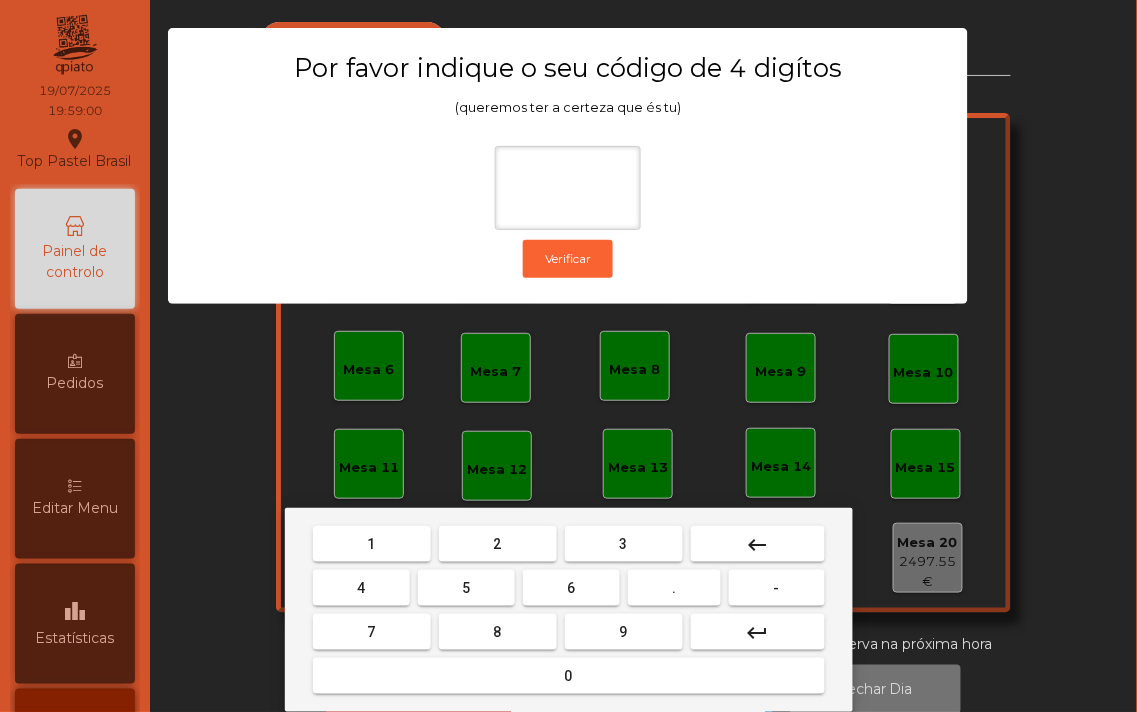 click on "1" at bounding box center (372, 544) 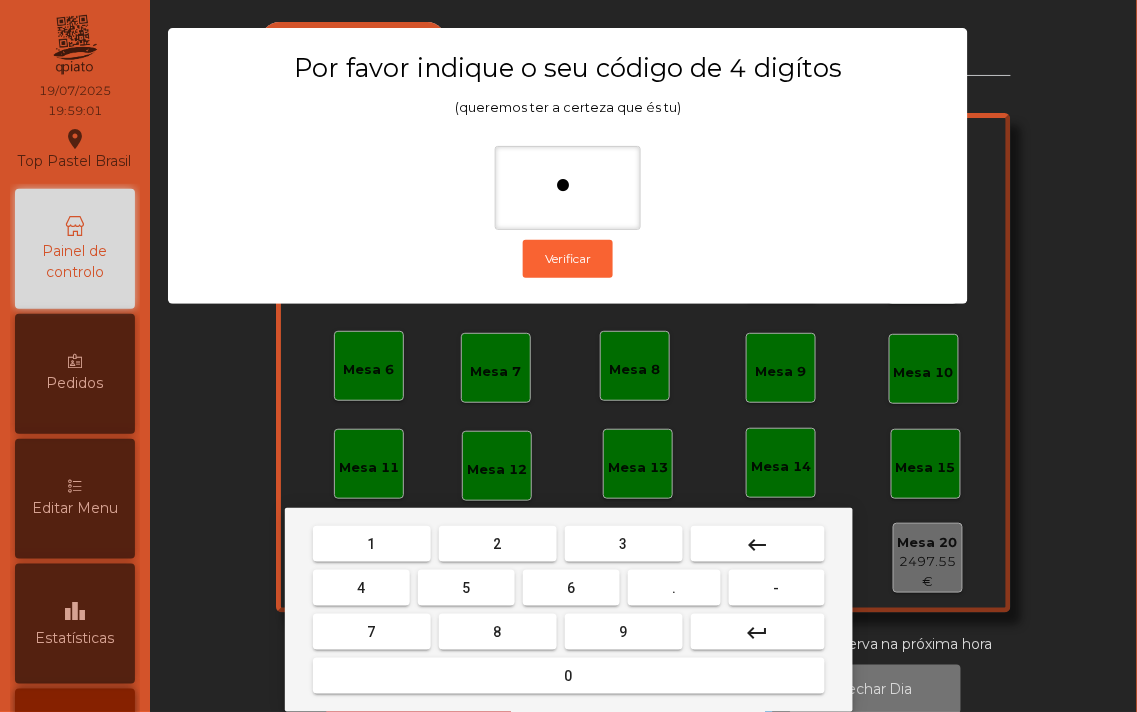 click on "0" at bounding box center [569, 676] 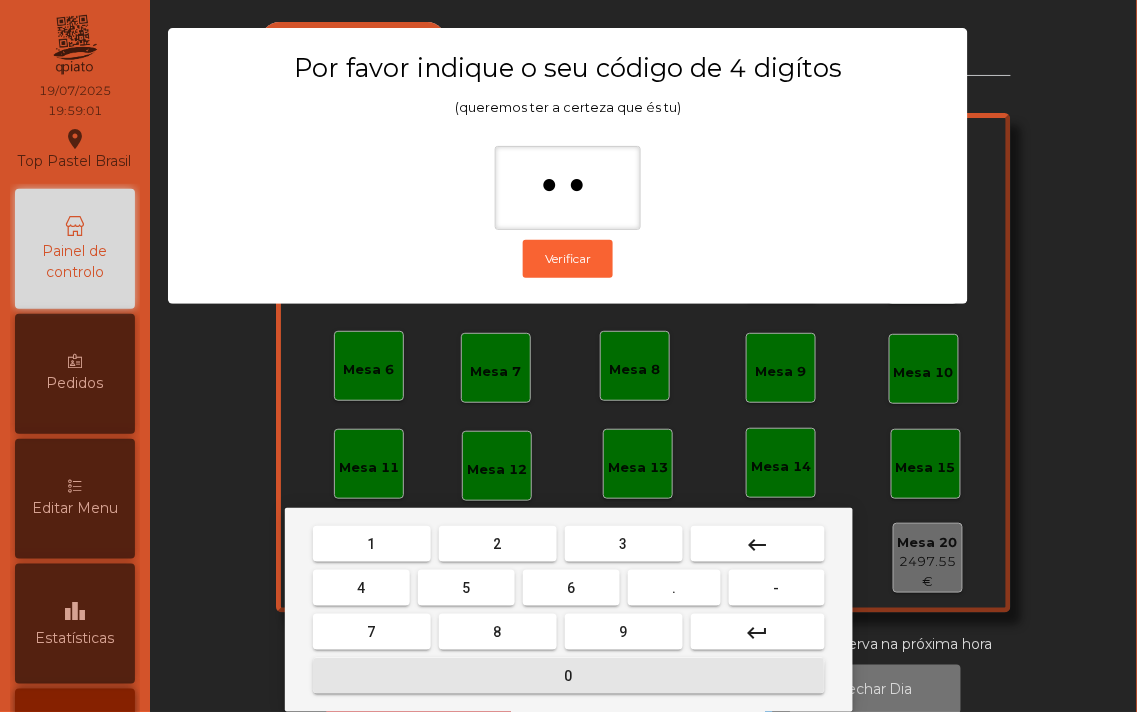 click on "1" at bounding box center (372, 544) 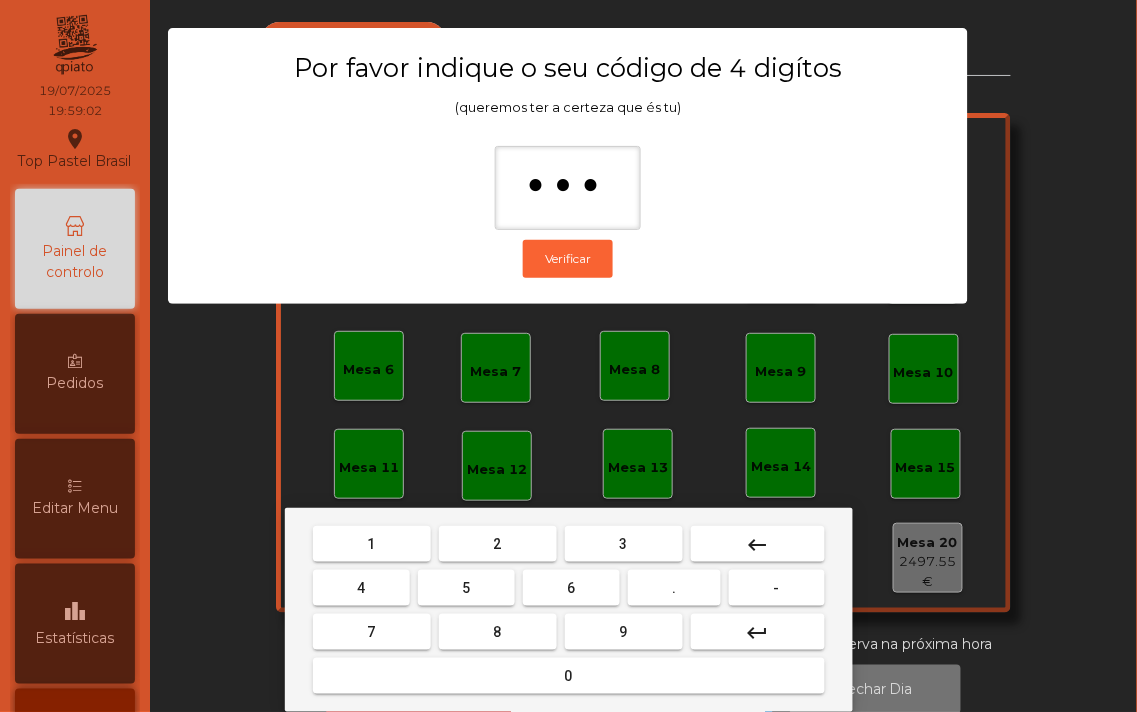 click on "0" at bounding box center [569, 676] 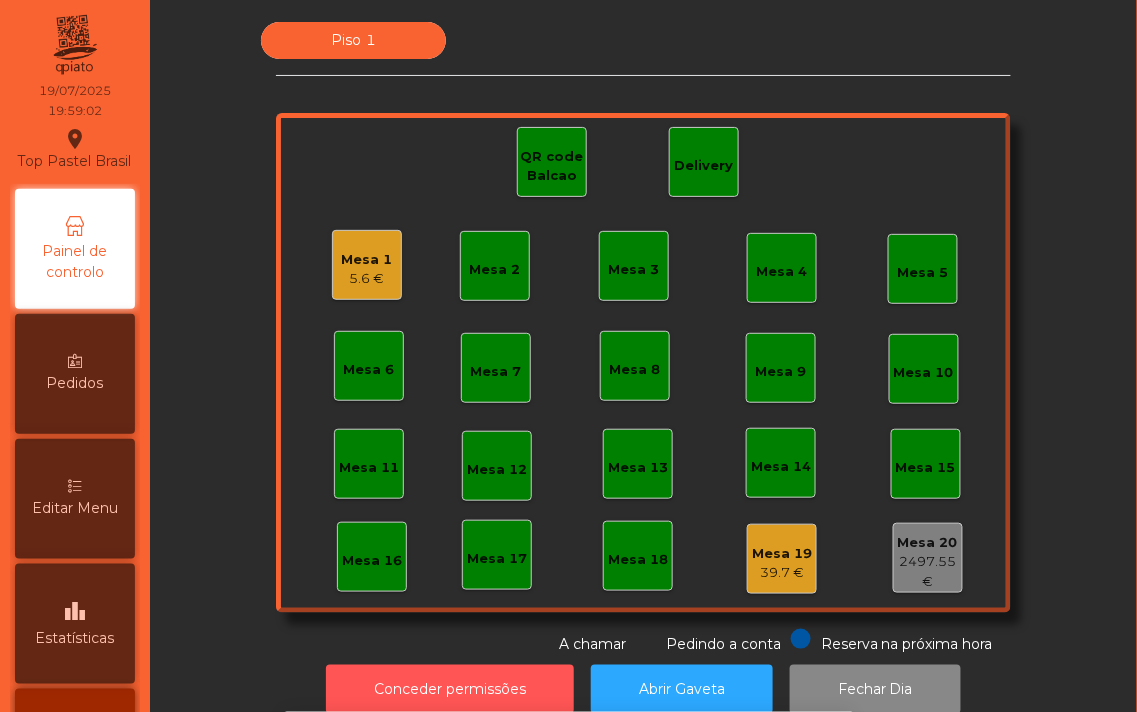 scroll, scrollTop: 18, scrollLeft: 0, axis: vertical 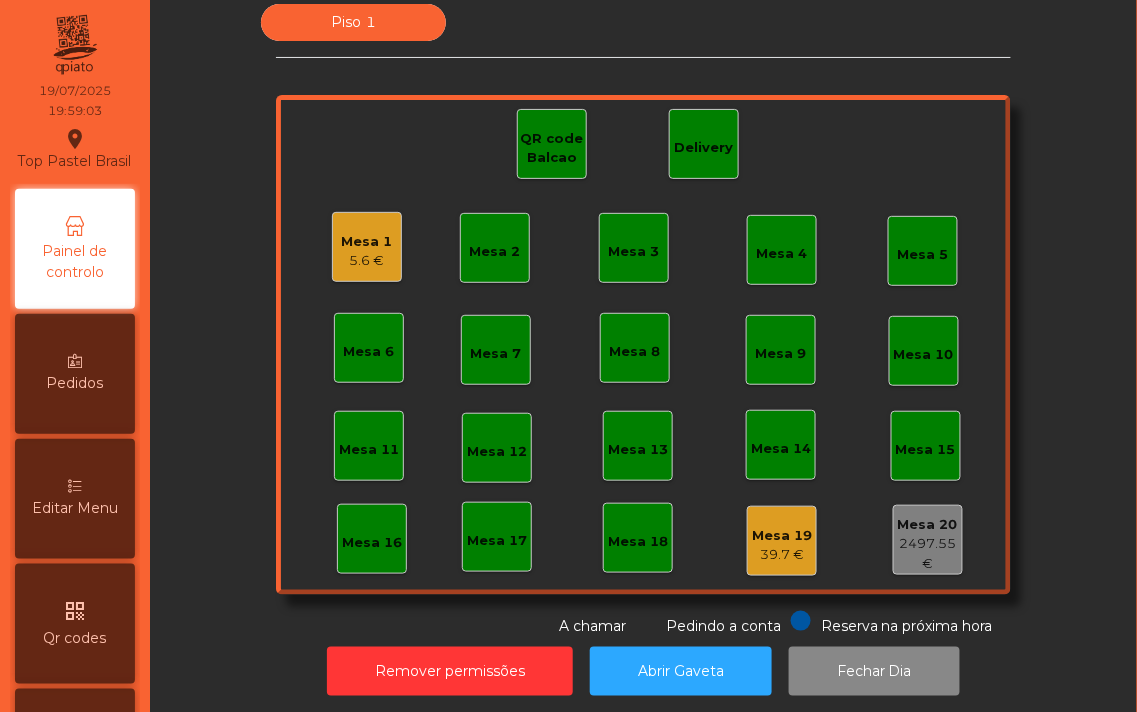 click on "5.6 €" 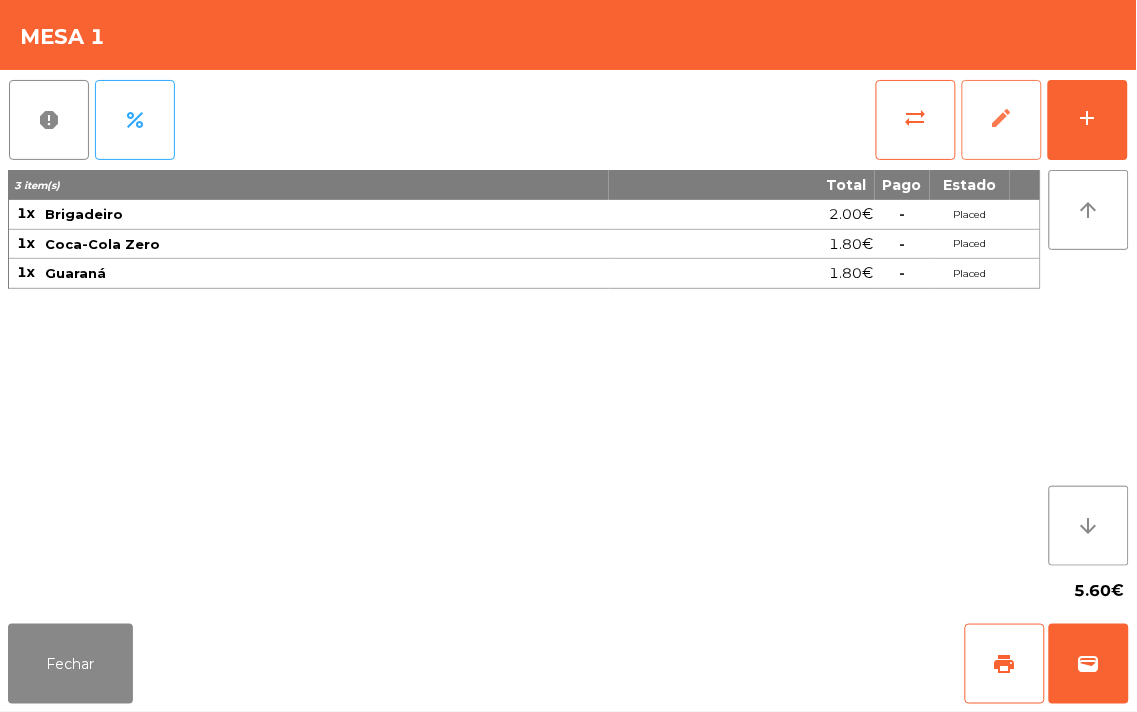 click on "edit" 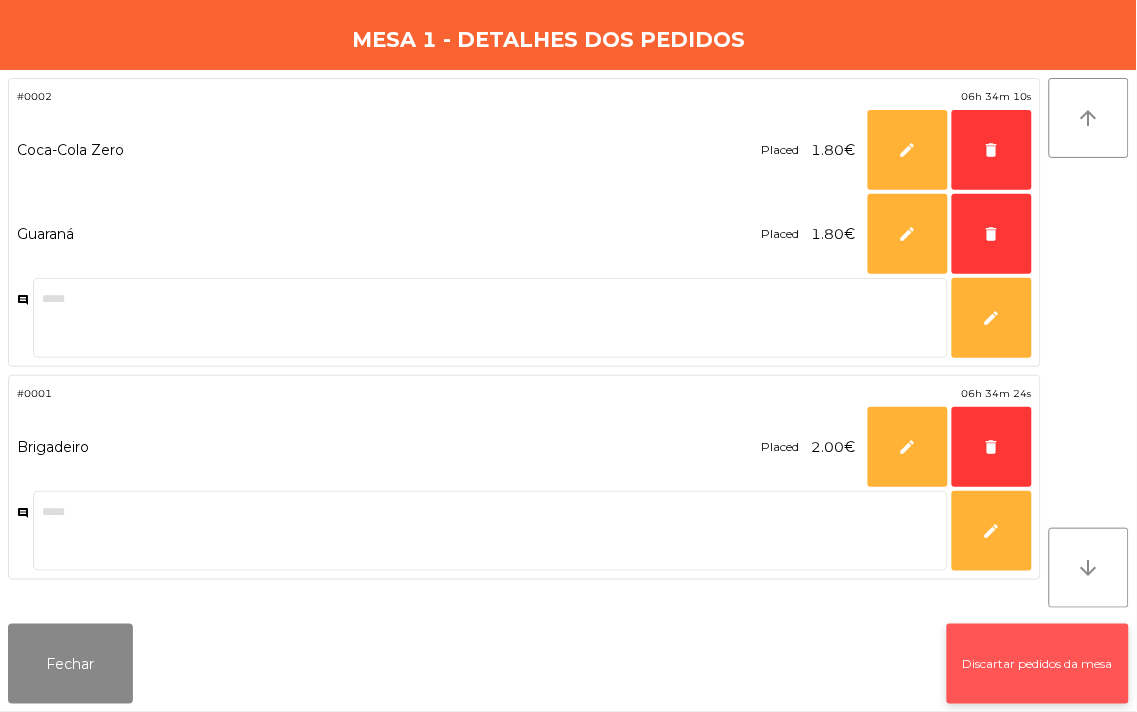 click on "Discartar pedidos da mesa" 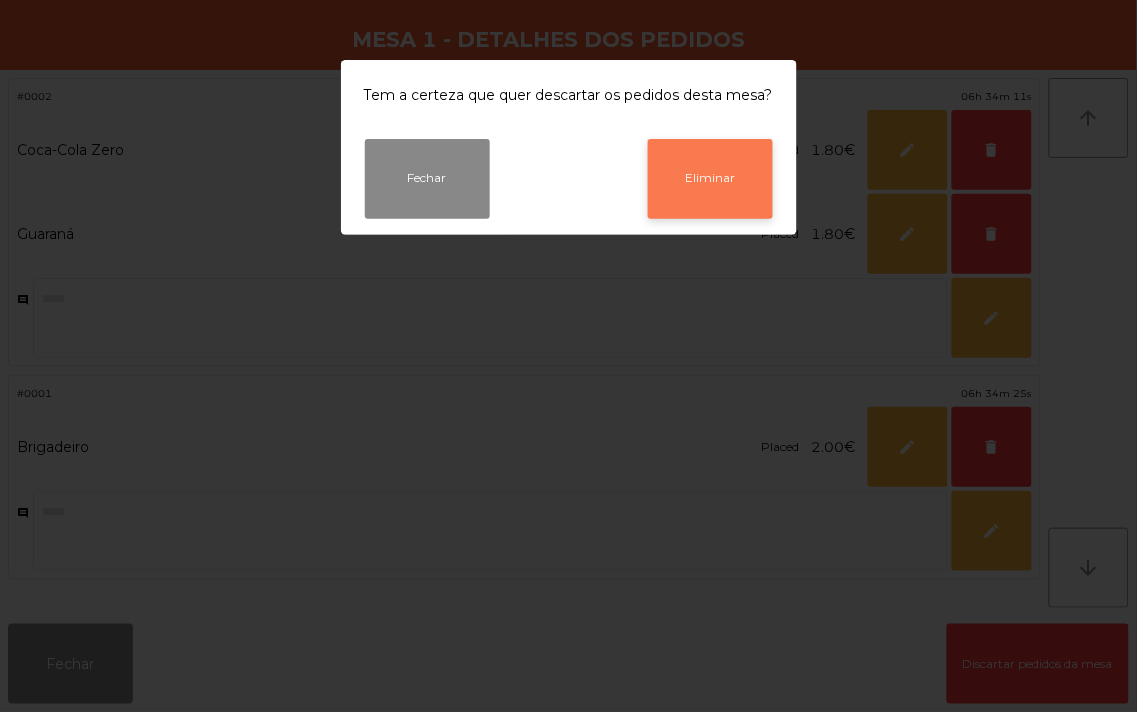click on "Eliminar" 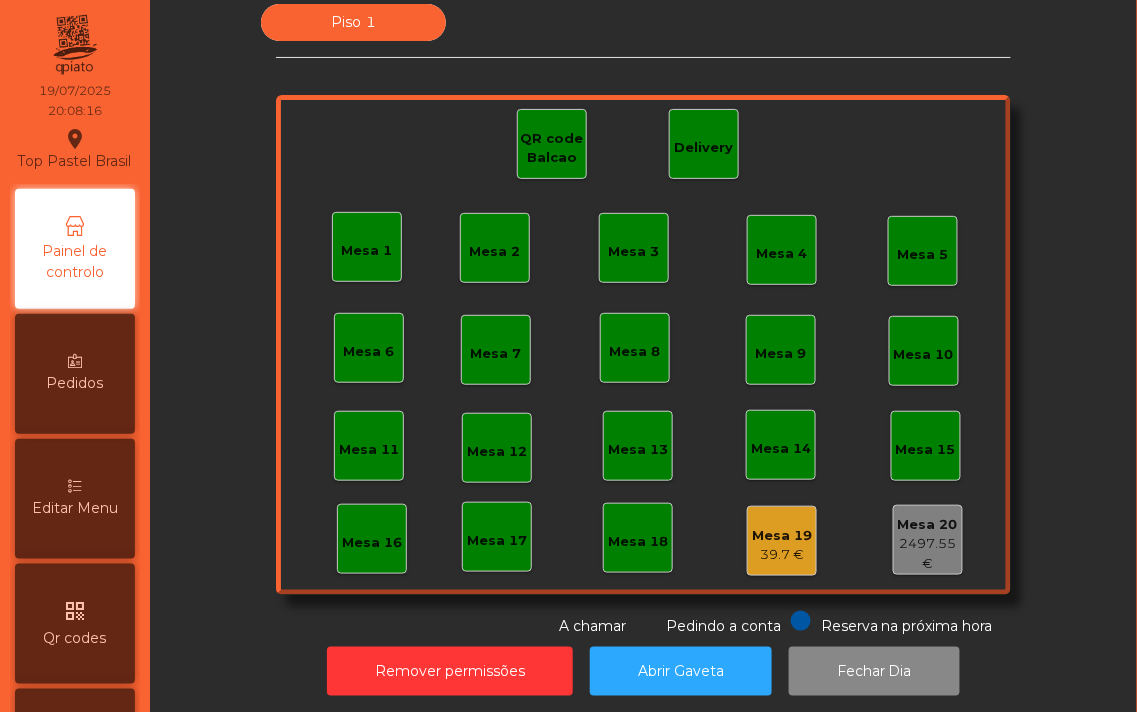 click on "Mesa 4" 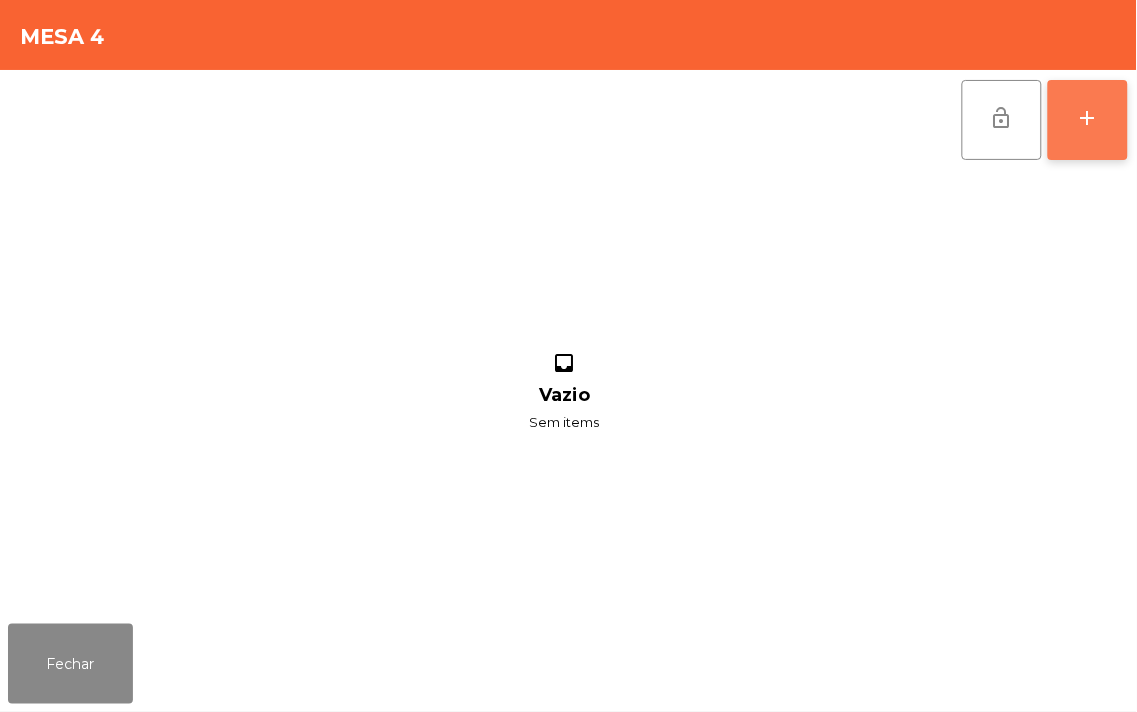 click on "add" 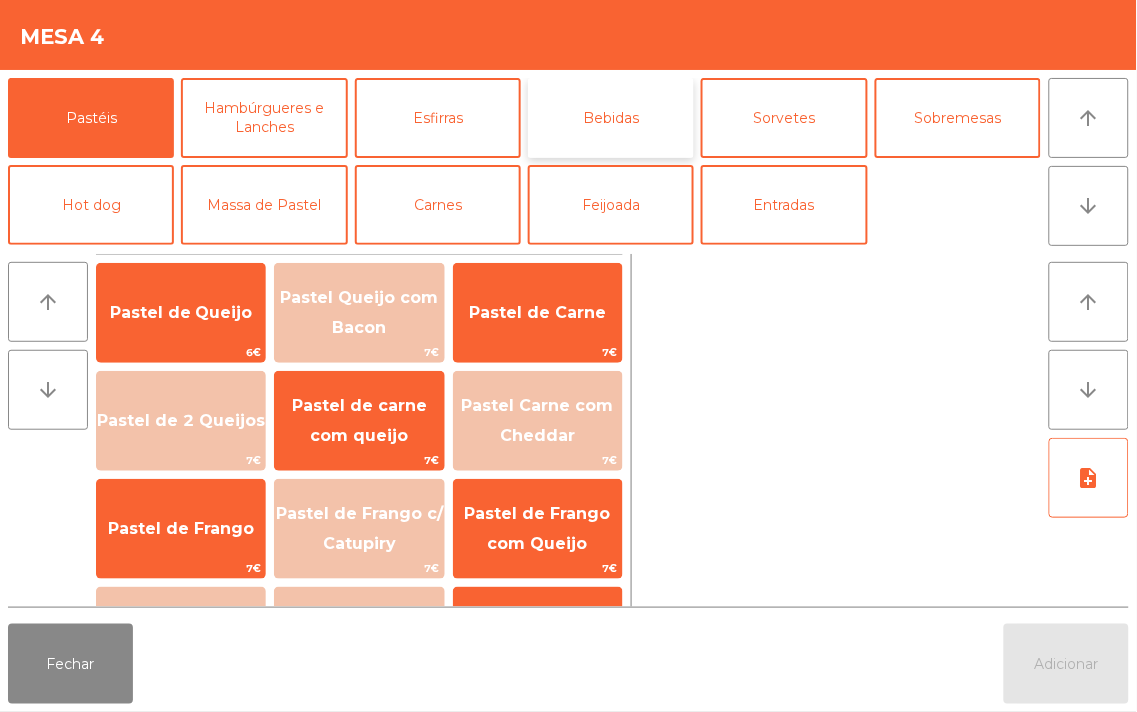 click on "Bebidas" 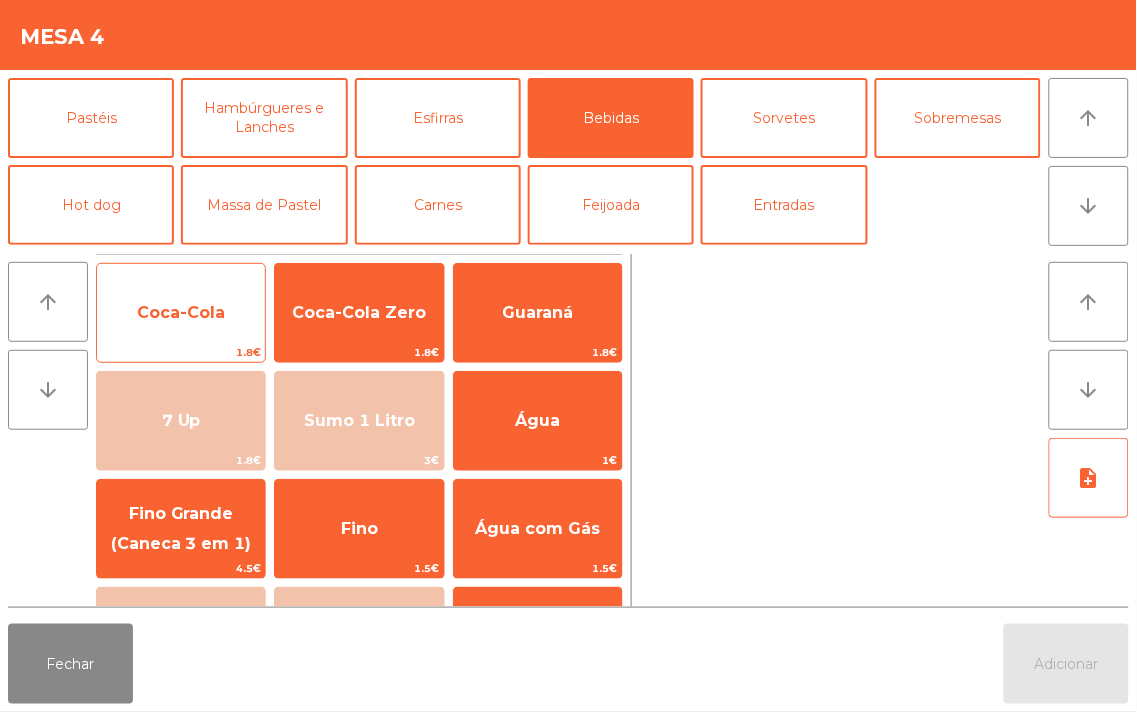 click on "Coca-Cola" 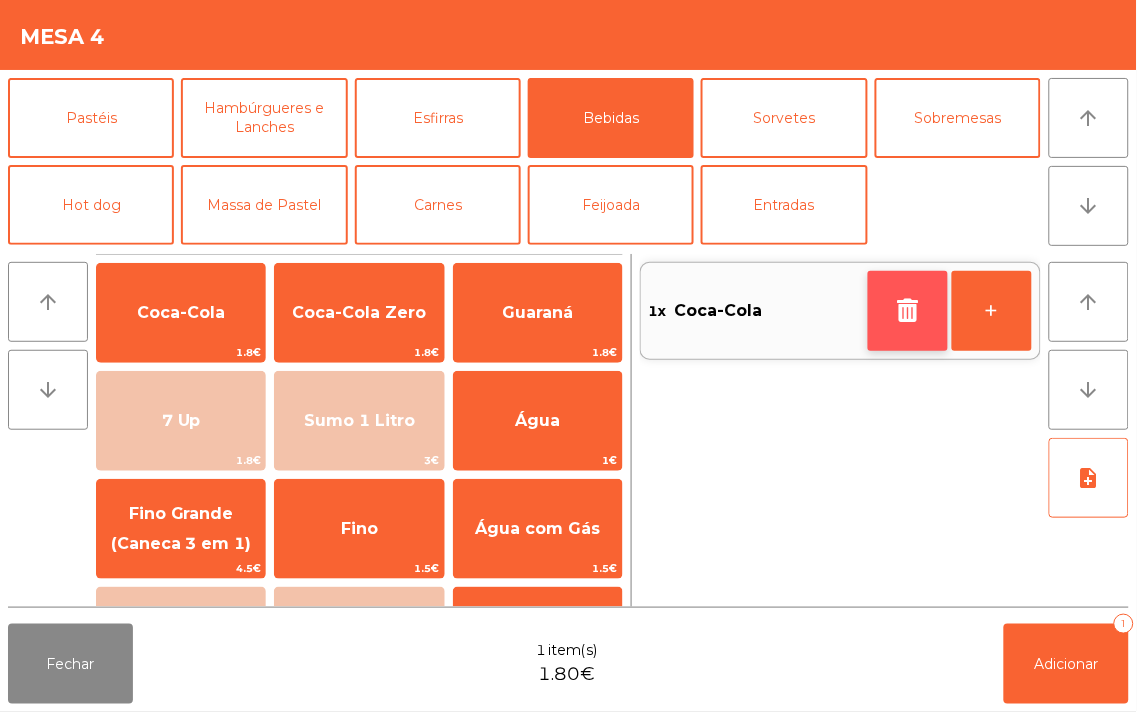 click 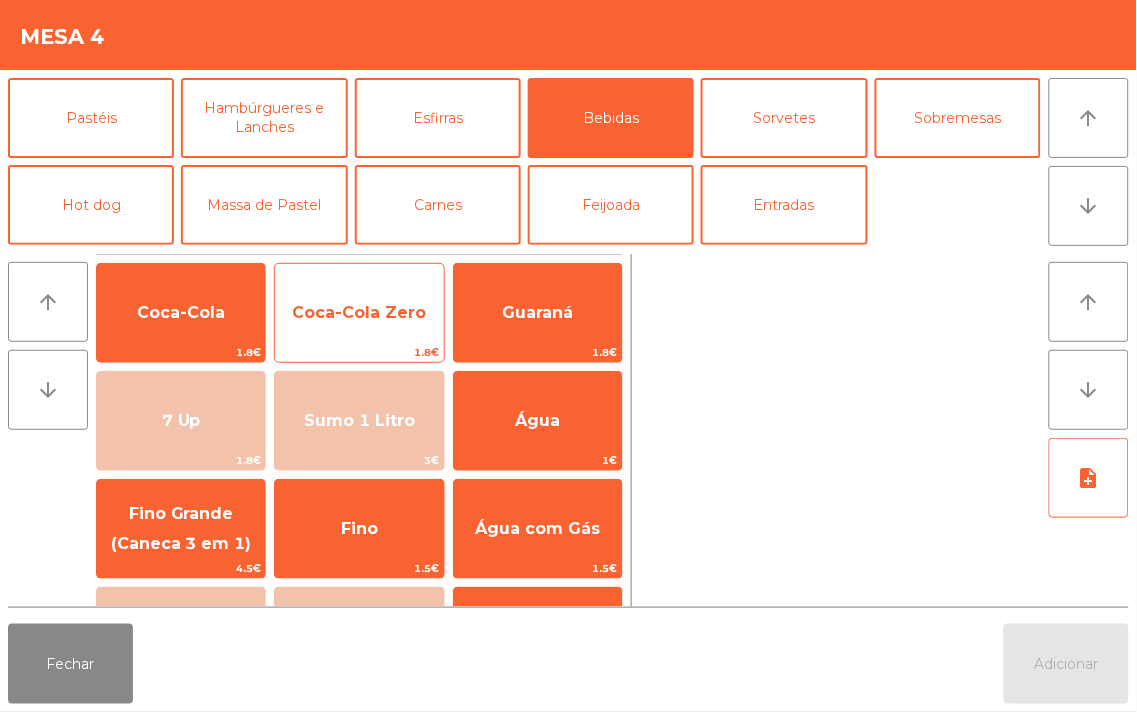 click on "Coca-Cola Zero" 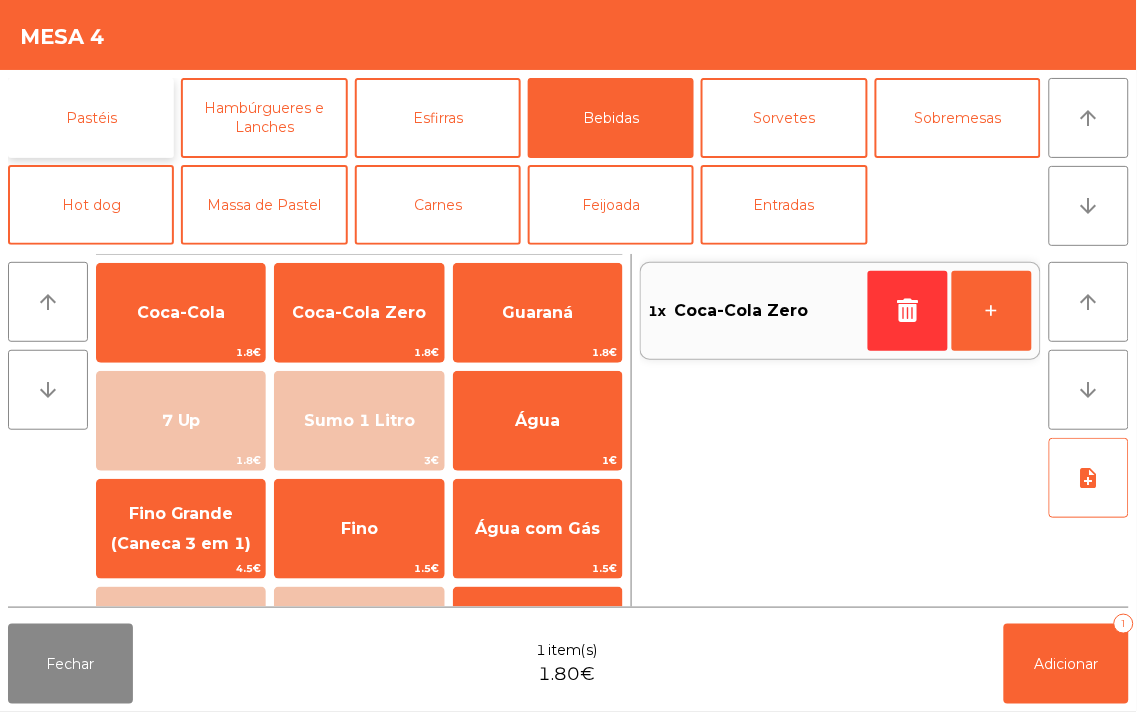 click on "Pastéis" 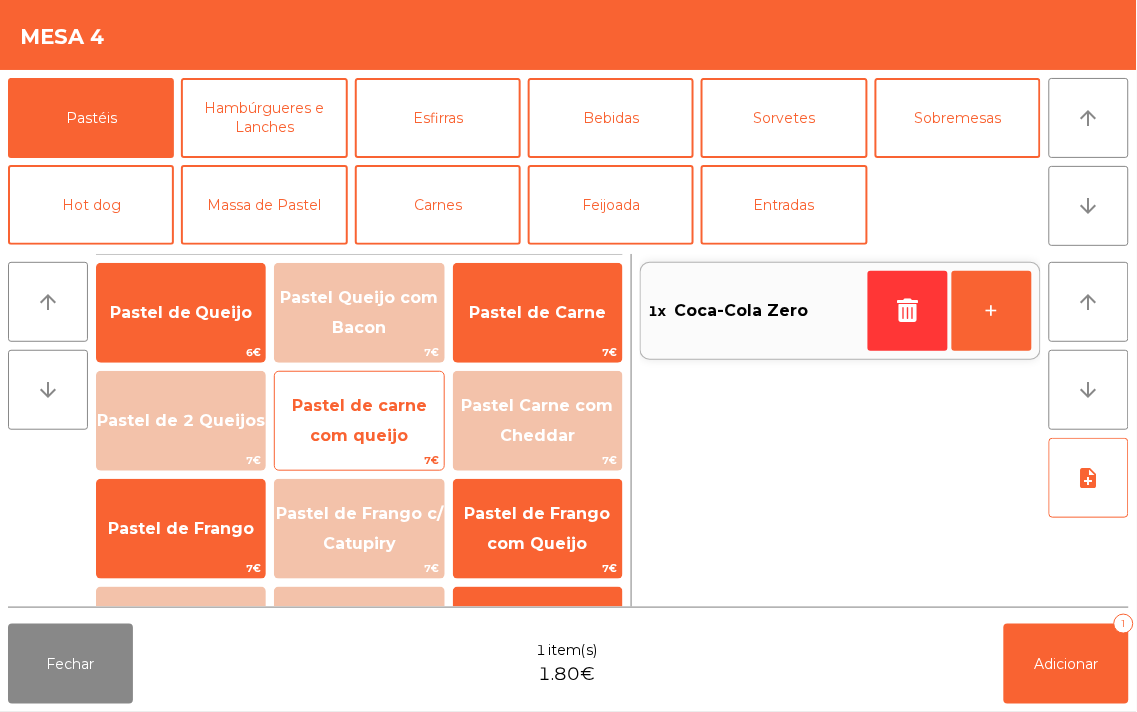 click on "Pastel de carne com queijo" 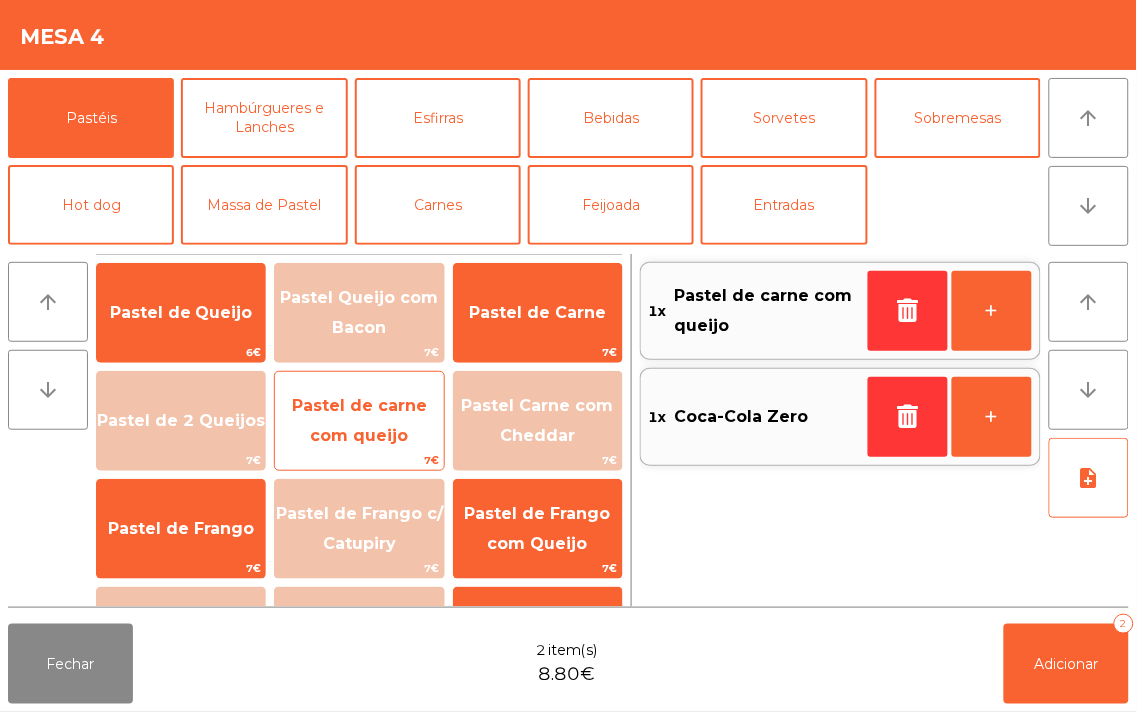 click on "Pastel de carne com queijo" 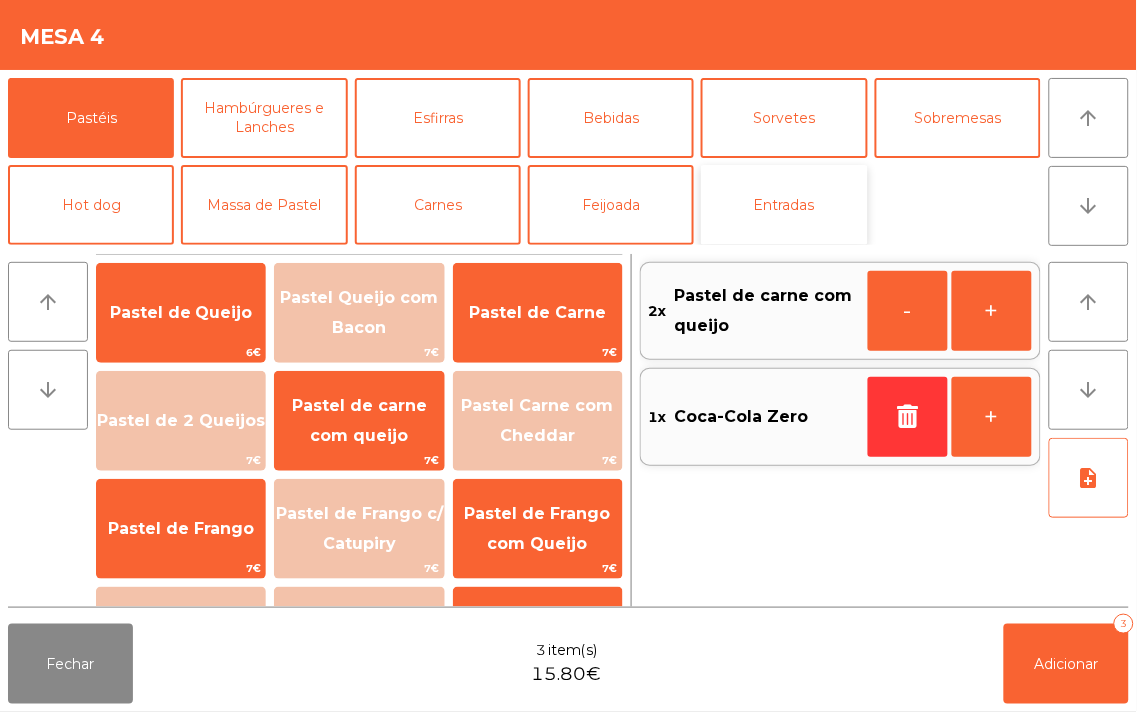 click on "Entradas" 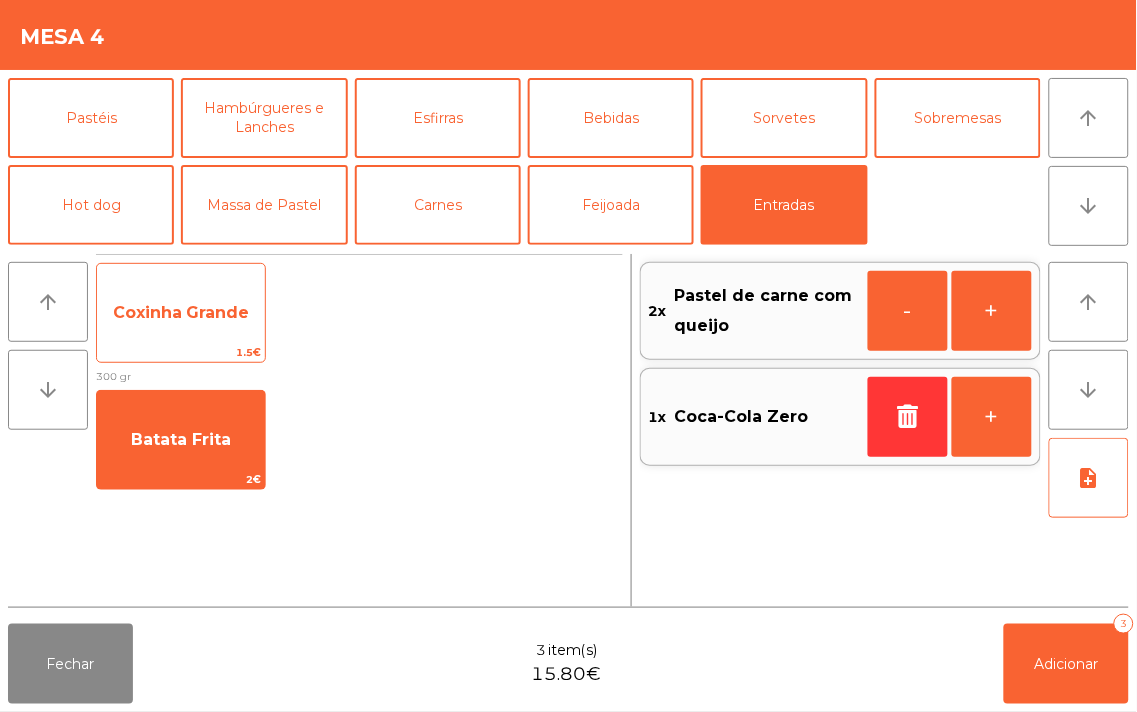 click on "Coxinha Grande" 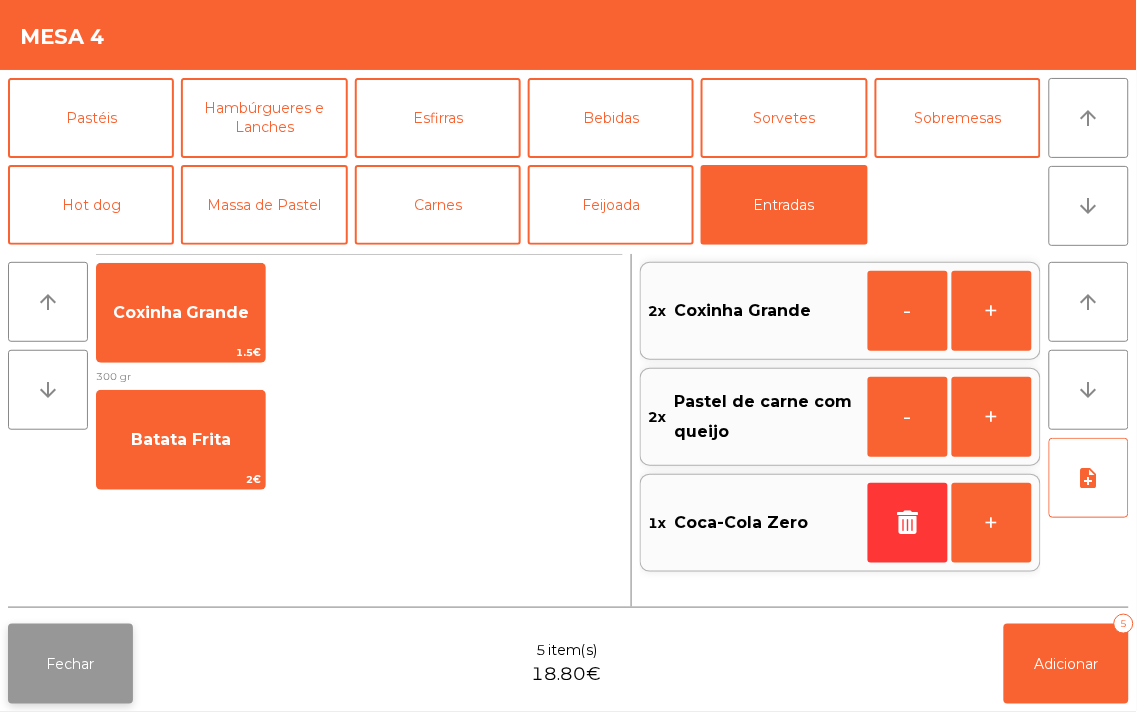 click on "Fechar" 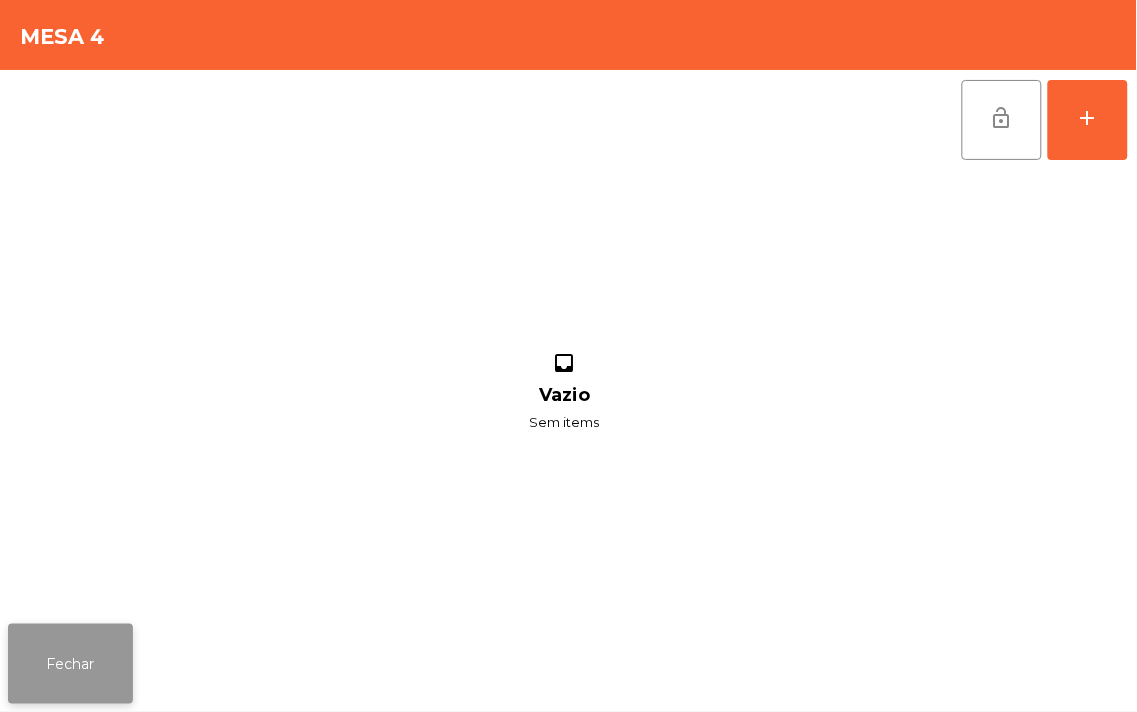 click on "Fechar" 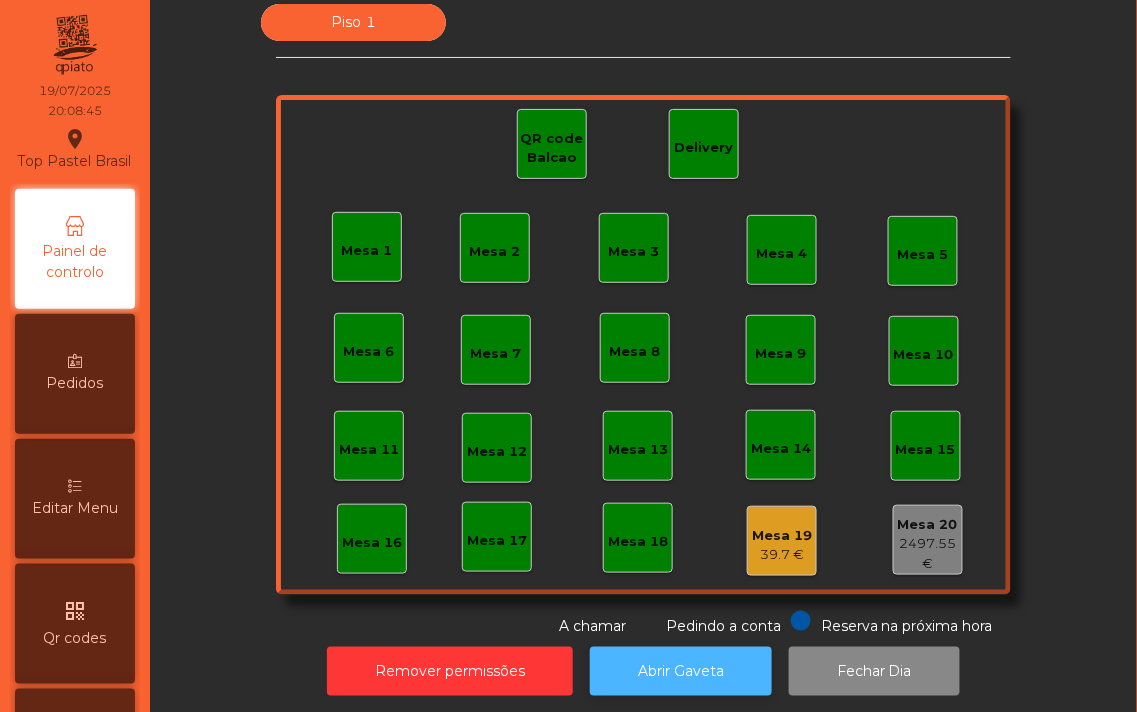 click on "Abrir Gaveta" 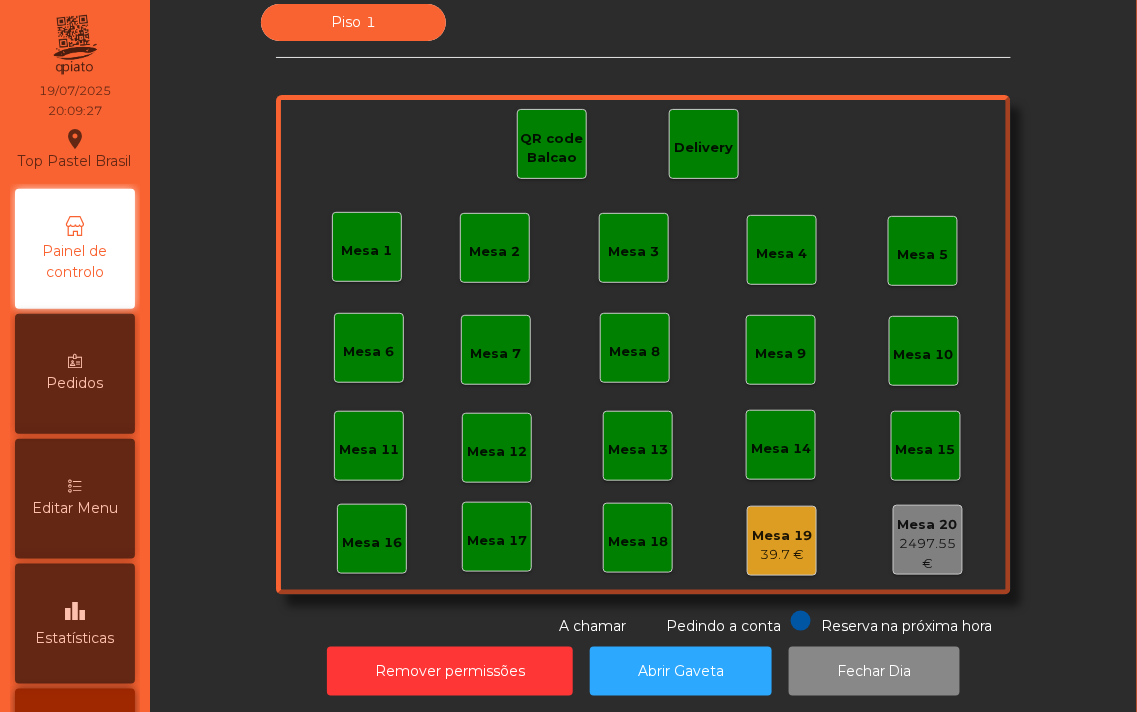 click on "Piso 1 Mesa 1 Mesa 2 Mesa 3 Mesa 4 Mesa 5 Mesa 6 Mesa 7 Mesa 8 Mesa 9 Mesa 10 Mesa 11 Mesa 12 Mesa 13 Mesa 14 Mesa 15 Mesa 16 Mesa 17 Mesa 18 Mesa 19 39.7 € Mesa 20 2497.55 € QR code Balcao Delivery Reserva na próxima hora Pedindo a conta A chamar" 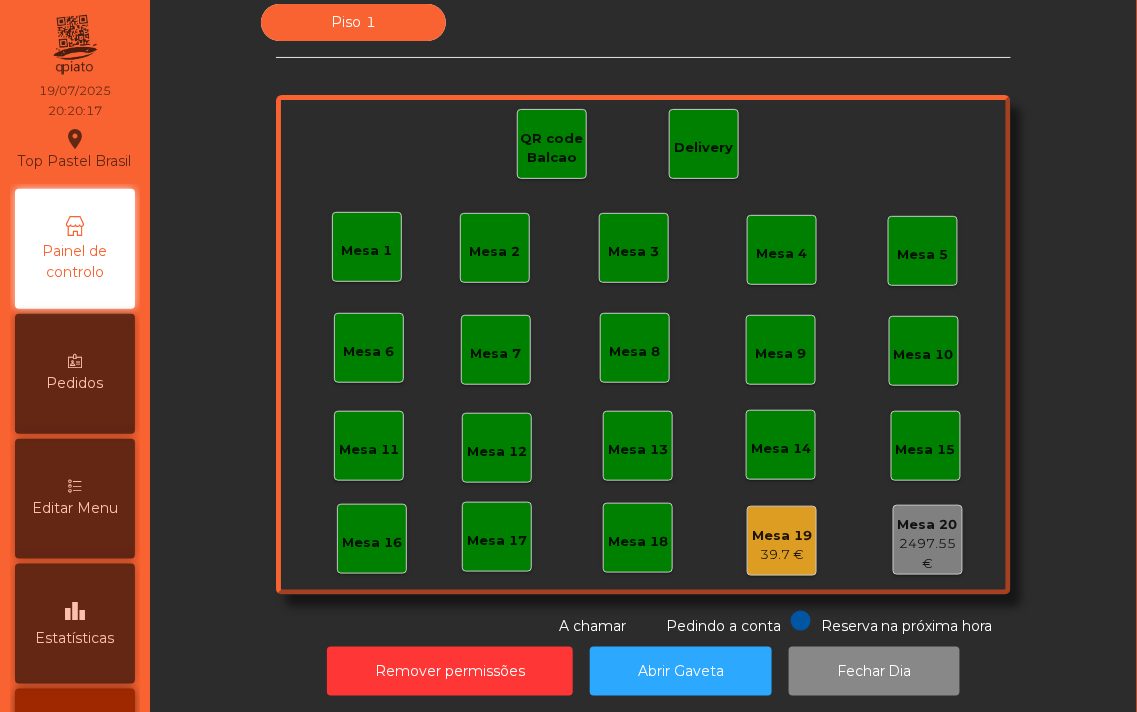 click on "Mesa 16" 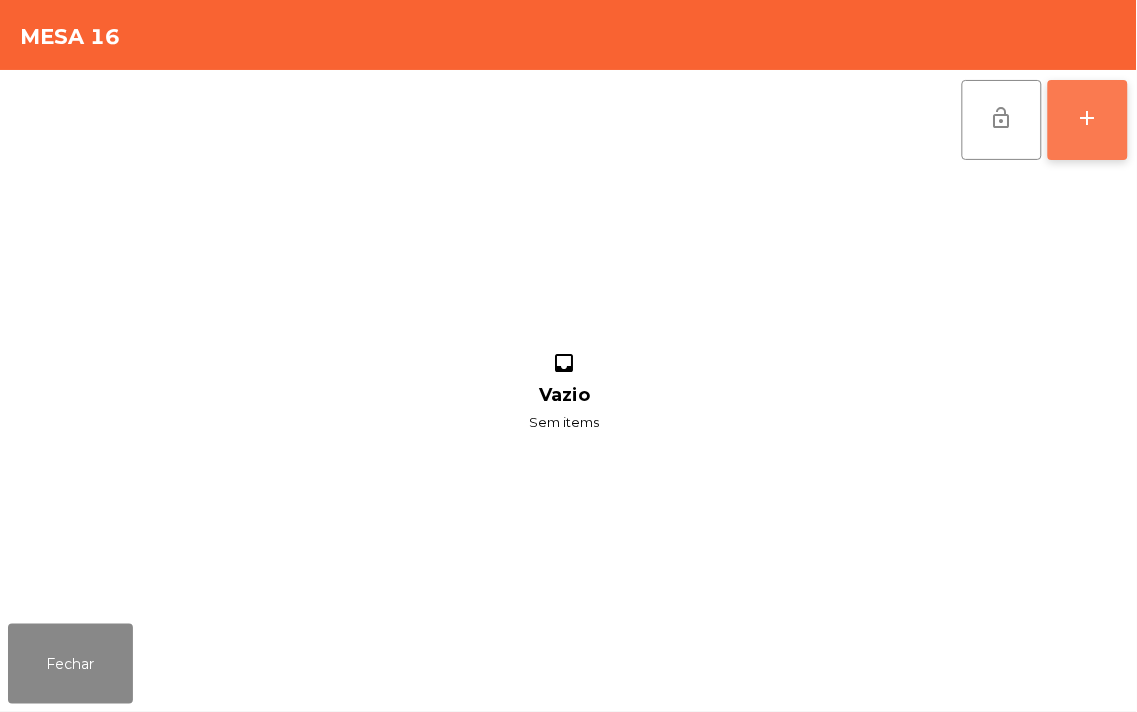 click on "add" 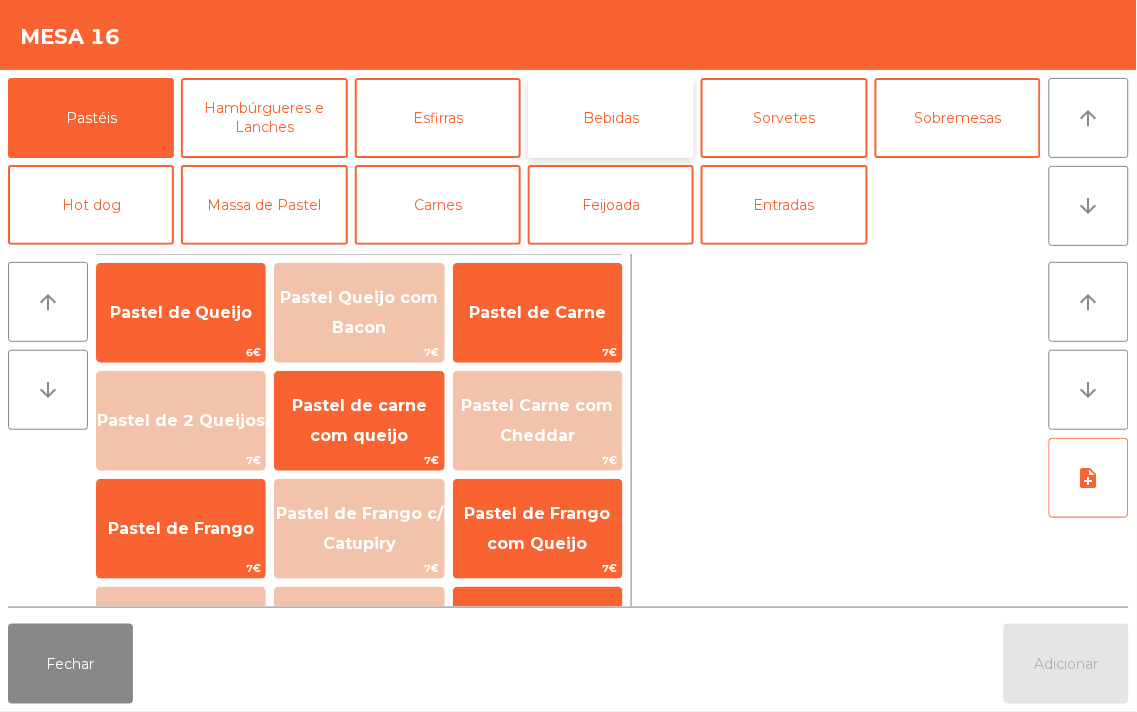 click on "Bebidas" 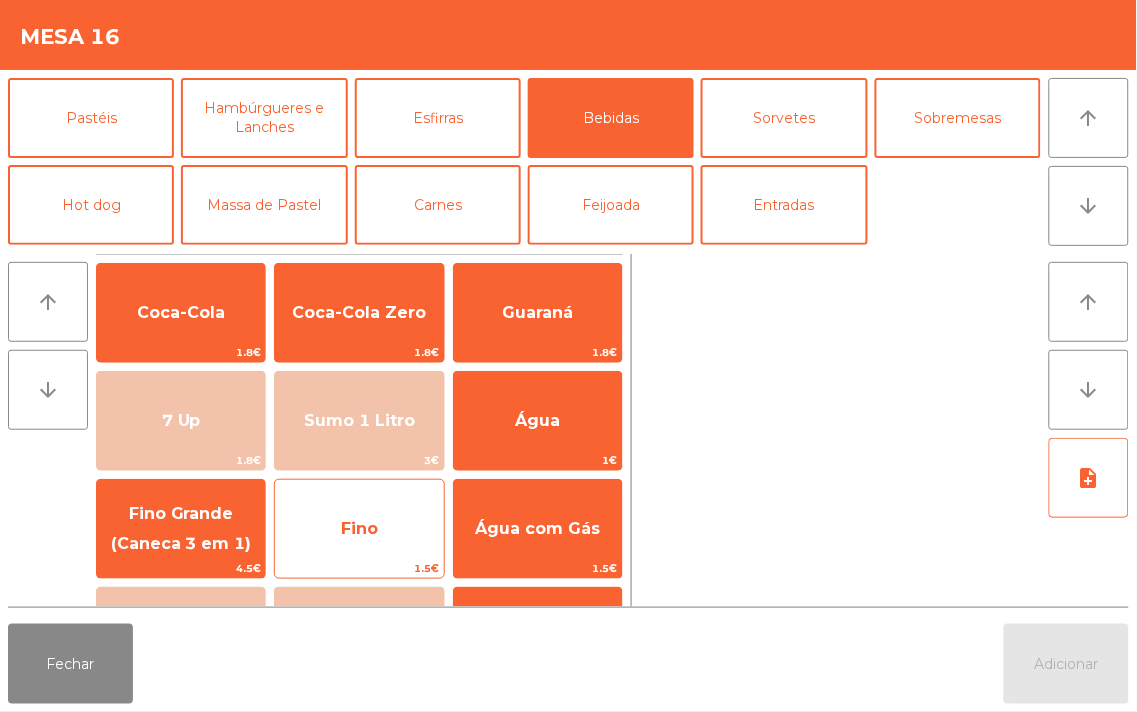 click on "Fino" 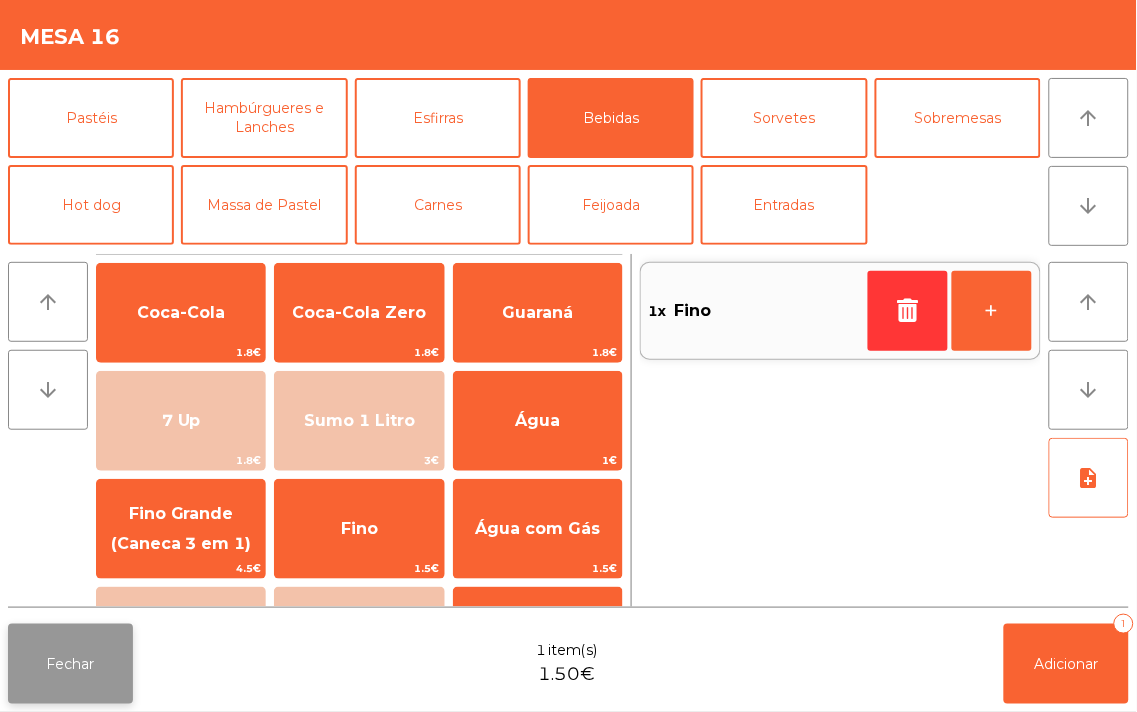 click on "Fechar" 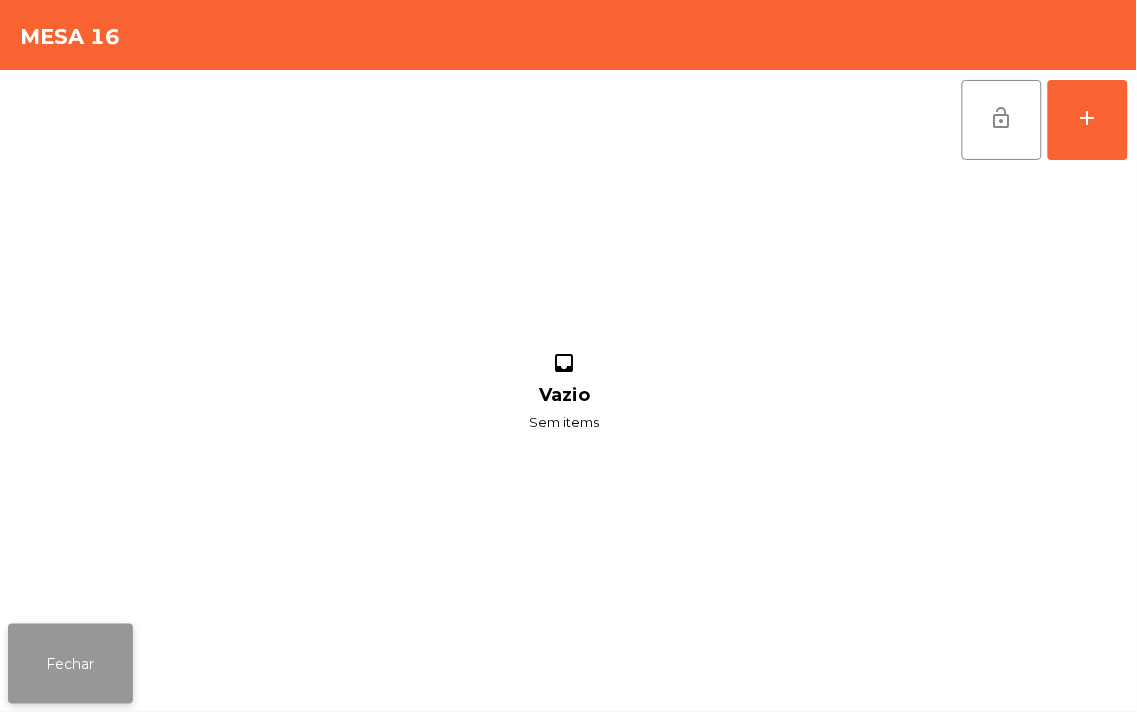 click on "Fechar" 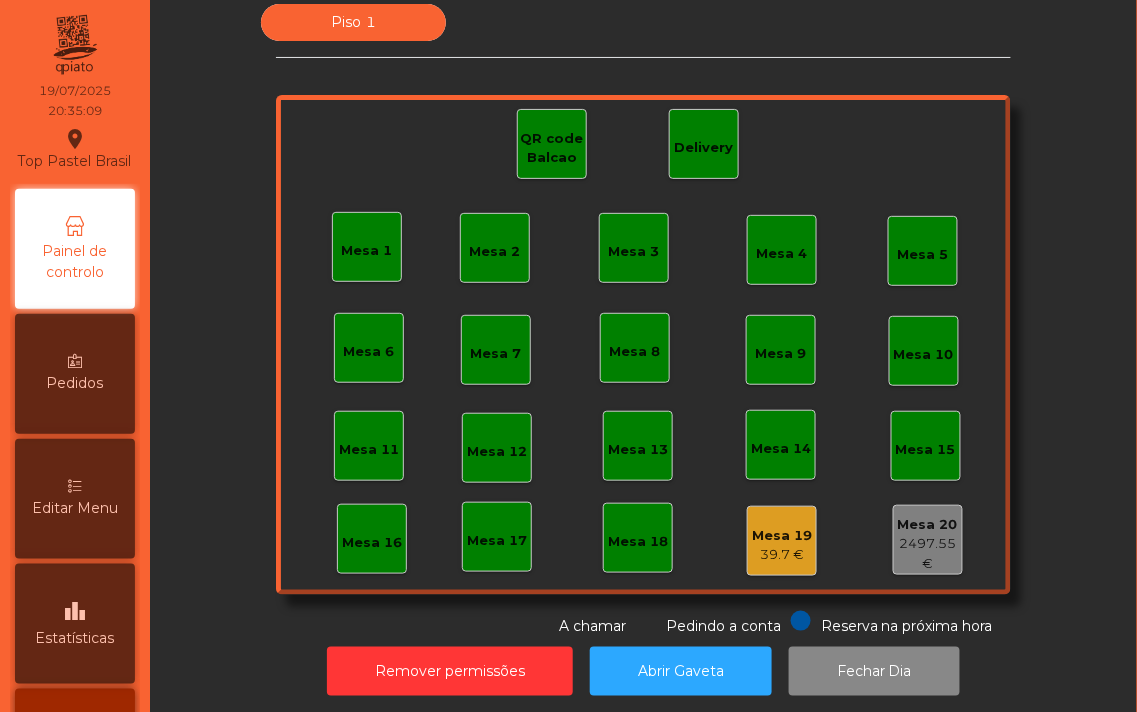 click on "Piso 1 Mesa 1 Mesa 2 Mesa 3 Mesa 4 Mesa 5 Mesa 6 Mesa 7 Mesa 8 Mesa 9 Mesa 10 Mesa 11 Mesa 12 Mesa 13 Mesa 14 Mesa 15 Mesa 16 Mesa 17 Mesa 18 Mesa 19 39.7 € Mesa 20 2497.55 € QR code Balcao Delivery Reserva na próxima hora Pedindo a conta A chamar" 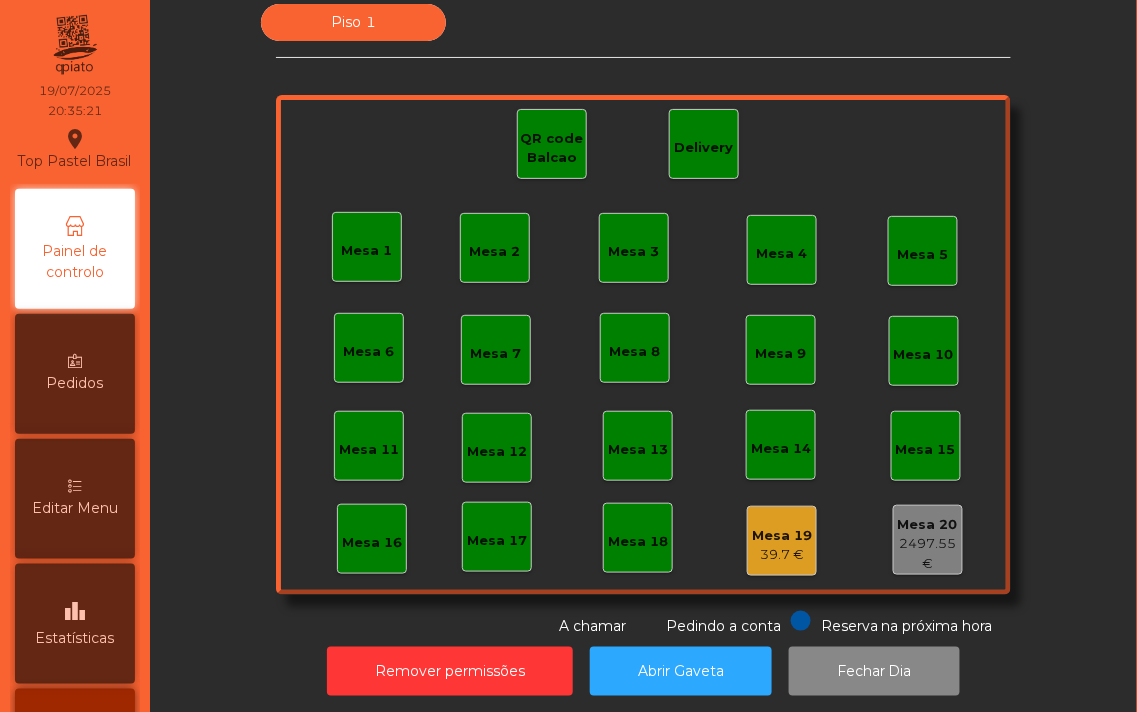 click at bounding box center [75, 486] 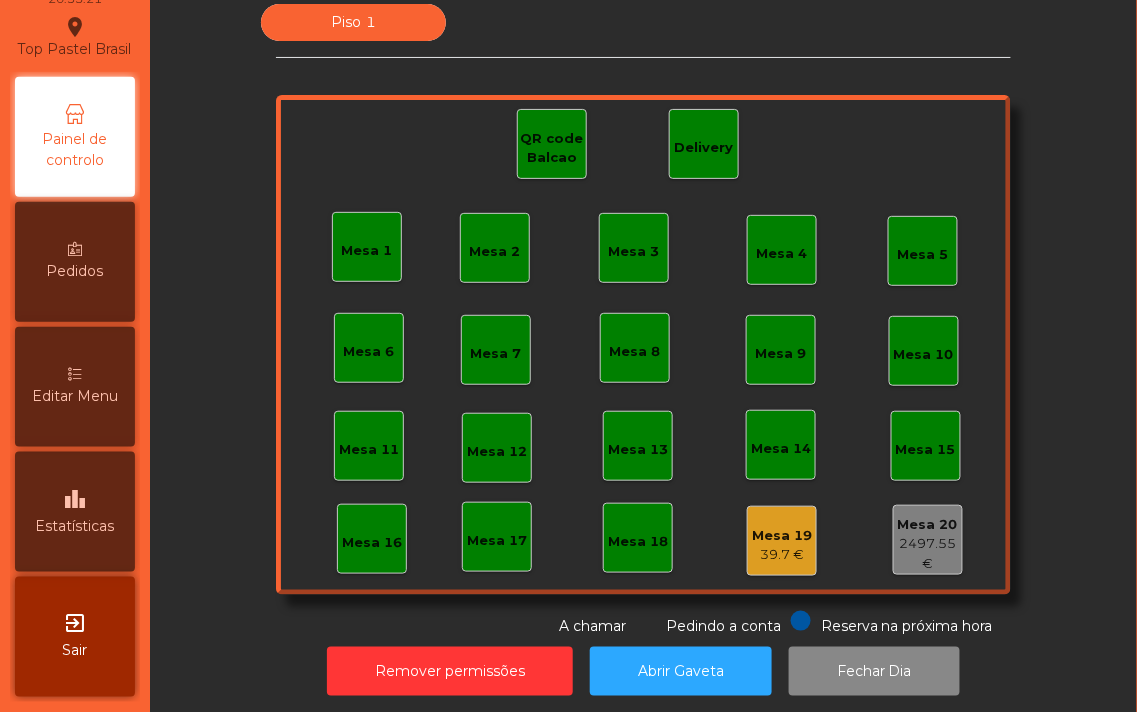scroll, scrollTop: 0, scrollLeft: 0, axis: both 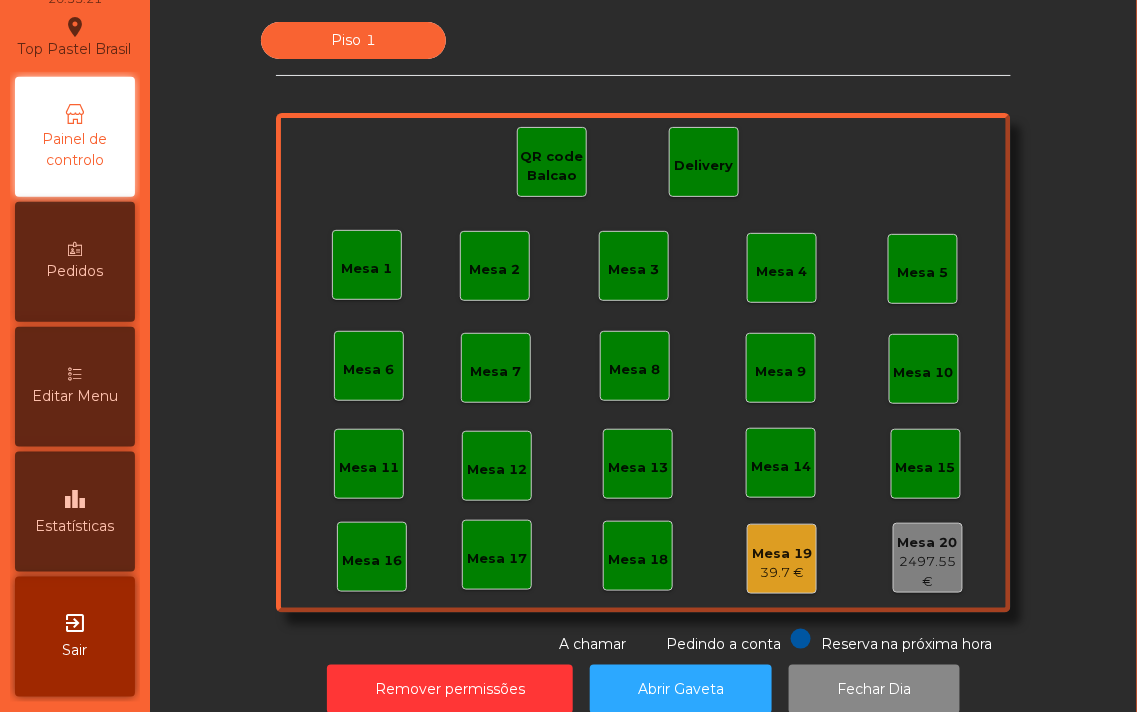 select on "*" 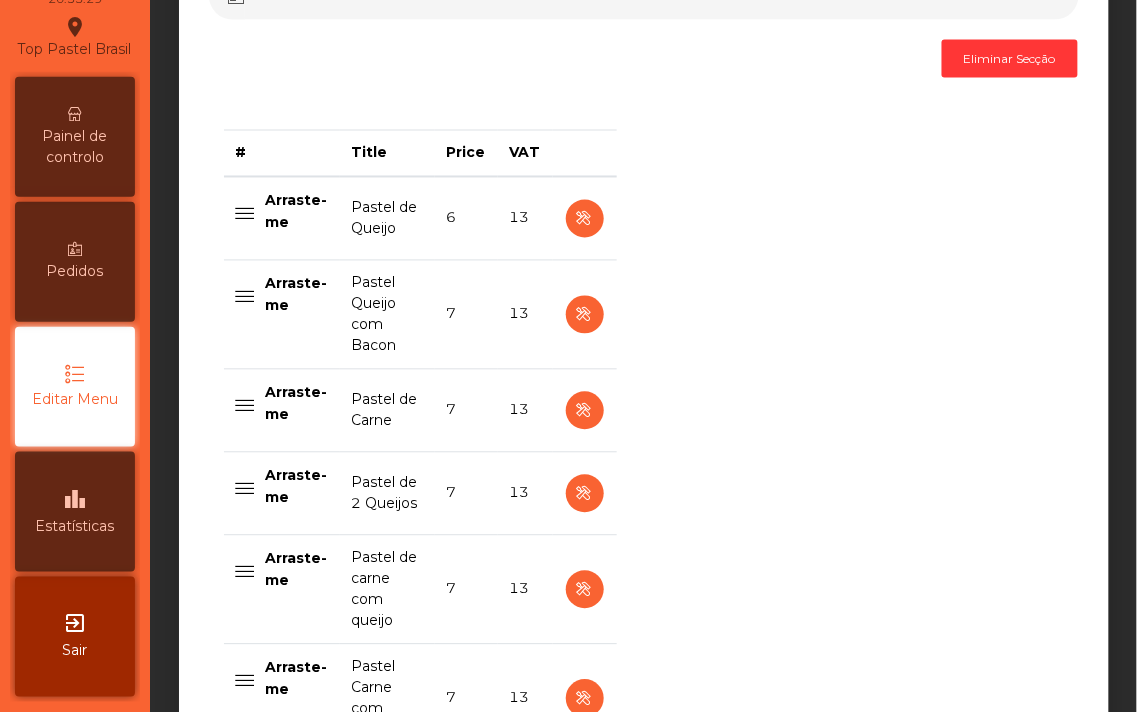 scroll, scrollTop: 605, scrollLeft: 0, axis: vertical 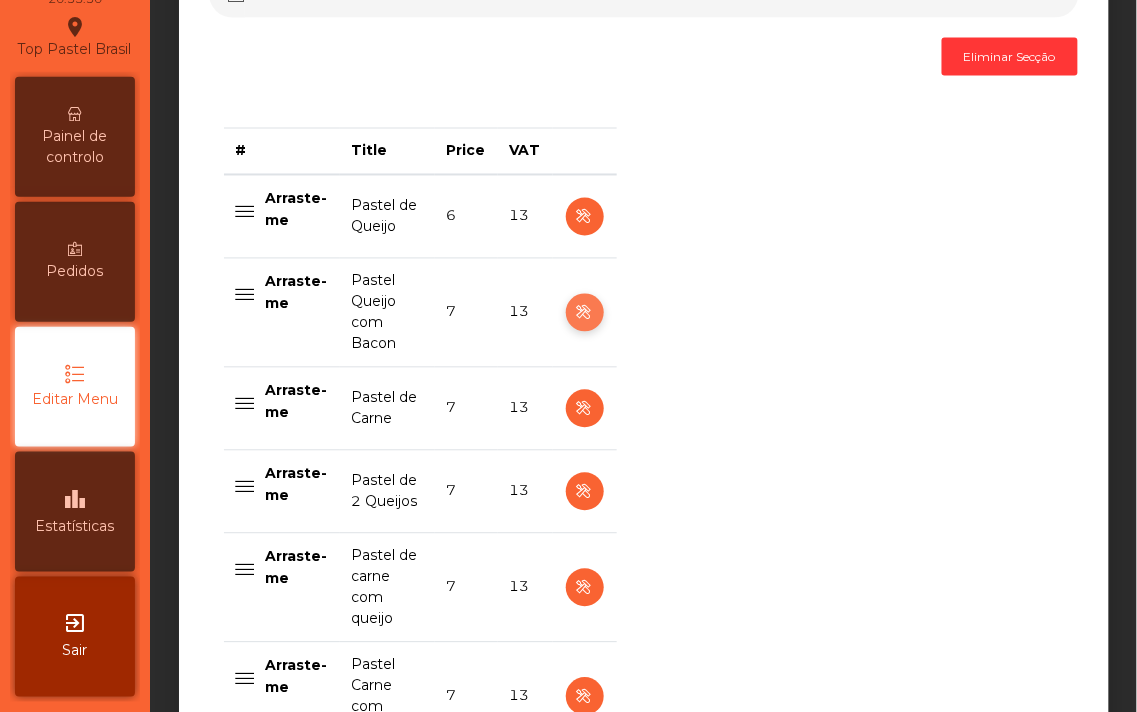 click at bounding box center [584, 313] 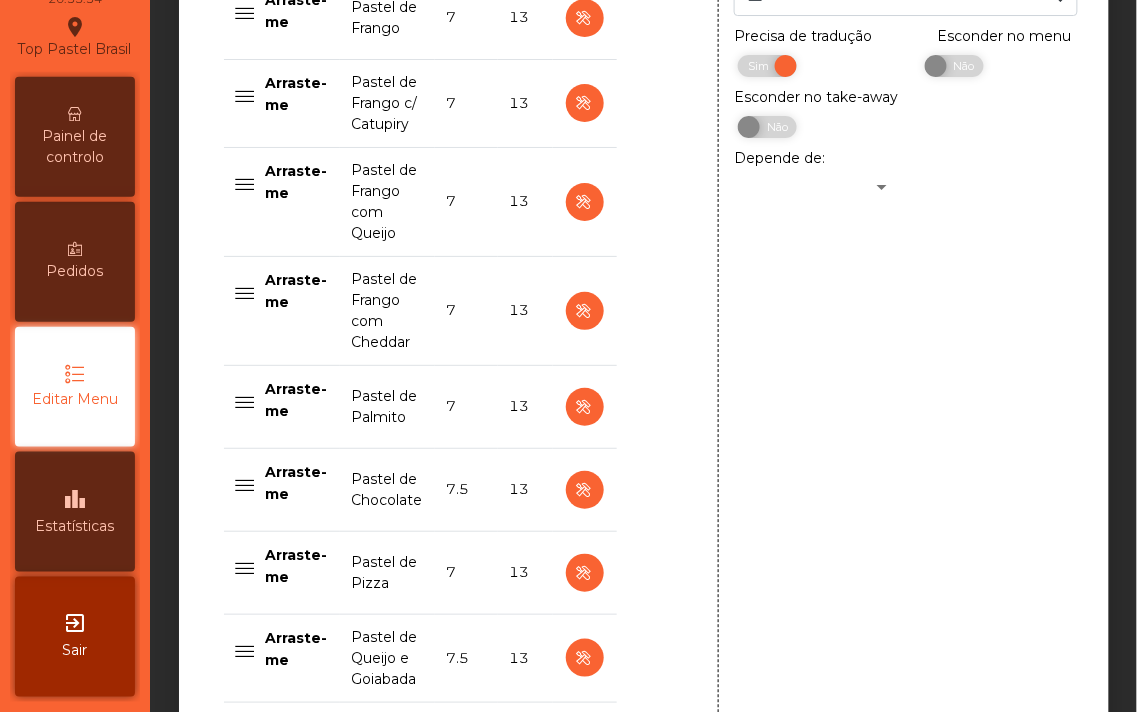 scroll, scrollTop: 1877, scrollLeft: 0, axis: vertical 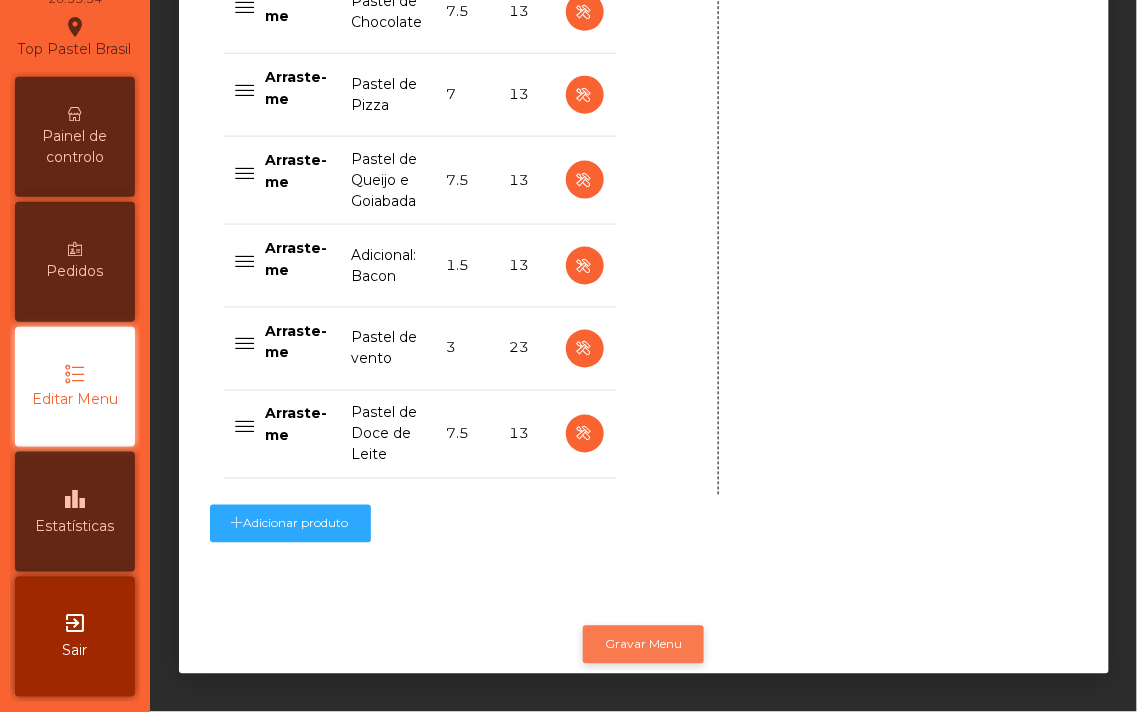 click on "Gravar Menu" at bounding box center [643, 645] 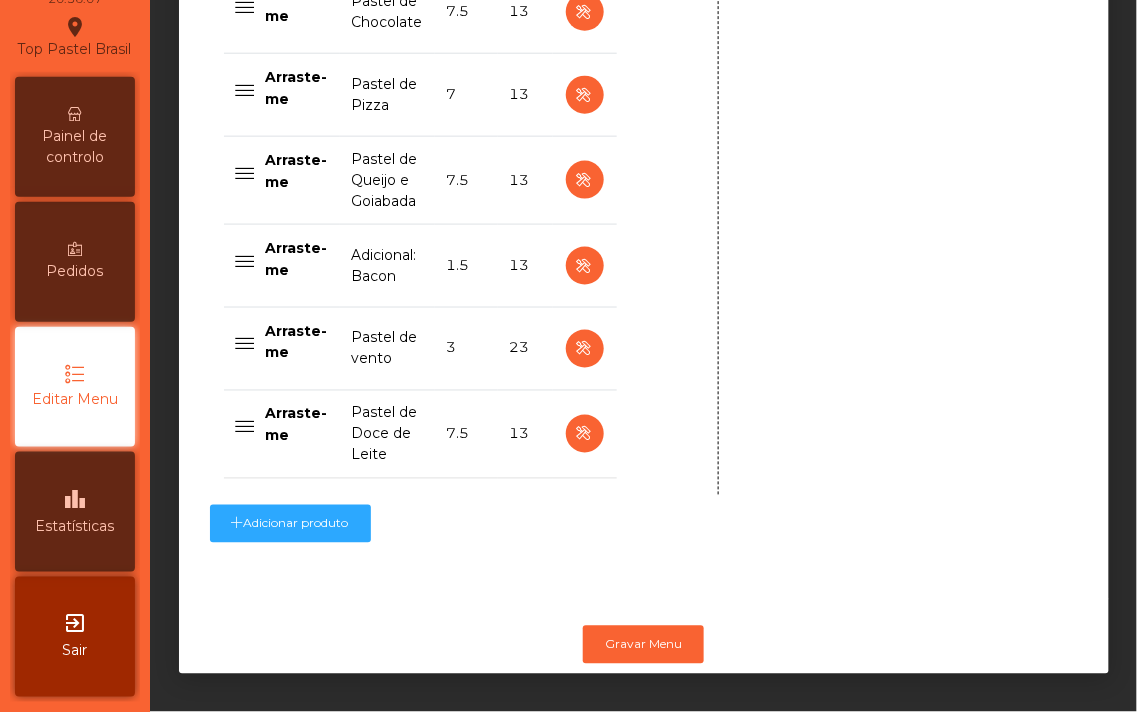 click on "Escolha a moeda do seu menu Pastéis Hambúrgueres e Lanches Esfirras Bebidas Sorvetes Sobremesas Hot dog Massa de Pastel Carnes Feijoada Entradas Mude a posição da secção Pastéis Eliminar Secção # Title Price VAT Arraste-me Pastel de Queijo 6 13 Arraste-me Pastel Queijo com Bacon 7 13 Arraste-me Pastel de Carne 7 13 Arraste-me Pastel de 2 Queijos 7 13 Arraste-me Pastel de carne com queijo 7 13 Arraste-me Pastel Carne com Cheddar 7 13 Arraste-me Pastel de Frango 7 13 Arraste-me Pastel de Frango c/ Catupiry 7 13 Arraste-me Pastel de Frango com Queijo 7 13 Arraste-me Pastel de Frango com Cheddar 7 13 Arraste-me Pastel de Palmito 7 13 Arraste-me Pastel de Chocolate 7.5 13 Arraste-me Pastel de Pizza 7 13 Arraste-me Pastel de Queijo e Goiabada 7.5 13 Arraste-me Adicional: Bacon 1.5 13 Arraste-me Pastel de vento 3 23 Arraste-me Pastel de Doce de Leite 7.5 13 Pastel Queijo com Bacon Delete Item * *" at bounding box center [644, -486] 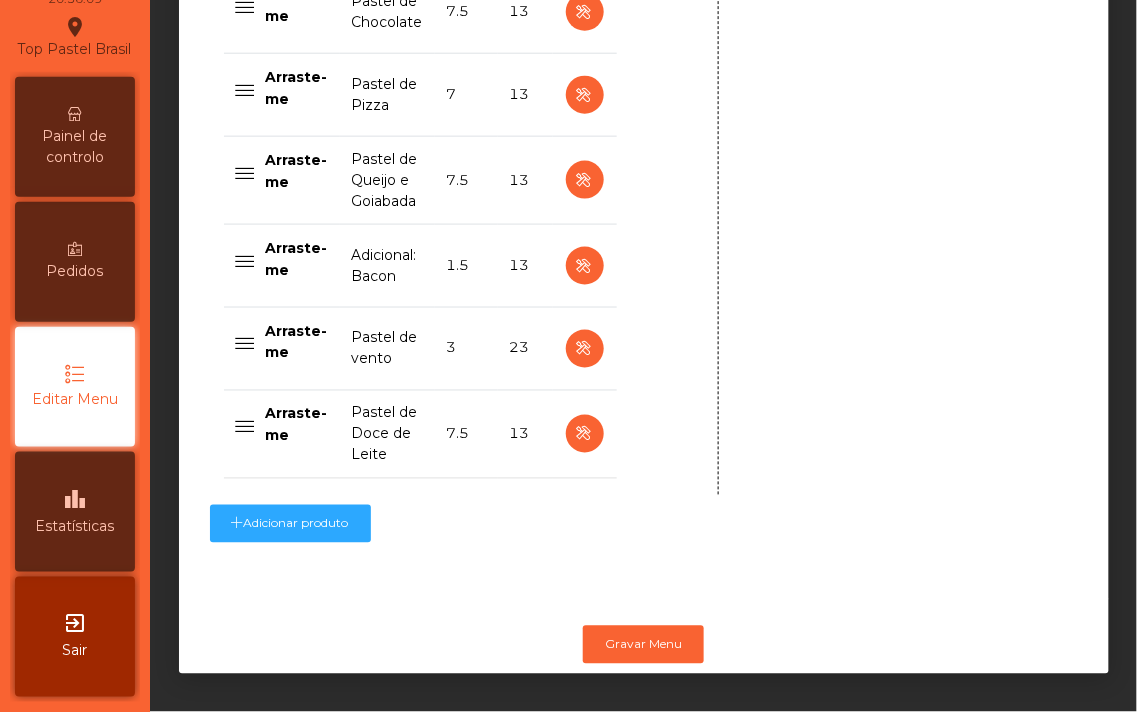 scroll, scrollTop: 0, scrollLeft: 0, axis: both 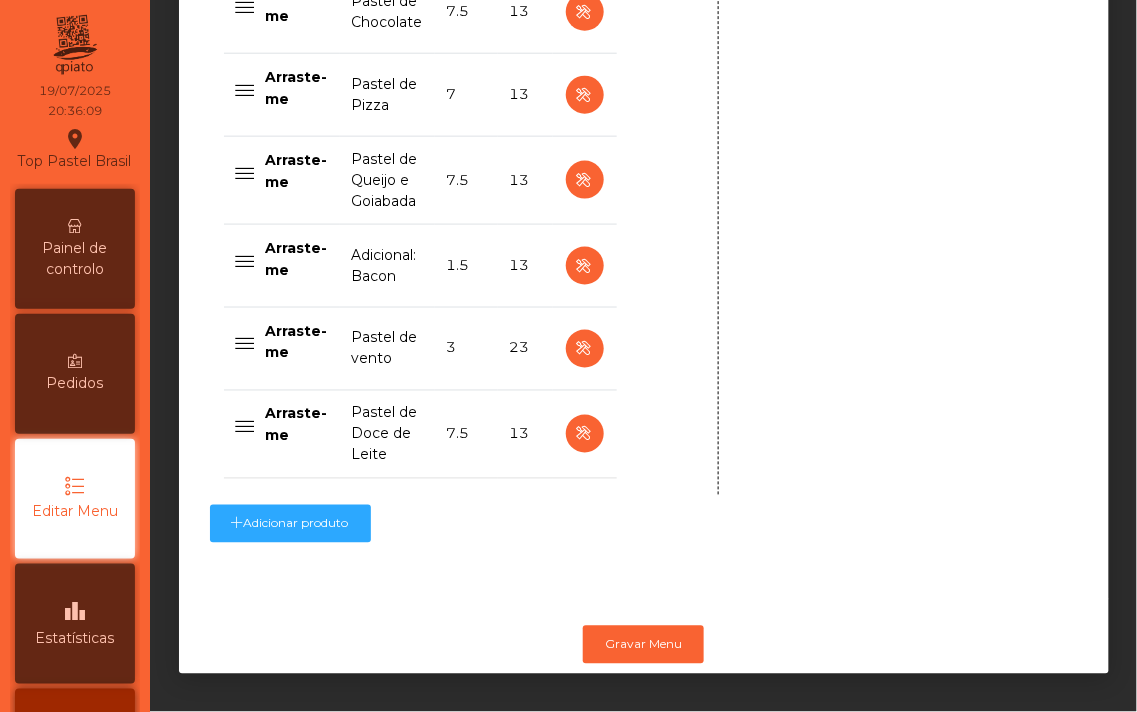 click on "Painel de controlo" at bounding box center [75, 259] 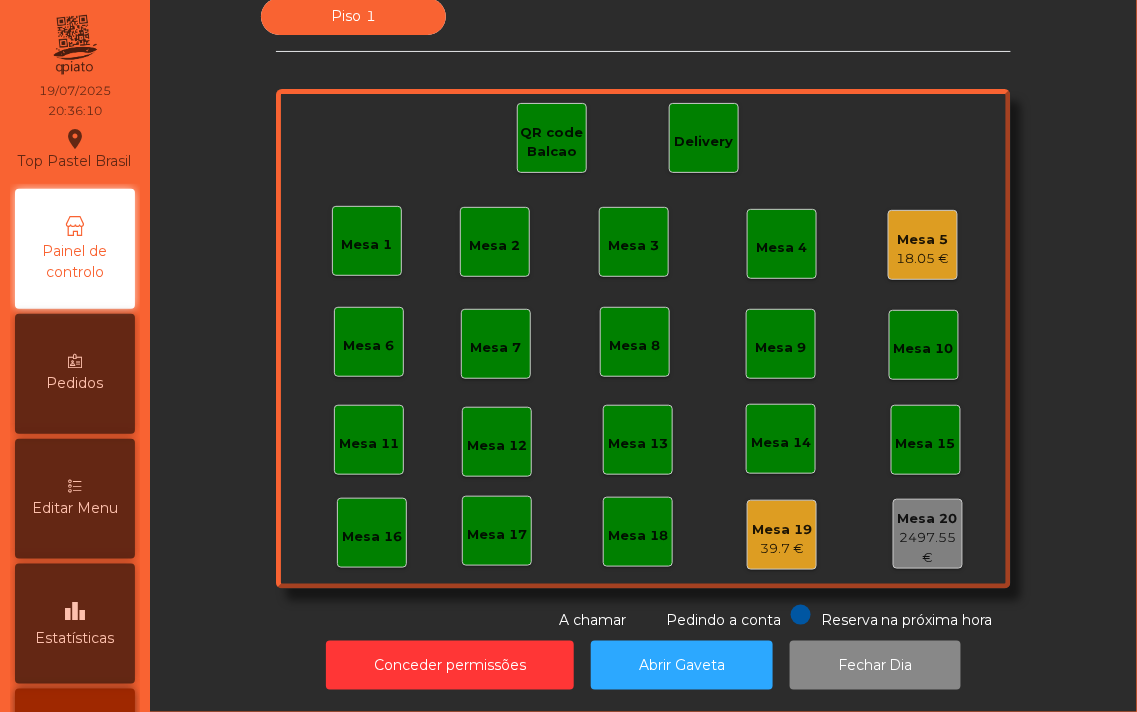 scroll, scrollTop: 41, scrollLeft: 0, axis: vertical 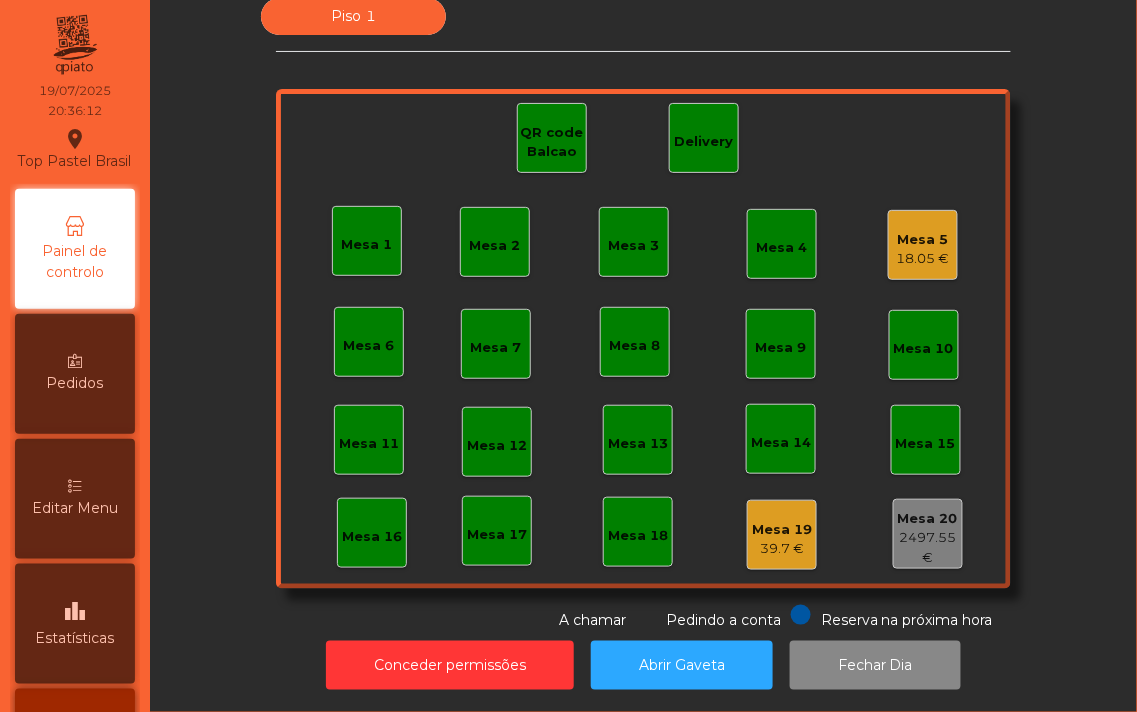 click on "Mesa 1" 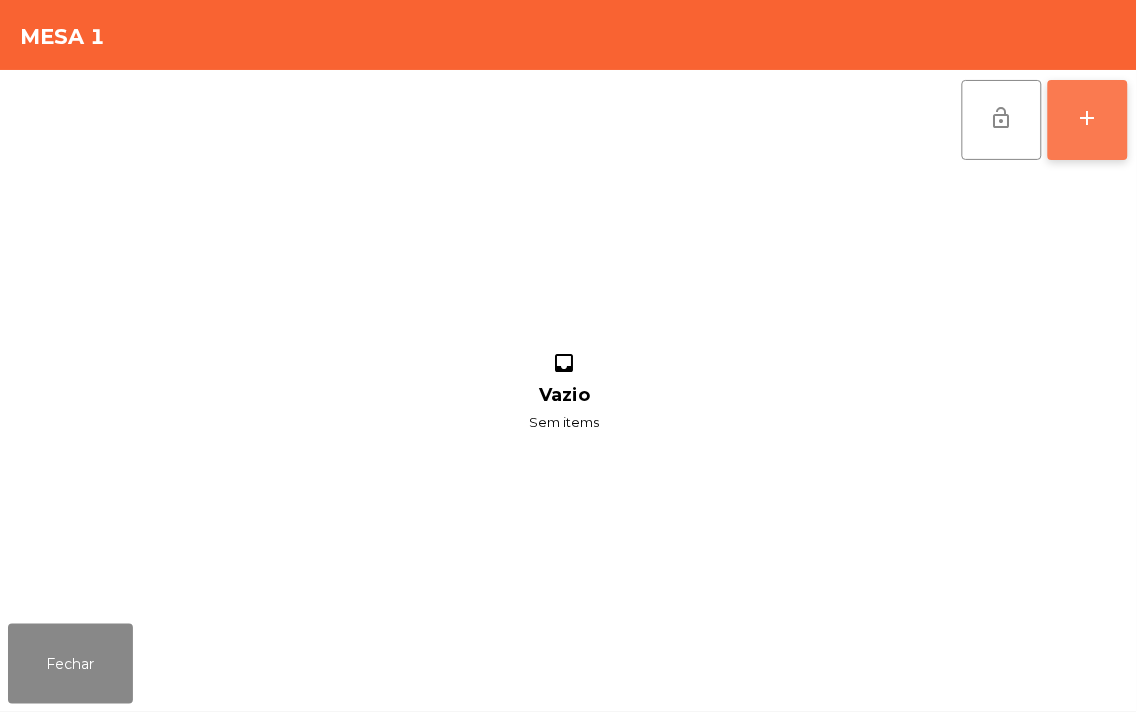 click on "add" 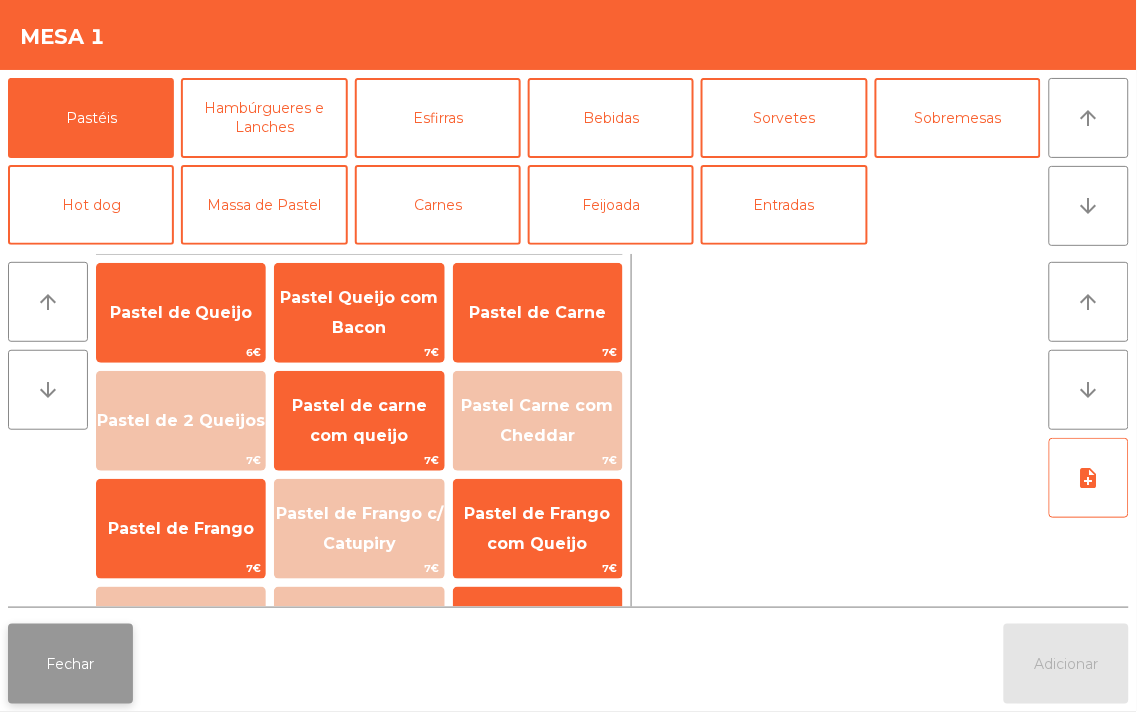click on "Fechar" 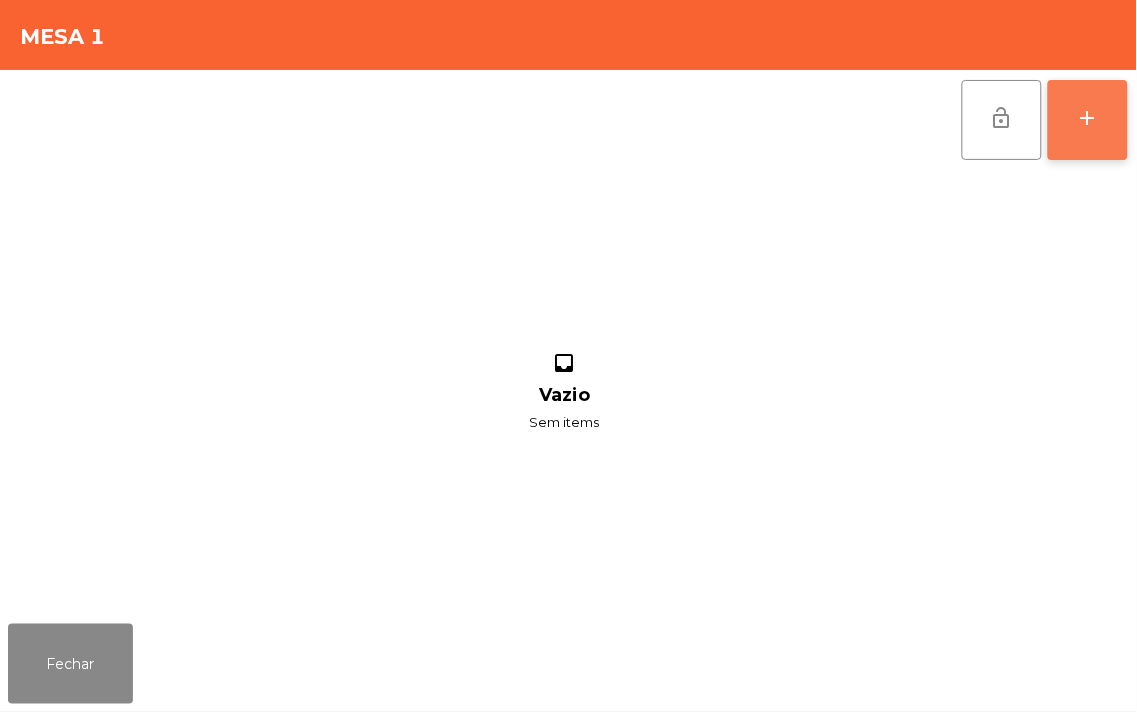 click on "add" 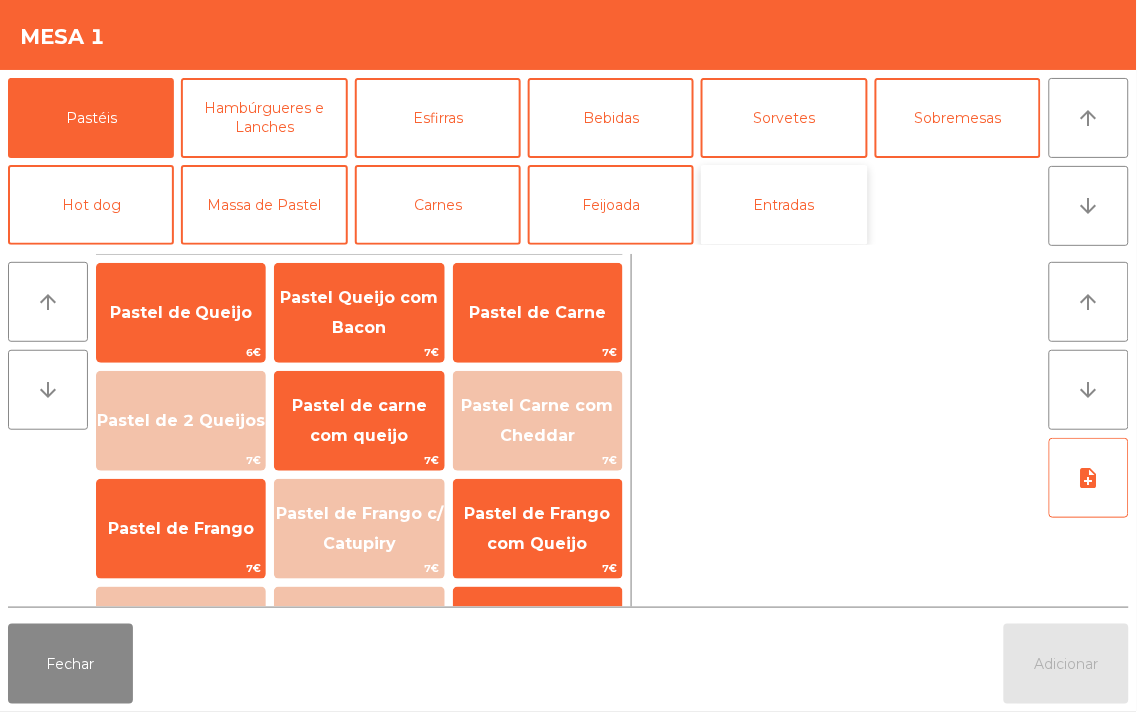 click on "Entradas" 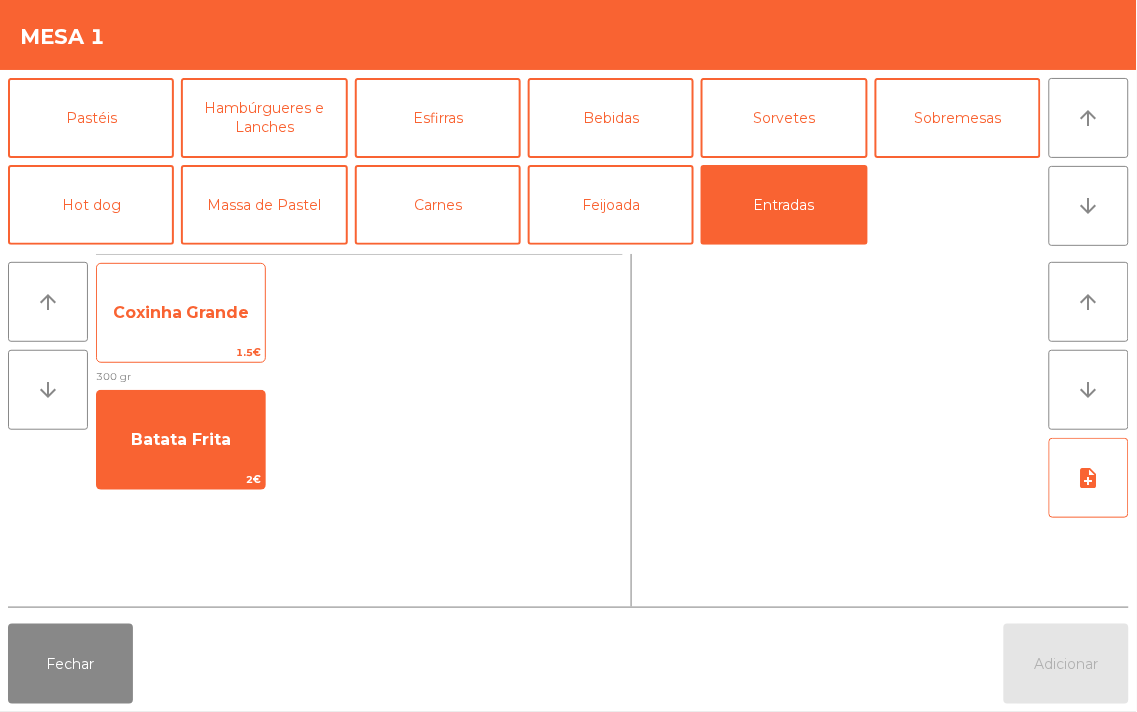 click on "Coxinha Grande" 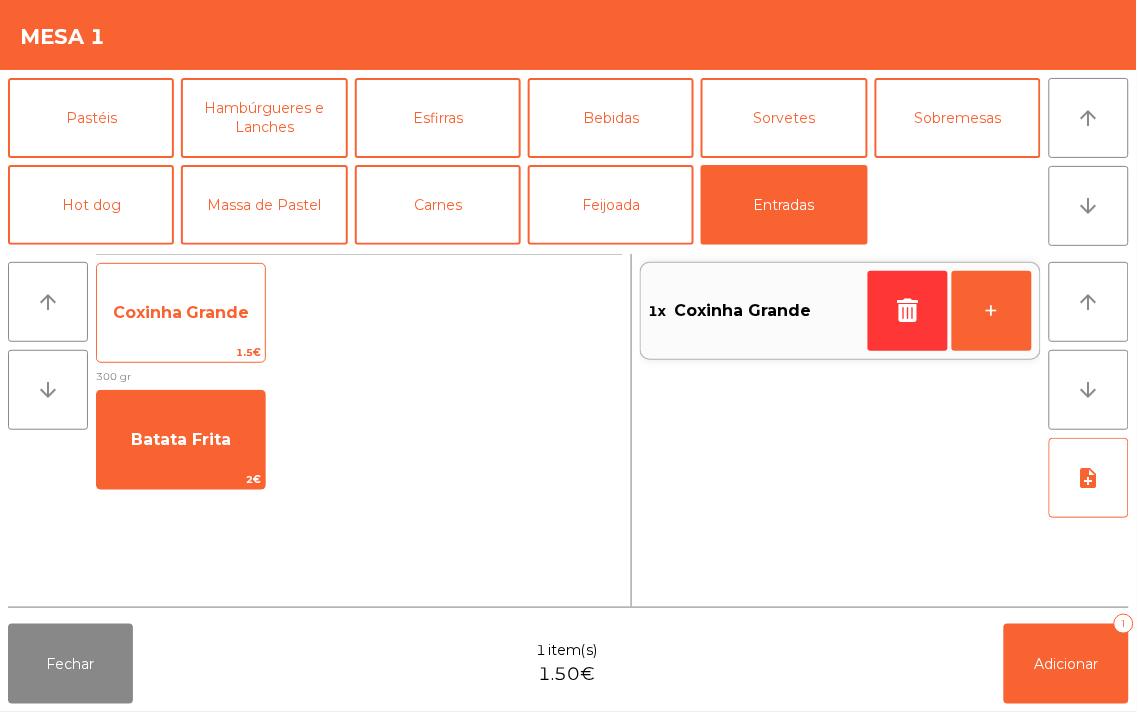 click on "Coxinha Grande" 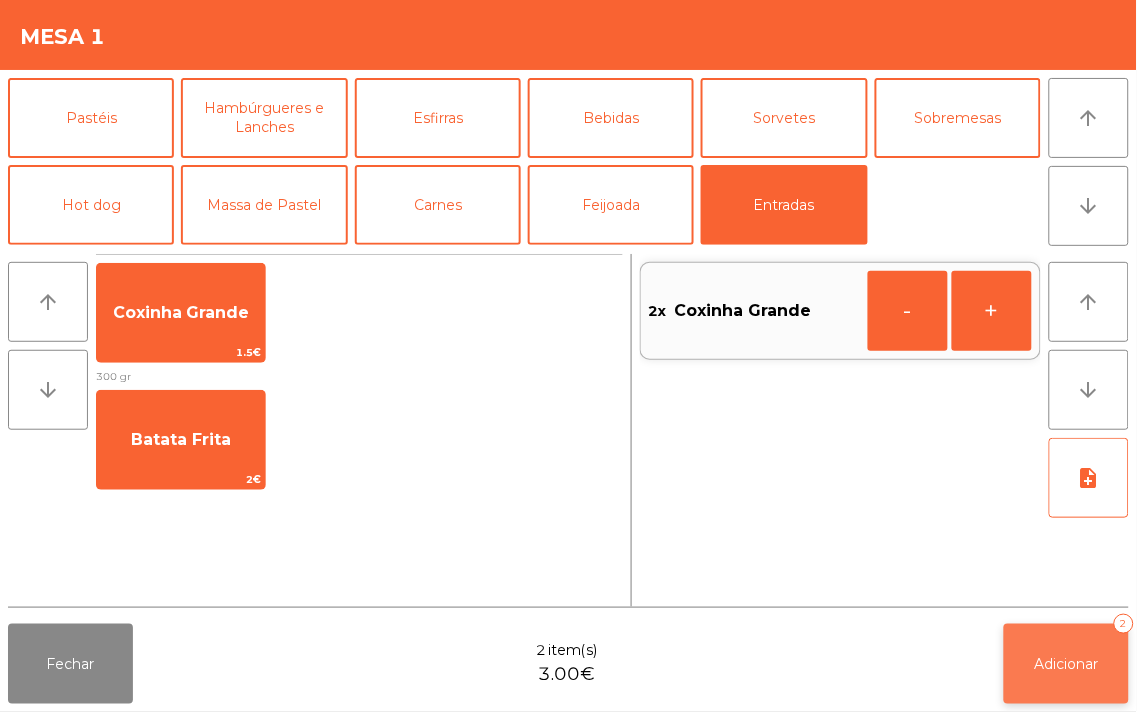click on "Adicionar   2" 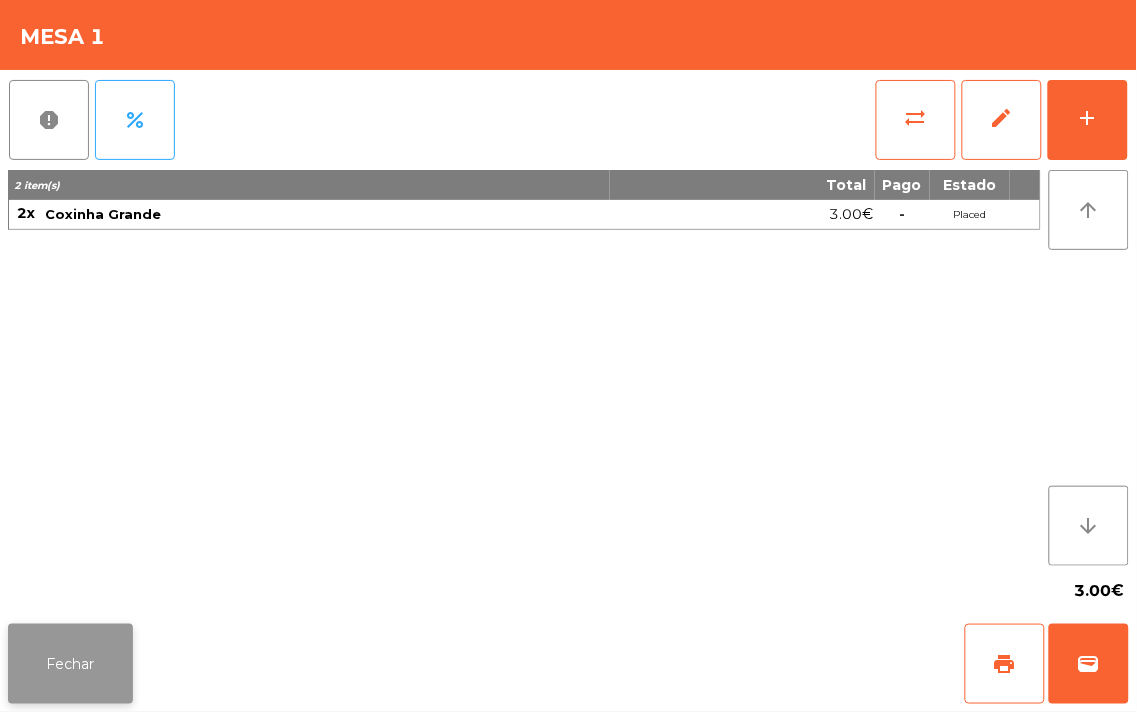 click on "Fechar" 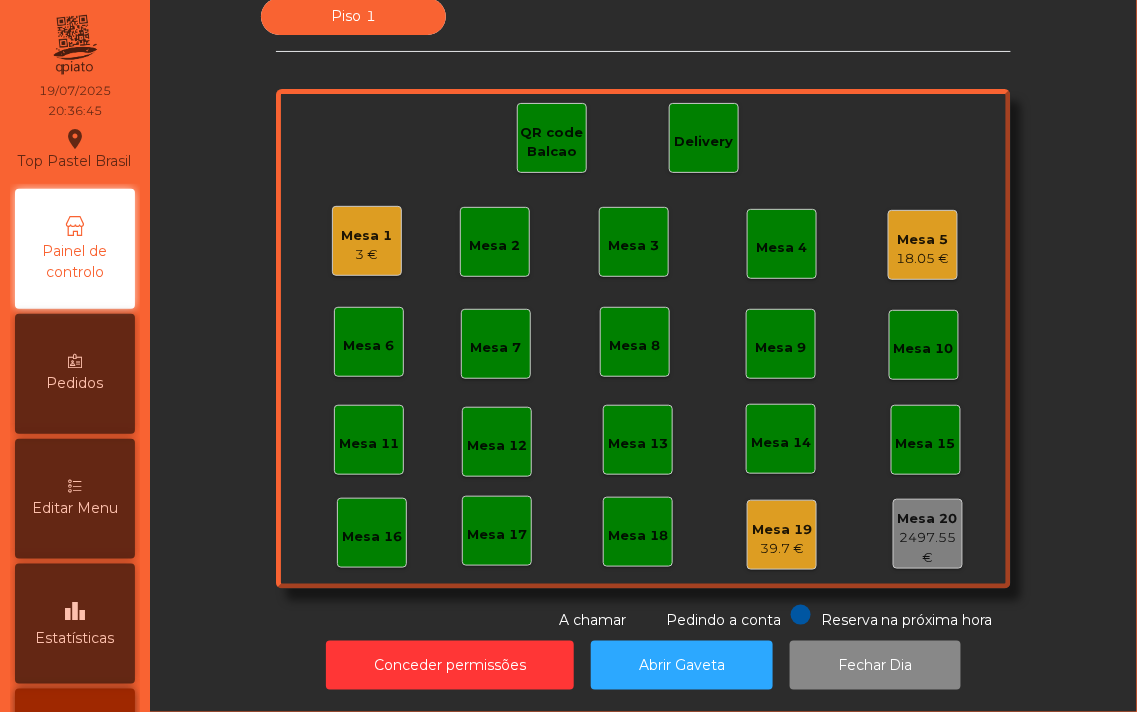 click on "Mesa 2" 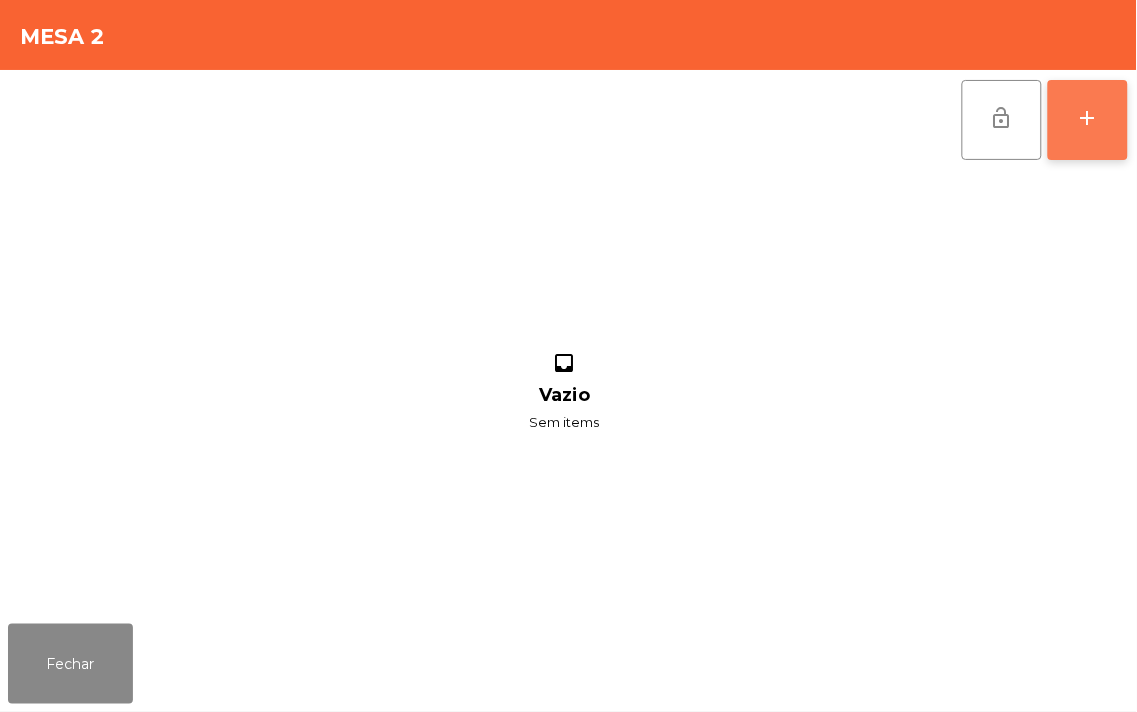 click on "add" 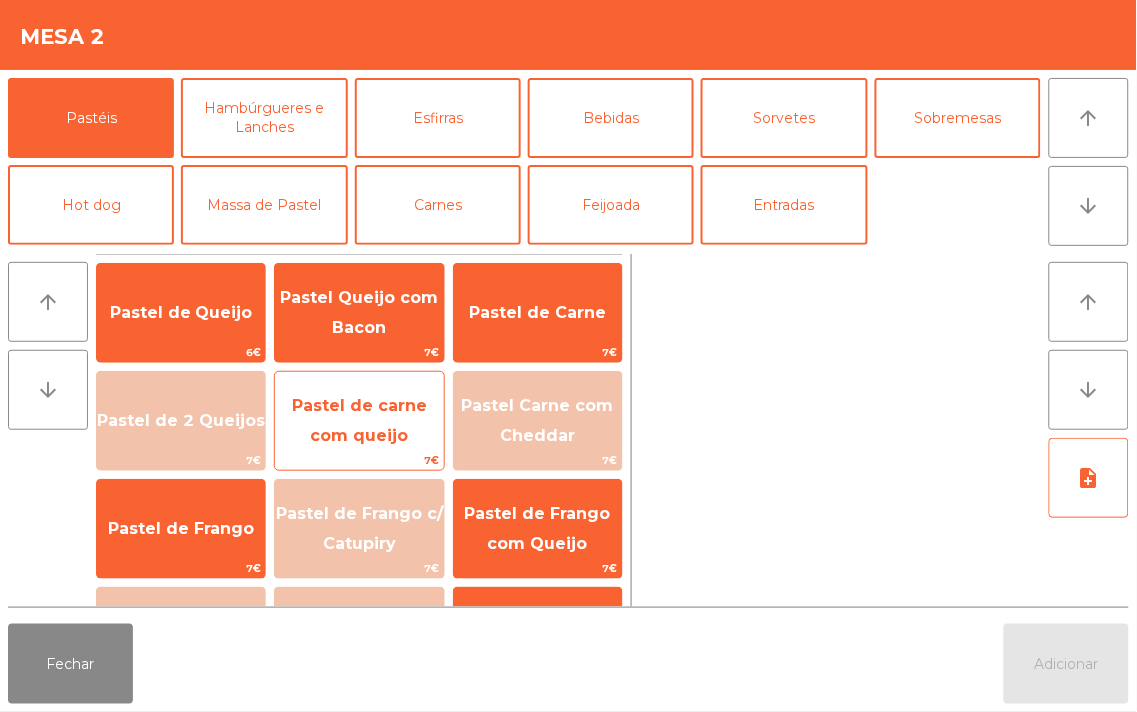 click on "Pastel de carne com queijo" 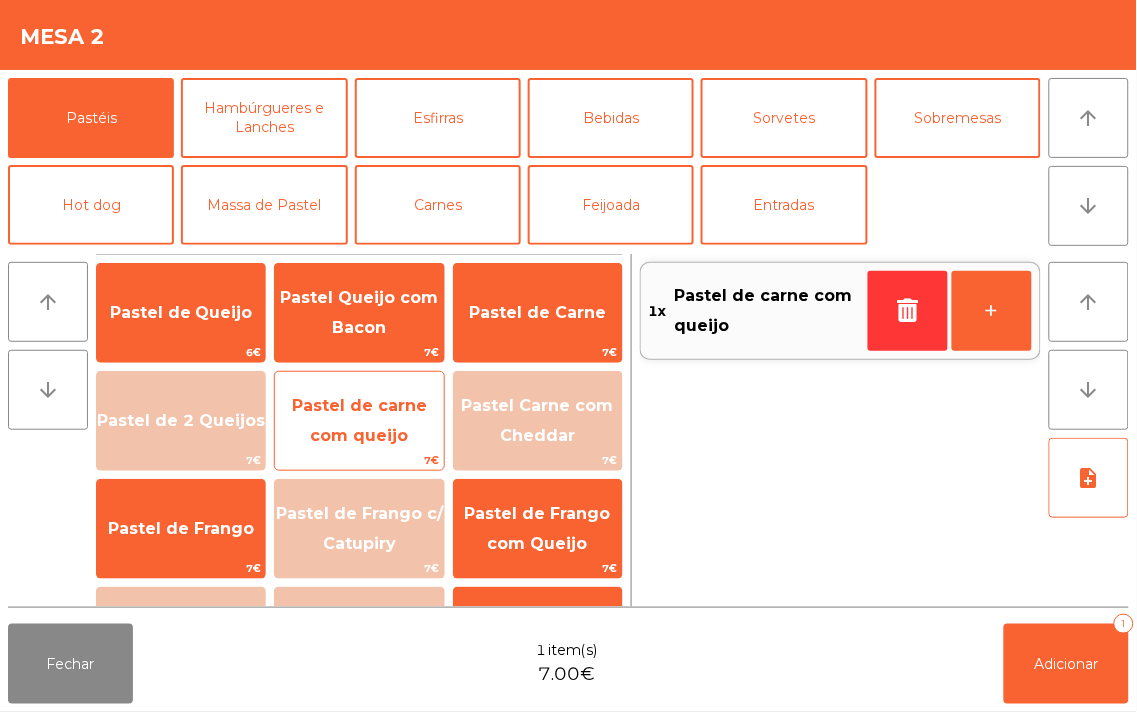 click on "Pastel de carne com queijo" 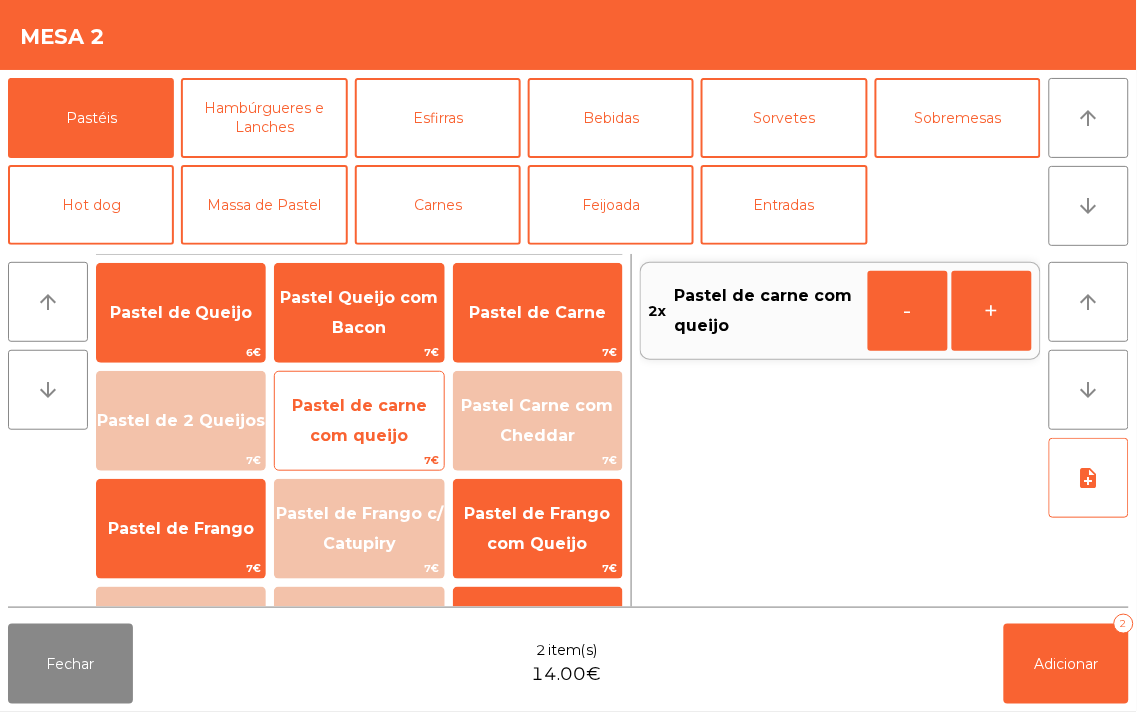 click on "Pastel de carne com queijo" 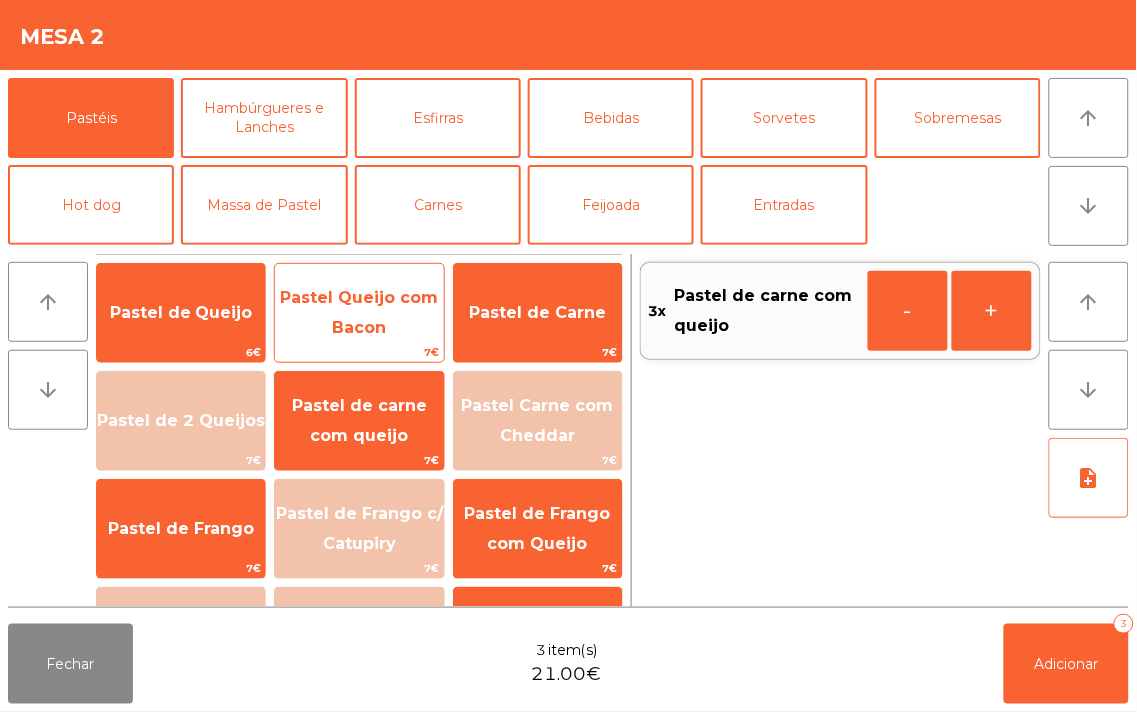click on "Pastel Queijo com Bacon" 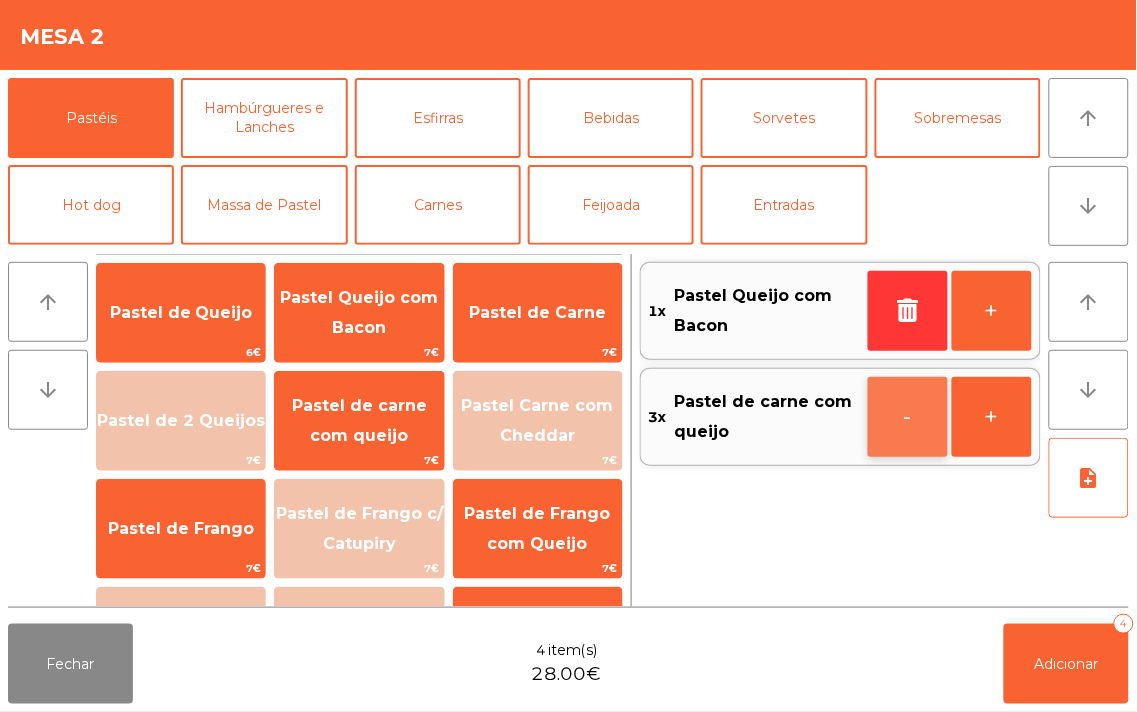 click on "-" 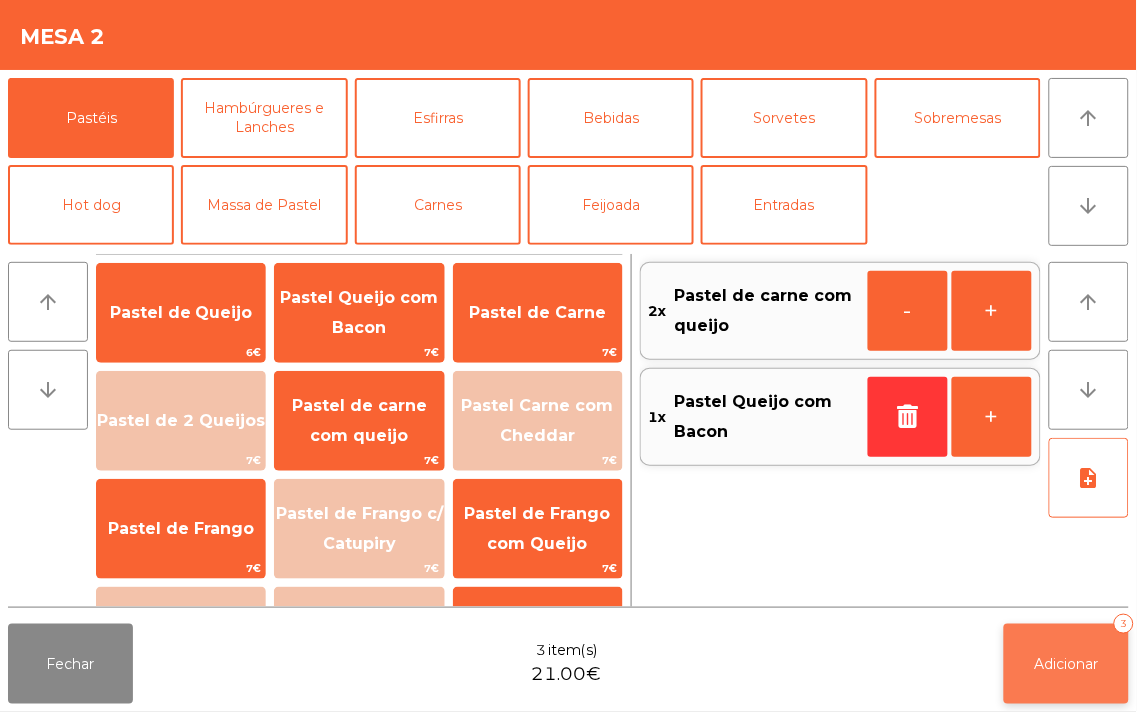 click on "Adicionar   3" 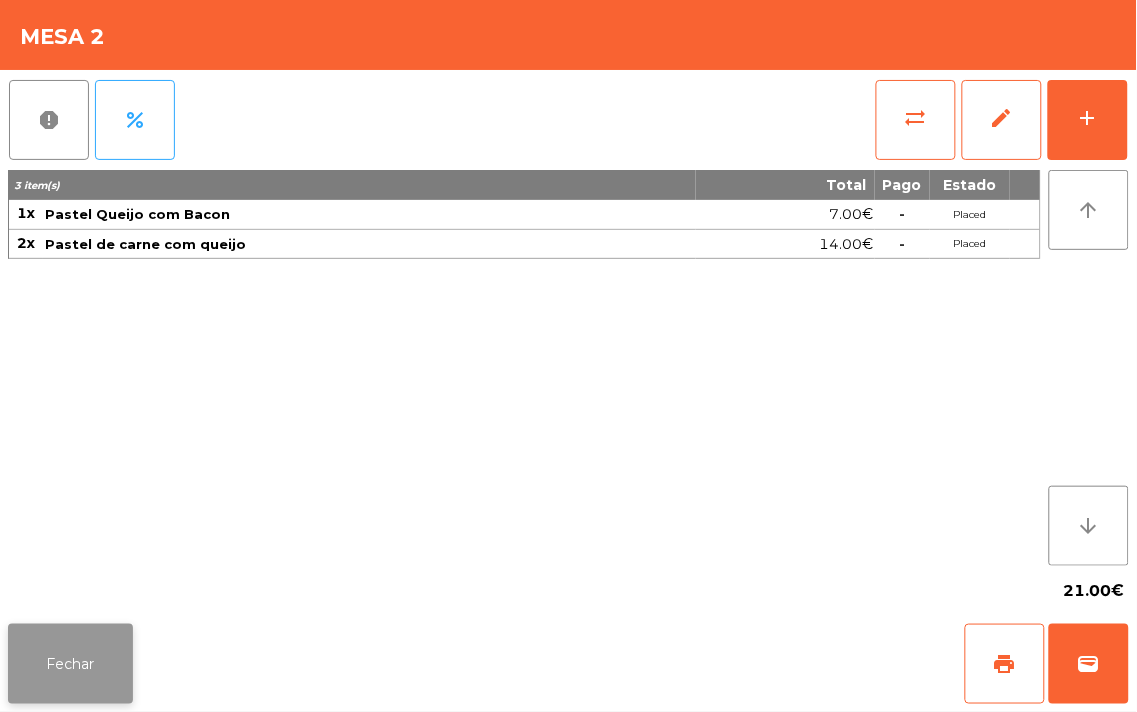 click on "Fechar" 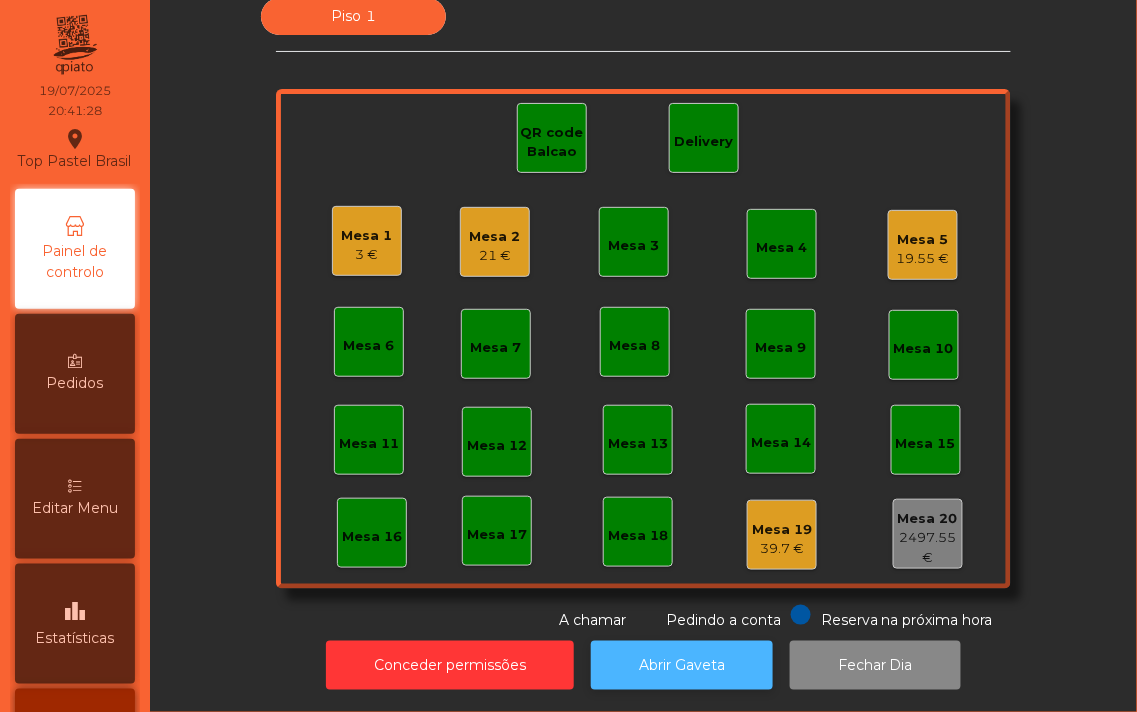 click on "Abrir Gaveta" 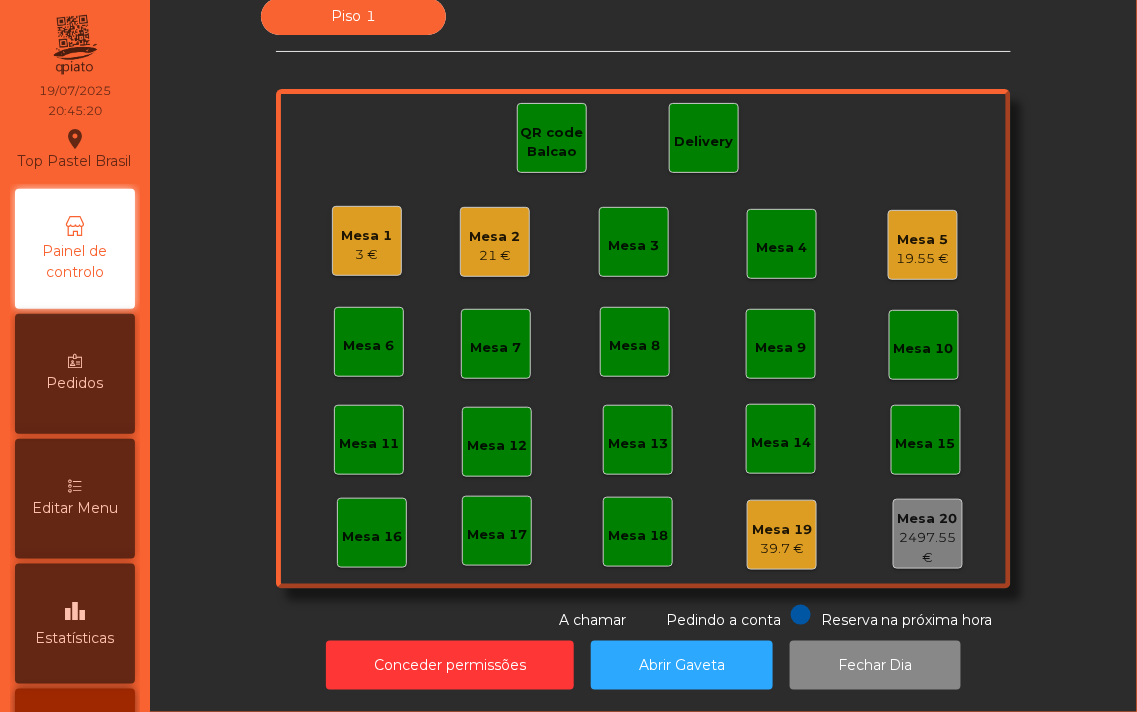 click on "21 €" 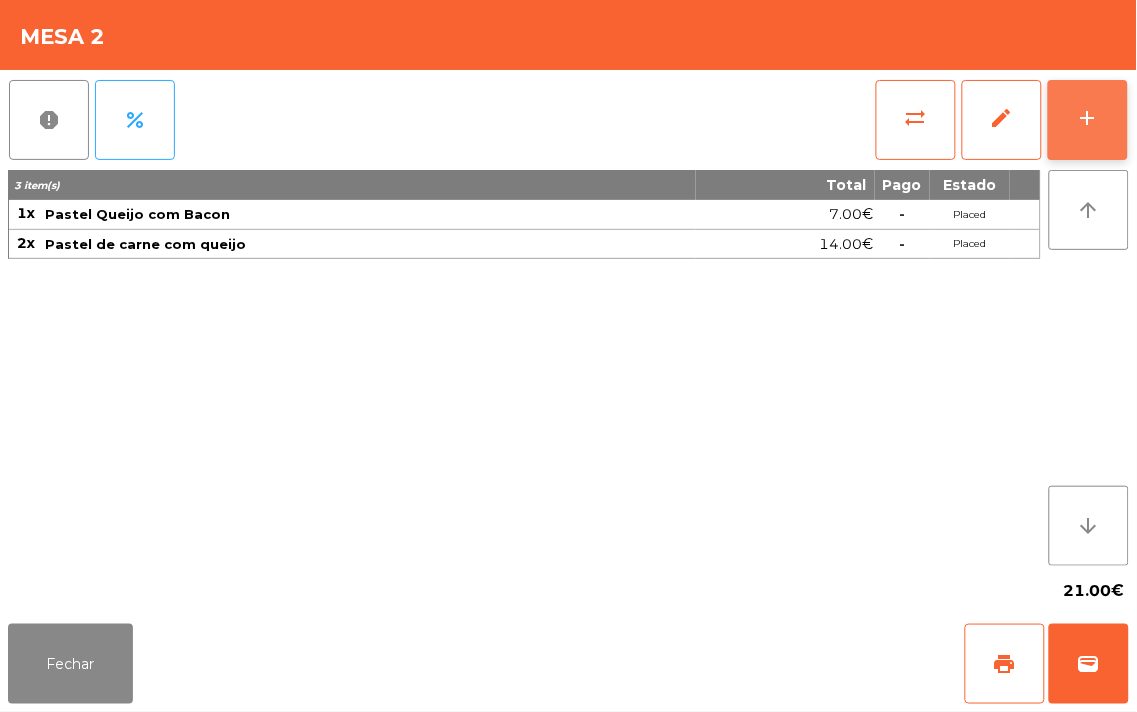 click on "add" 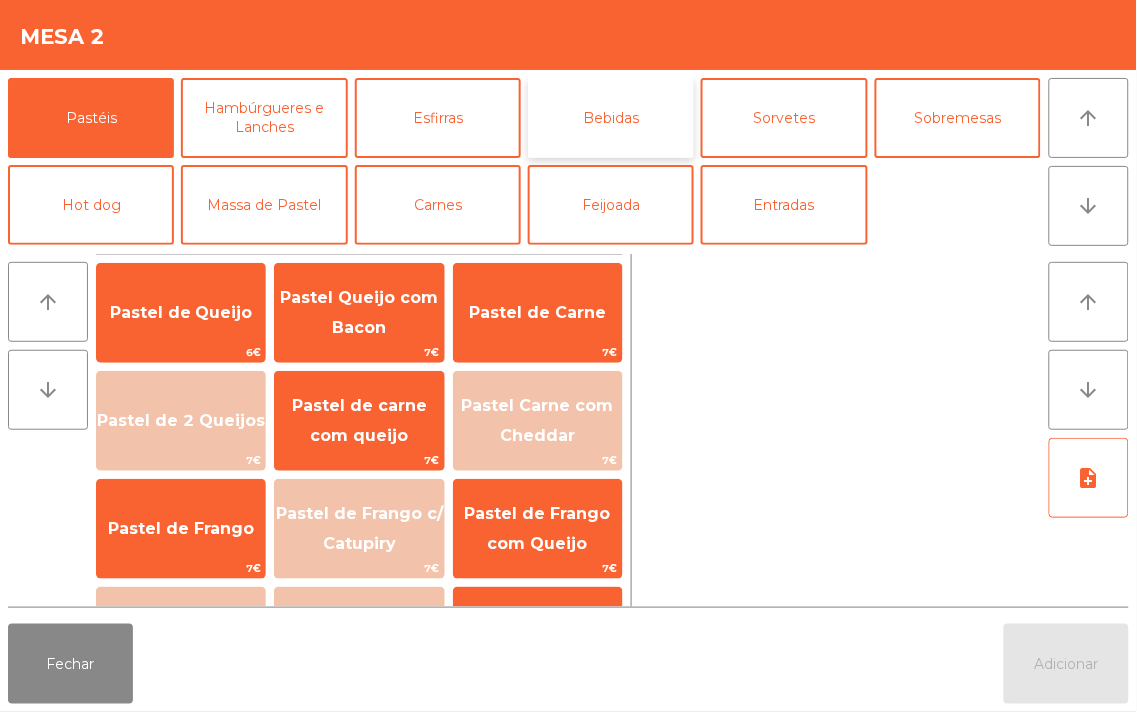 click on "Bebidas" 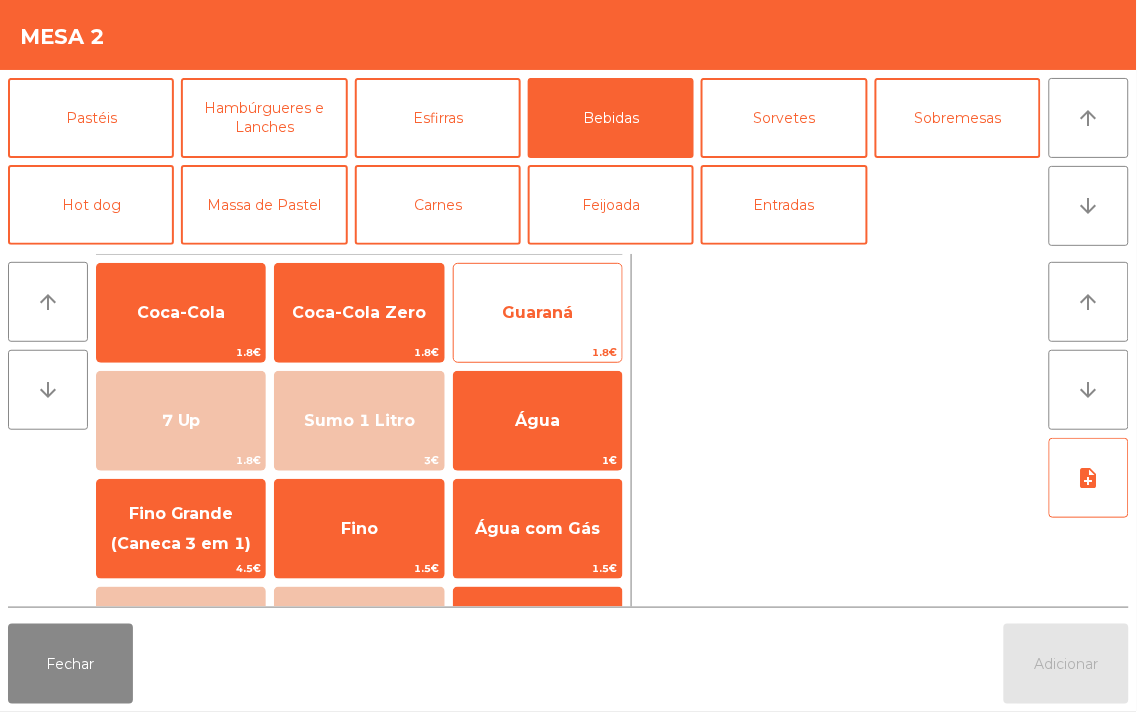 click on "Guaraná" 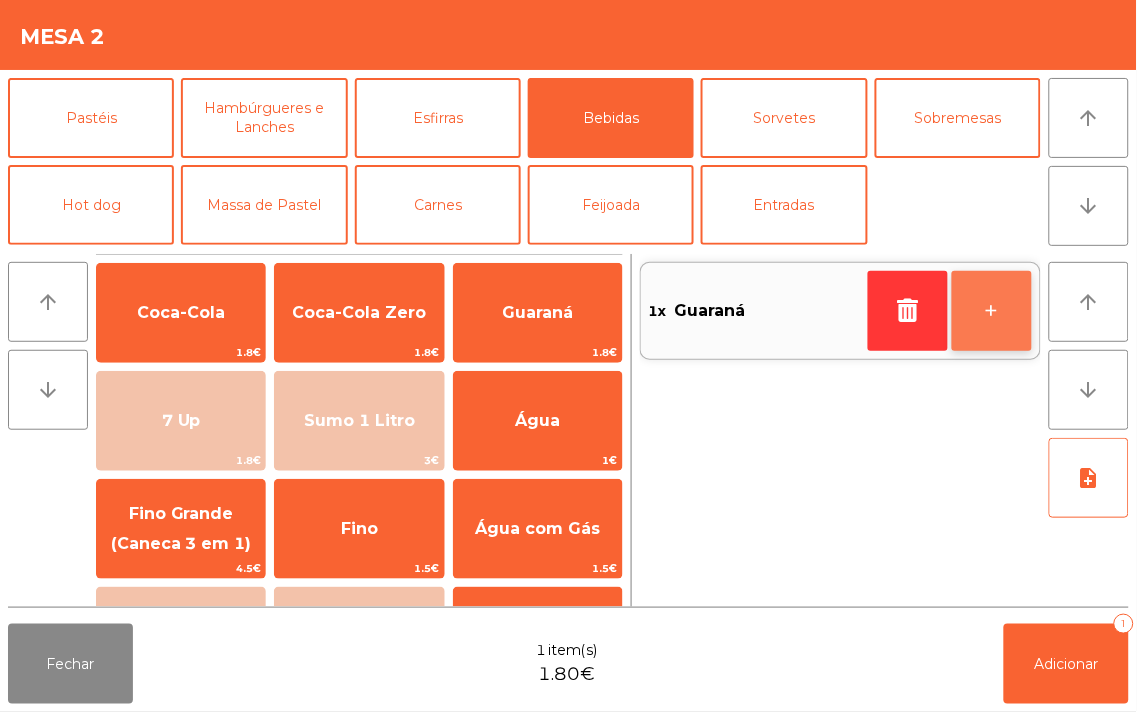 click on "+" 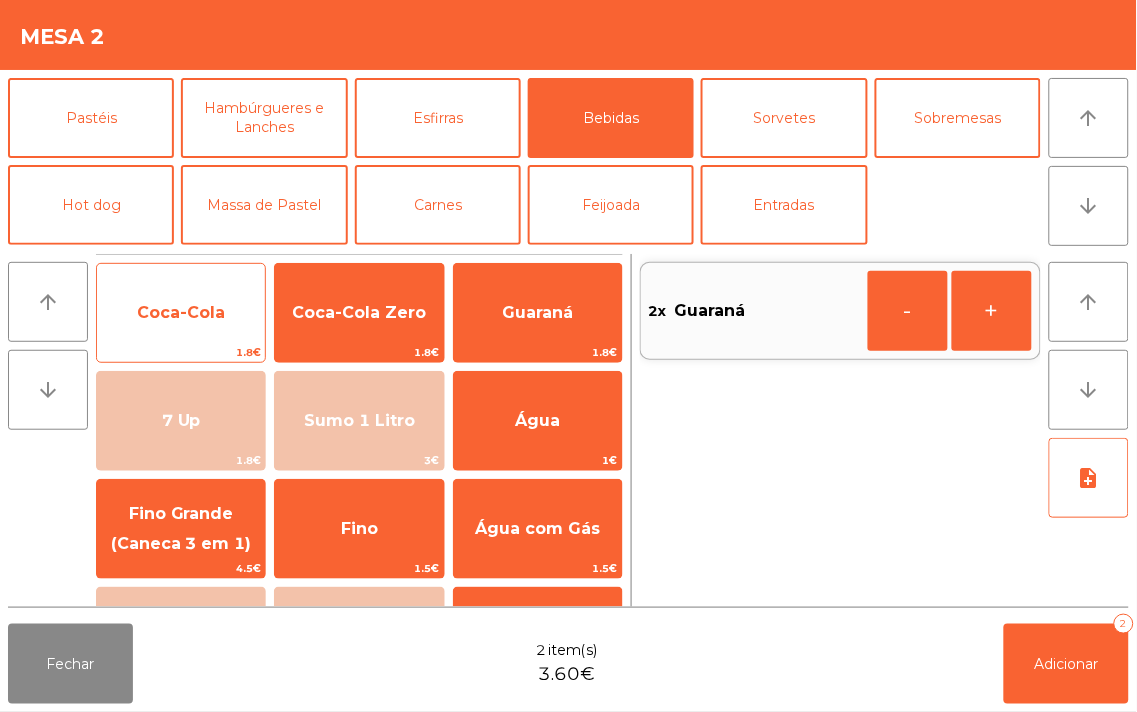 click on "Coca-Cola" 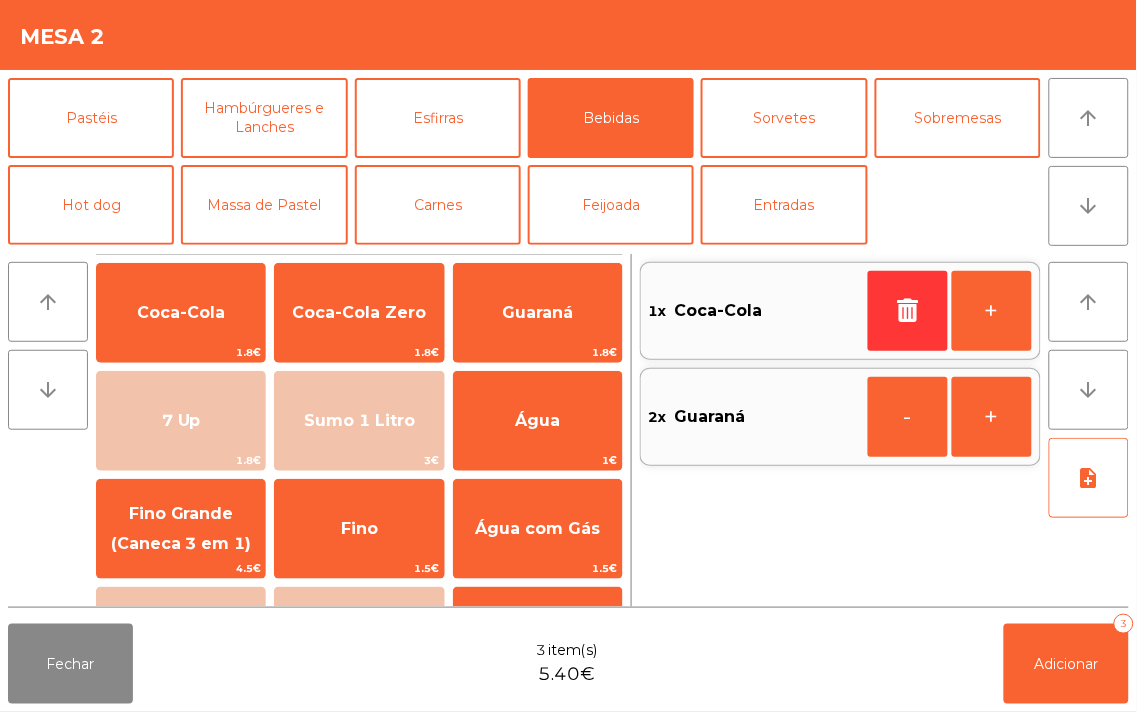 click on "1x Coca-Cola + 2x Guaraná - +" 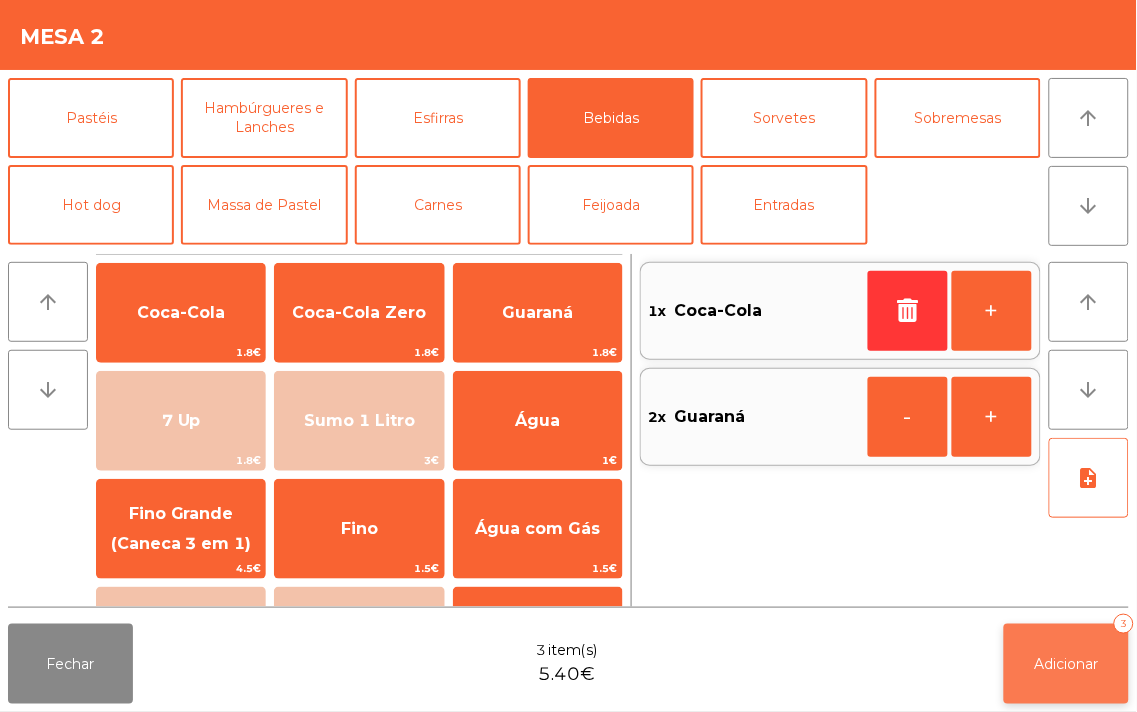 click on "Adicionar   3" 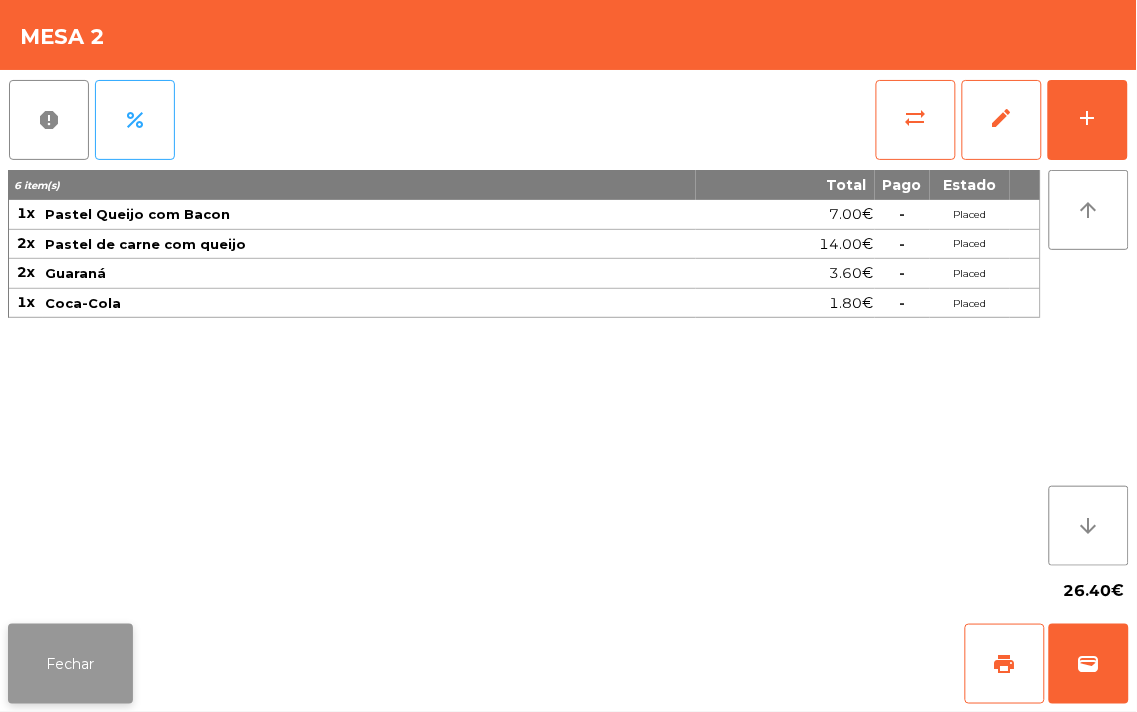 click on "Fechar" 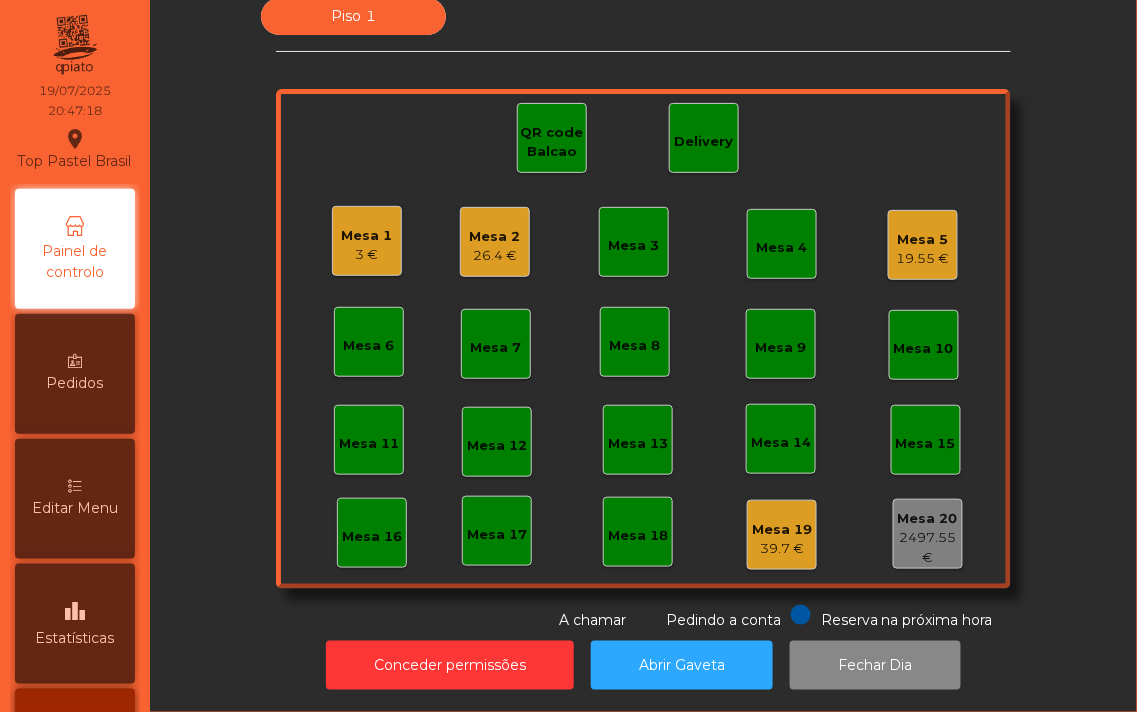 click on "3 €" 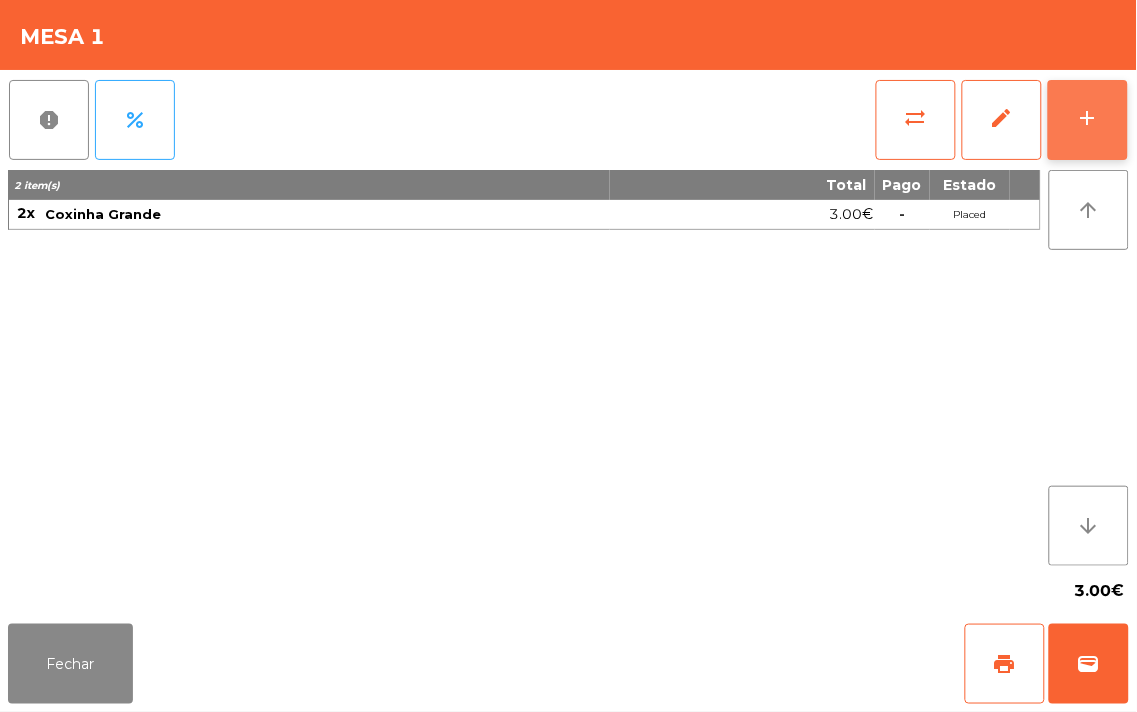 click on "add" 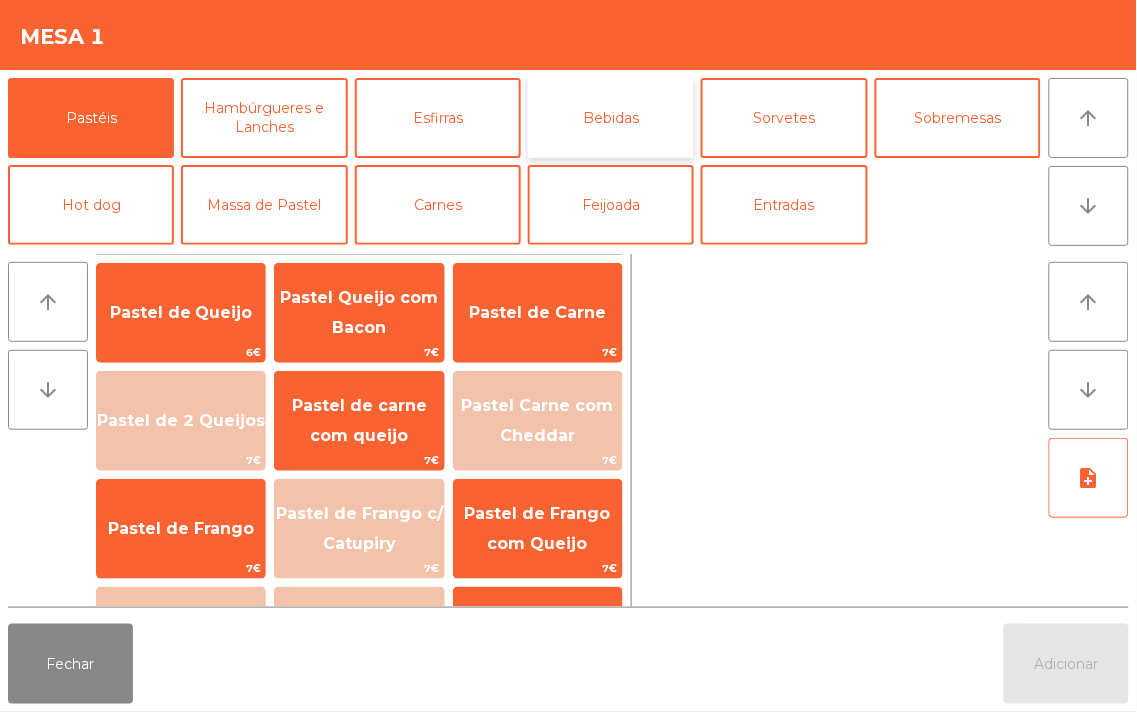 click on "Bebidas" 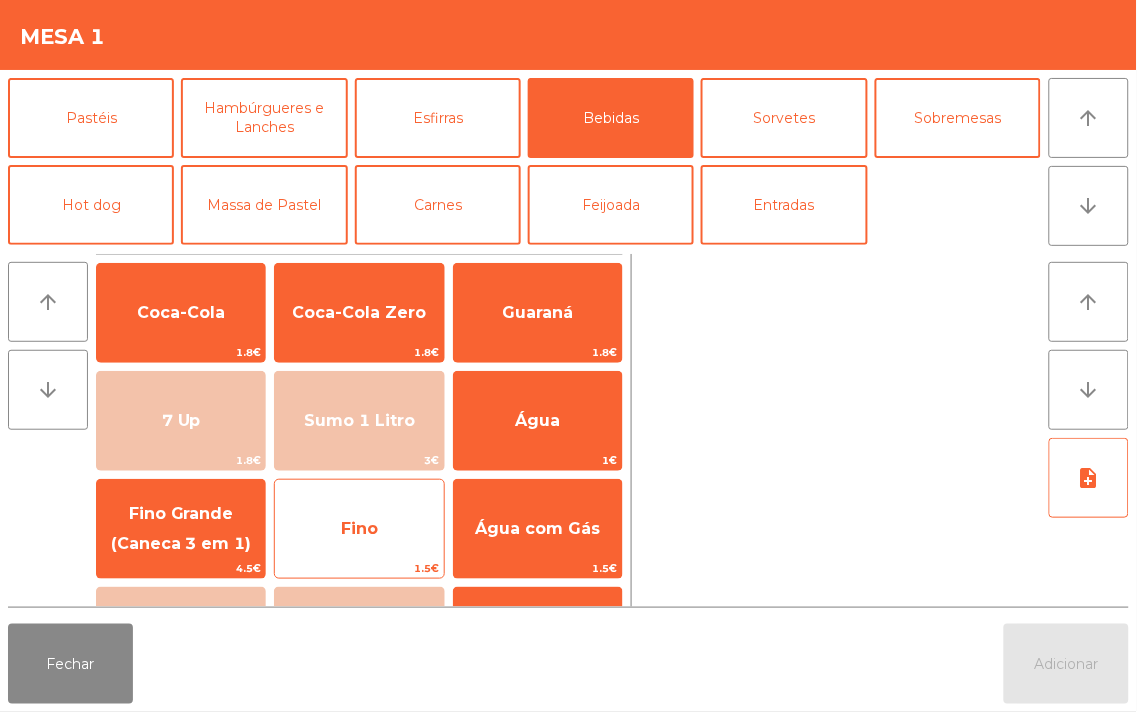 click on "Fino" 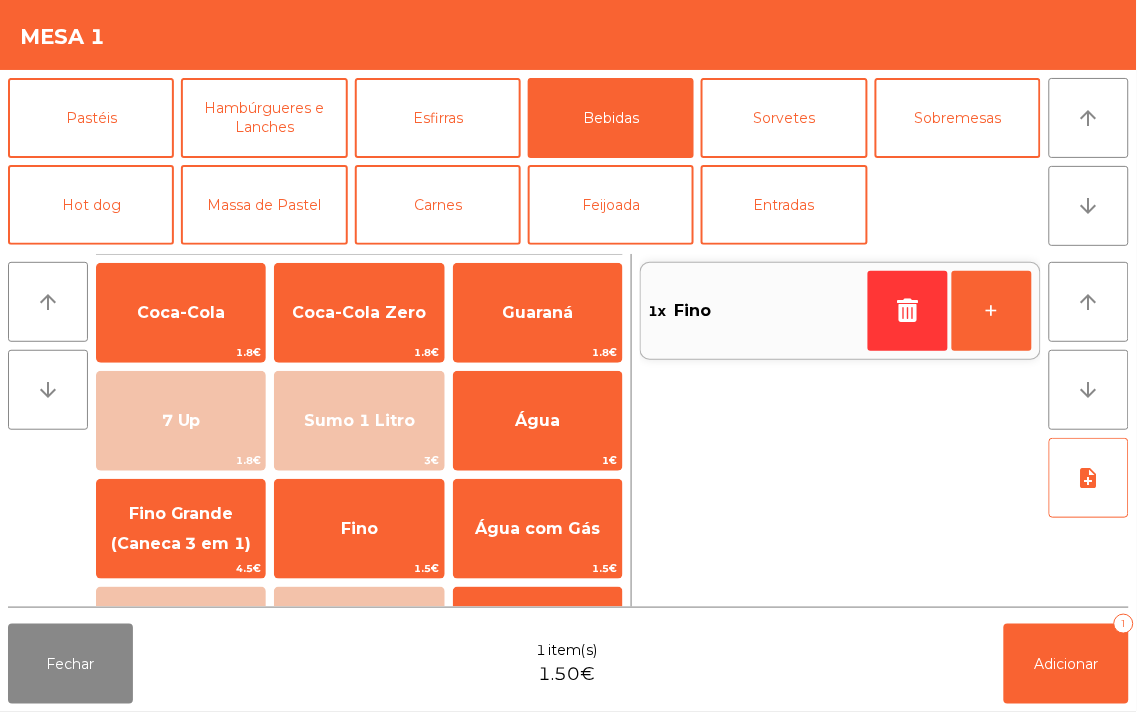 click on "Fechar 1 item(s) 1.50€ Adicionar 1" 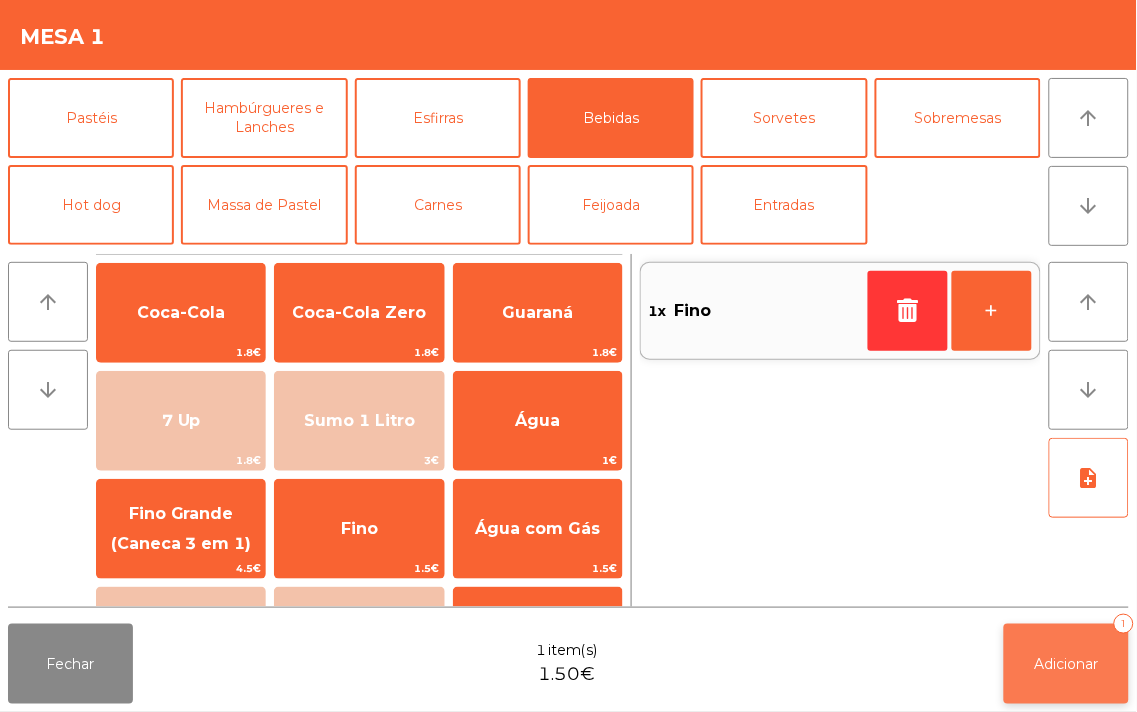 click on "Adicionar   1" 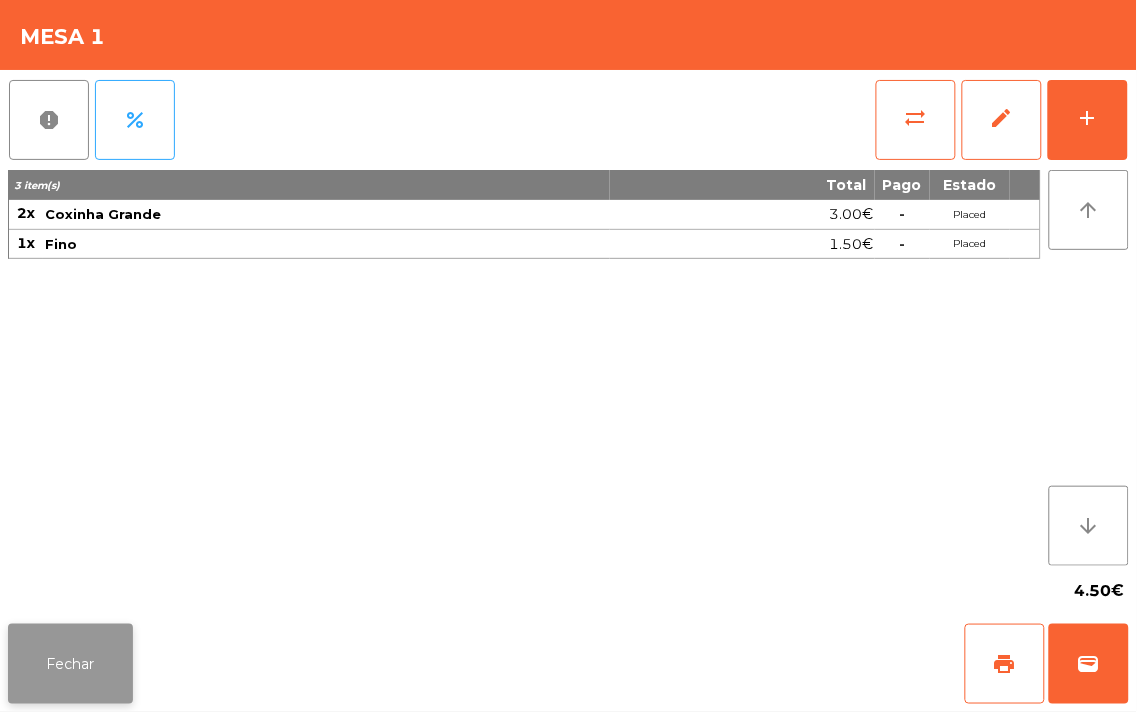 click on "Fechar" 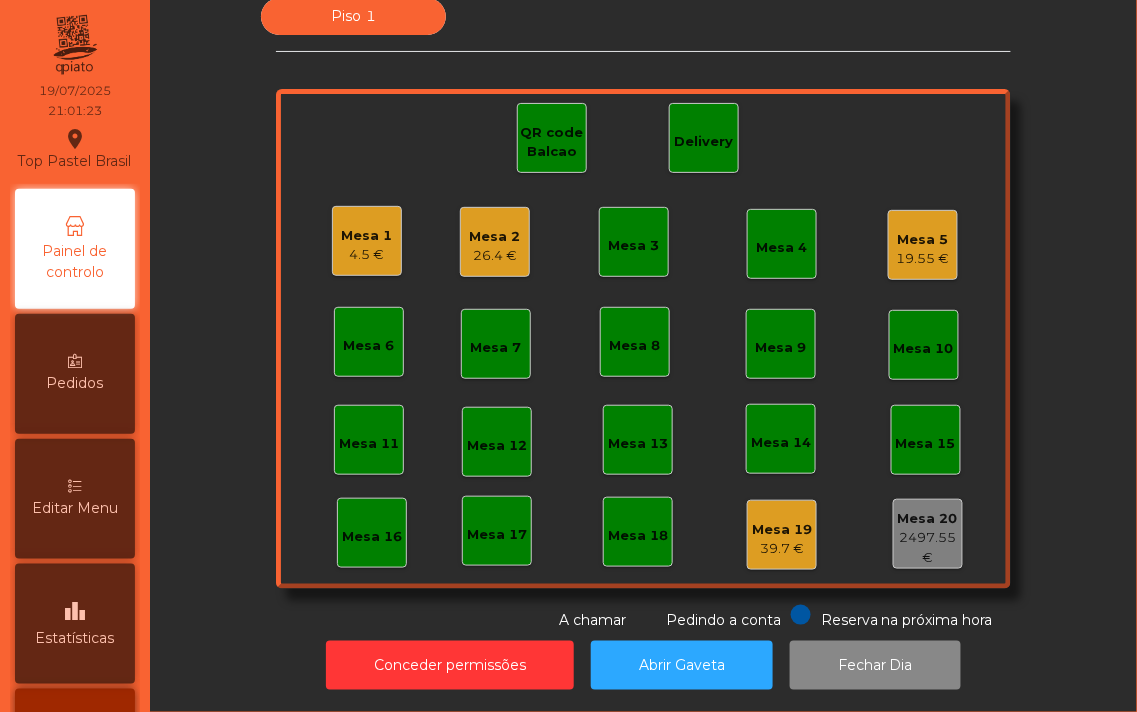 click on "26.4 €" 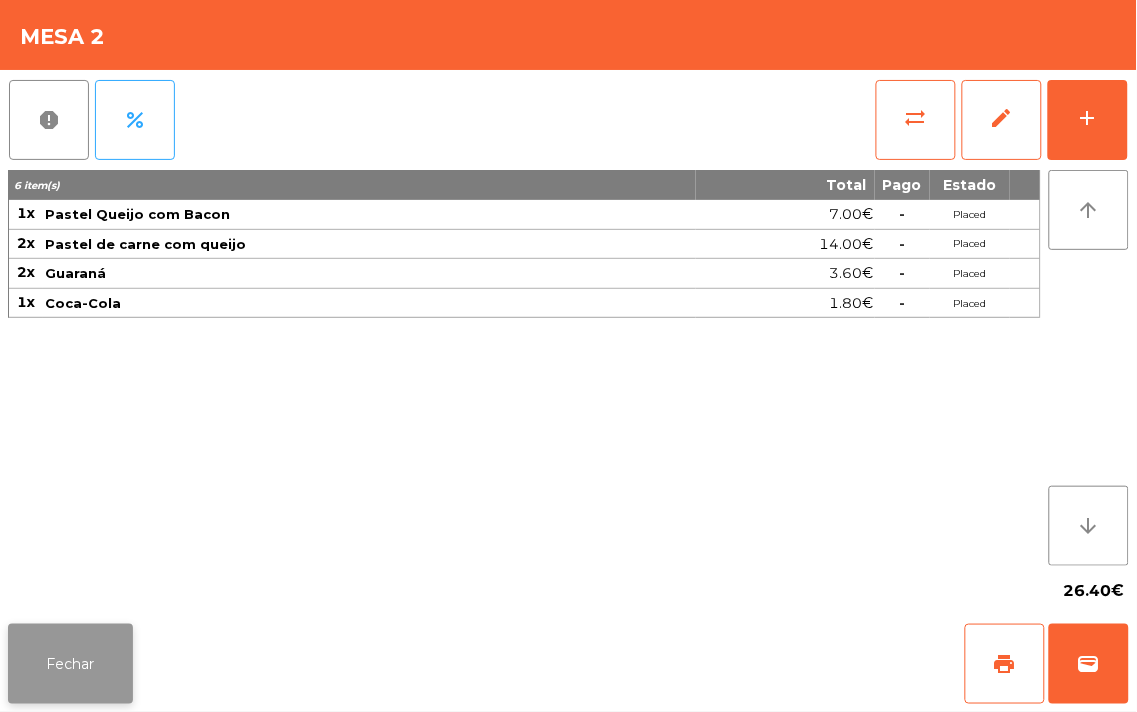 click on "Fechar" 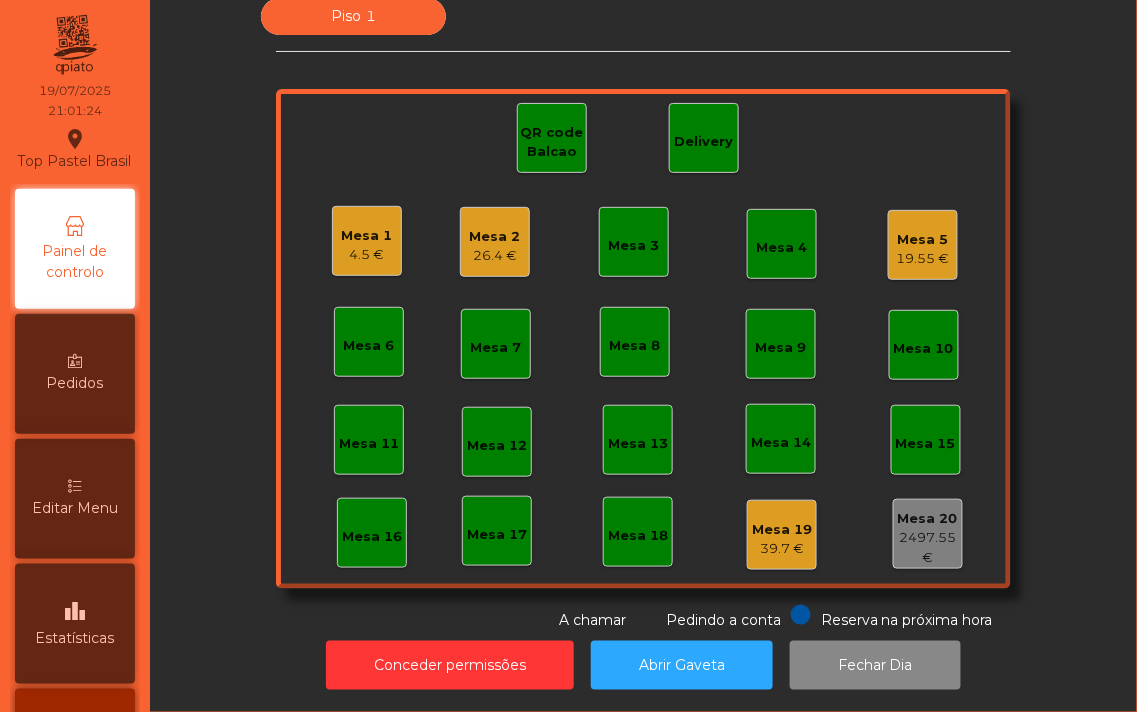 click on "Mesa 1" 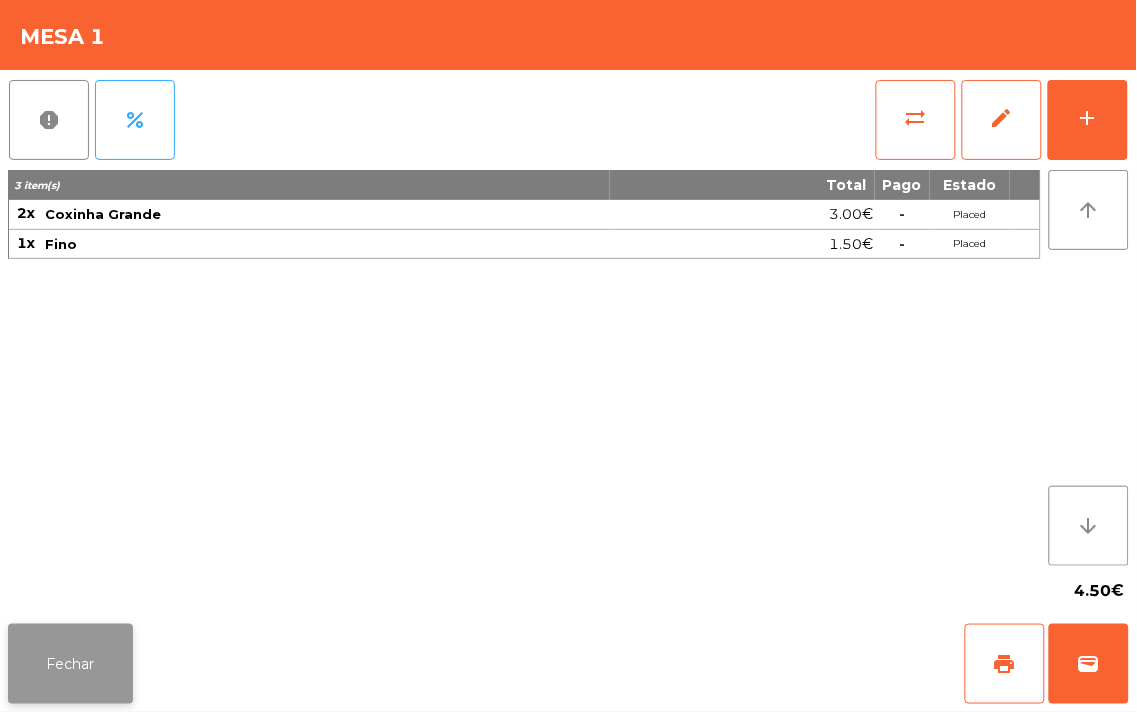 click on "Fechar" 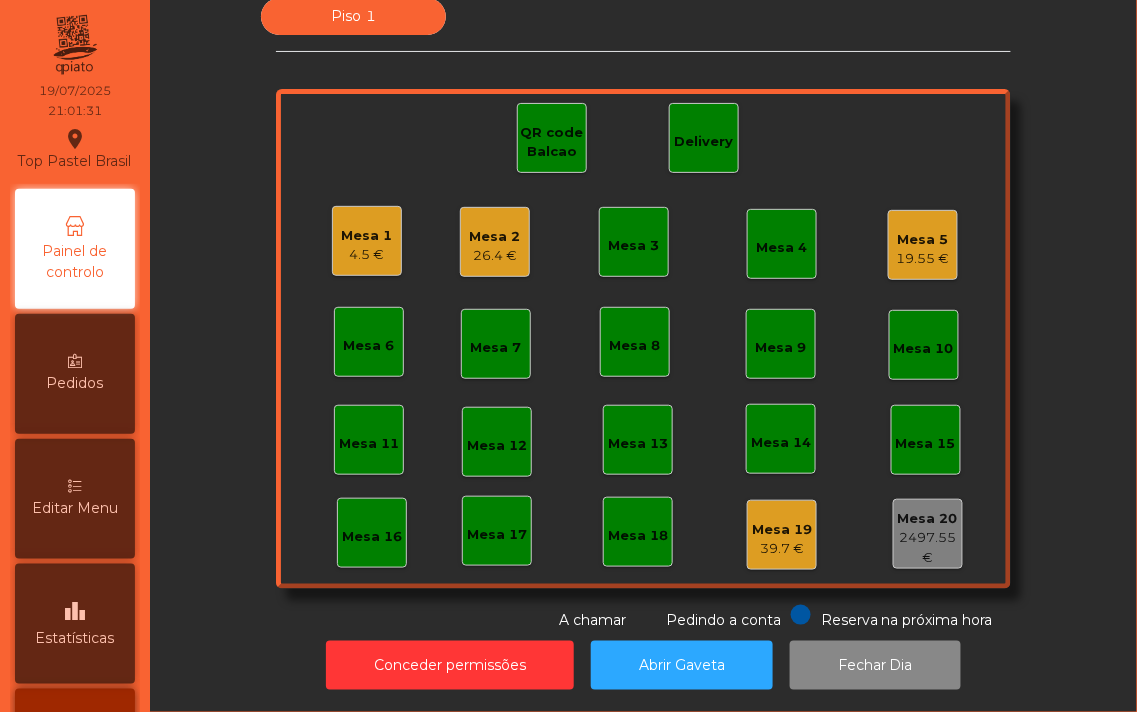 click on "Mesa 1" 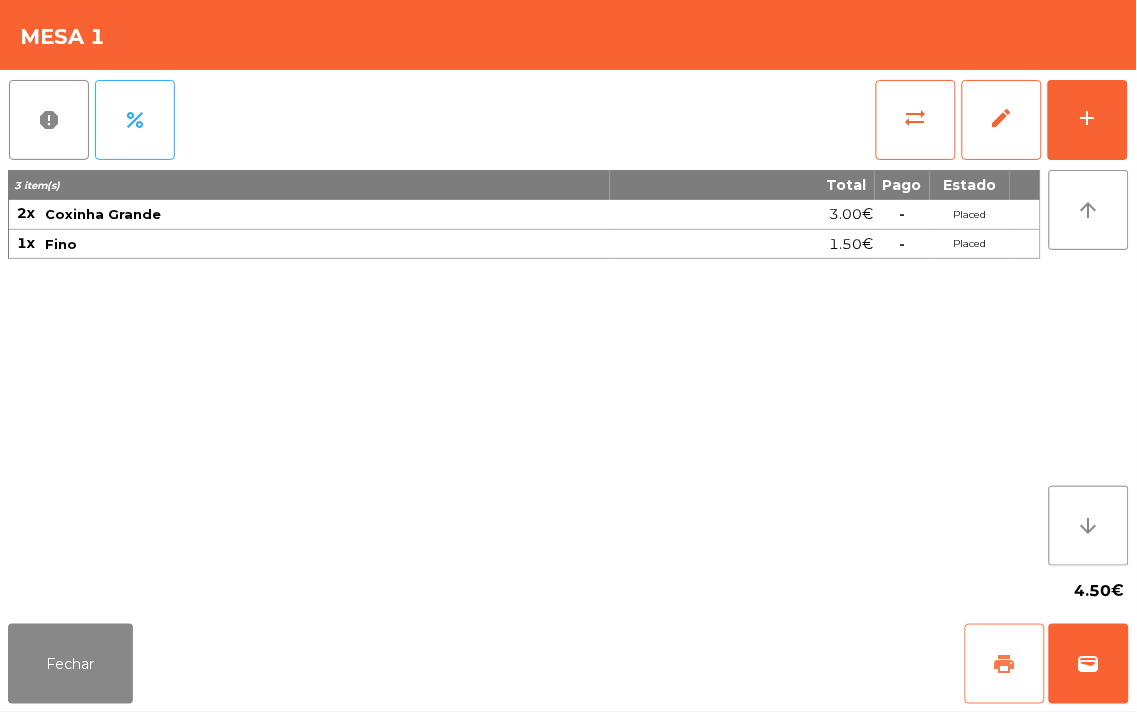 click on "print" 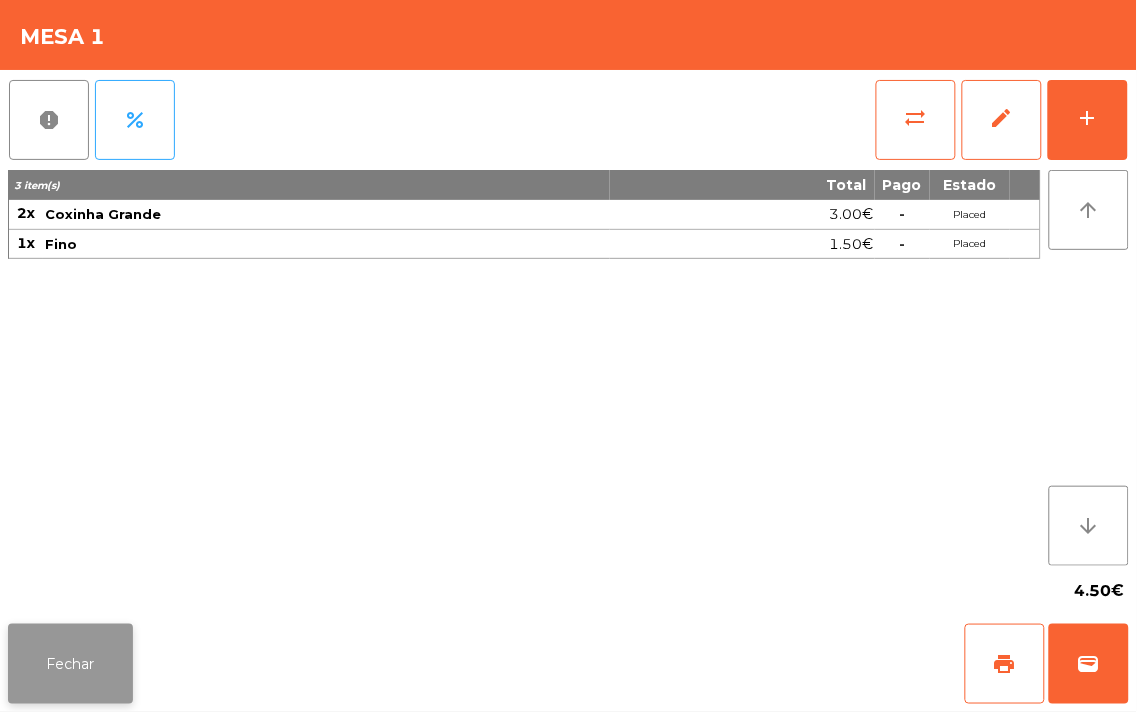 click on "Fechar" 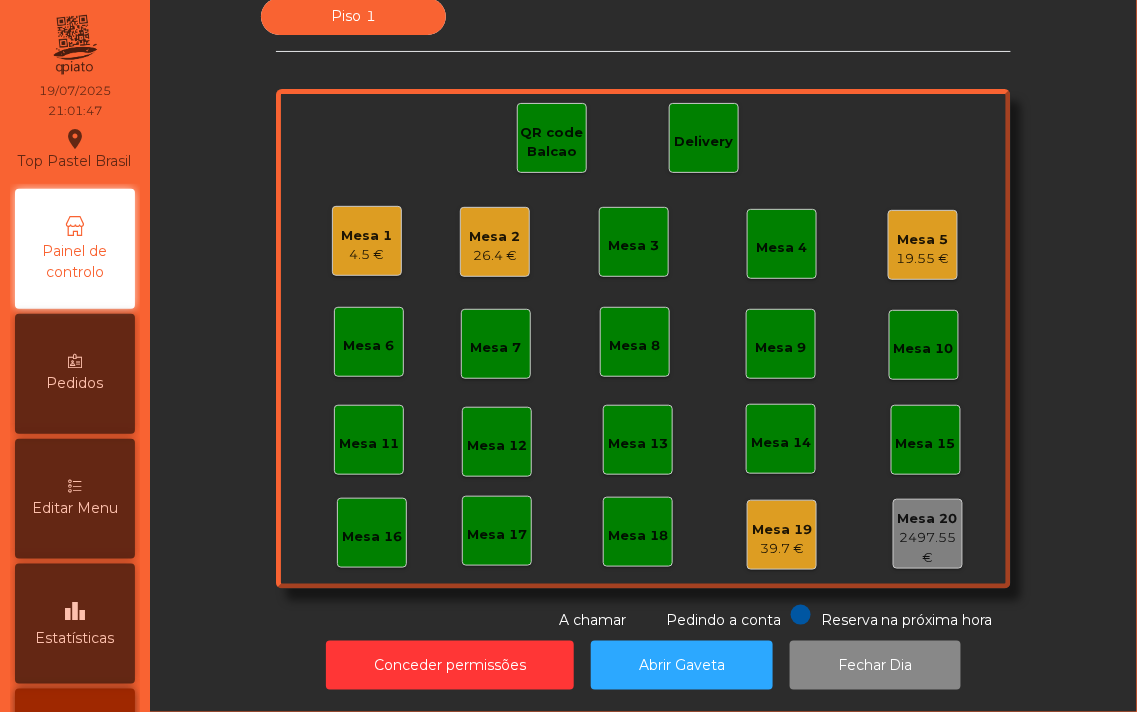click on "19.55 €" 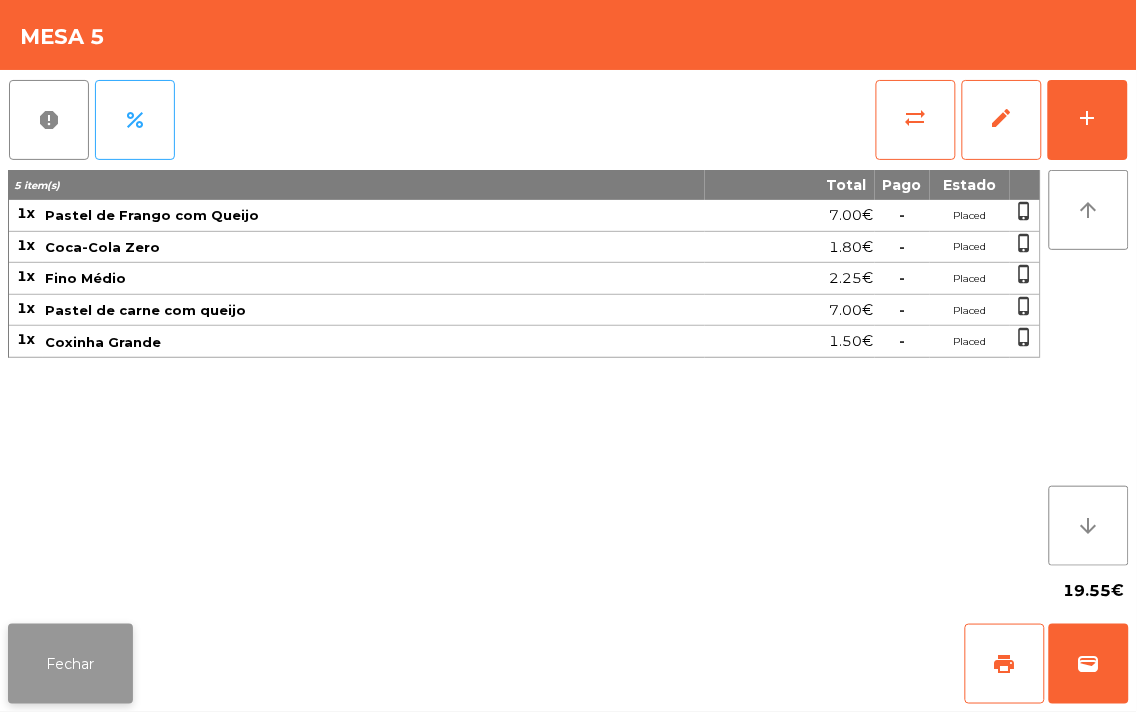 click on "Fechar" 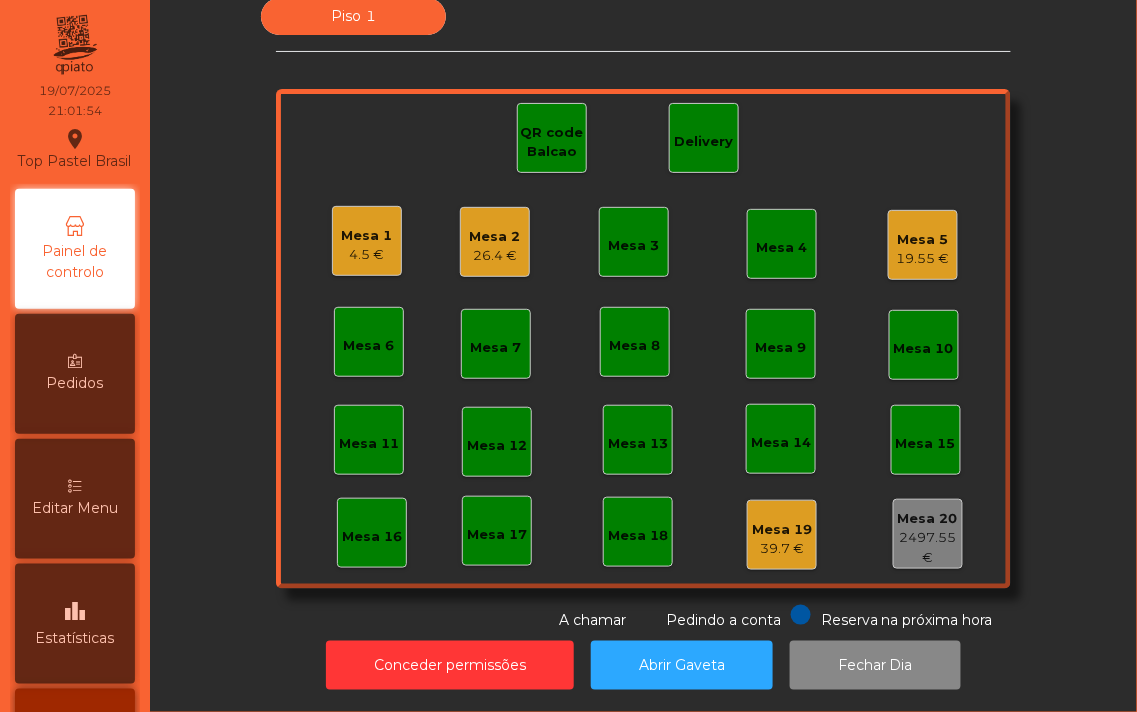 click on "26.4 €" 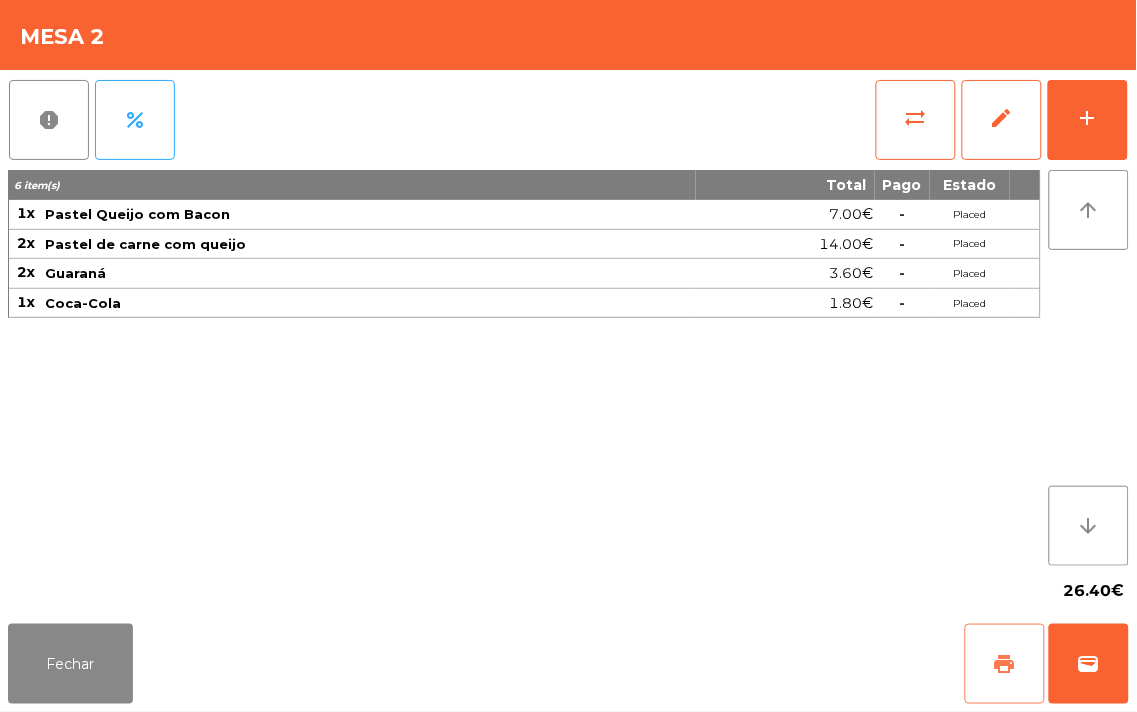 click on "print" 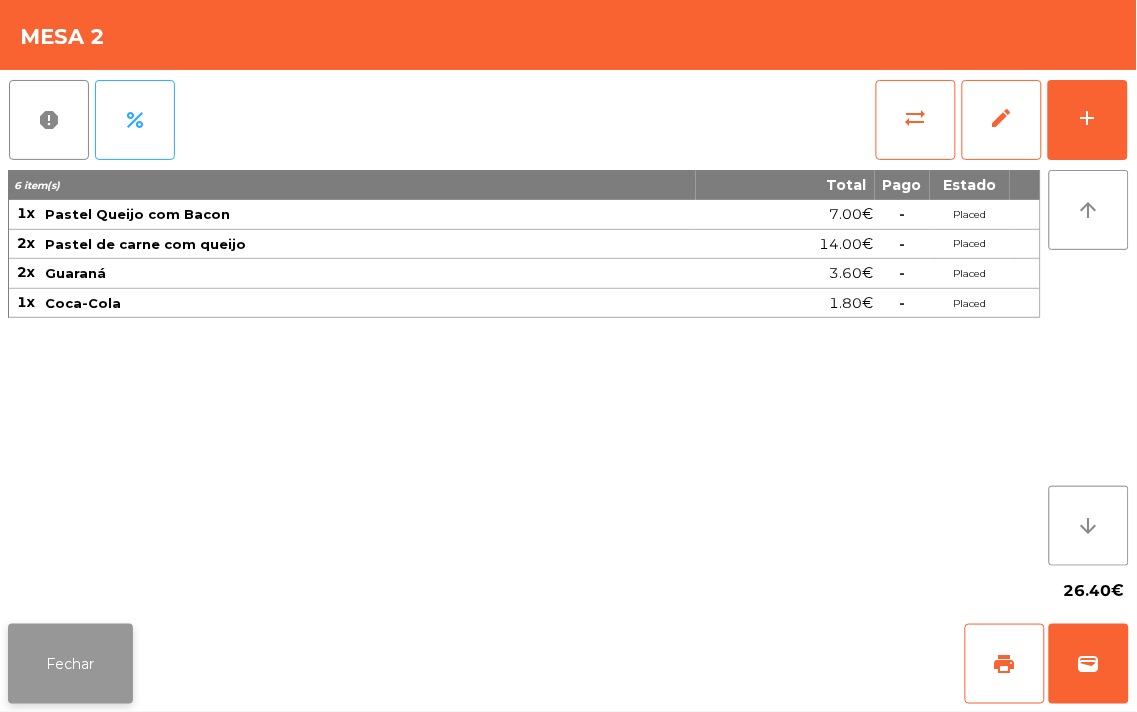 click on "Fechar" 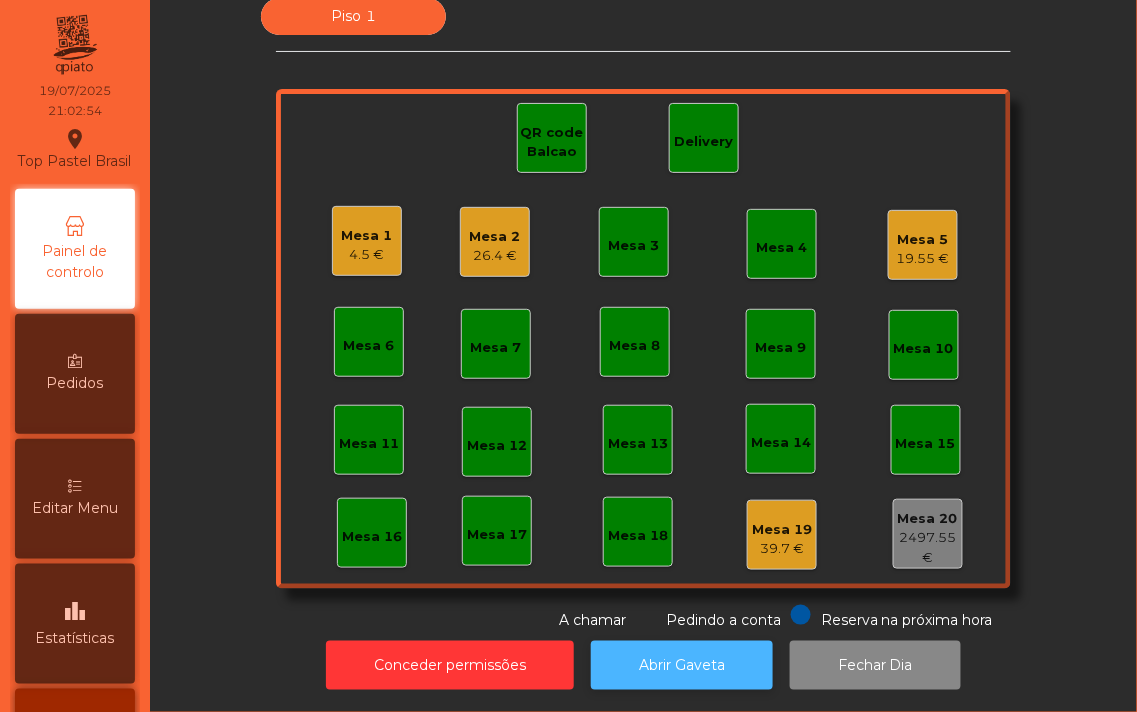 click on "Abrir Gaveta" 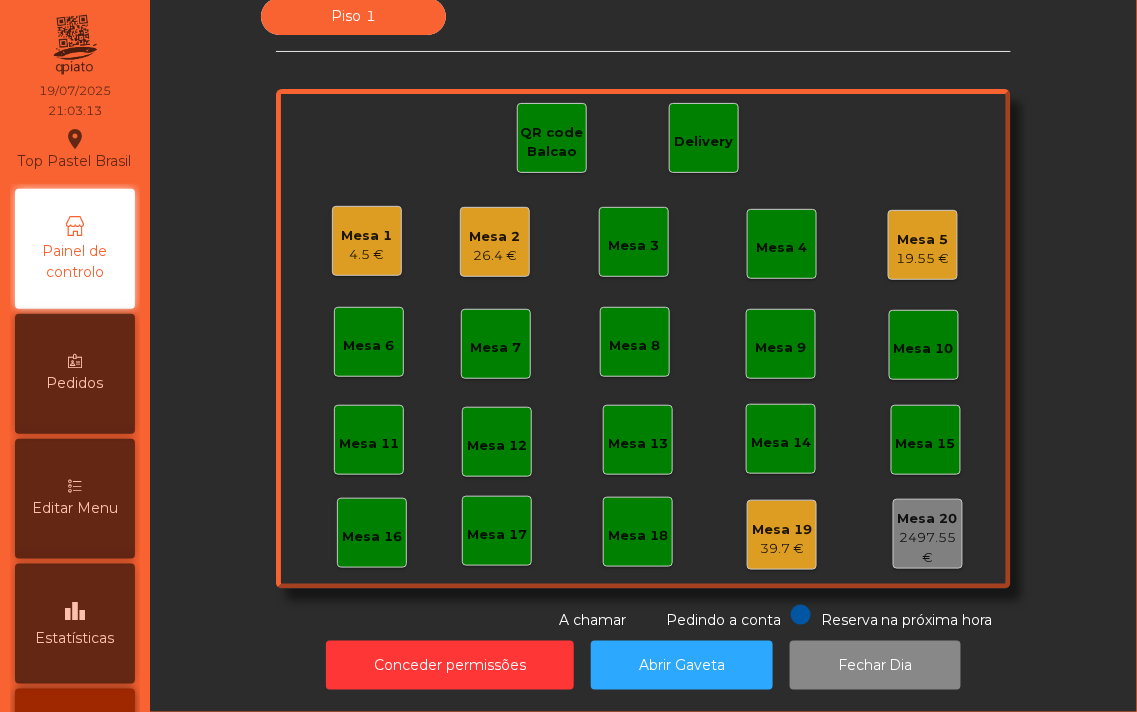 click on "Mesa 19 39.7 €" 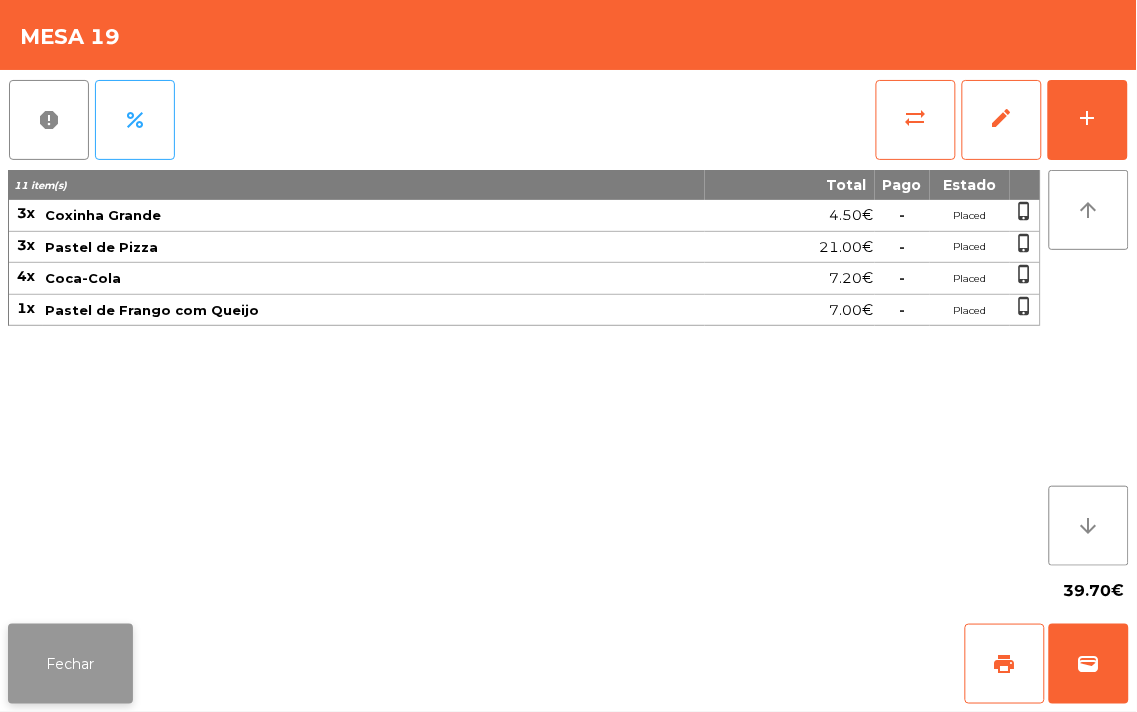 click on "Fechar" 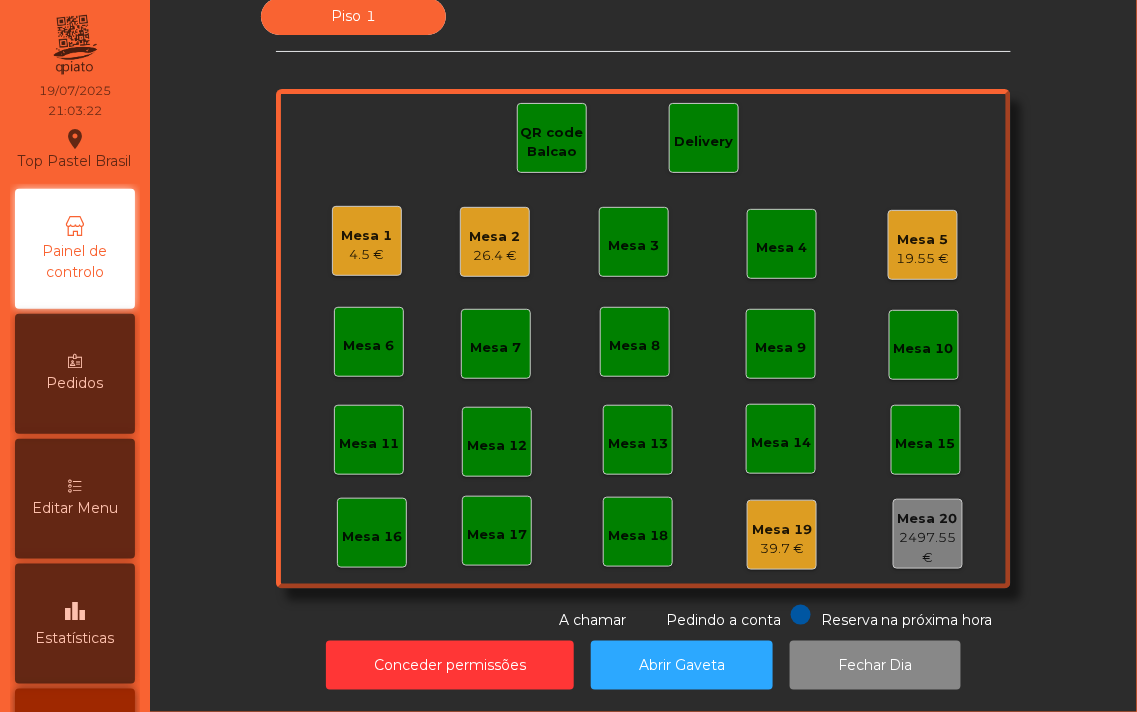 click on "Mesa 1" 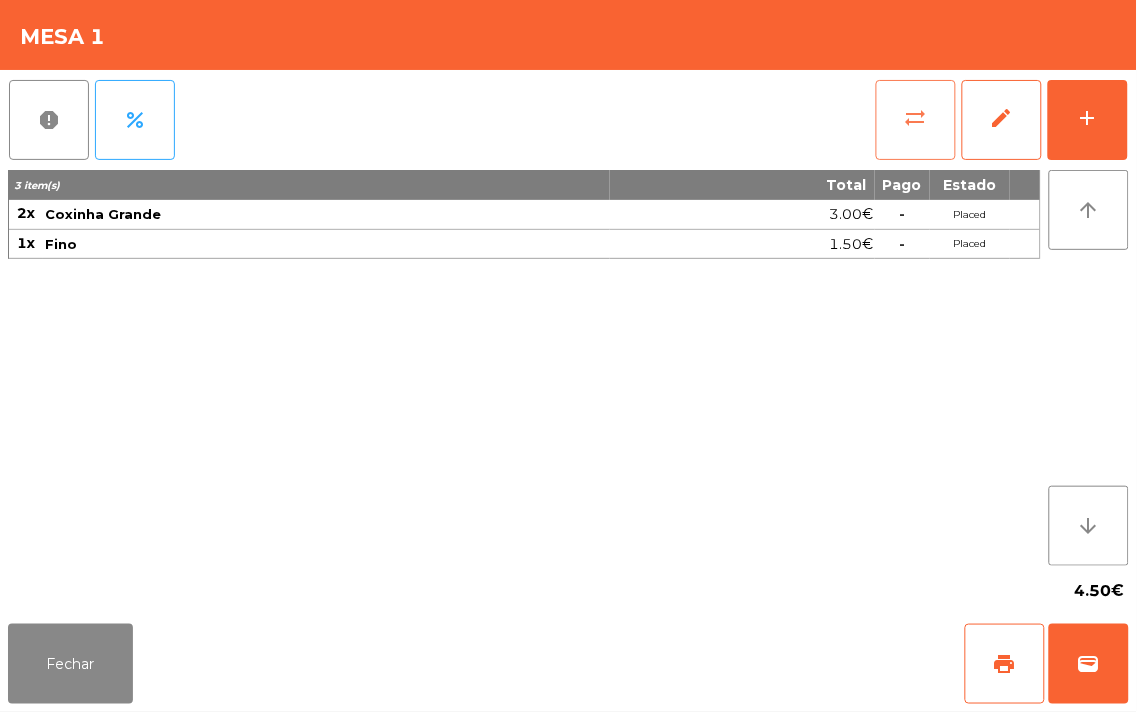 click on "sync_alt" 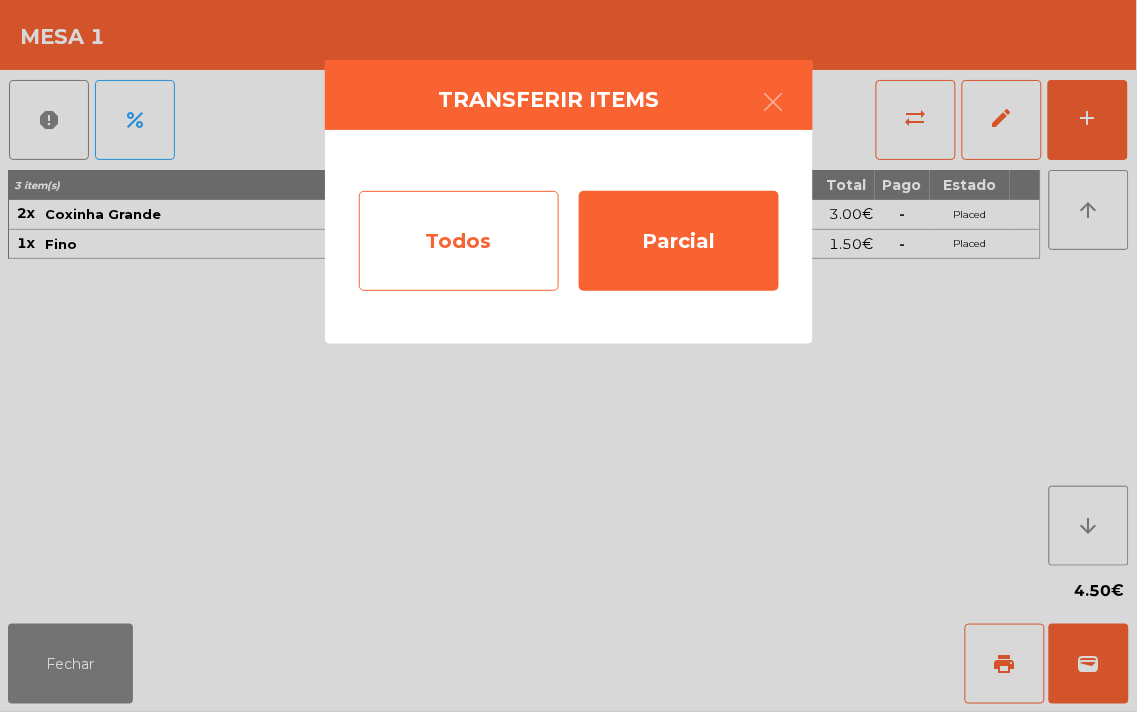 click on "Todos" 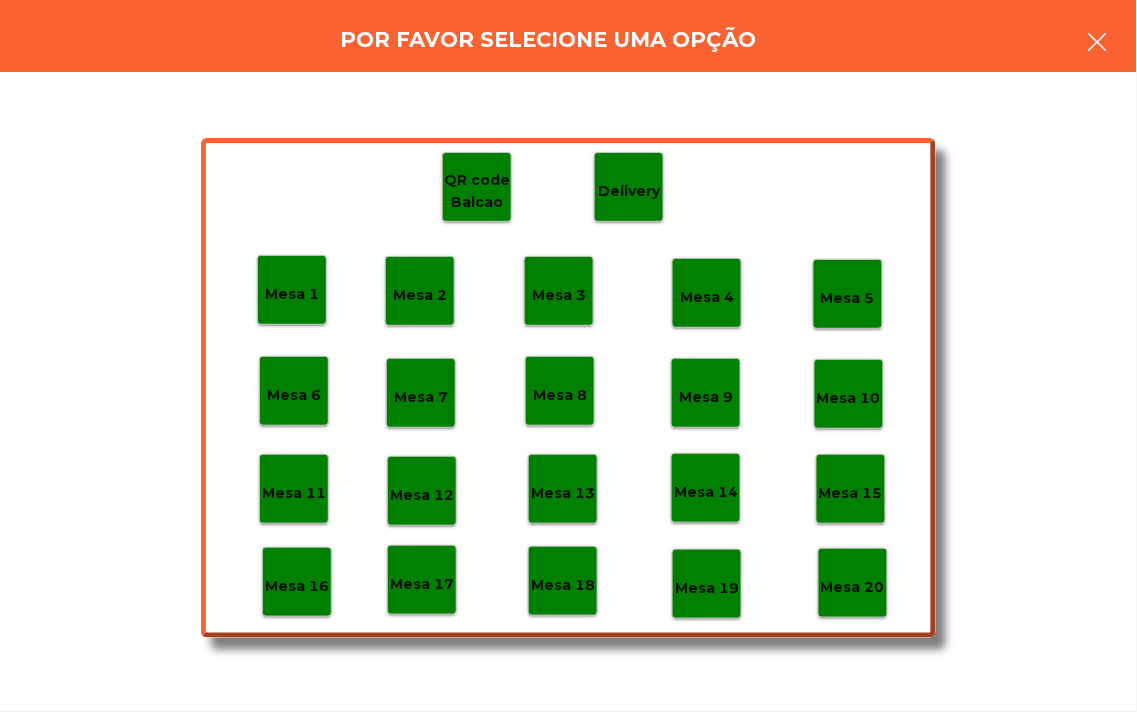 click 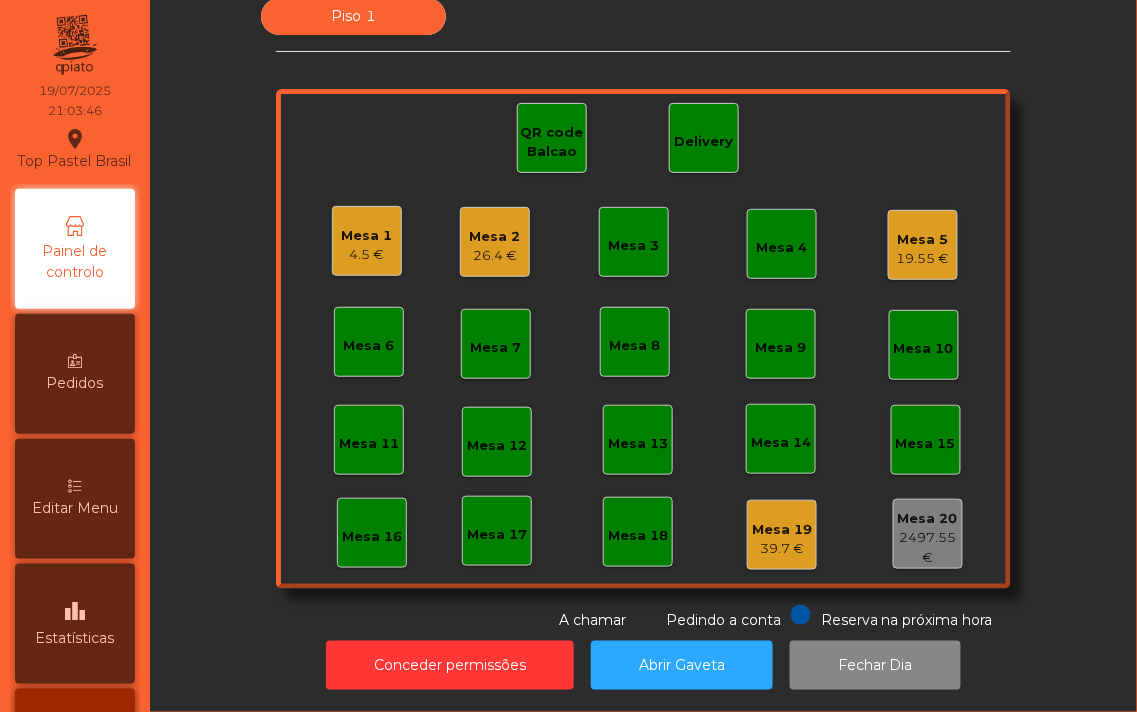 click on "Delivery" 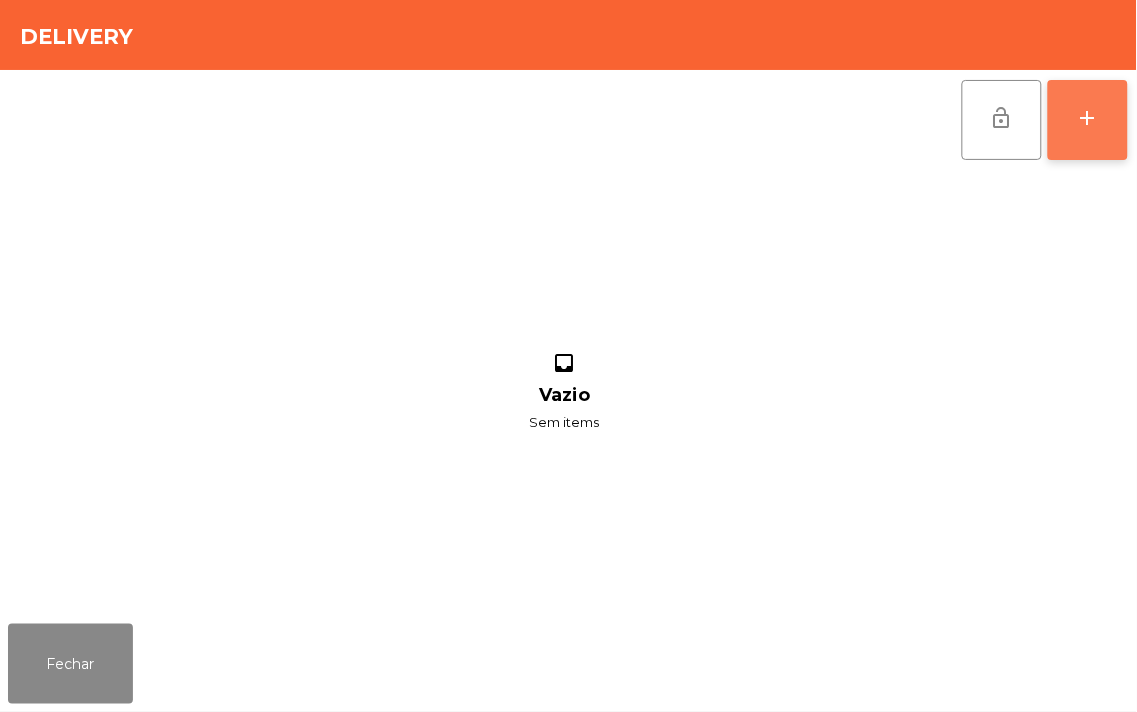 click on "add" 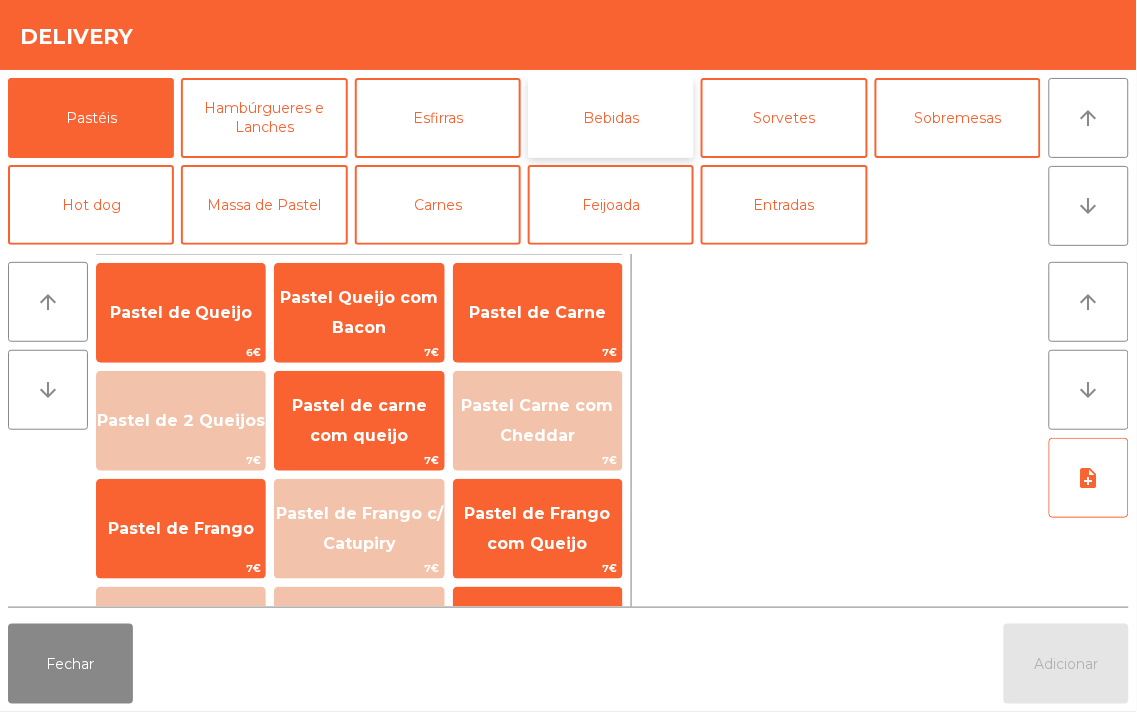 click on "Bebidas" 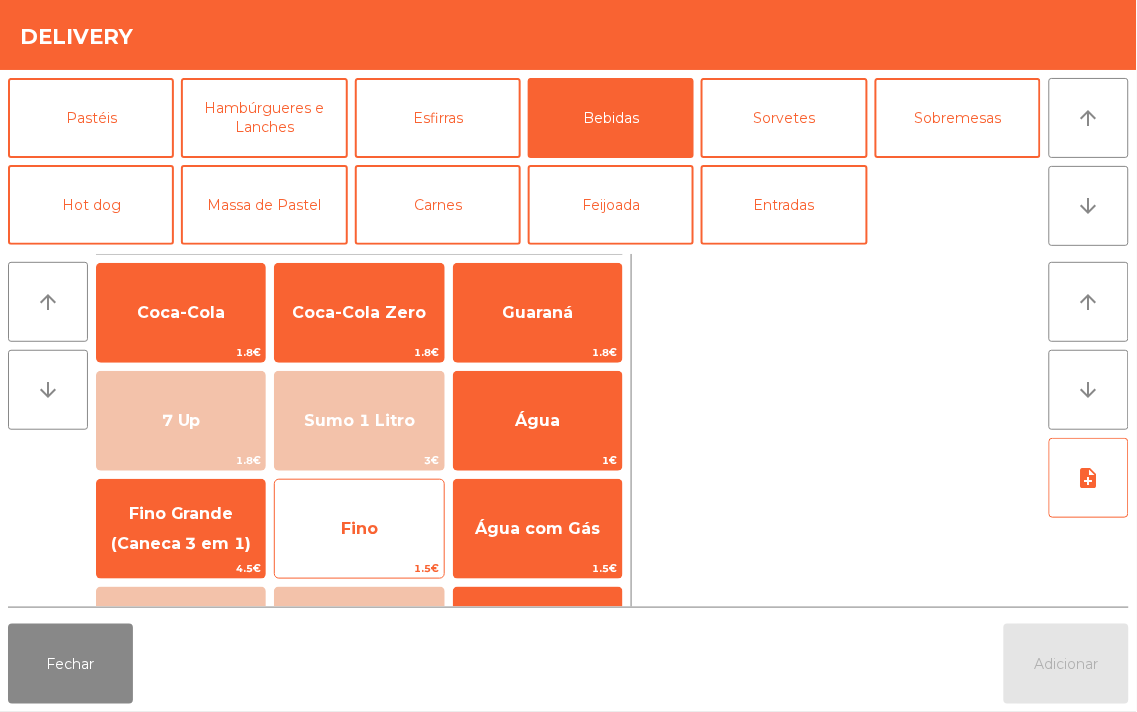 click on "Fino" 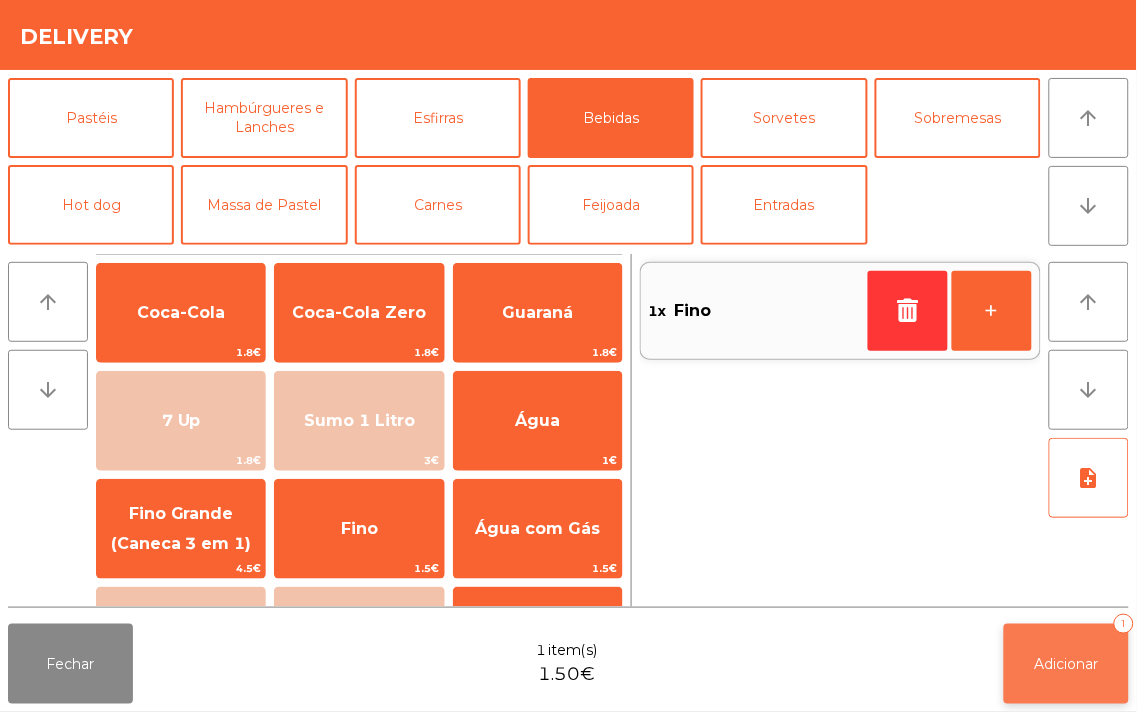 click on "Adicionar   1" 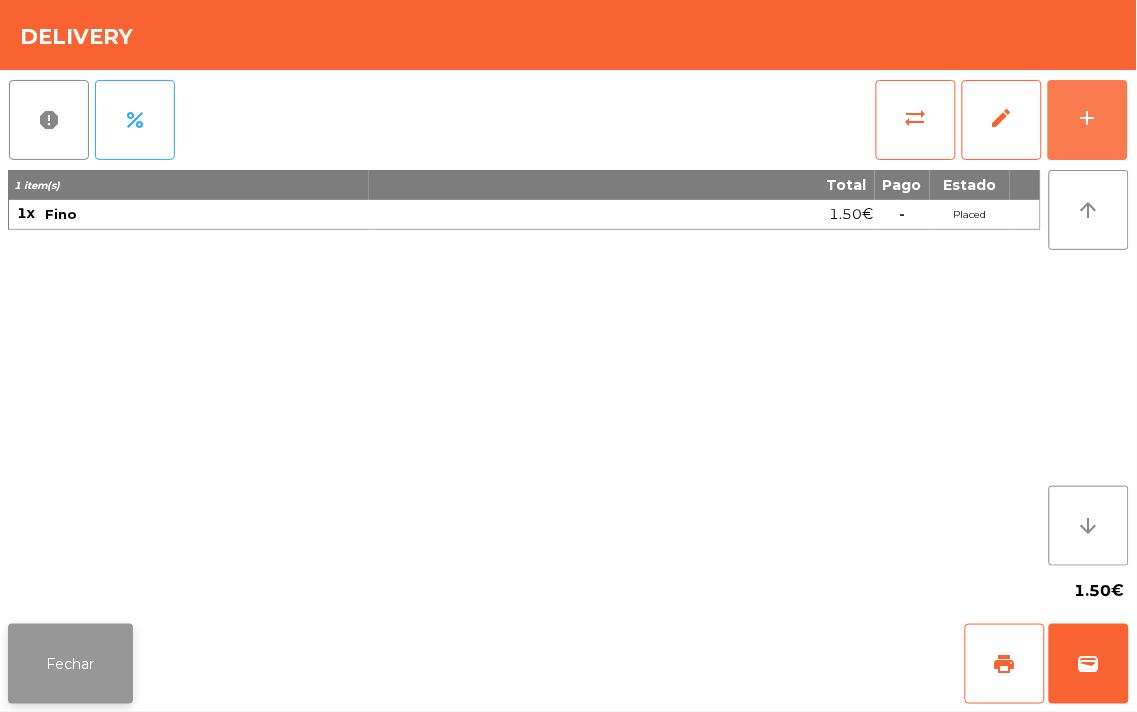 click on "Fechar" 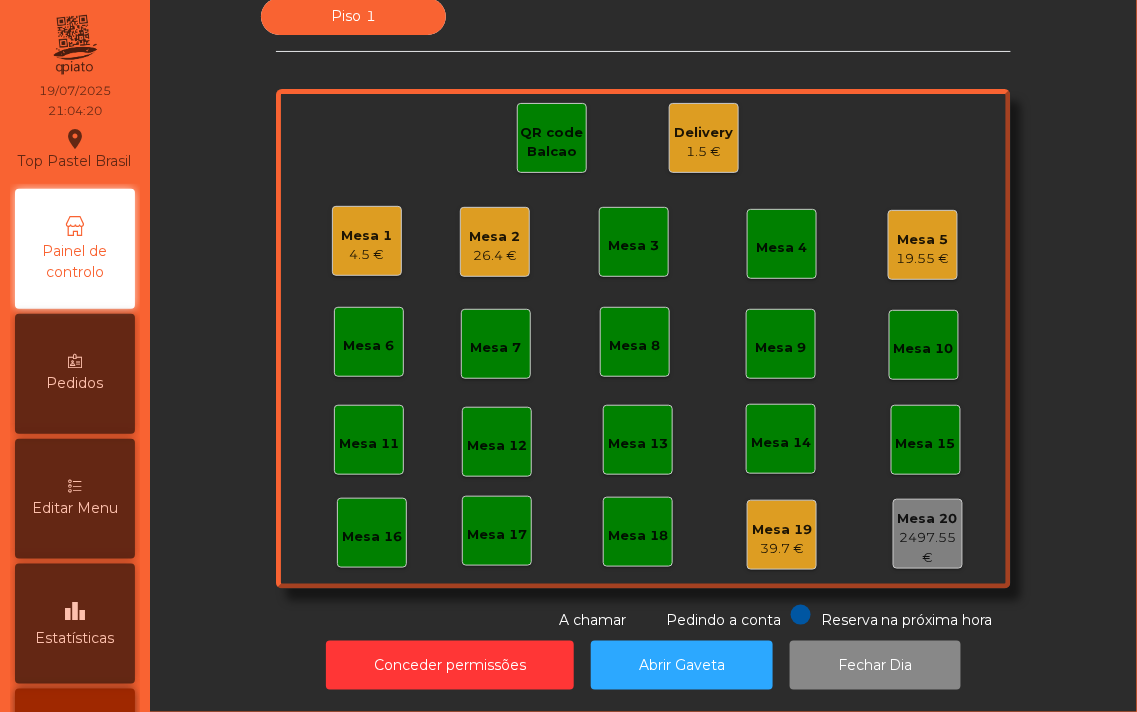 click on "Editar Menu" at bounding box center [75, 508] 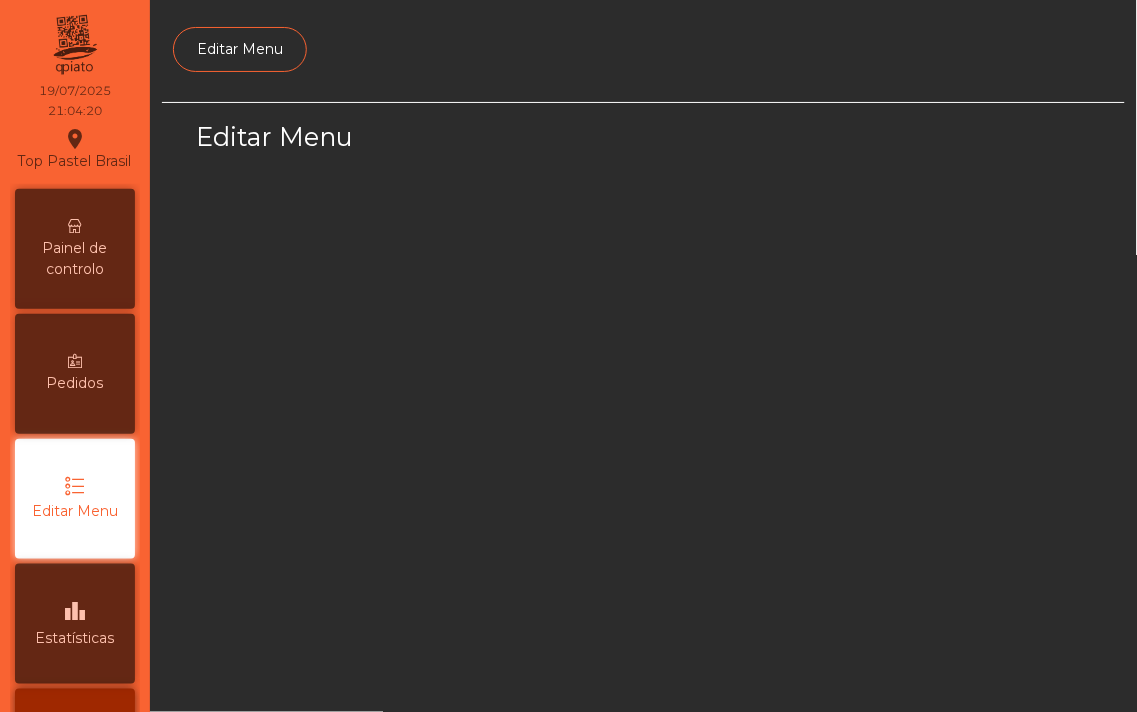 scroll, scrollTop: 127, scrollLeft: 0, axis: vertical 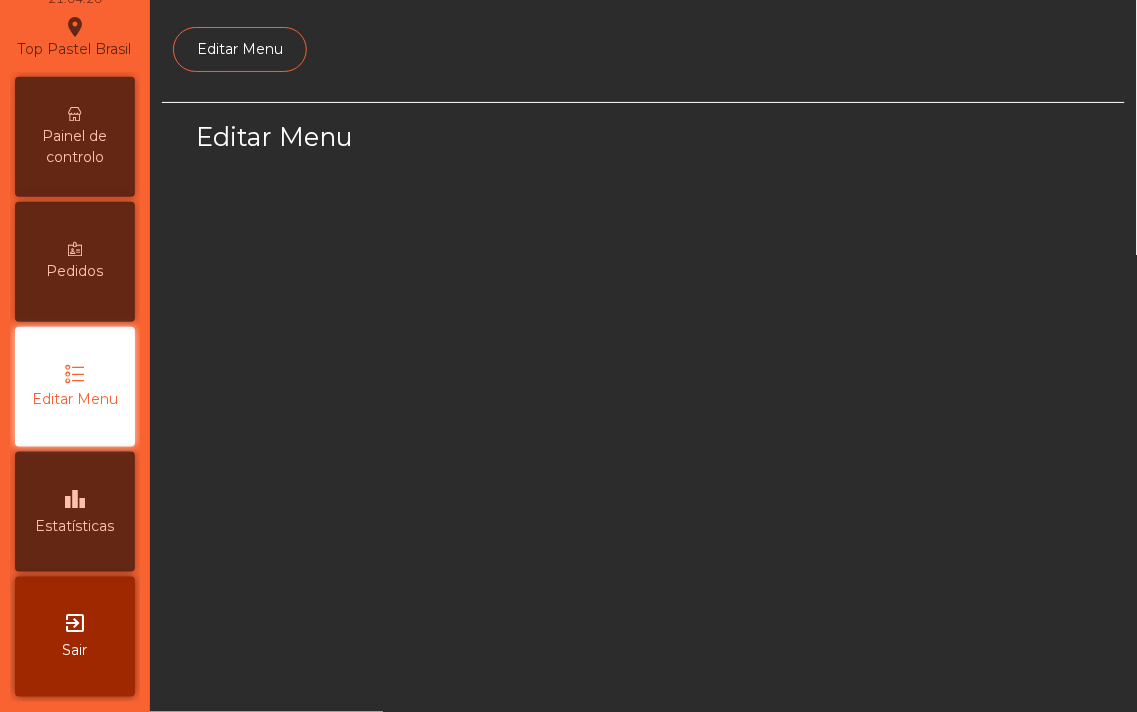 select on "*" 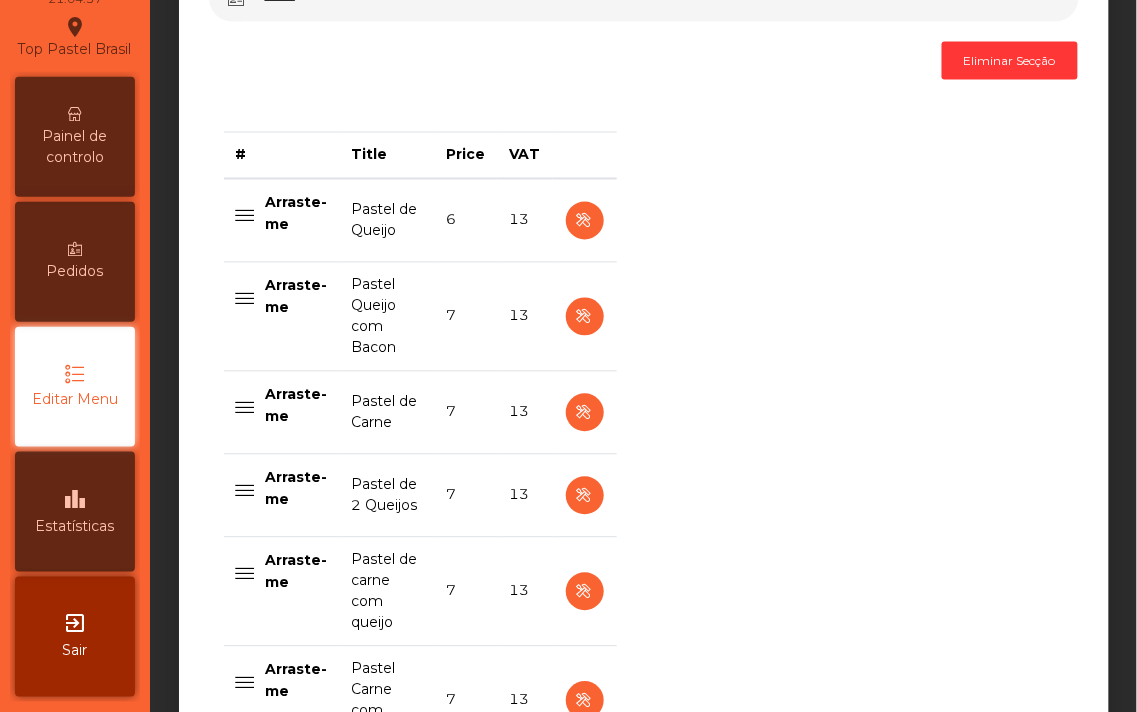 scroll, scrollTop: 605, scrollLeft: 0, axis: vertical 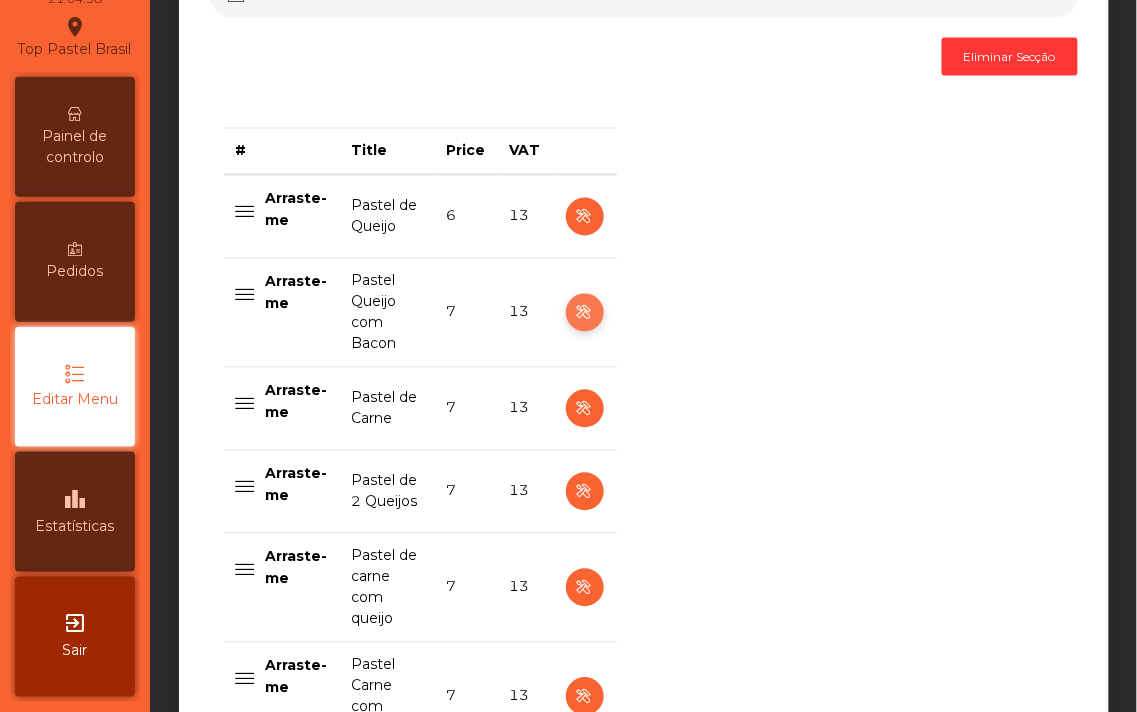 click at bounding box center (584, 313) 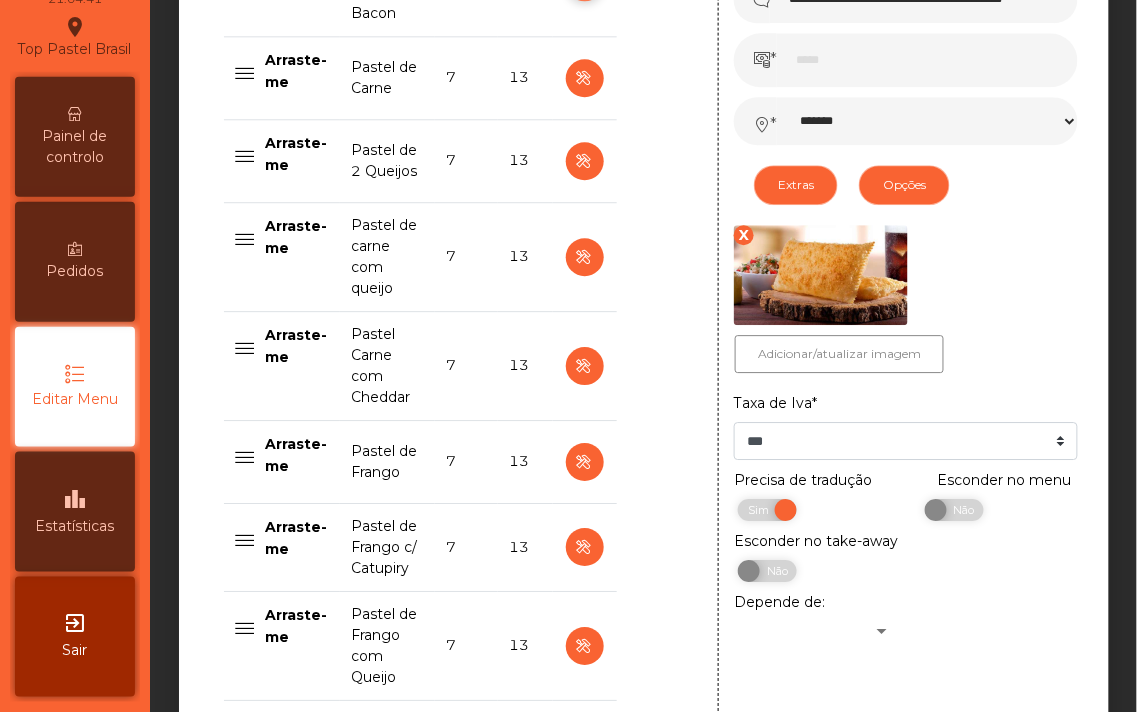 scroll, scrollTop: 934, scrollLeft: 0, axis: vertical 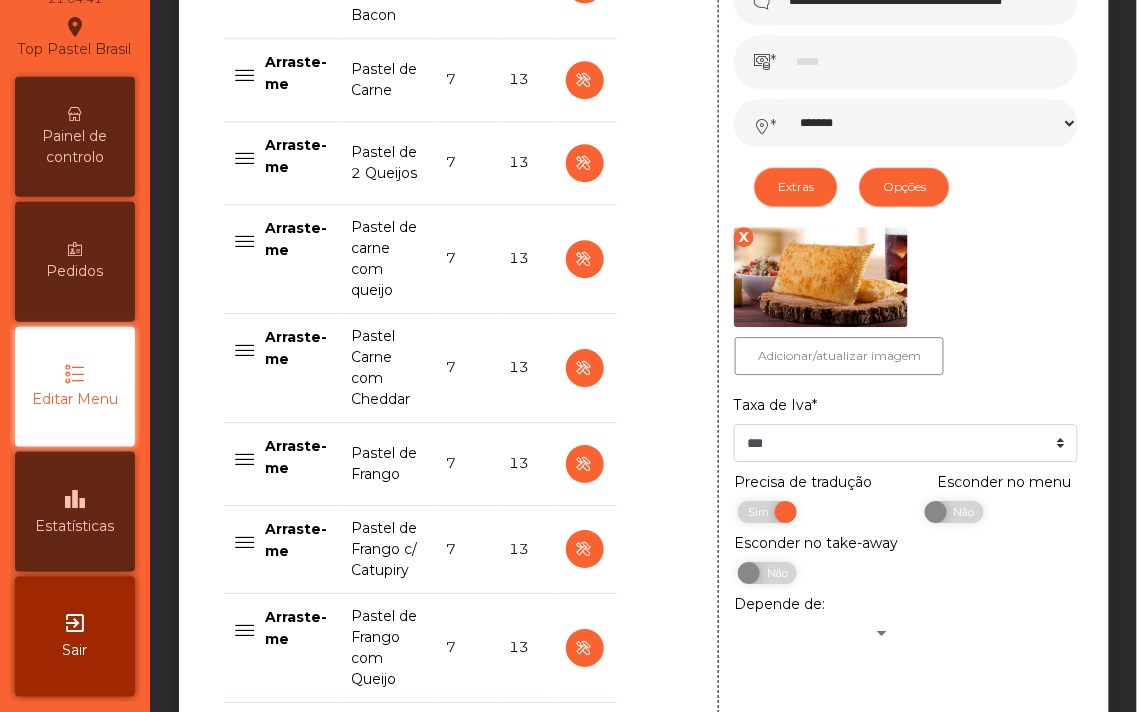 click on "Esconder no menu Sim   Não" at bounding box center [999, 502] 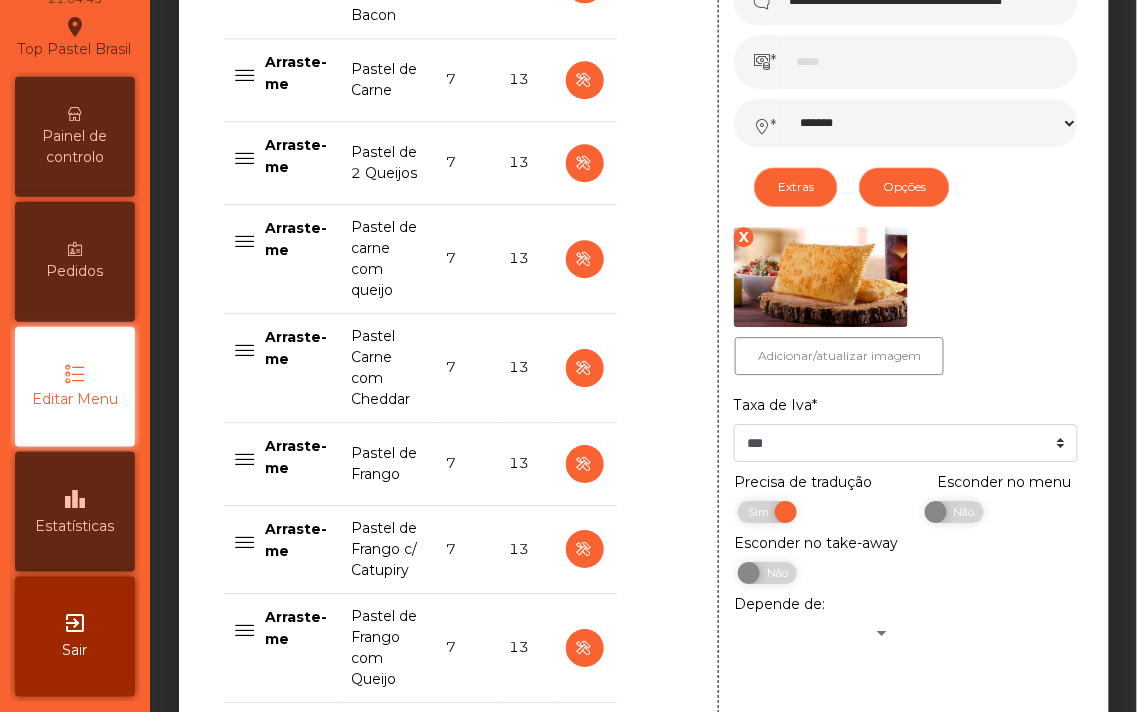 click on "Precisa de tradução Sim Não" at bounding box center (812, 502) 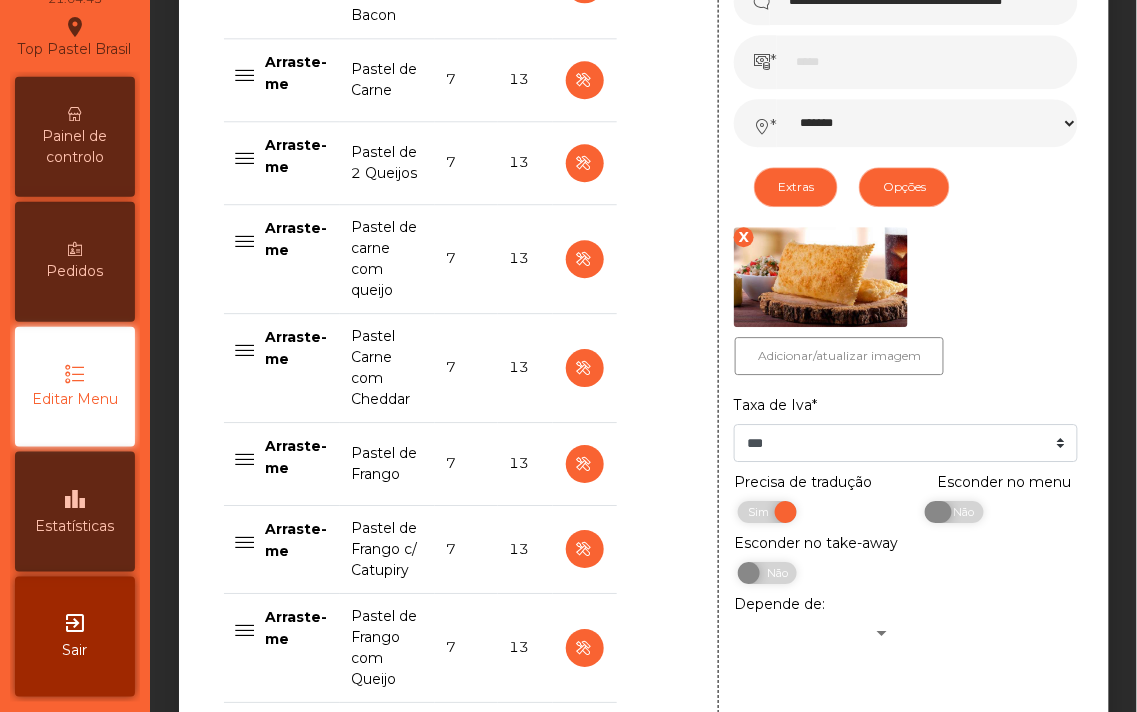 click on "Não" at bounding box center (961, 512) 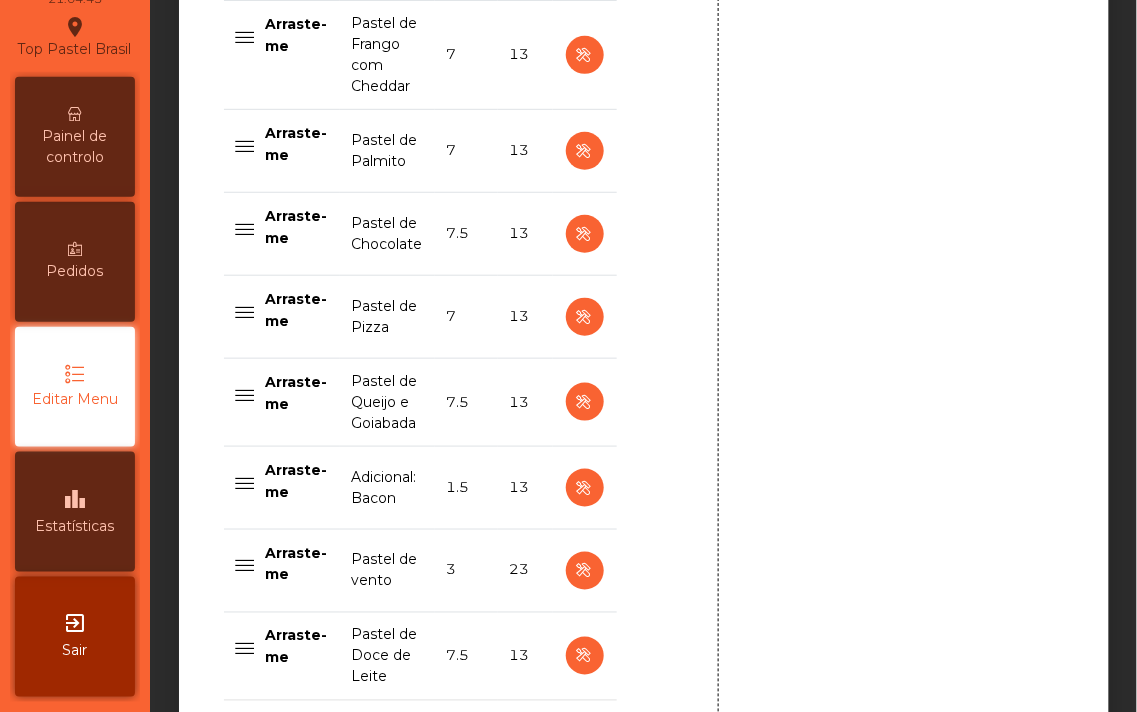 scroll, scrollTop: 1877, scrollLeft: 0, axis: vertical 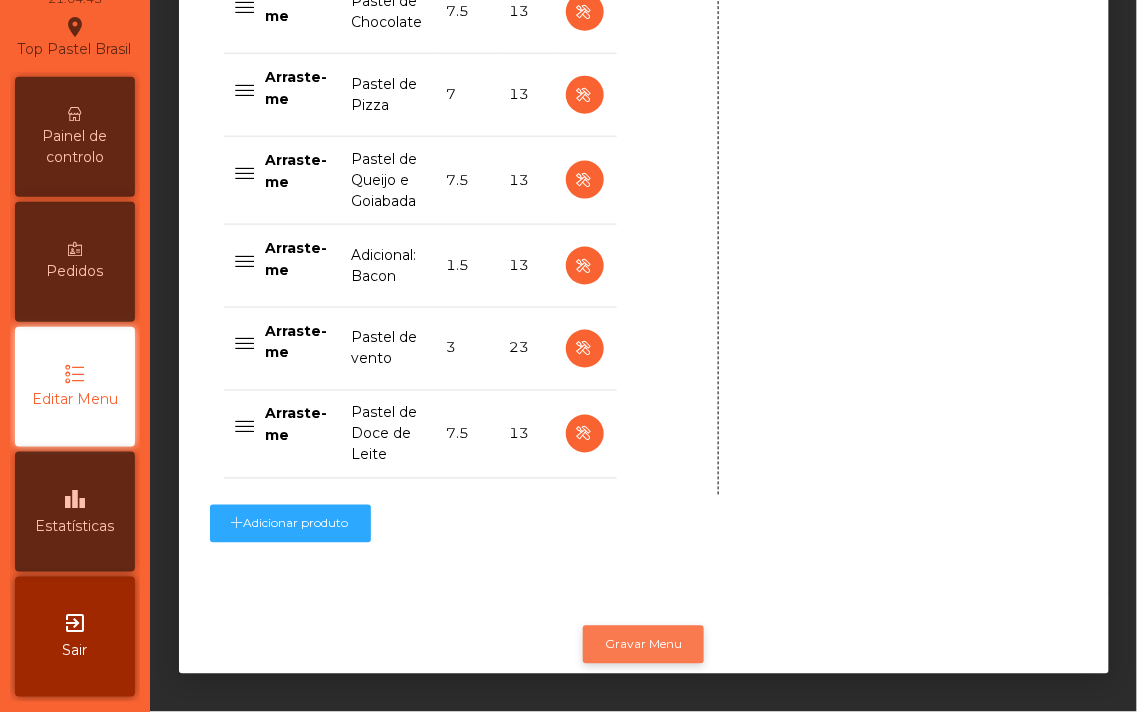 click on "Gravar Menu" at bounding box center [643, 645] 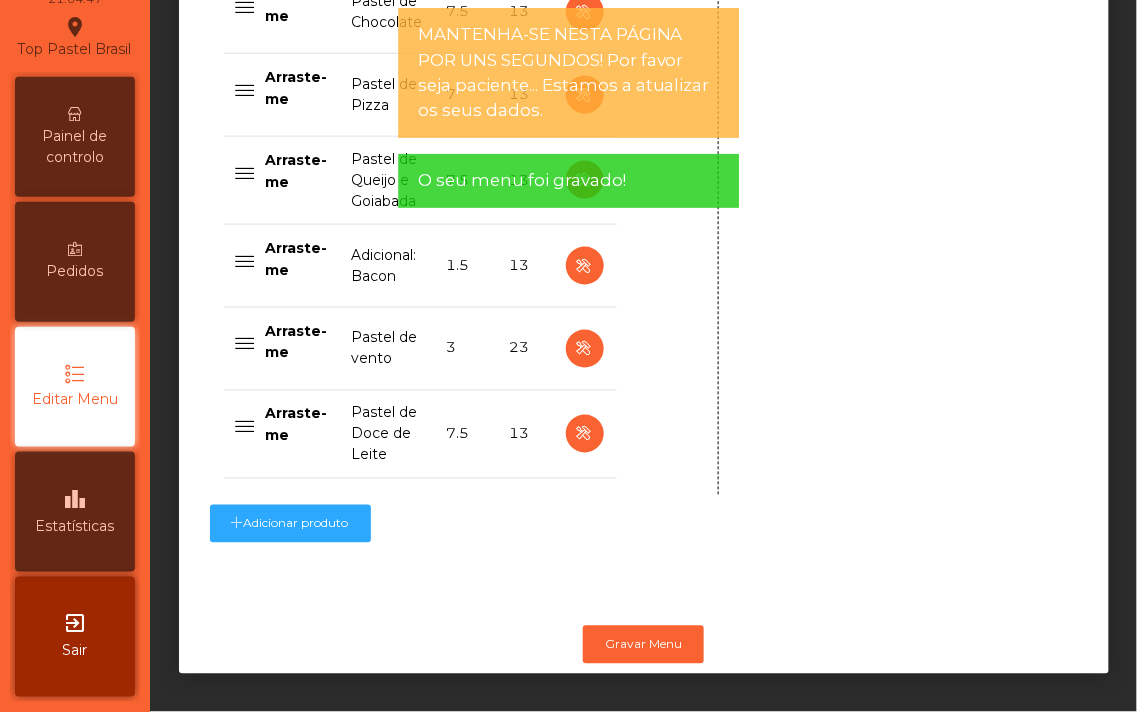 click on "Escolha a moeda do seu menu Pastéis Hambúrgueres e Lanches Esfirras Bebidas Sorvetes Sobremesas Hot dog Massa de Pastel Carnes Feijoada Entradas Mude a posição da secção Pastéis Eliminar Secção # Title Price VAT Arraste-me Pastel de Queijo 6 13 Arraste-me Pastel Queijo com Bacon 7 13 Arraste-me Pastel de Carne 7 13 Arraste-me Pastel de 2 Queijos 7 13 Arraste-me Pastel de carne com queijo 7 13 Arraste-me Pastel Carne com Cheddar 7 13 Arraste-me Pastel de Frango 7 13 Arraste-me Pastel de Frango c/ Catupiry 7 13 Arraste-me Pastel de Frango com Queijo 7 13 Arraste-me Pastel de Frango com Cheddar 7 13 Arraste-me Pastel de Palmito 7 13 Arraste-me Pastel de Chocolate 7.5 13 Arraste-me Pastel de Pizza 7 13 Arraste-me Pastel de Queijo e Goiabada 7.5 13 Arraste-me Adicional: Bacon 1.5 13 Arraste-me Pastel de vento 3 23 Arraste-me Pastel de Doce de Leite 7.5 13 Pastel Queijo com Bacon Delete Item * *" at bounding box center (644, -486) 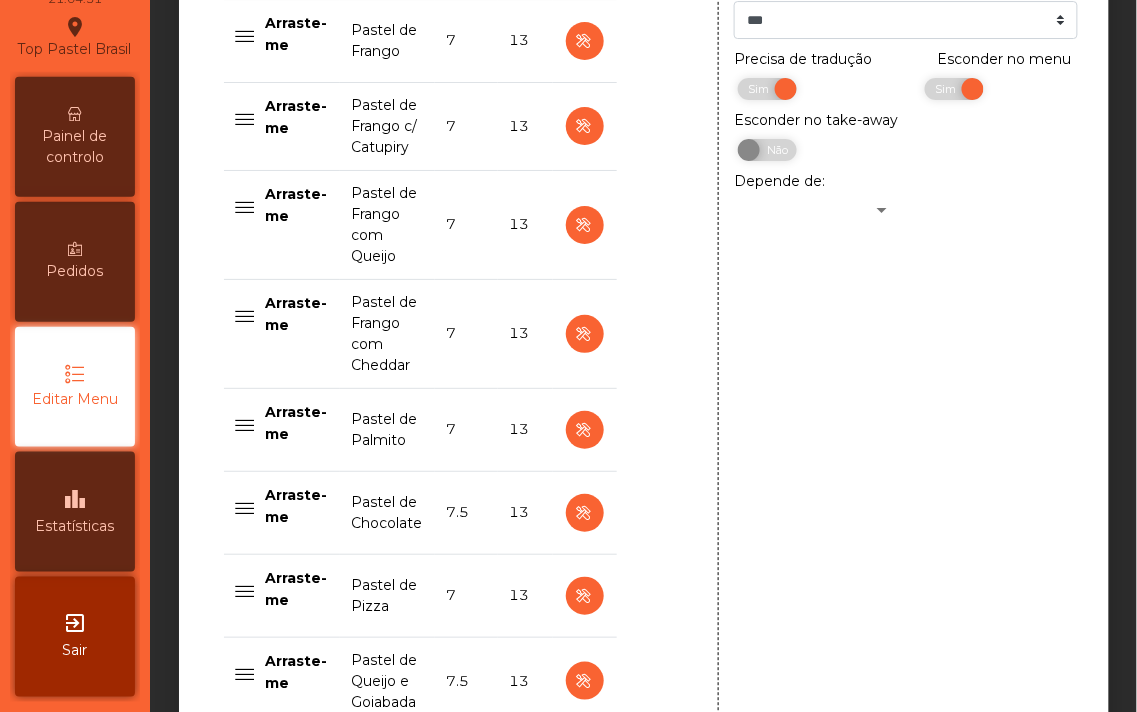 scroll, scrollTop: 1358, scrollLeft: 0, axis: vertical 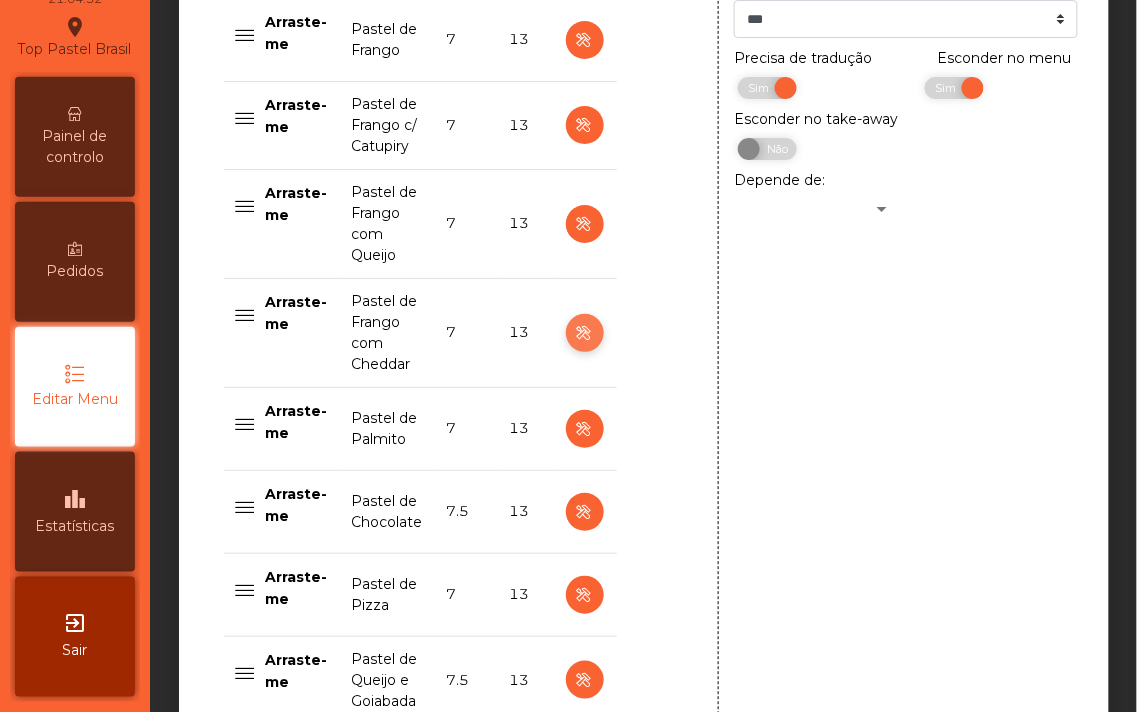 click at bounding box center (584, 333) 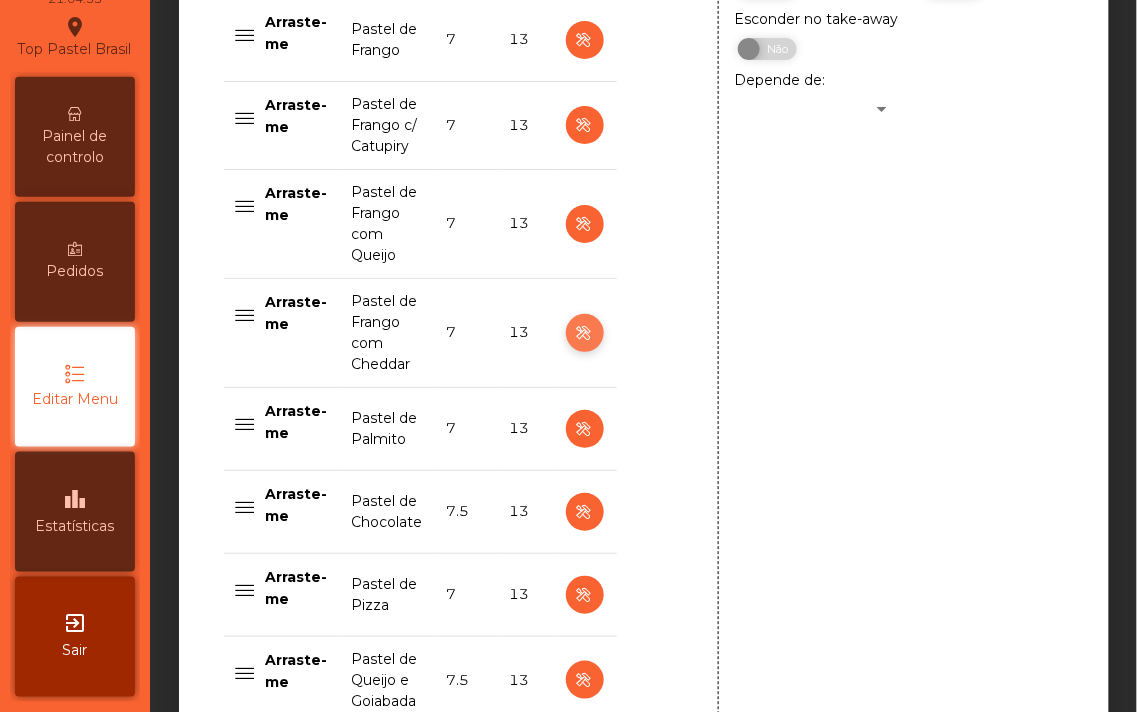 click at bounding box center (584, 333) 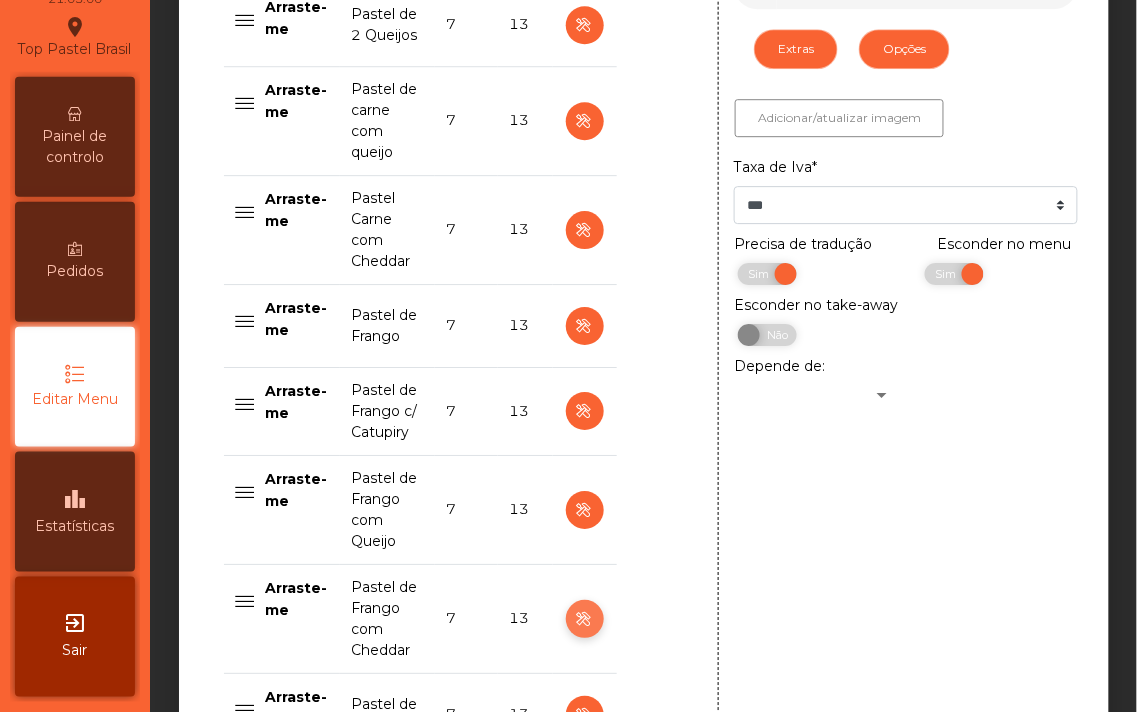 scroll, scrollTop: 1071, scrollLeft: 0, axis: vertical 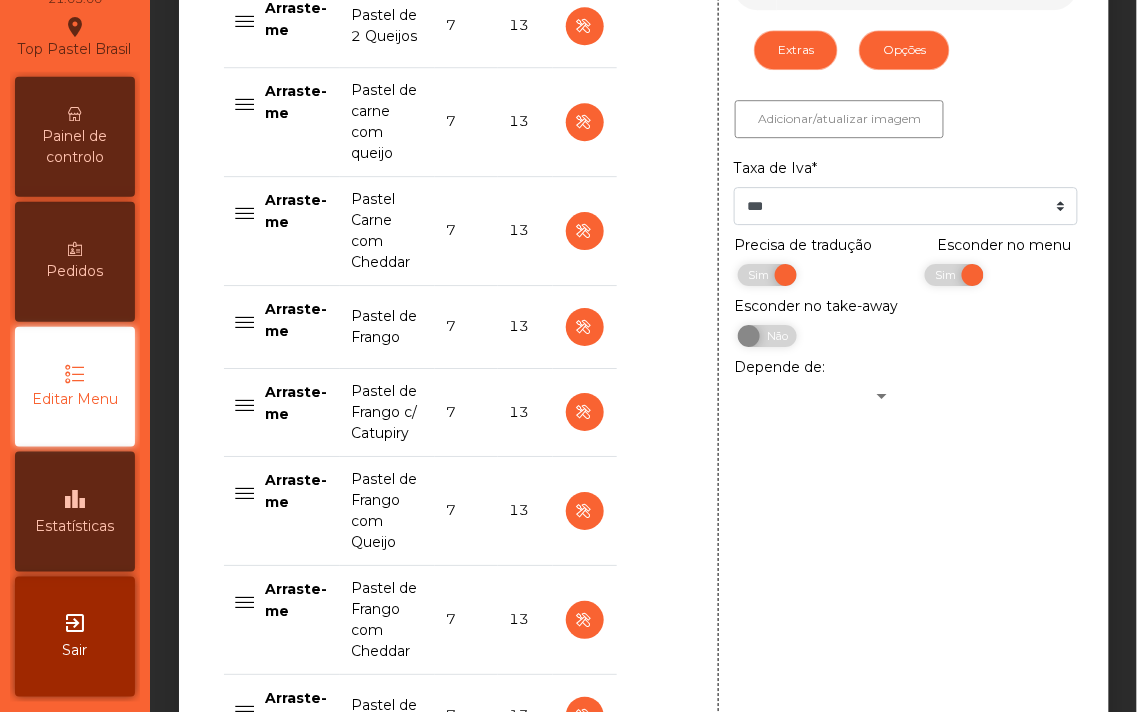 click on "Pastel de Frango" at bounding box center (387, 326) 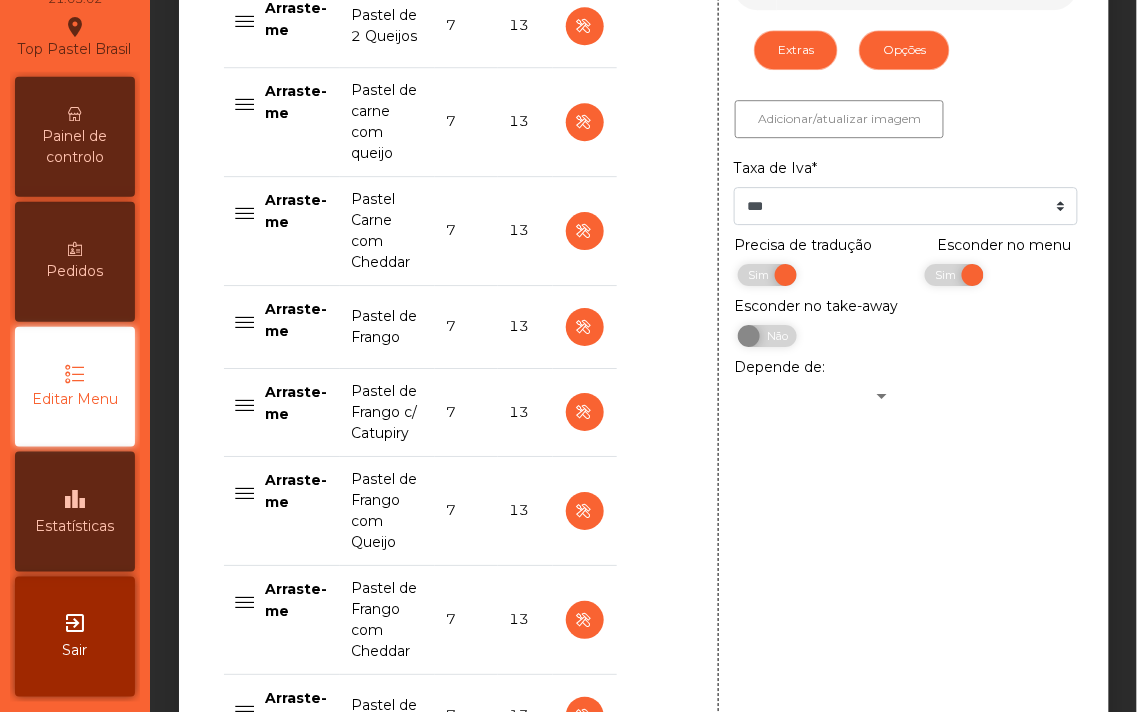 click on "Pastel de Frango" at bounding box center [387, 326] 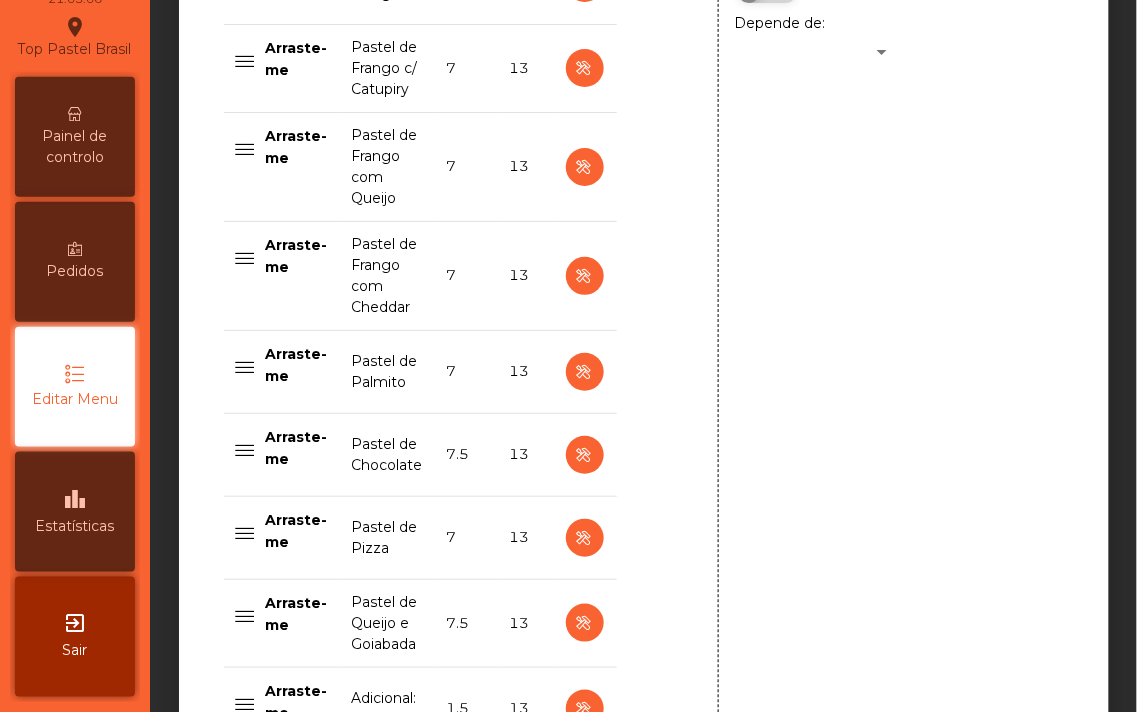 scroll, scrollTop: 1877, scrollLeft: 0, axis: vertical 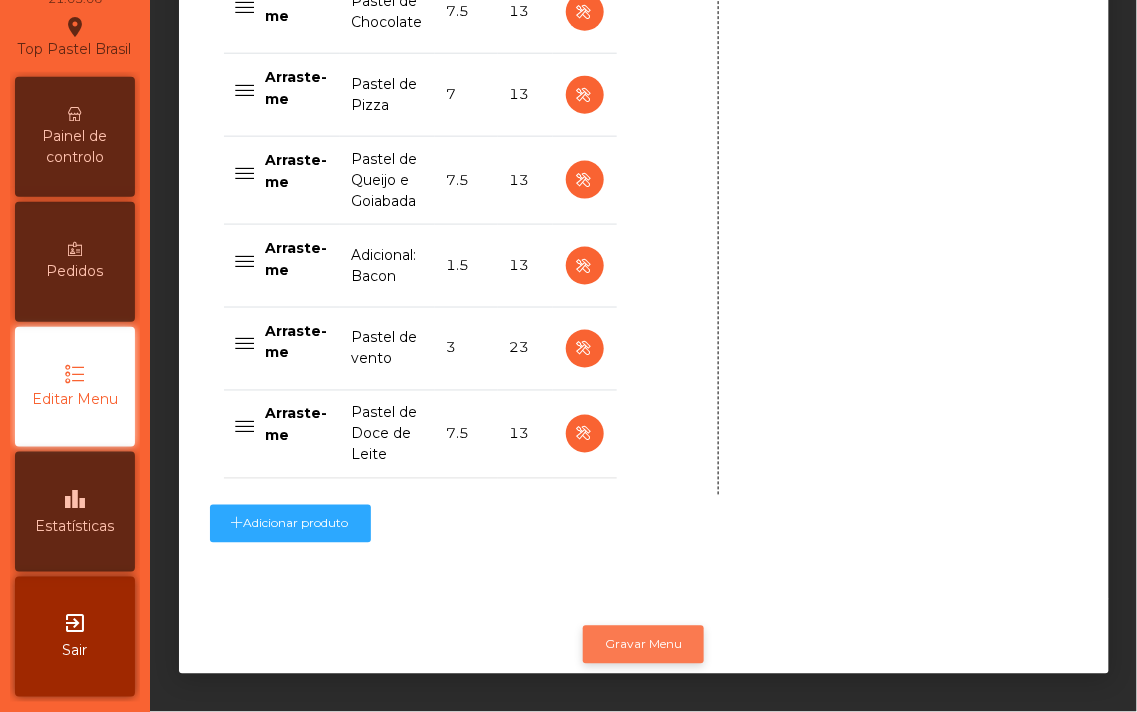 click on "Gravar Menu" at bounding box center (643, 645) 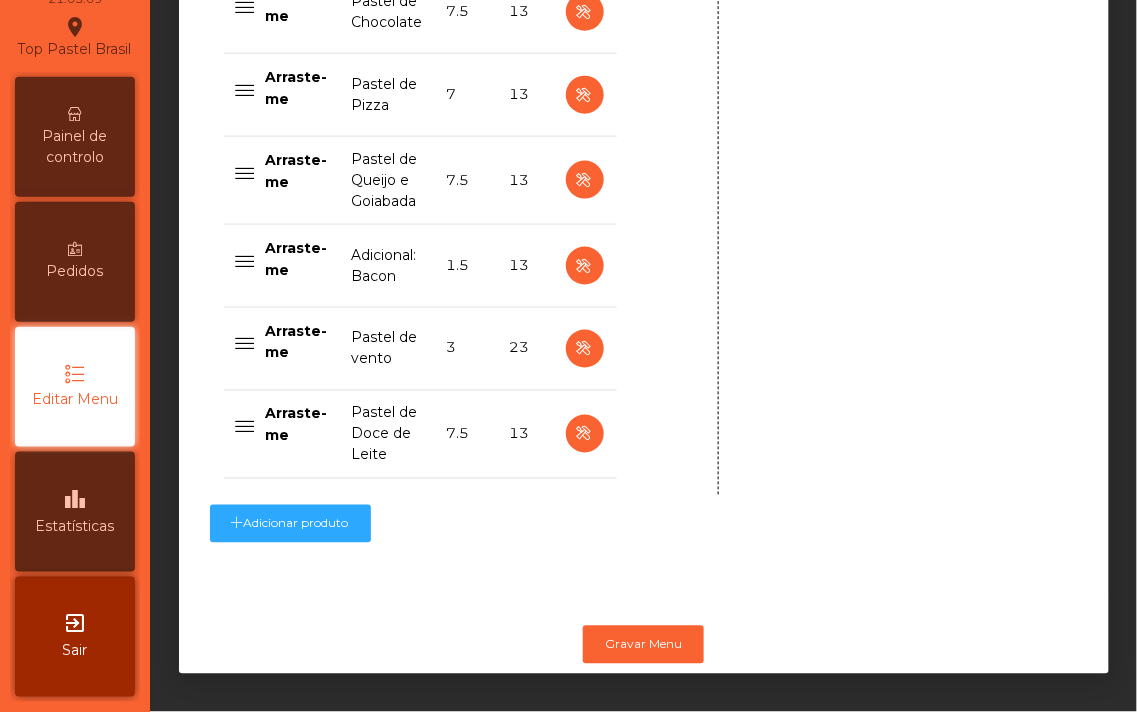 click on "Painel de controlo" at bounding box center (75, 147) 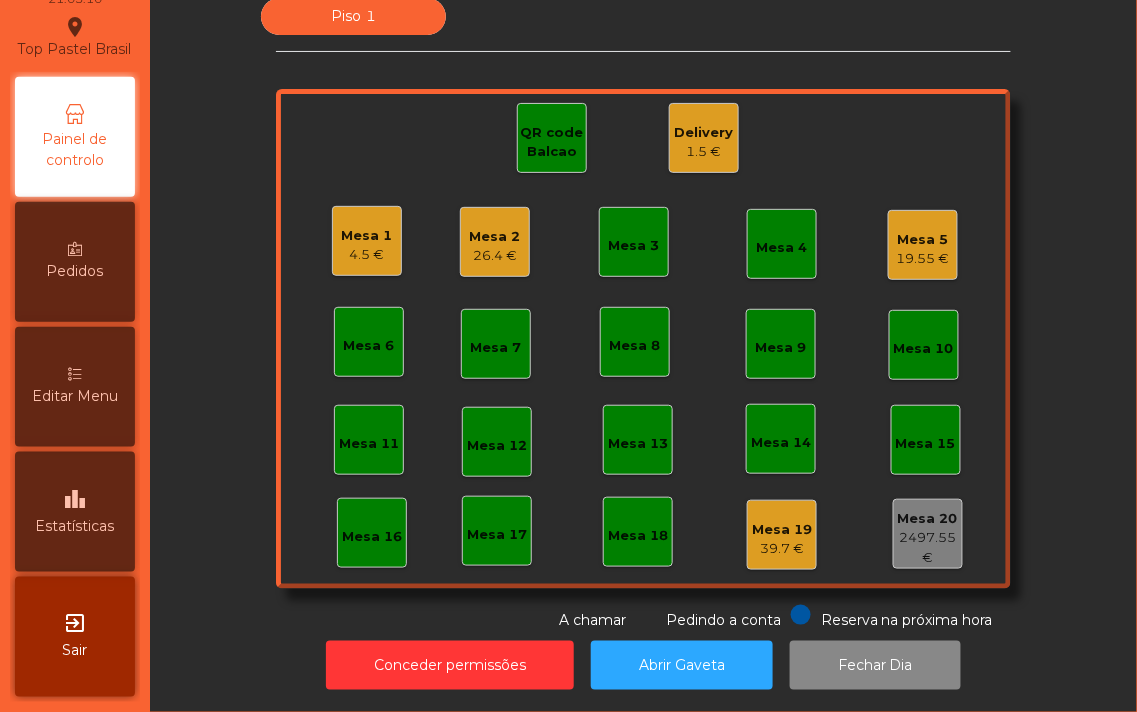 scroll, scrollTop: 0, scrollLeft: 0, axis: both 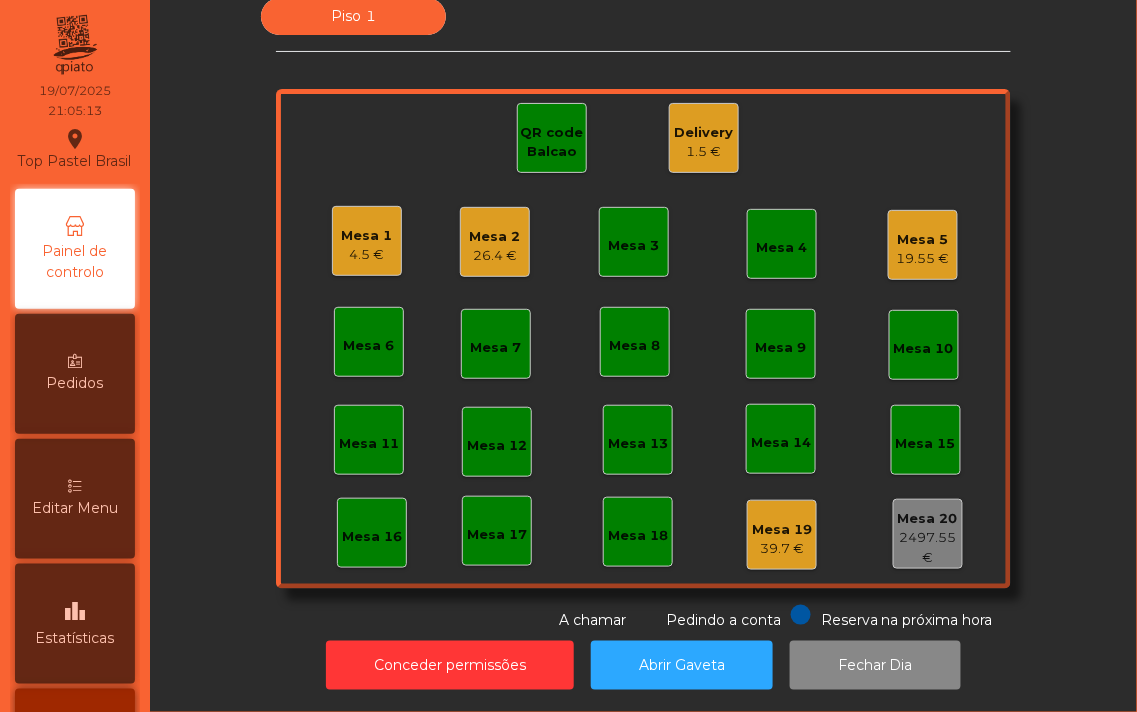 click on "2497.55 €" 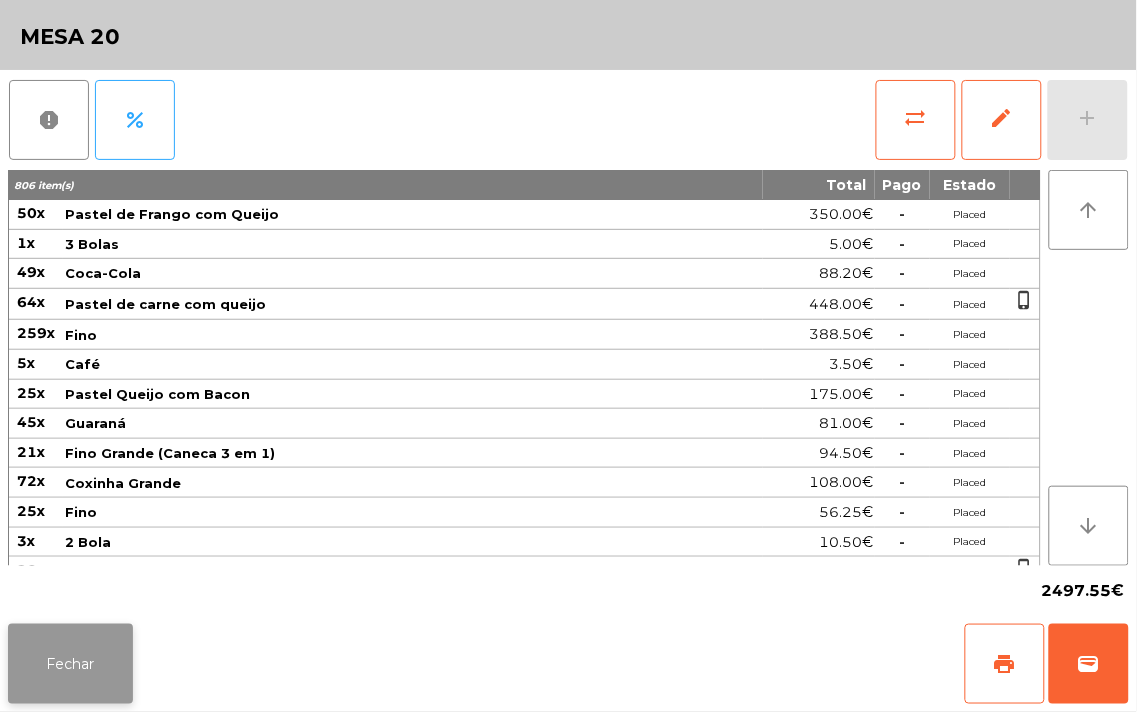 click on "Fechar" 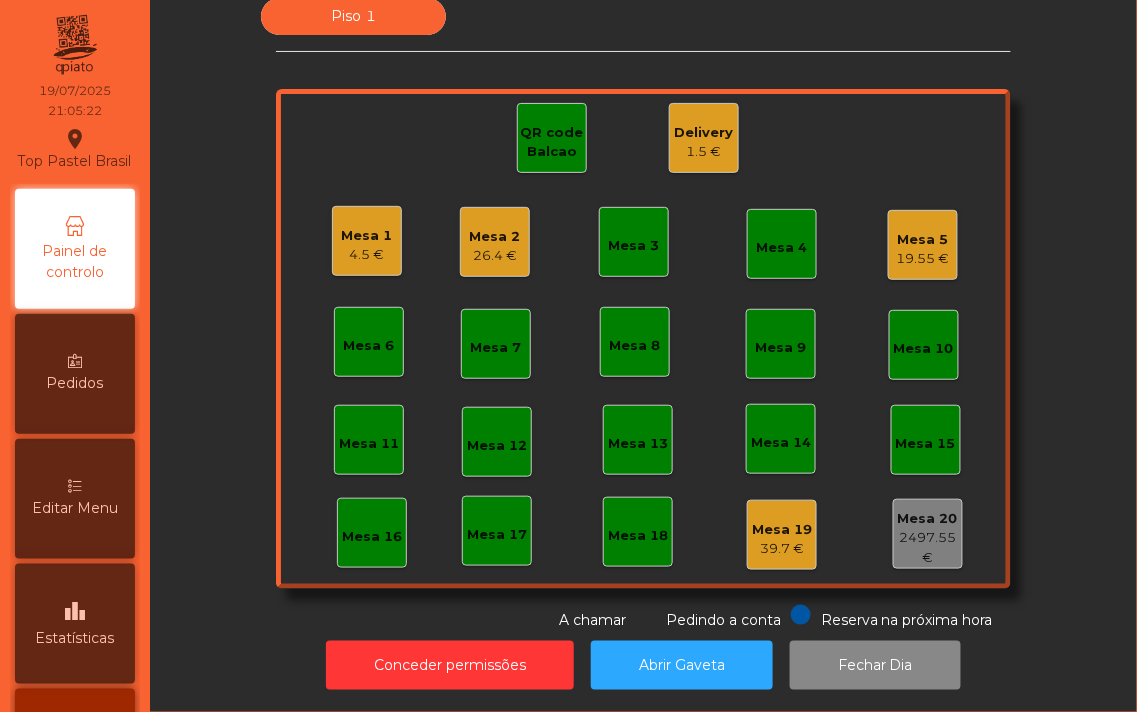 click on "4.5 €" 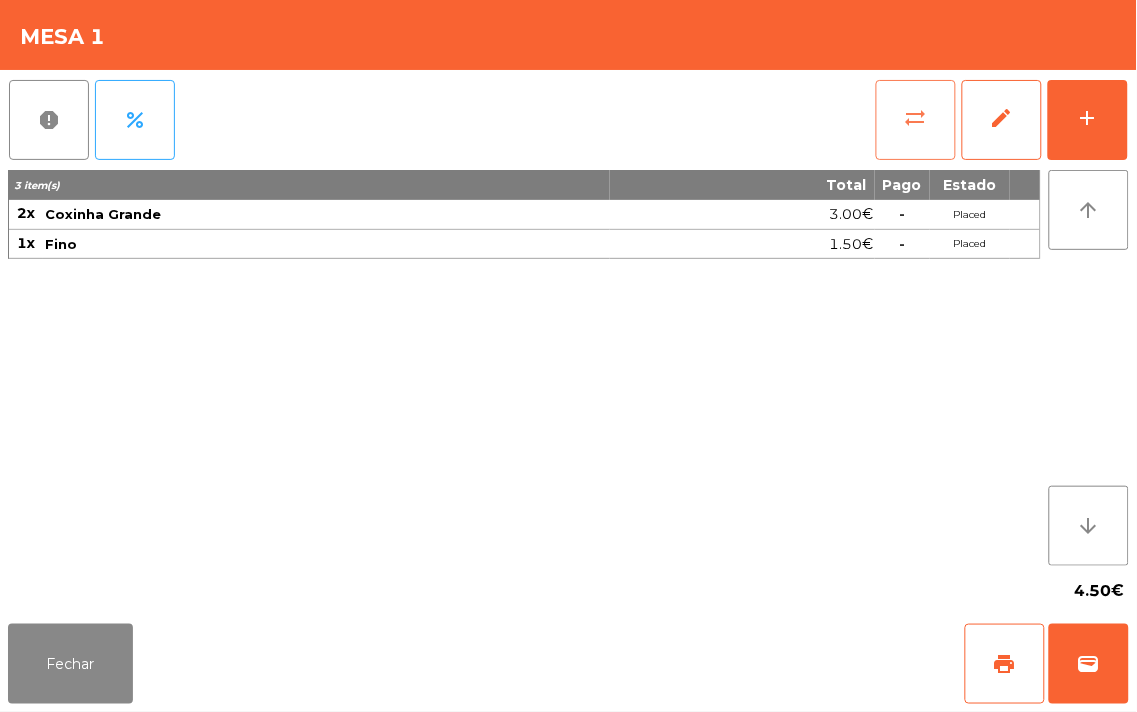 click on "sync_alt" 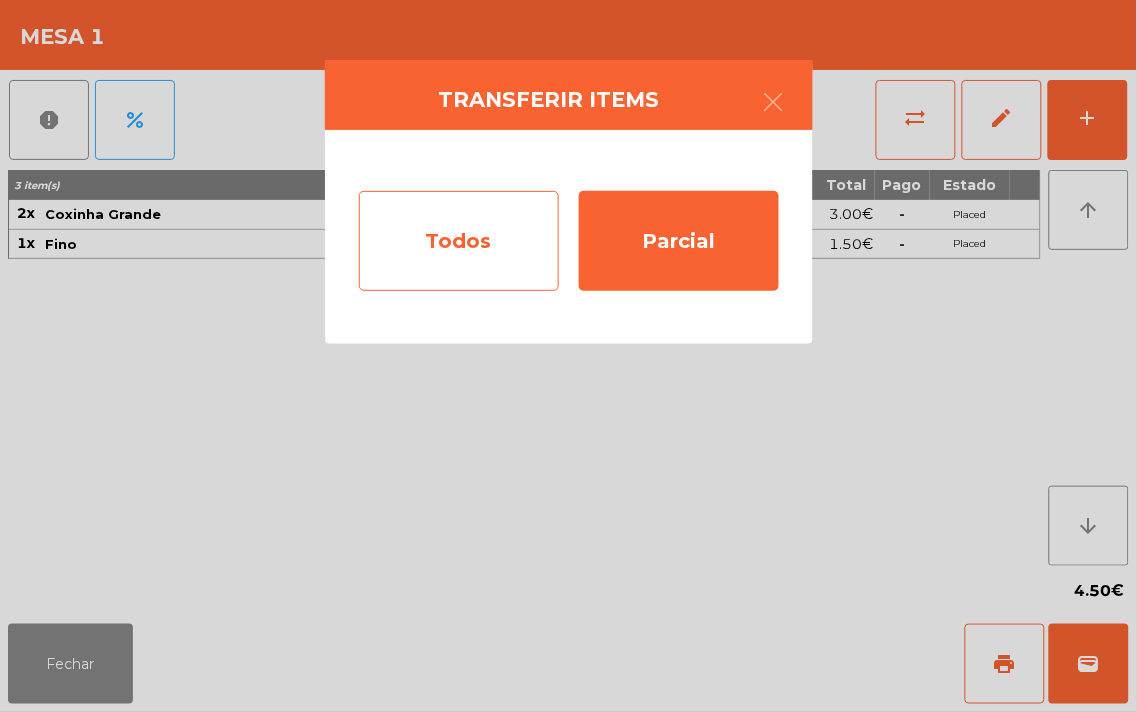 click on "Todos" 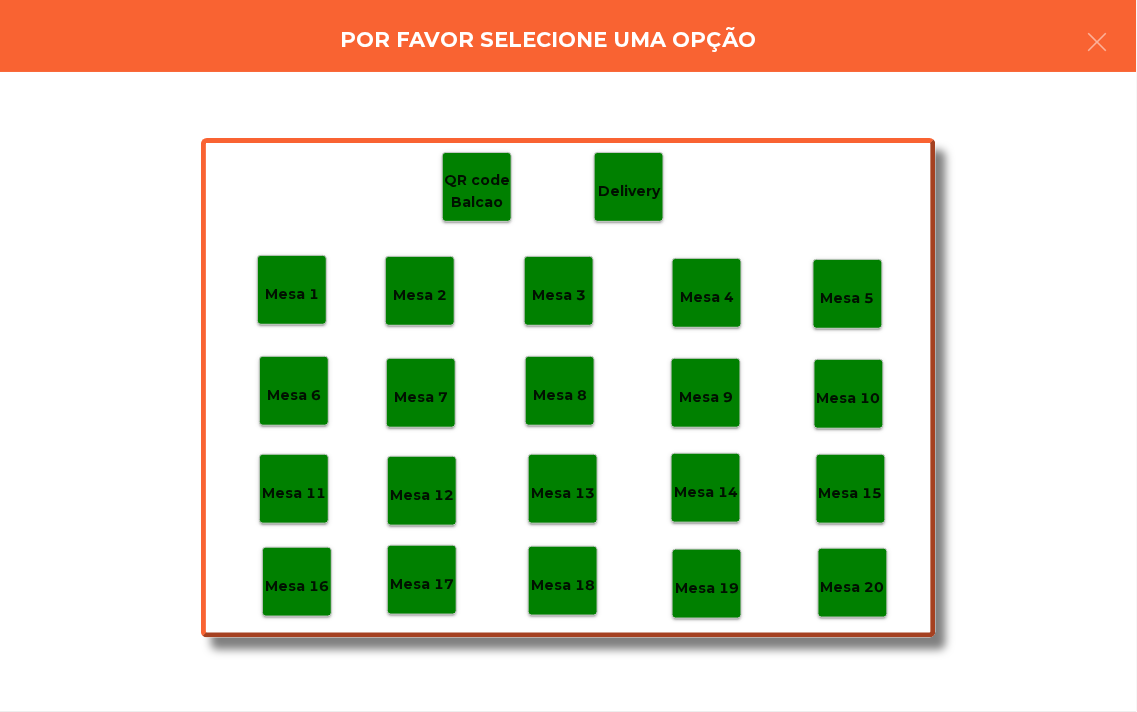 click on "Mesa 19" 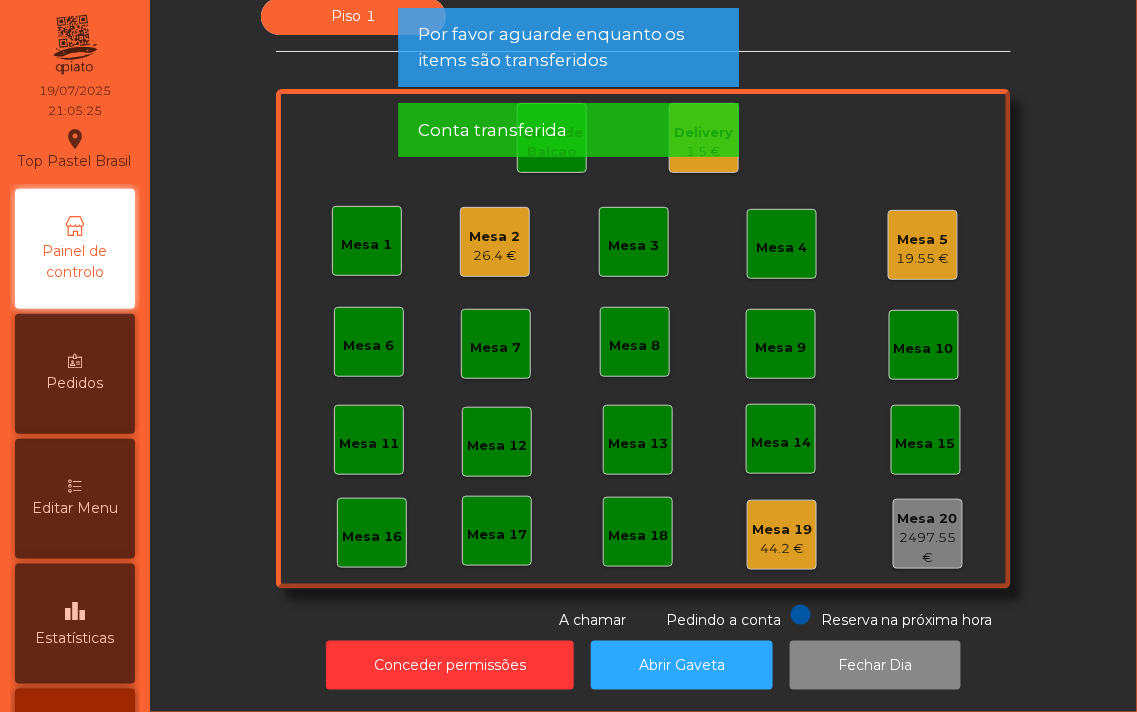 click on "Mesa 2 26.4 €" 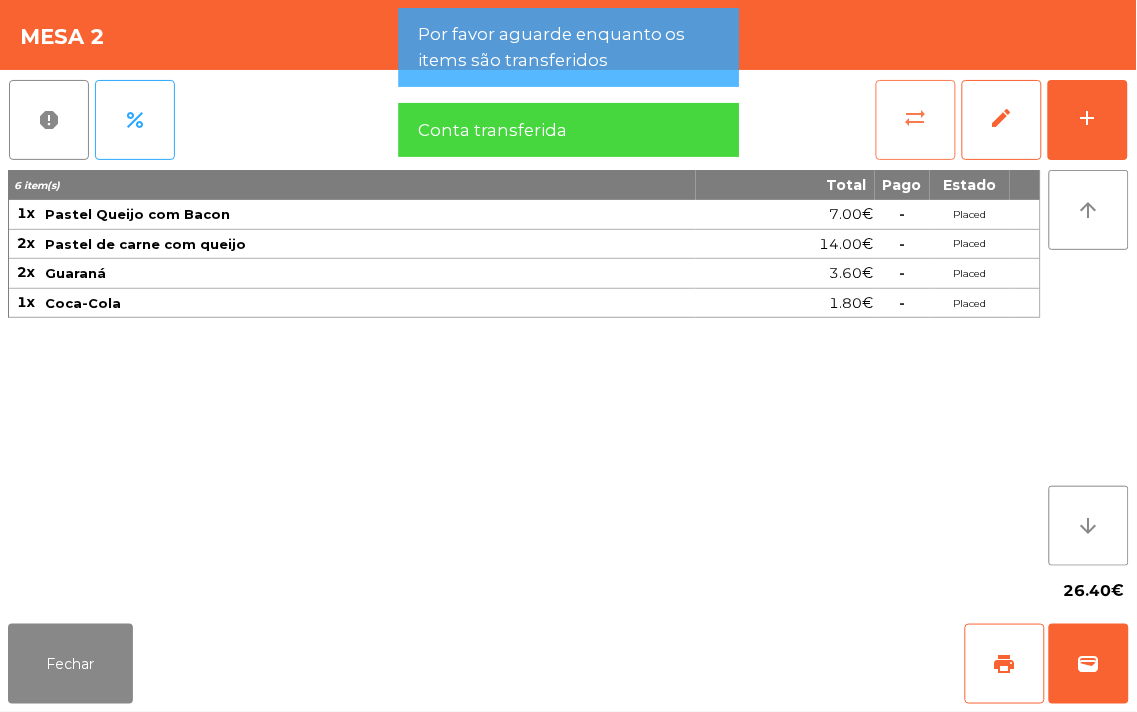 click on "sync_alt" 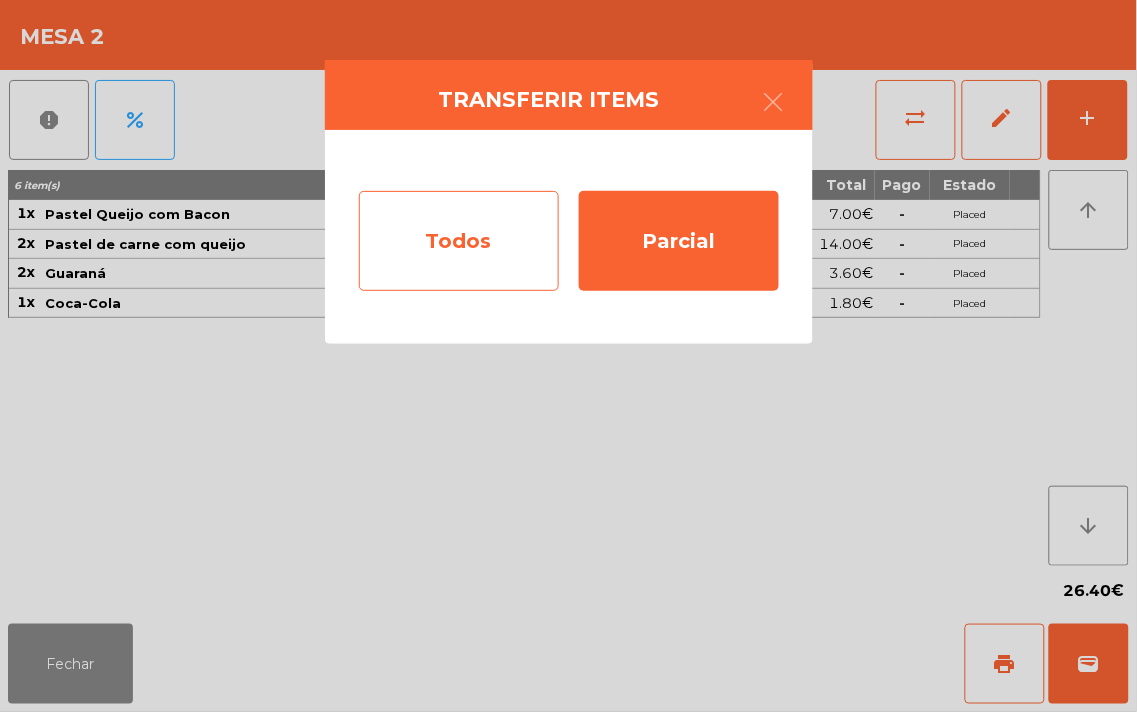click on "Todos" 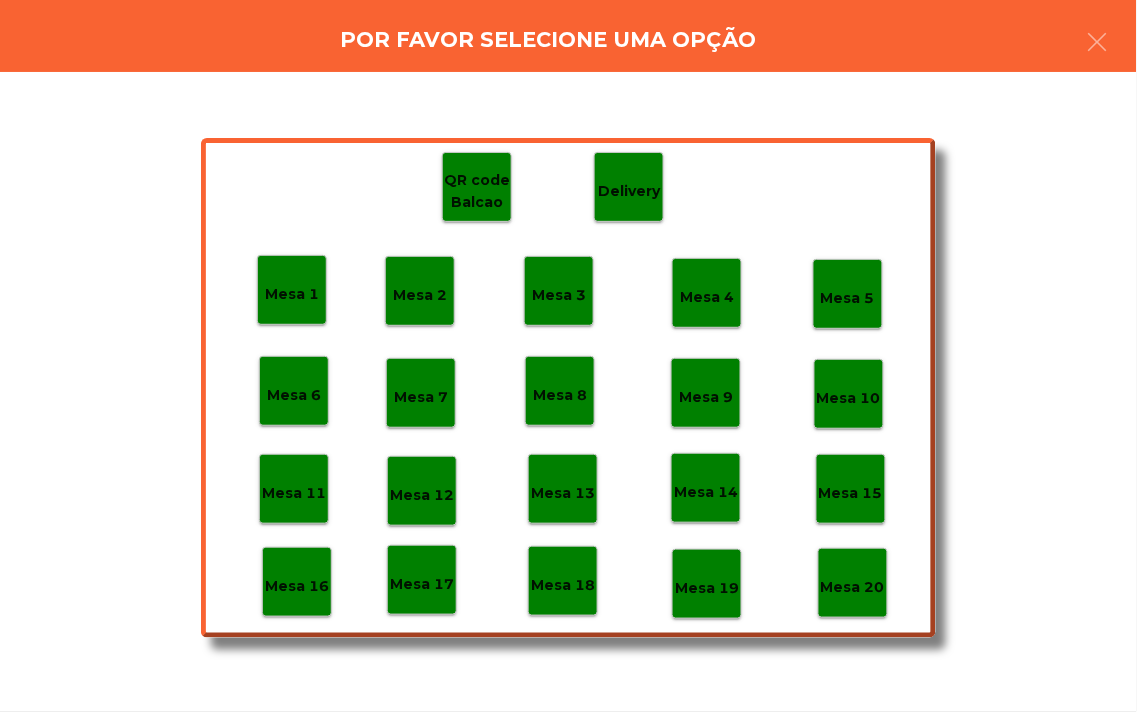 click on "Mesa 19" 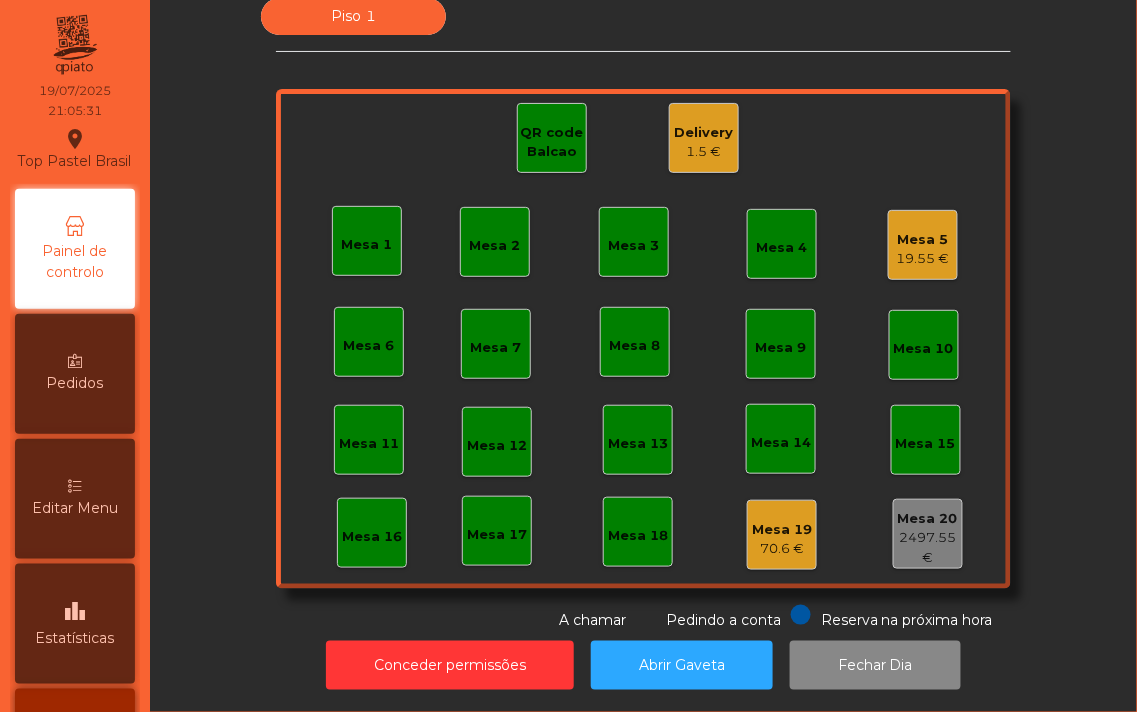 click on "Mesa 5" 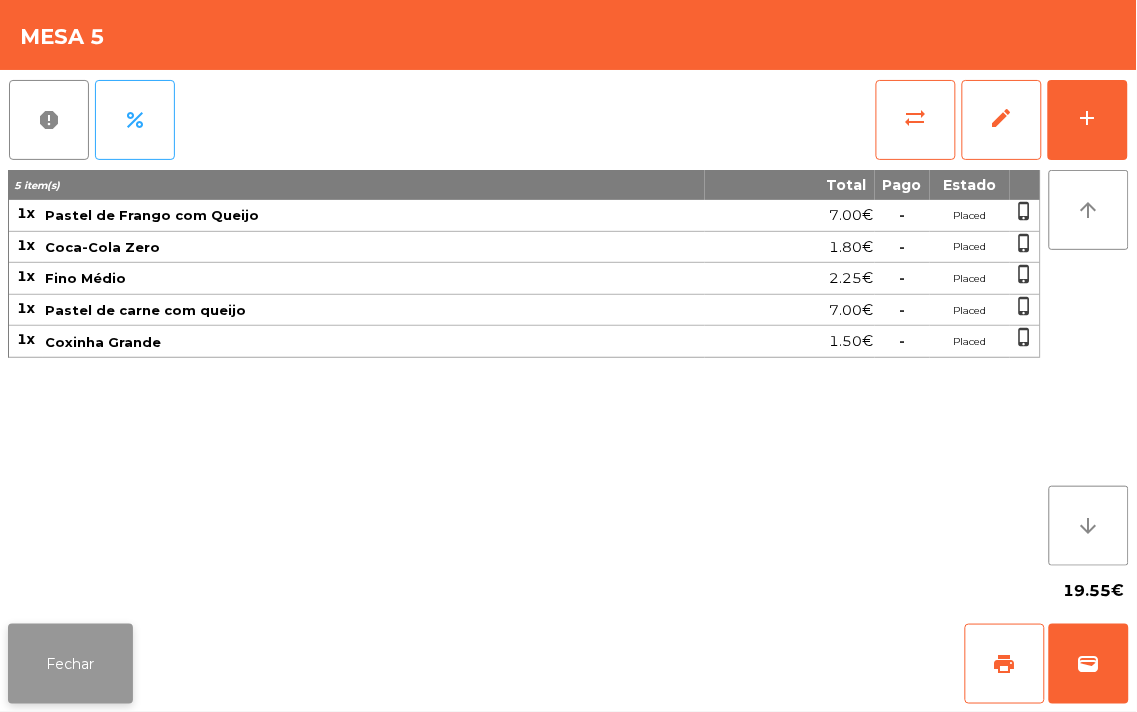 click on "Fechar" 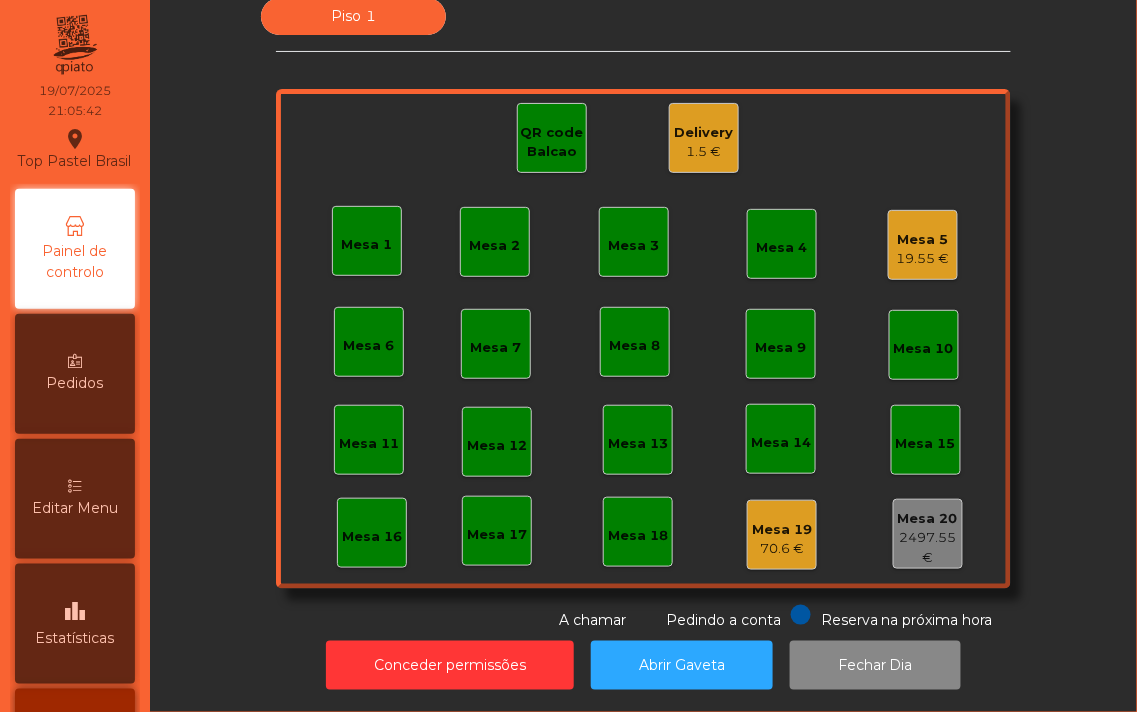 click on "Mesa 5" 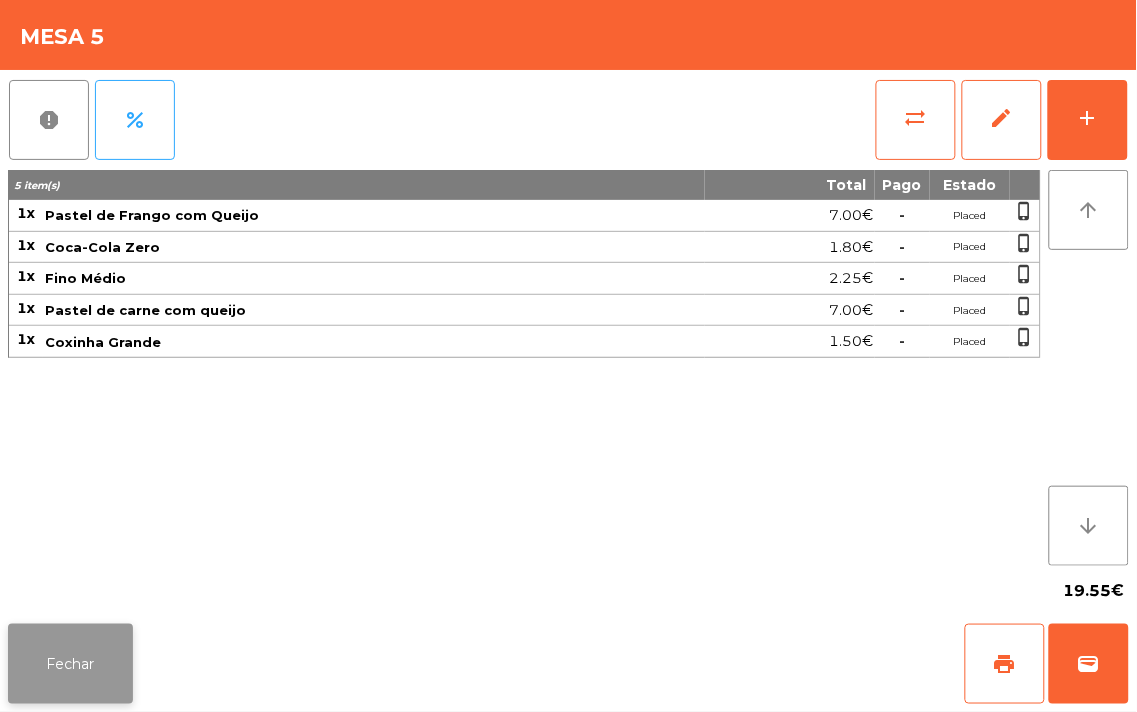 click on "Fechar" 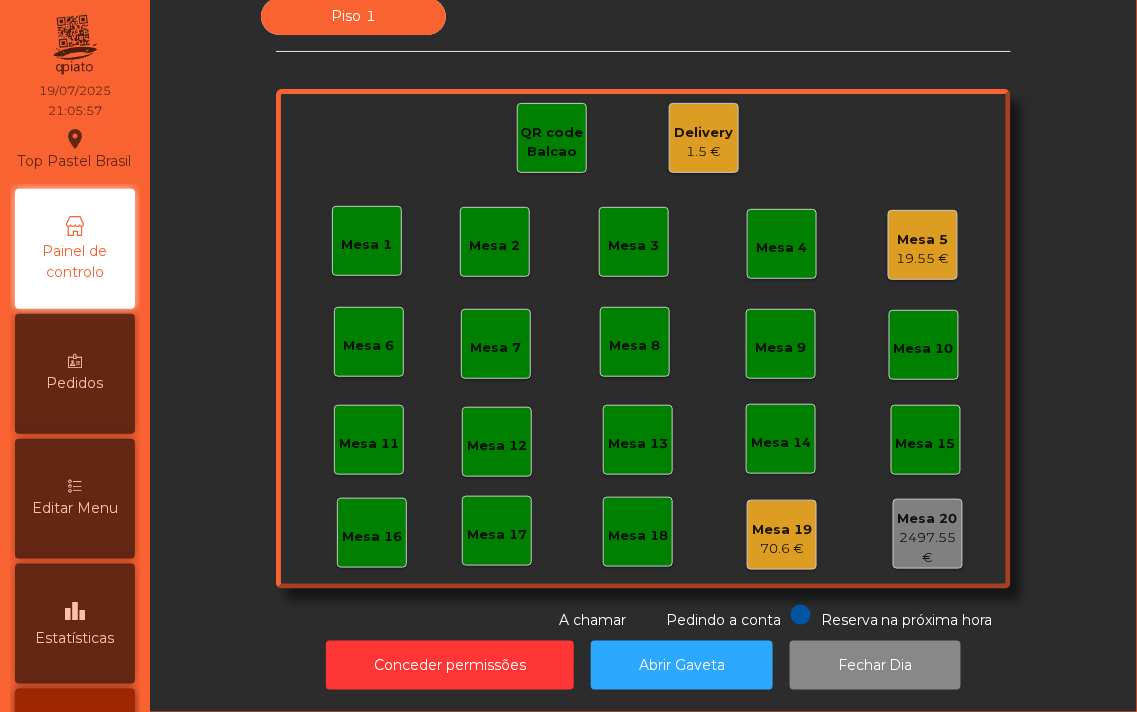 click on "Mesa 16" 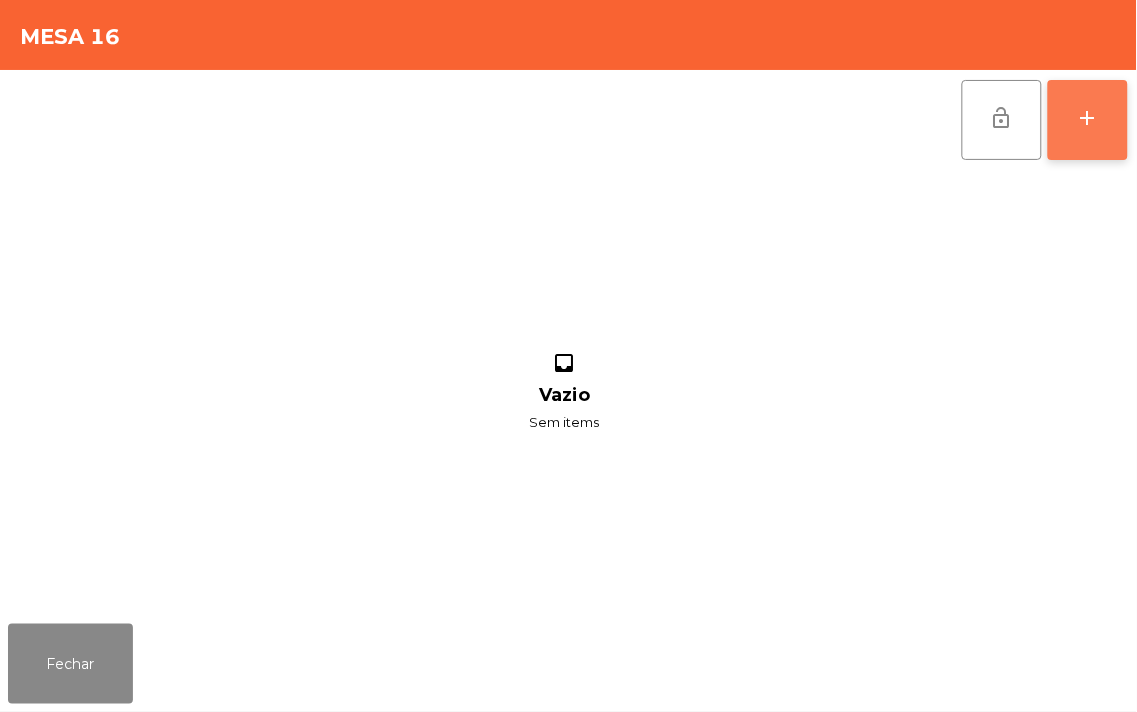 click on "add" 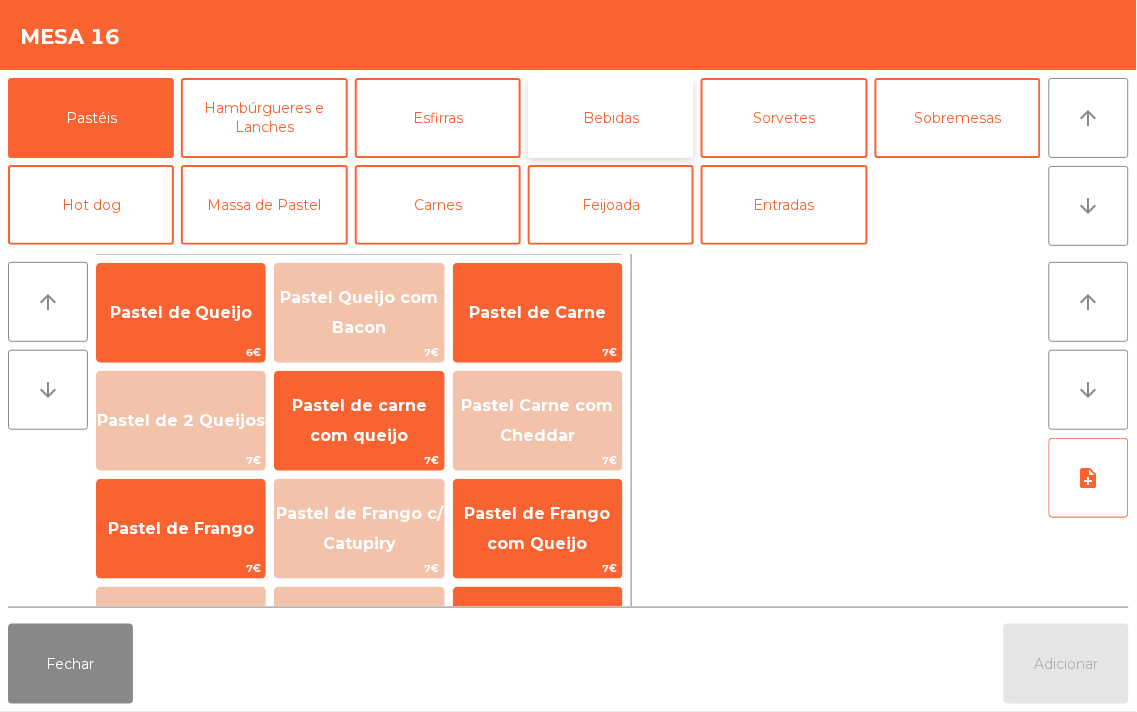 click on "Bebidas" 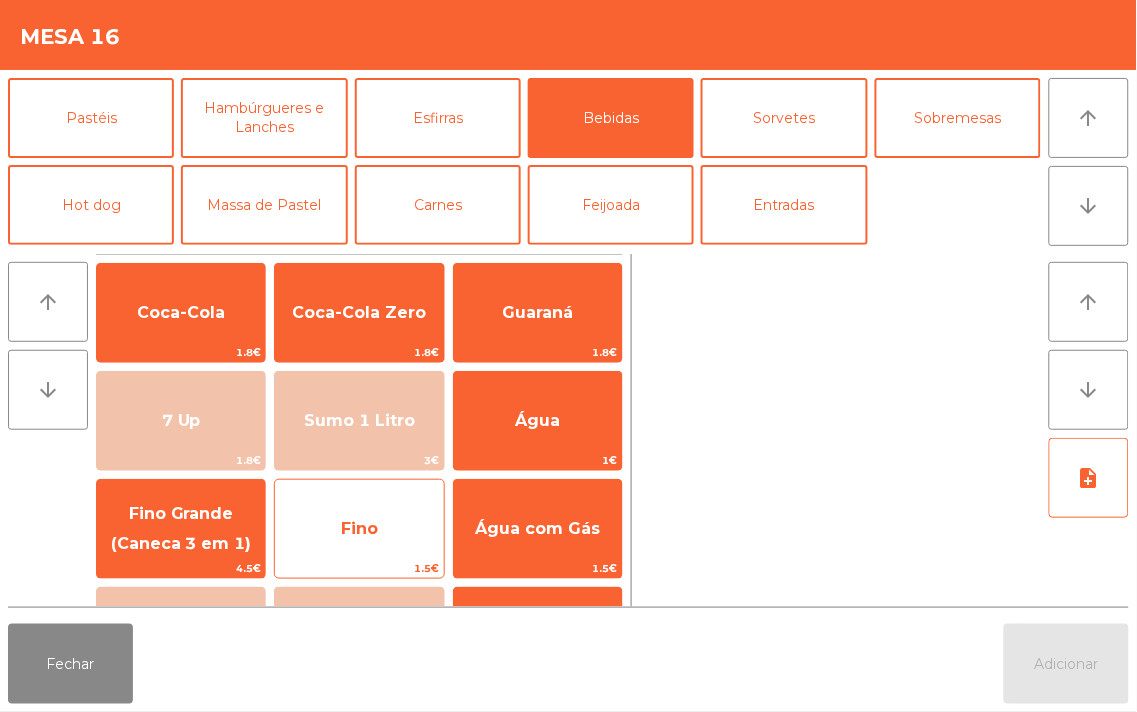 click on "Fino" 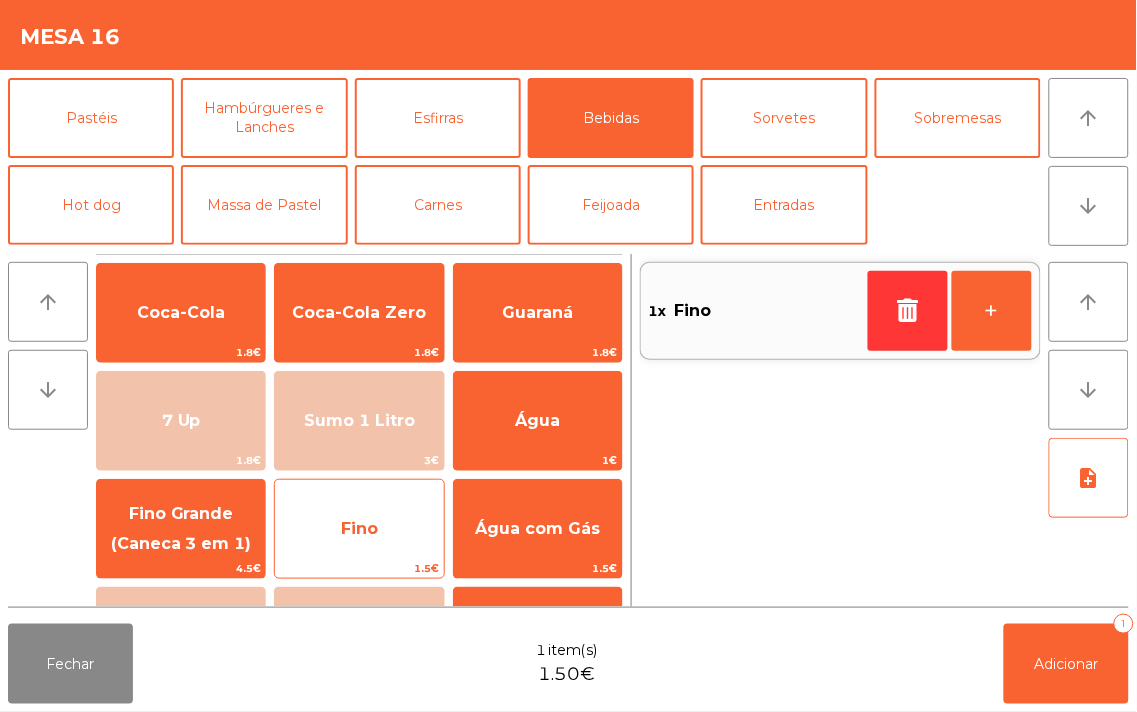 click on "Fino" 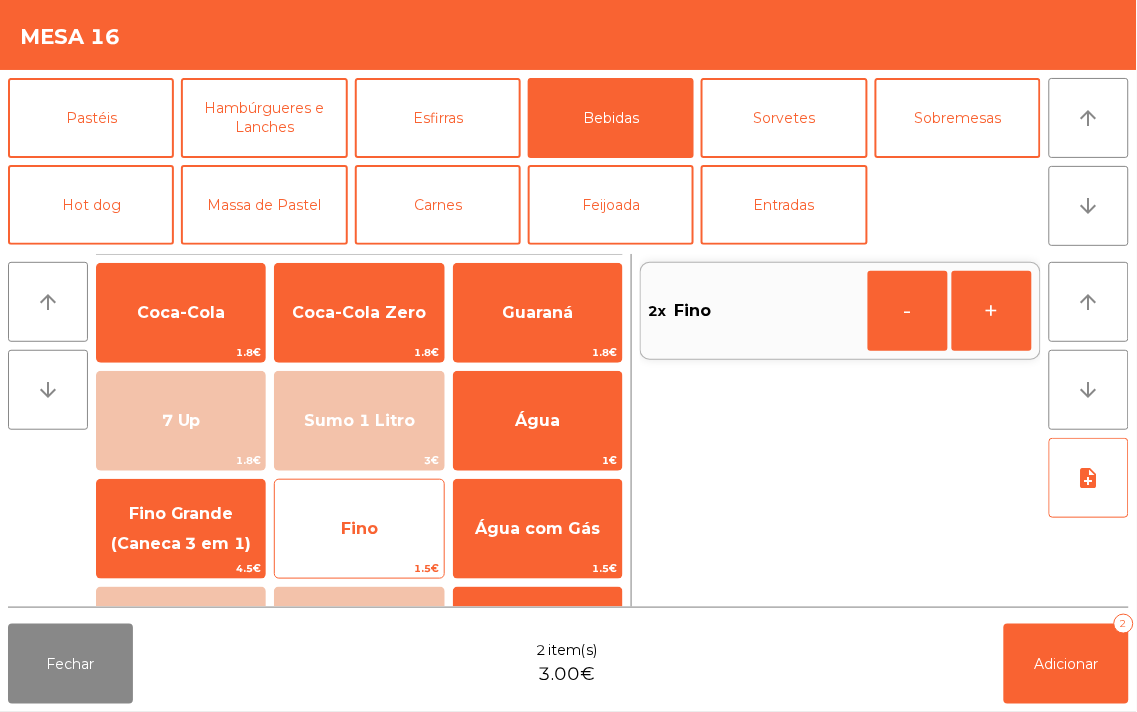 click on "Fino" 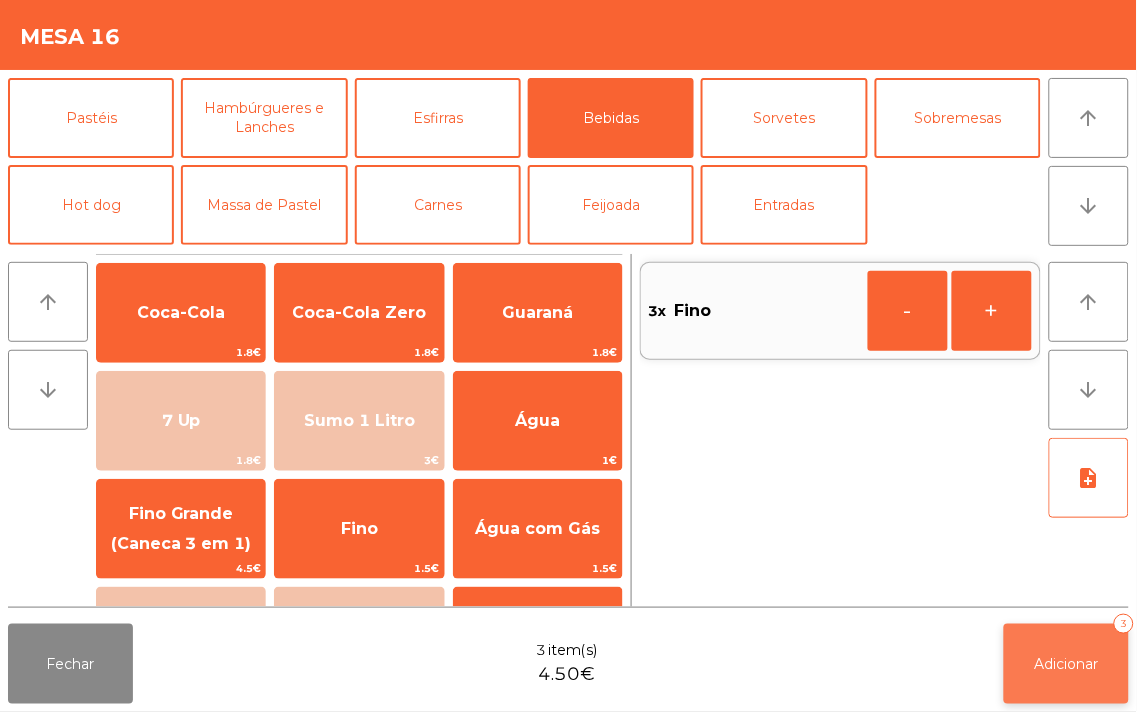 click on "Adicionar" 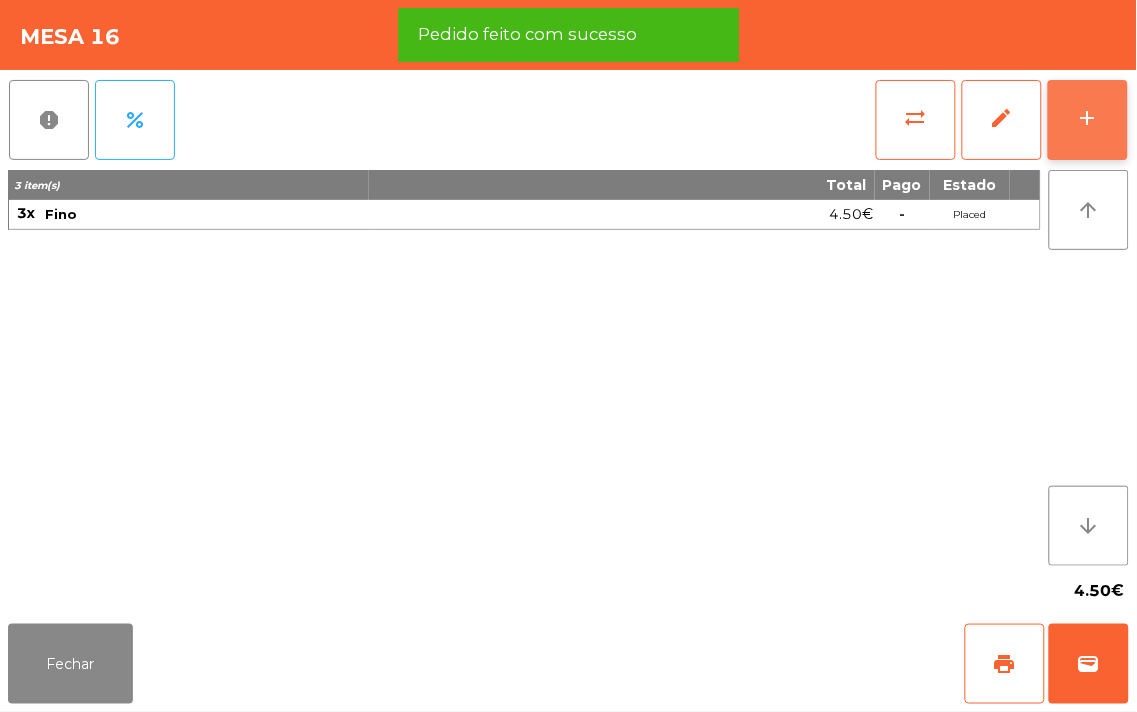 click on "add" 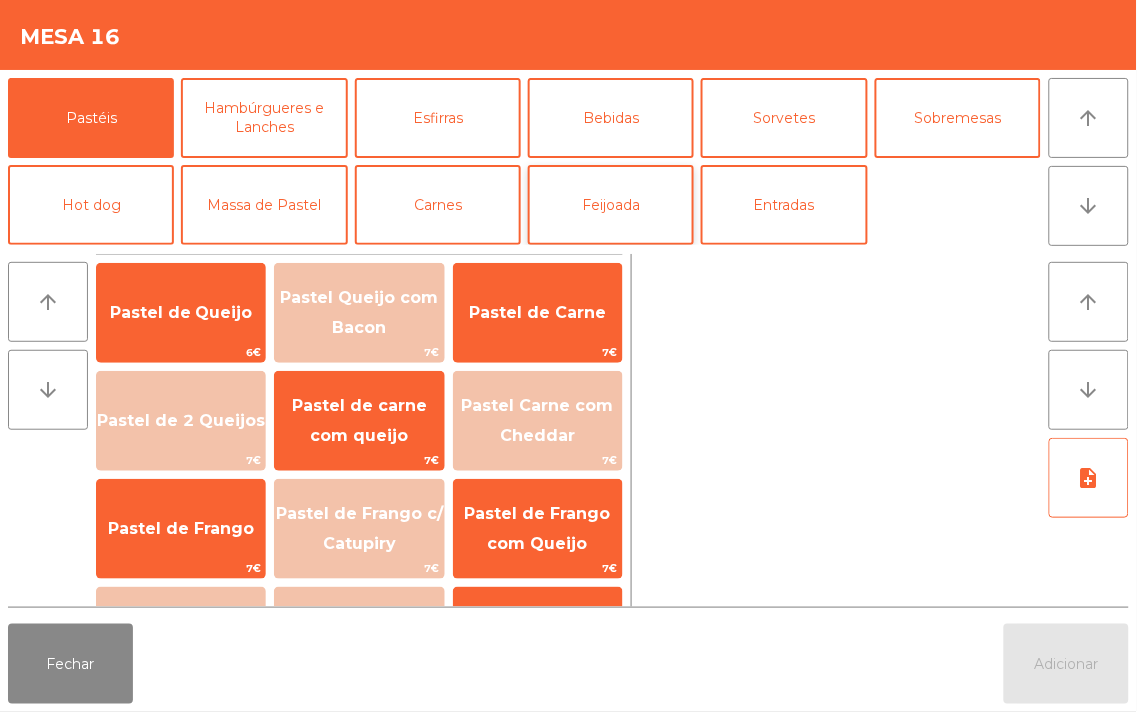 click on "Feijoada" 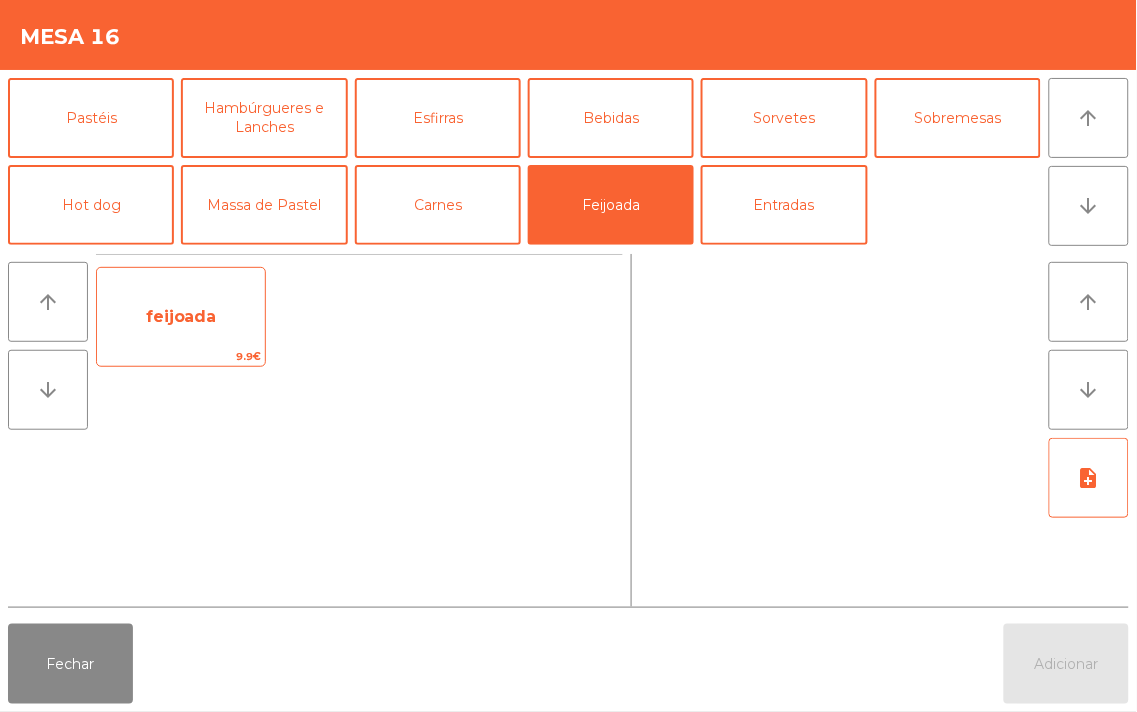 click on "feijoada" 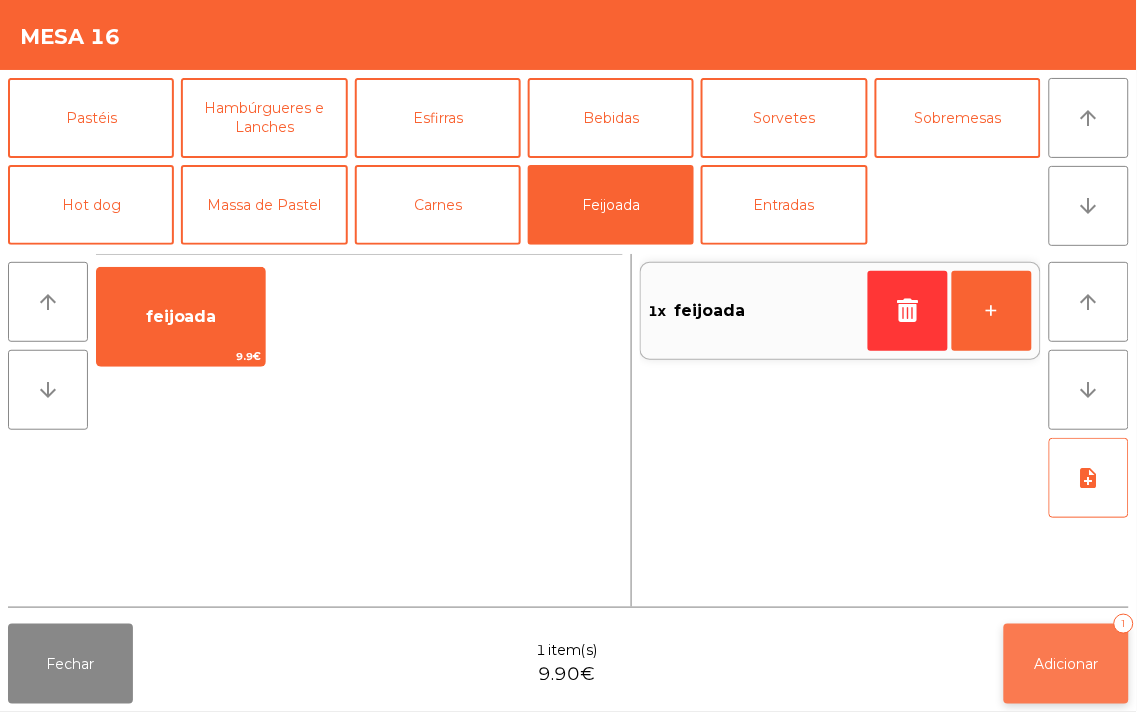 click on "Adicionar   1" 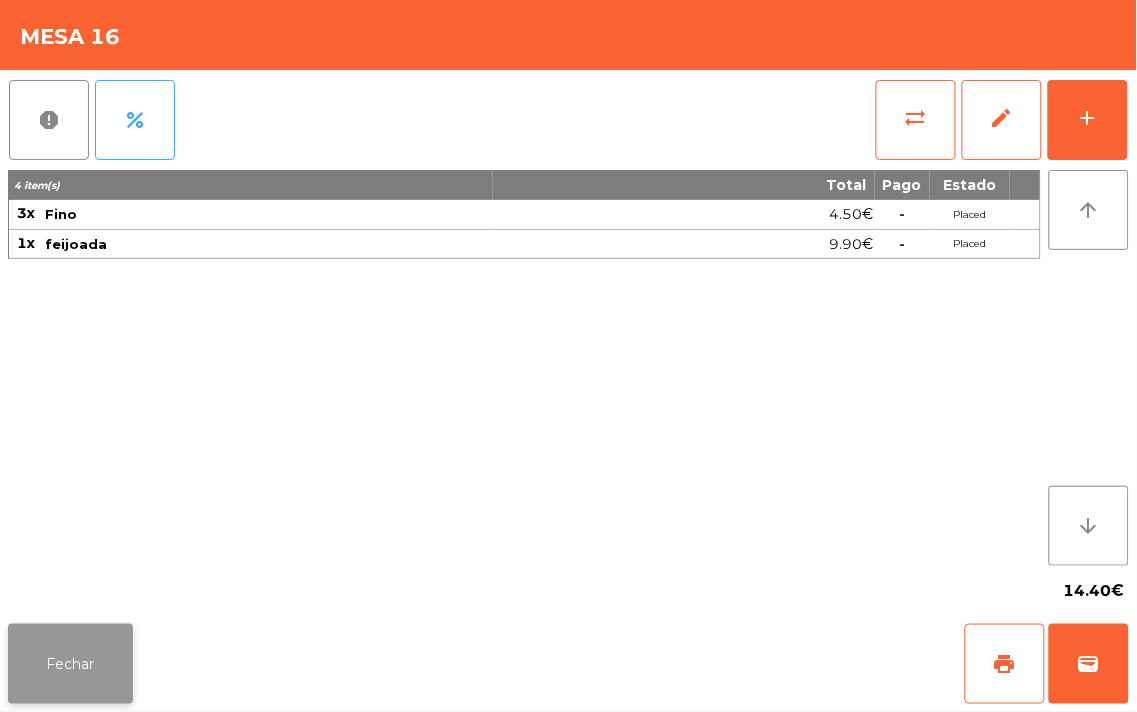 click on "Fechar" 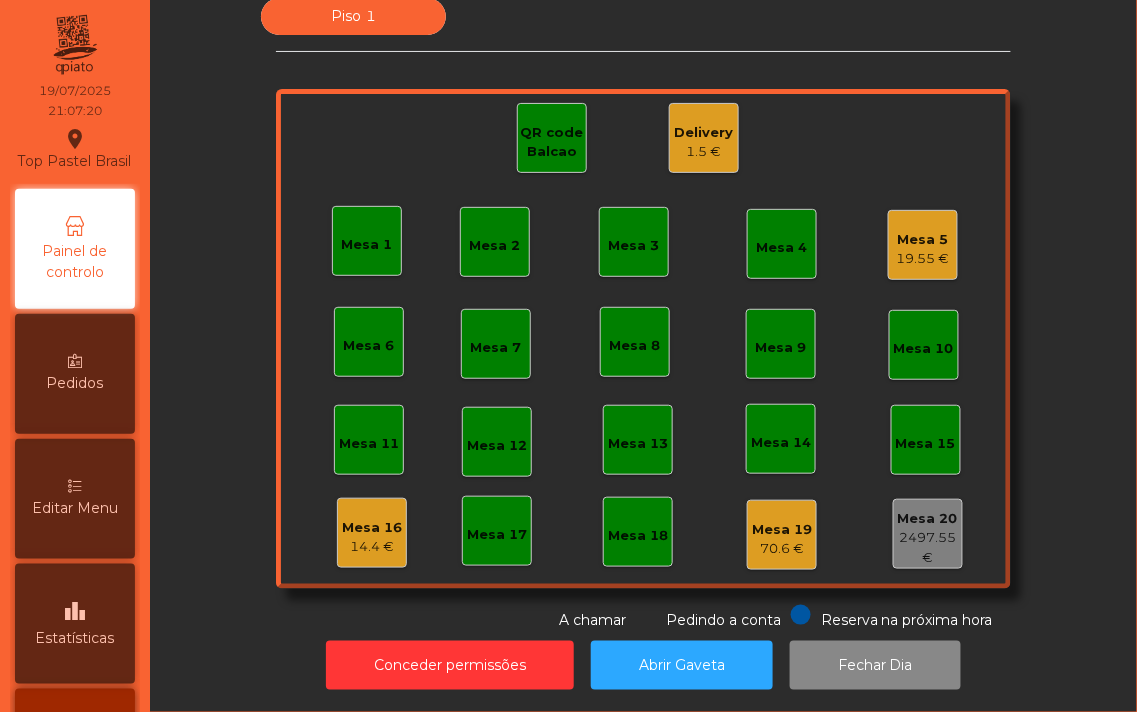 click on "Mesa 1 Mesa 2 Mesa 3 Mesa 4 Mesa 5 19.55 € Mesa 6 Mesa 7 Mesa 8 Mesa 9 Mesa 10 Mesa 11 Mesa 12 Mesa 13 Mesa 14 Mesa 15 Mesa 16 14.4 € Mesa 17 Mesa 18 Mesa 19 70.6 € Mesa 20 2497.55 € QR code Balcao Delivery 1.5 €" 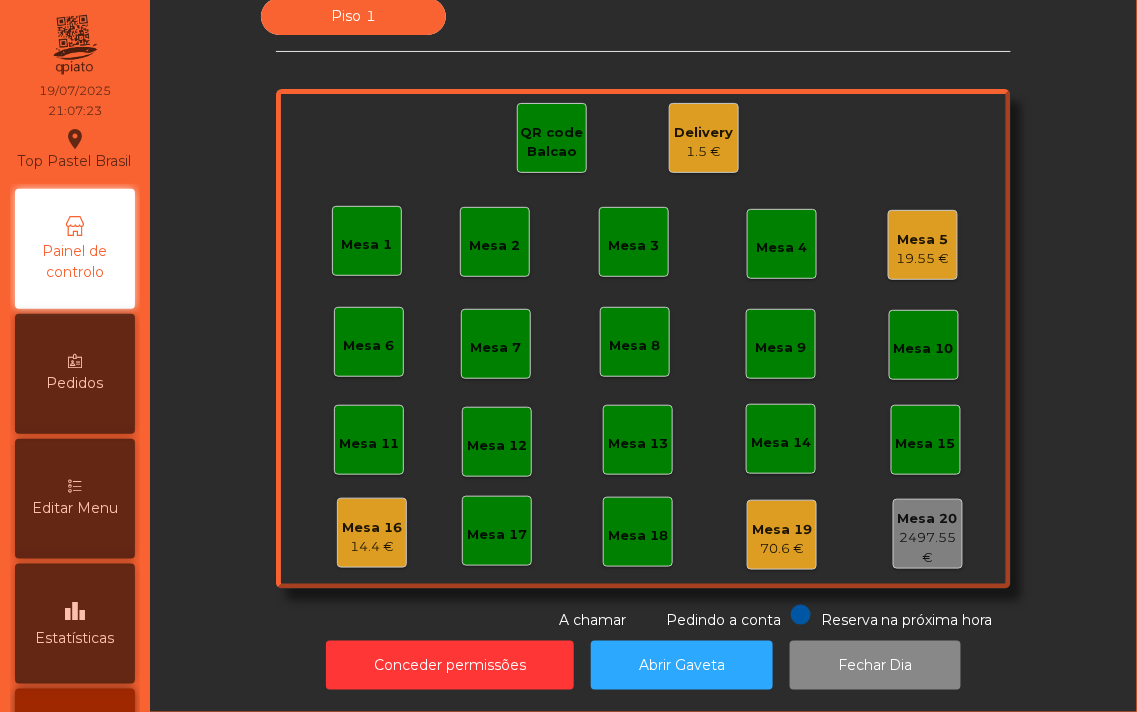 click on "Piso 1 Mesa 1 Mesa 2 Mesa 3 Mesa 4 Mesa 5 19.55 € Mesa 6 Mesa 7 Mesa 8 Mesa 9 Mesa 10 Mesa 11 Mesa 12 Mesa 13 Mesa 14 Mesa 15 Mesa 16 14.4 € Mesa 17 Mesa 18 Mesa 19 70.6 € Mesa 20 2497.55 € QR code Balcao Delivery 1.5 € Reserva na próxima hora Pedindo a conta A chamar" 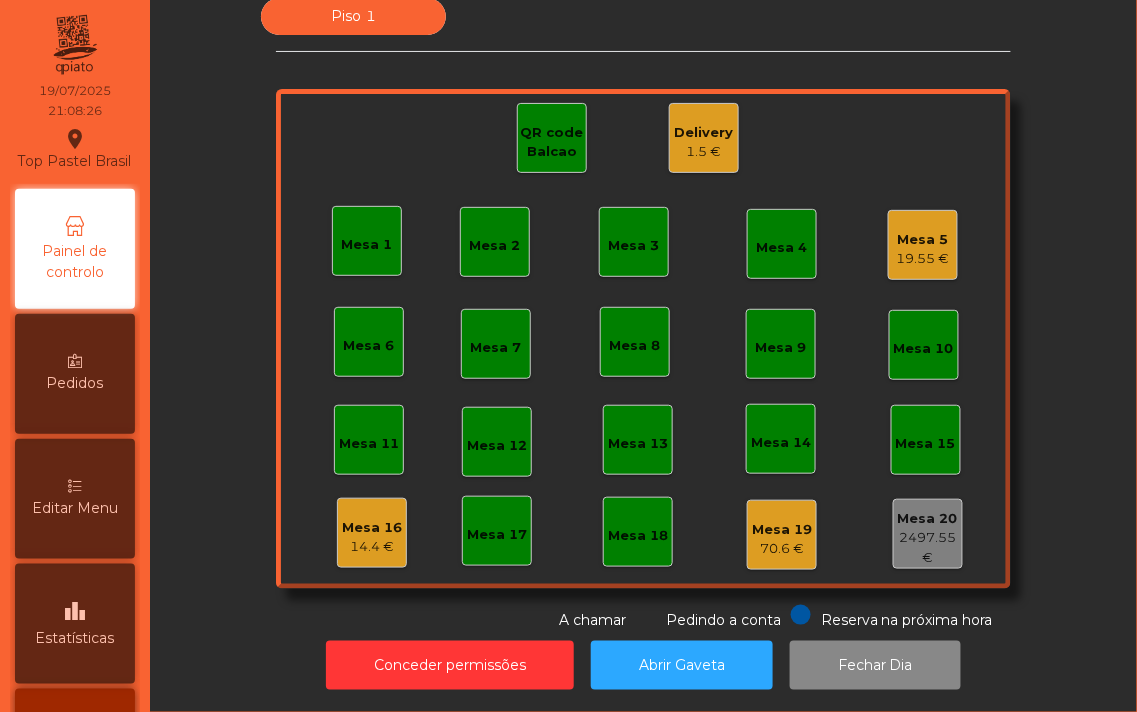 click on "1.5 €" 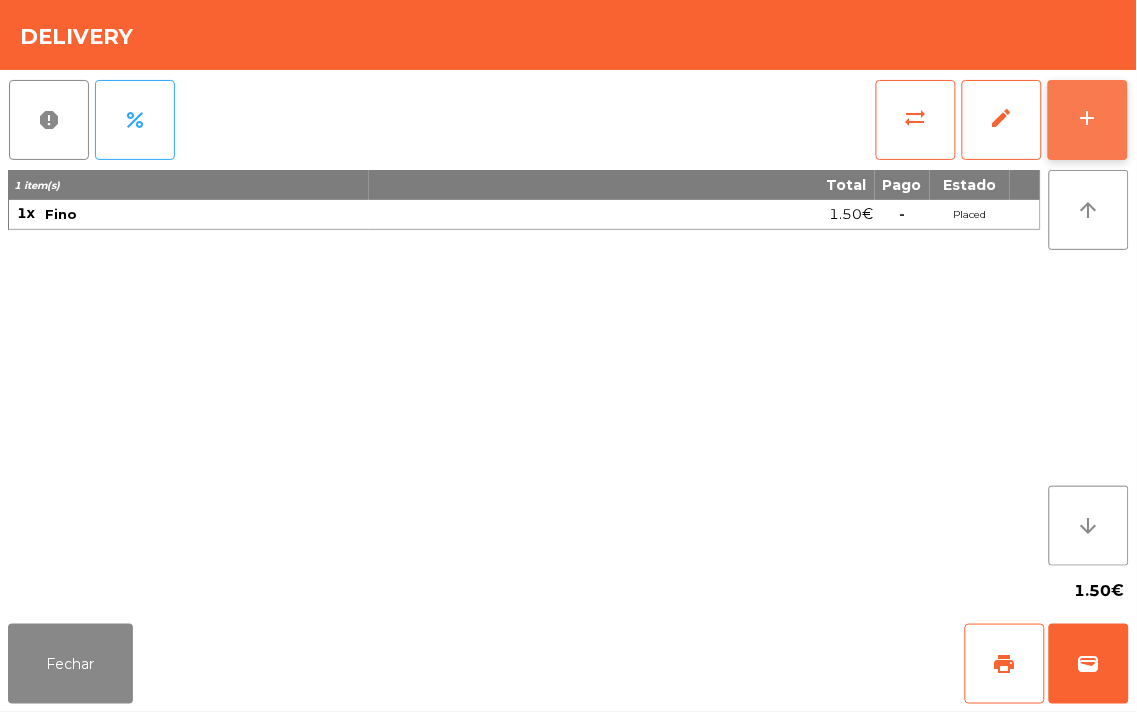 click on "add" 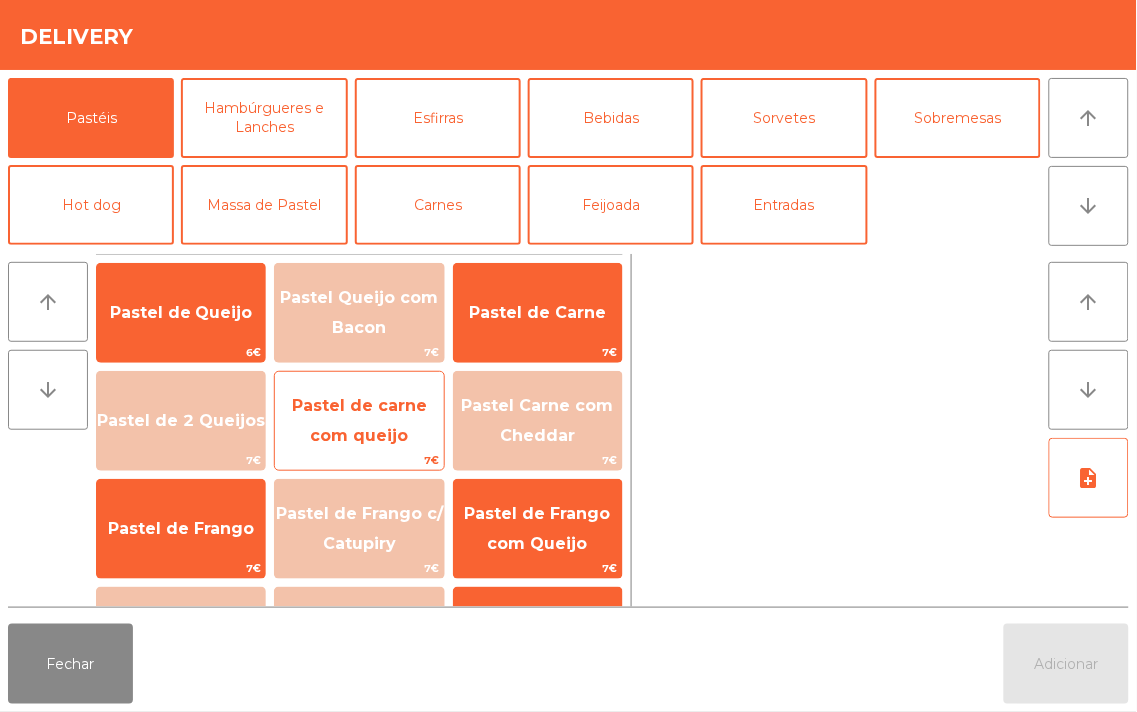click on "Pastel de carne com queijo" 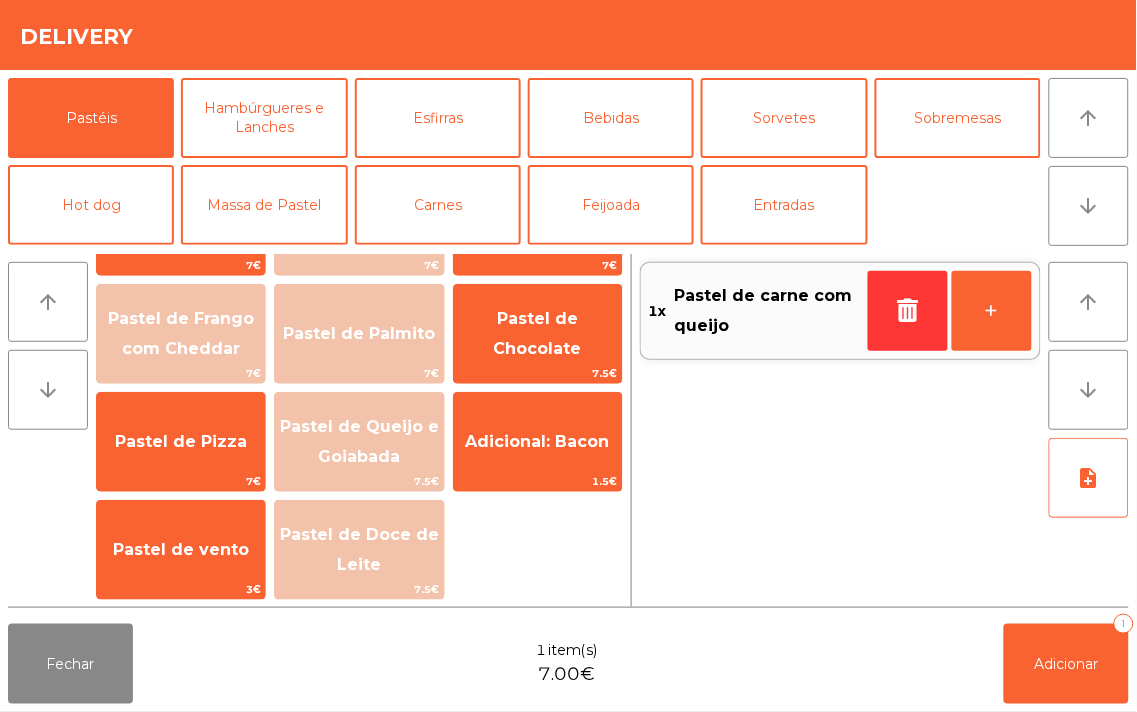 scroll, scrollTop: 302, scrollLeft: 0, axis: vertical 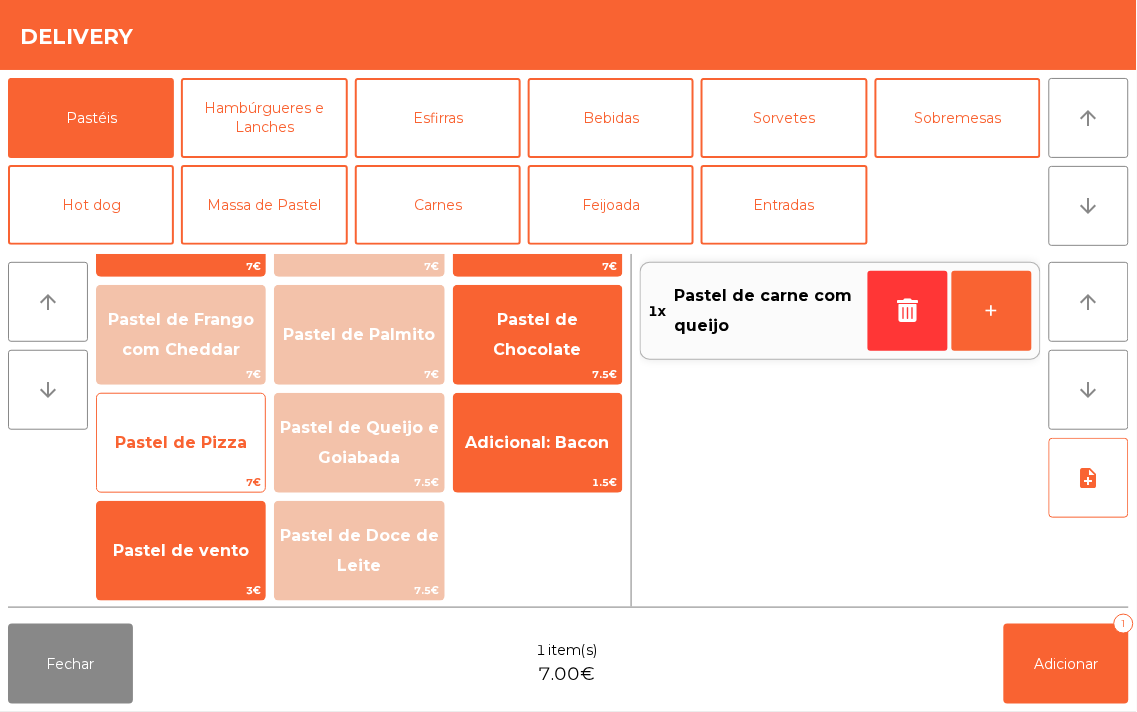 click on "Pastel de Pizza" 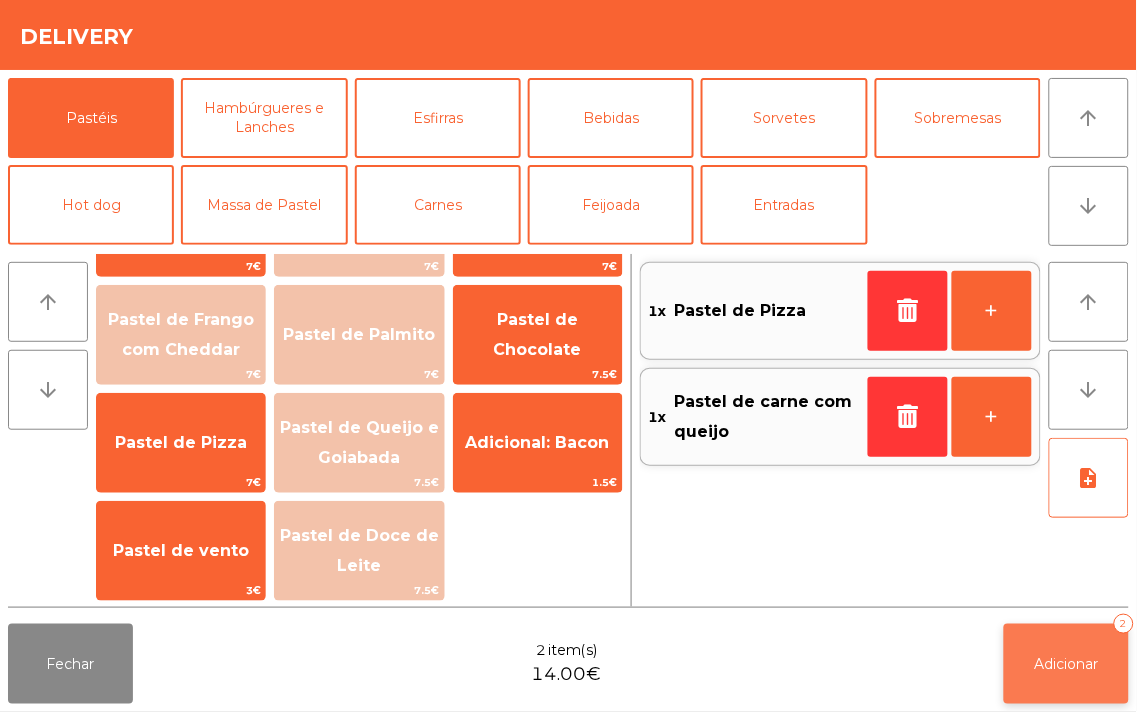 click on "Adicionar   2" 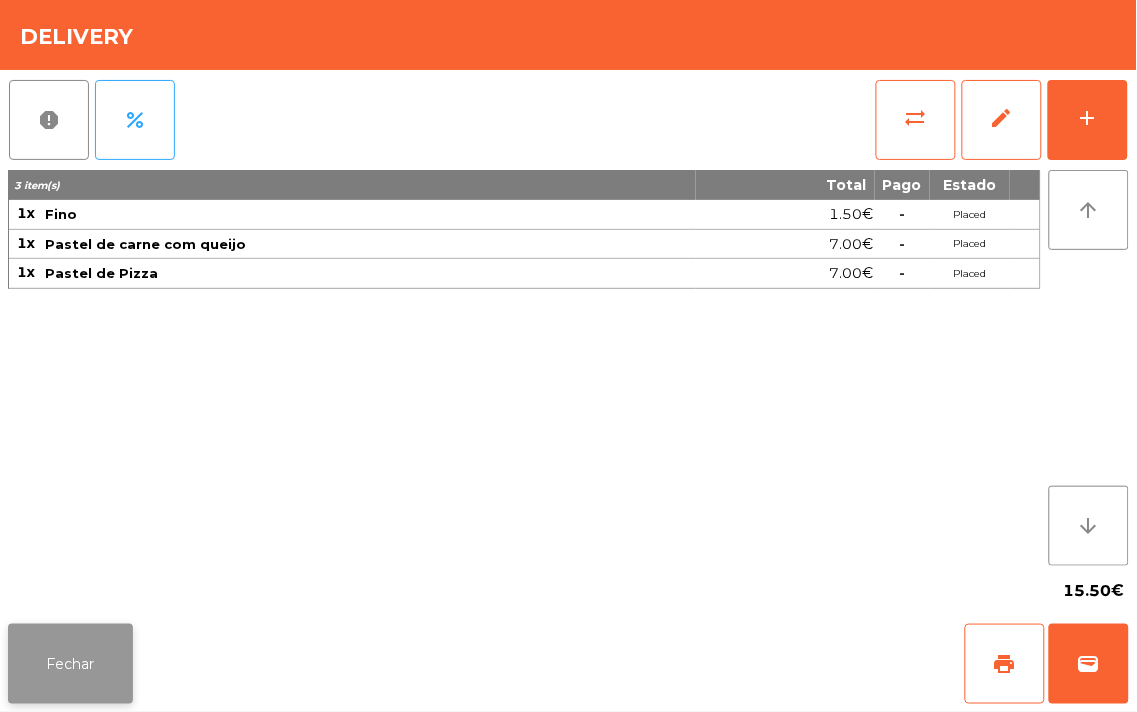 click on "Fechar" 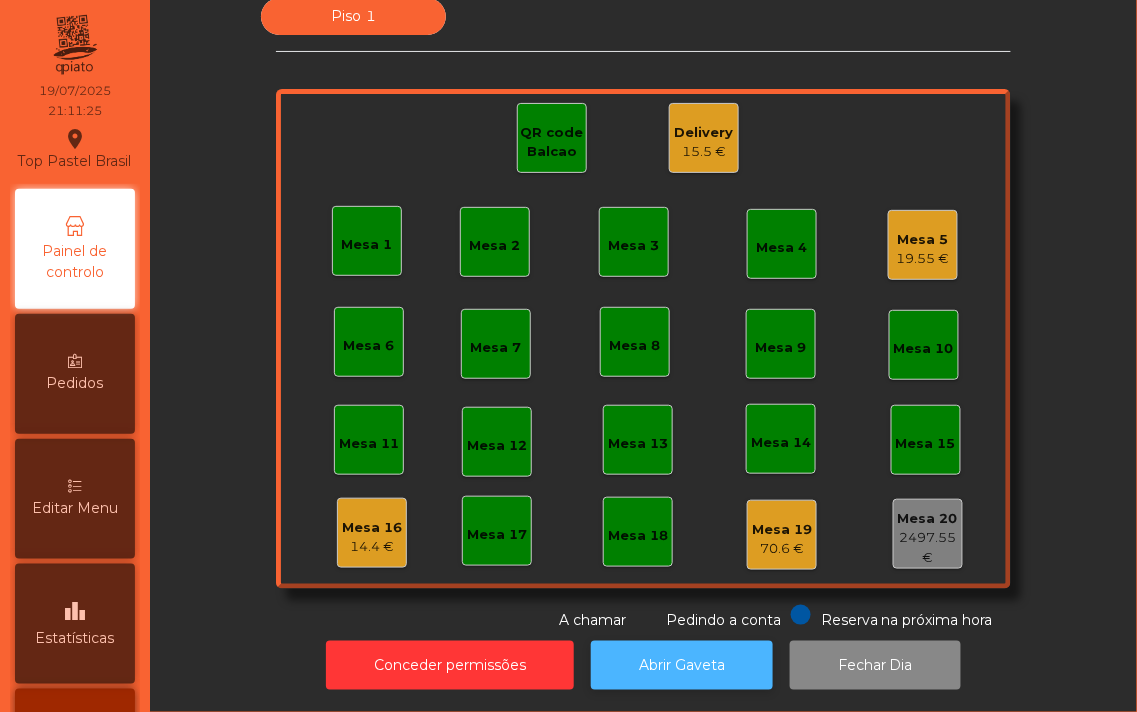 click on "Abrir Gaveta" 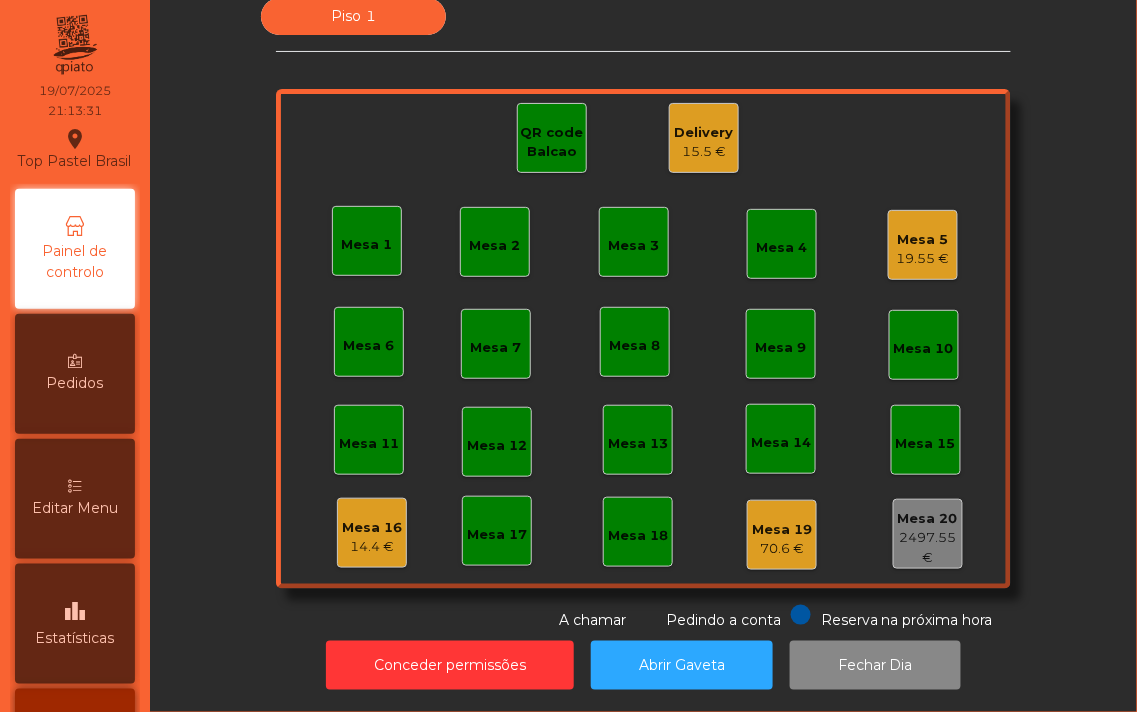 click on "15.5 €" 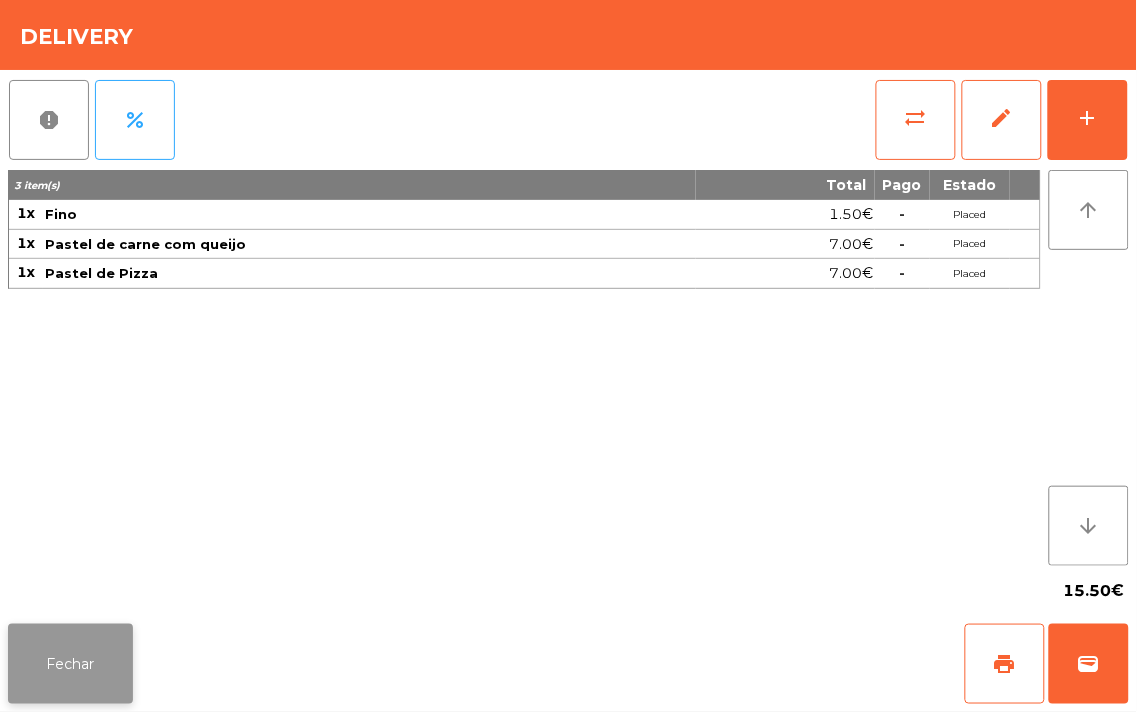 click on "Fechar" 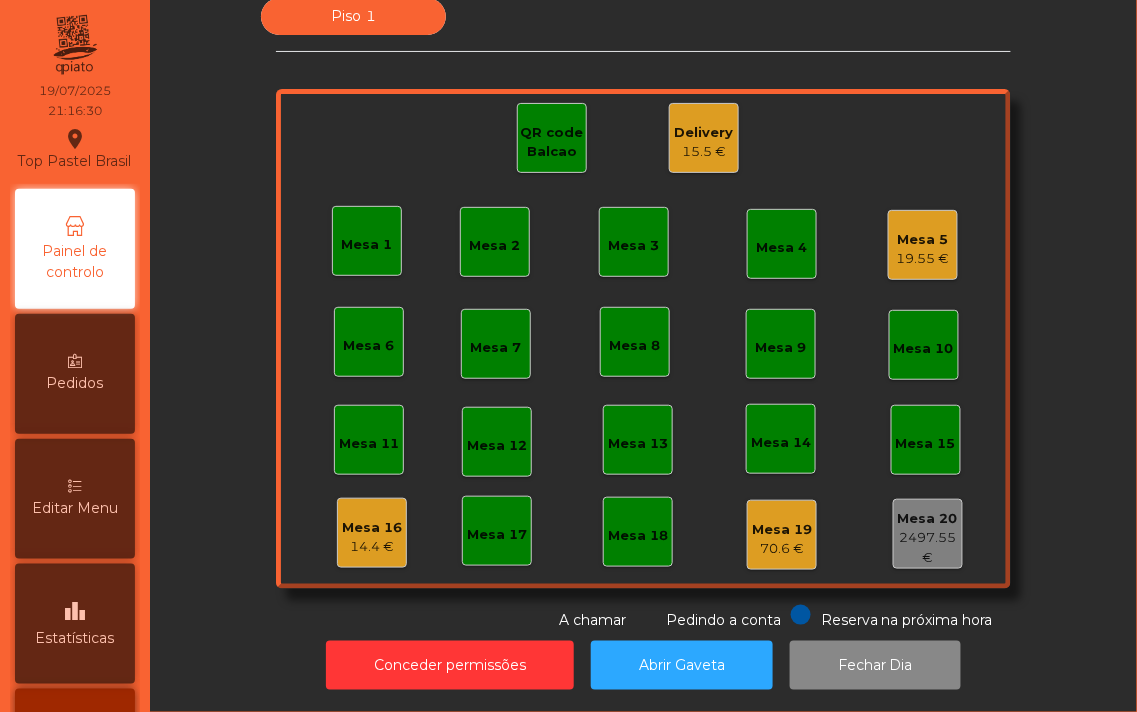 click on "Mesa 5 19.55 €" 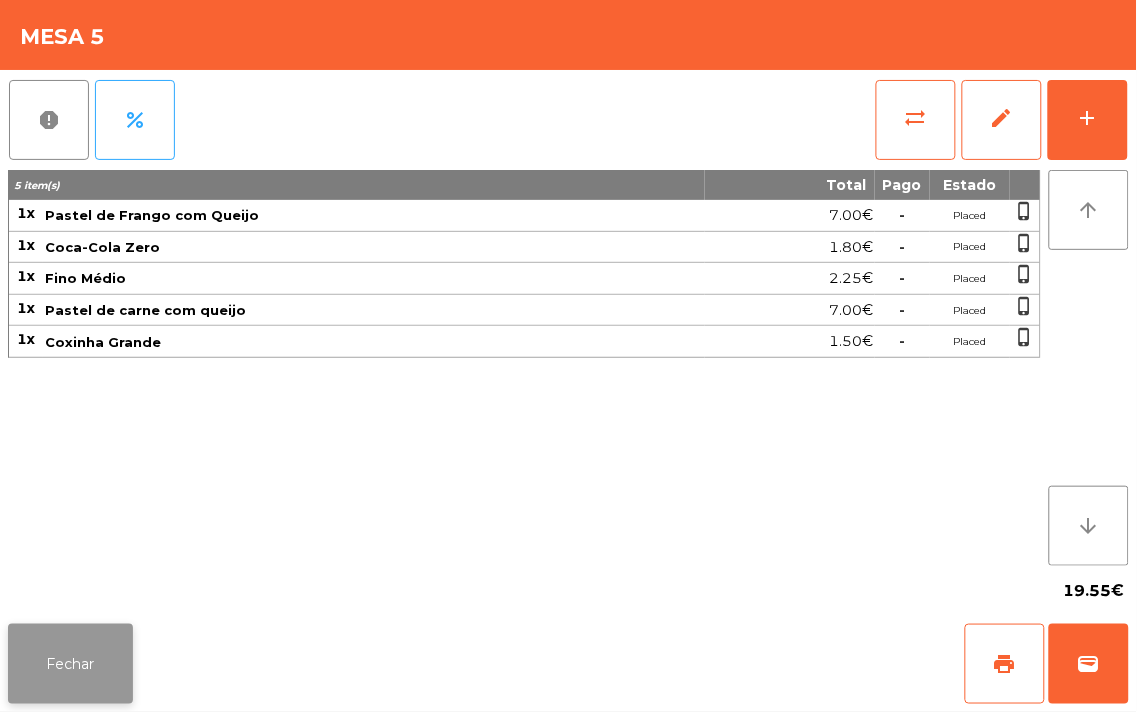 click on "Fechar" 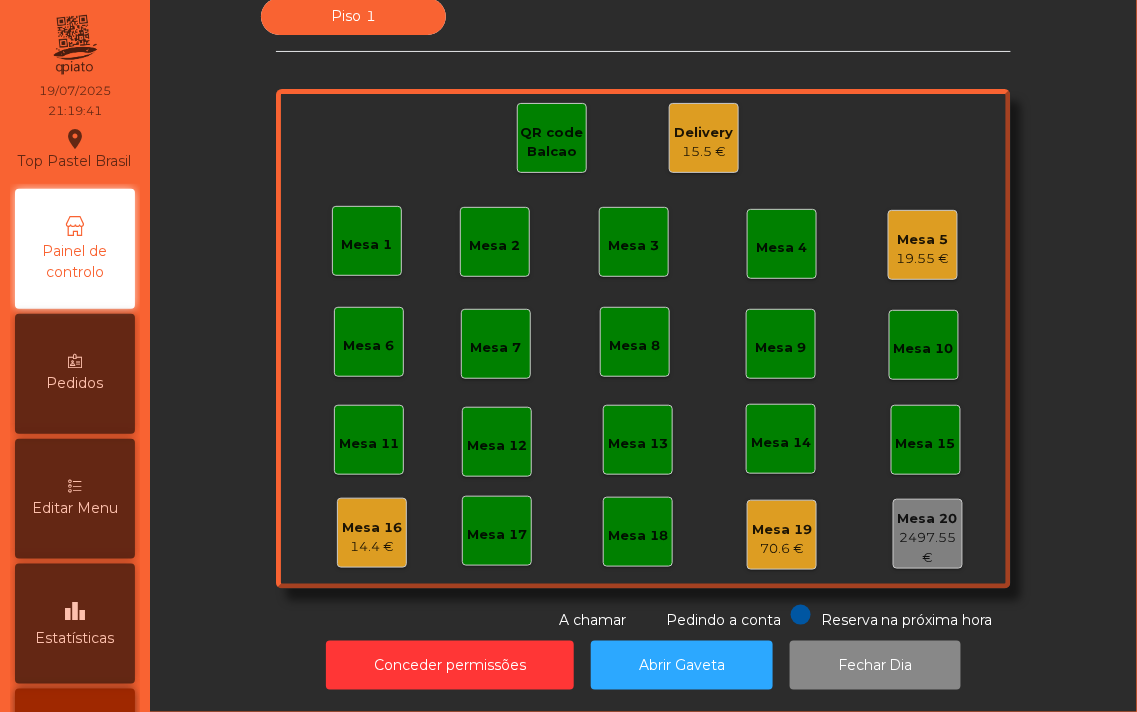 click on "Mesa 16" 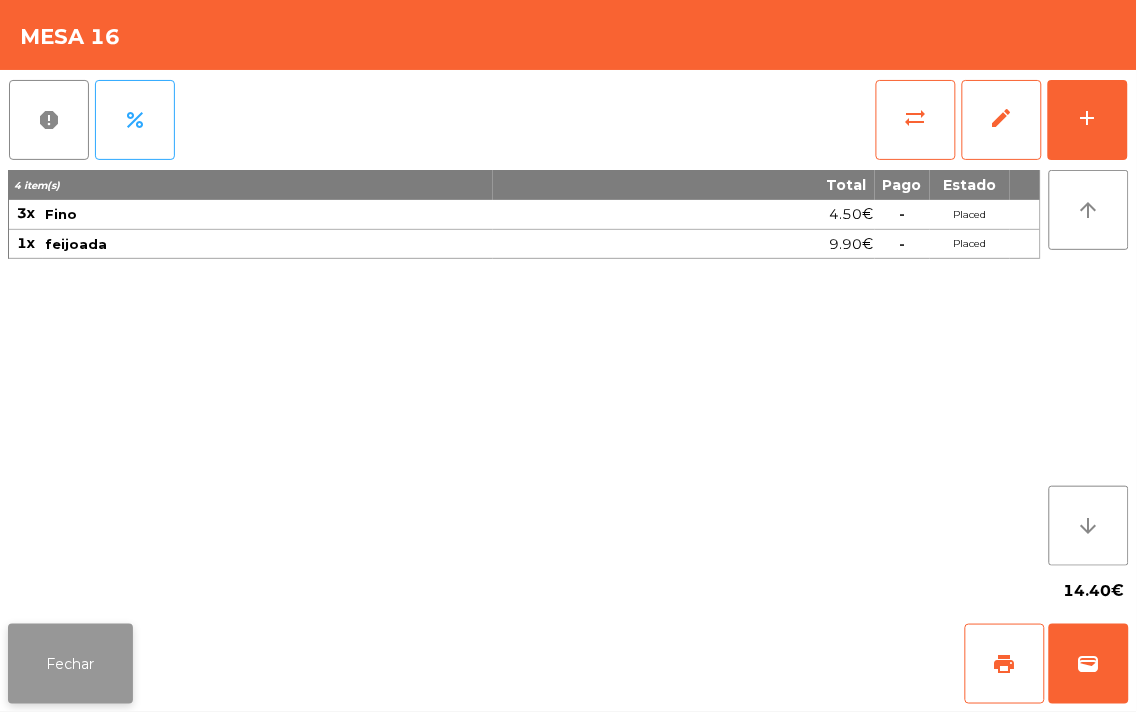 click on "Fechar" 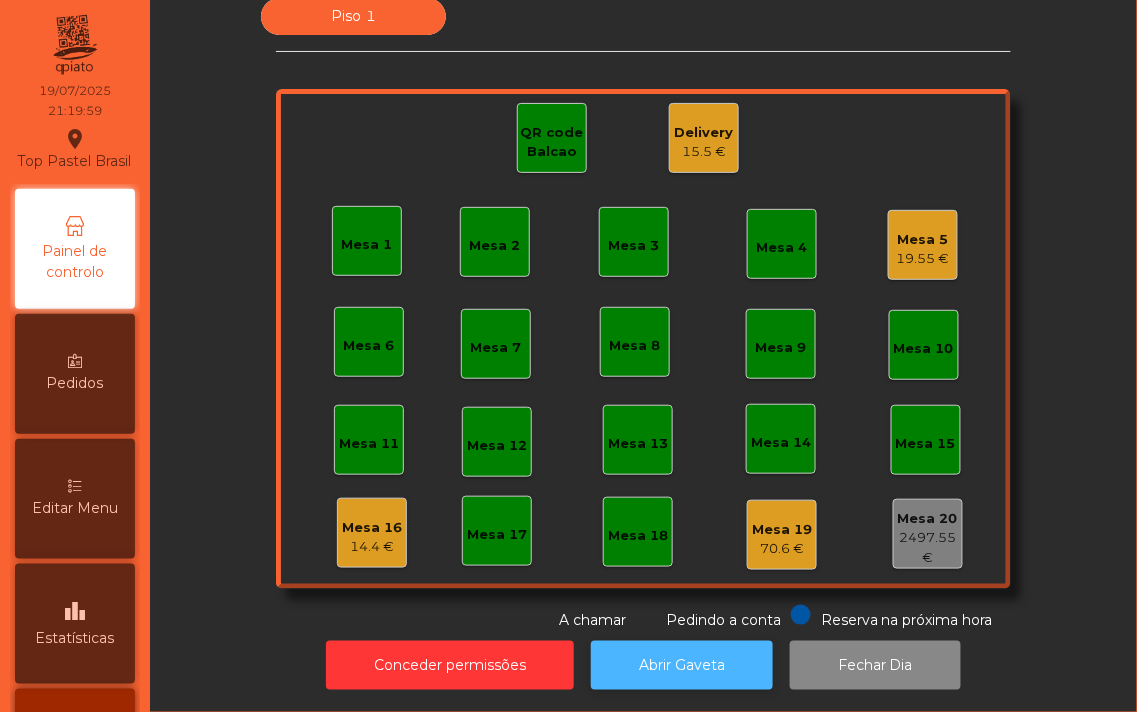 click on "Abrir Gaveta" 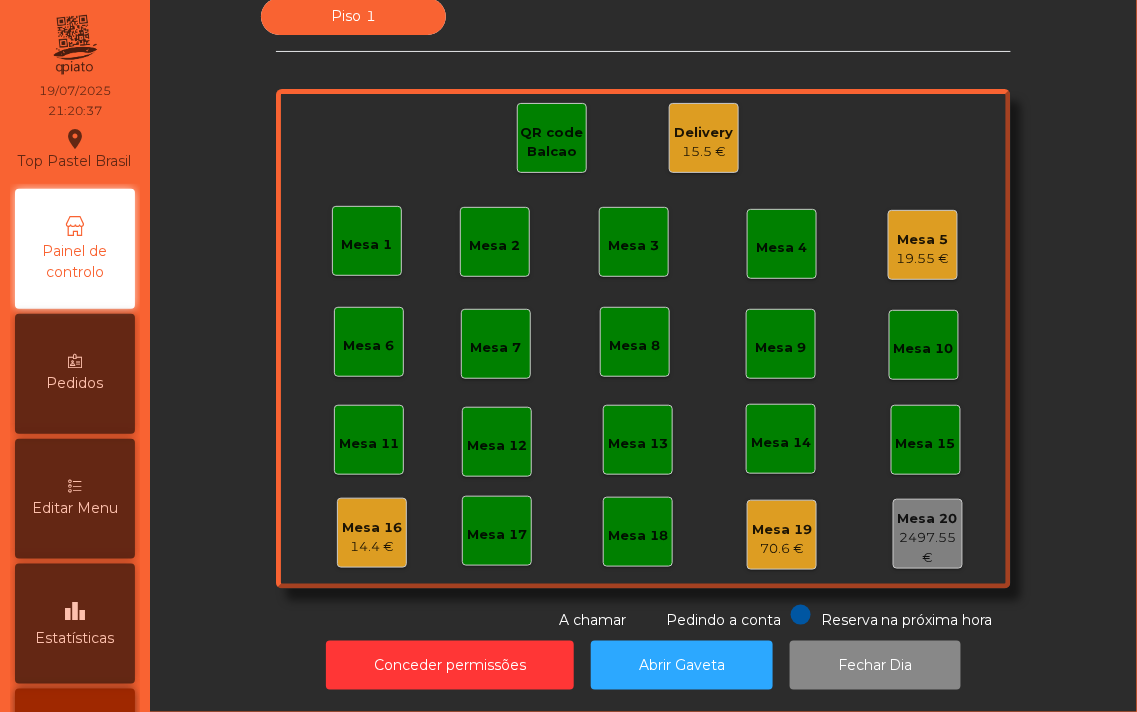 click on "Mesa 16" 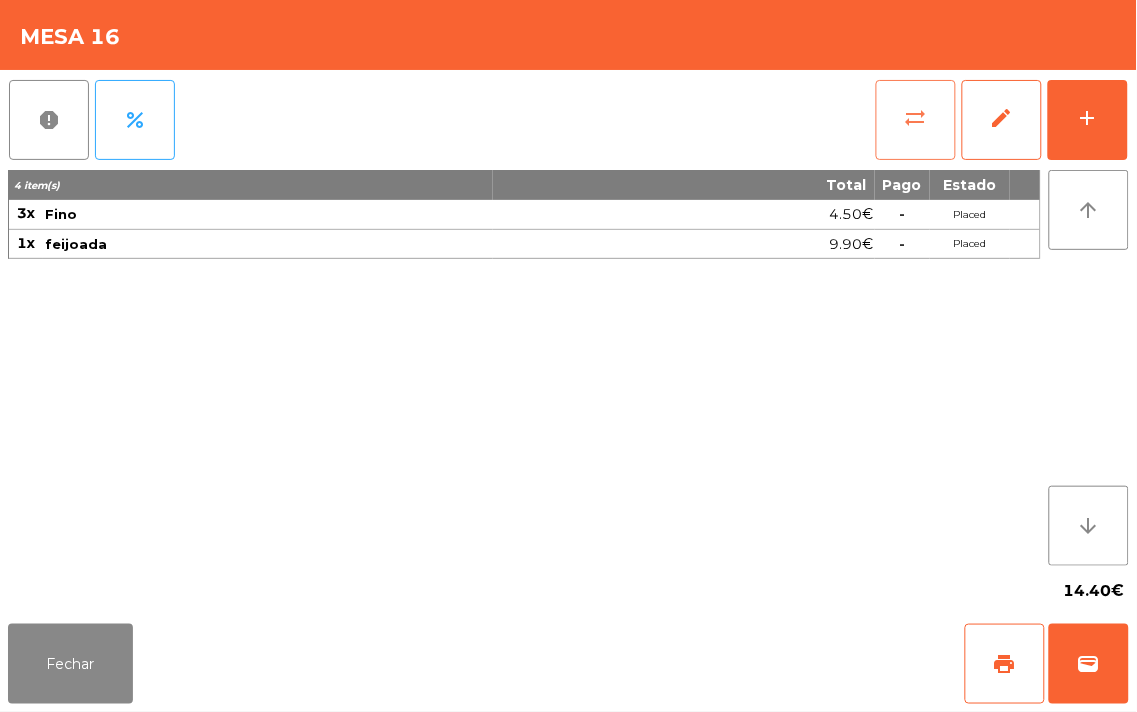 click on "sync_alt" 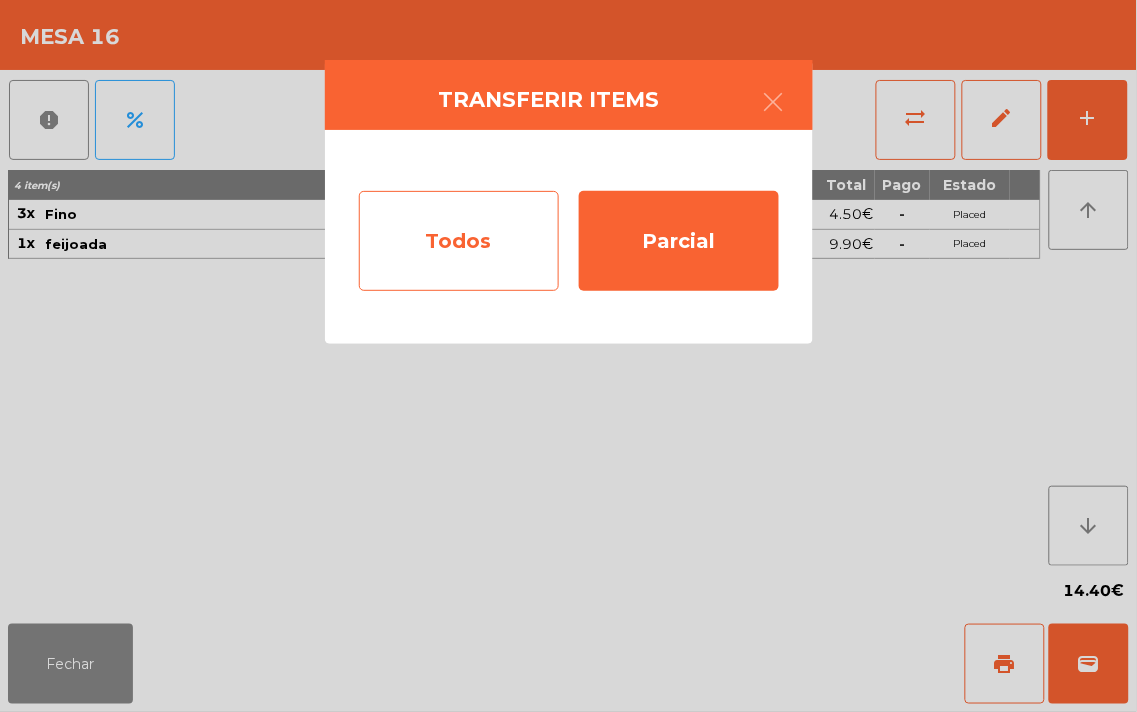 click on "Todos" 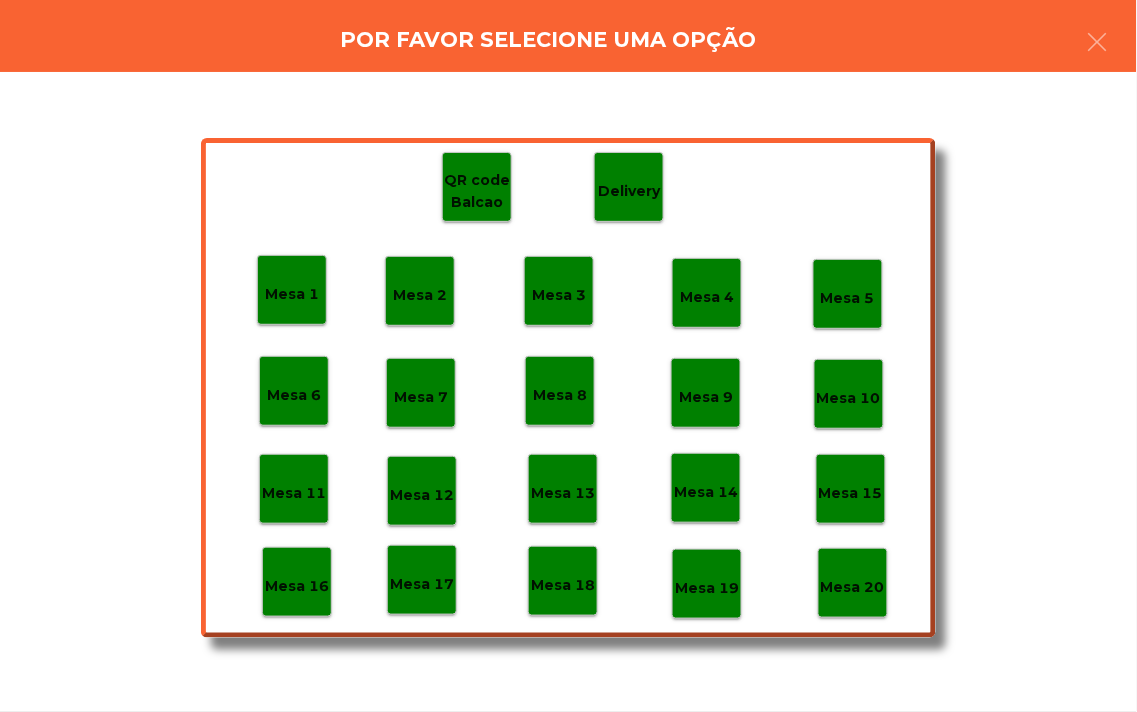 click on "Mesa 19" 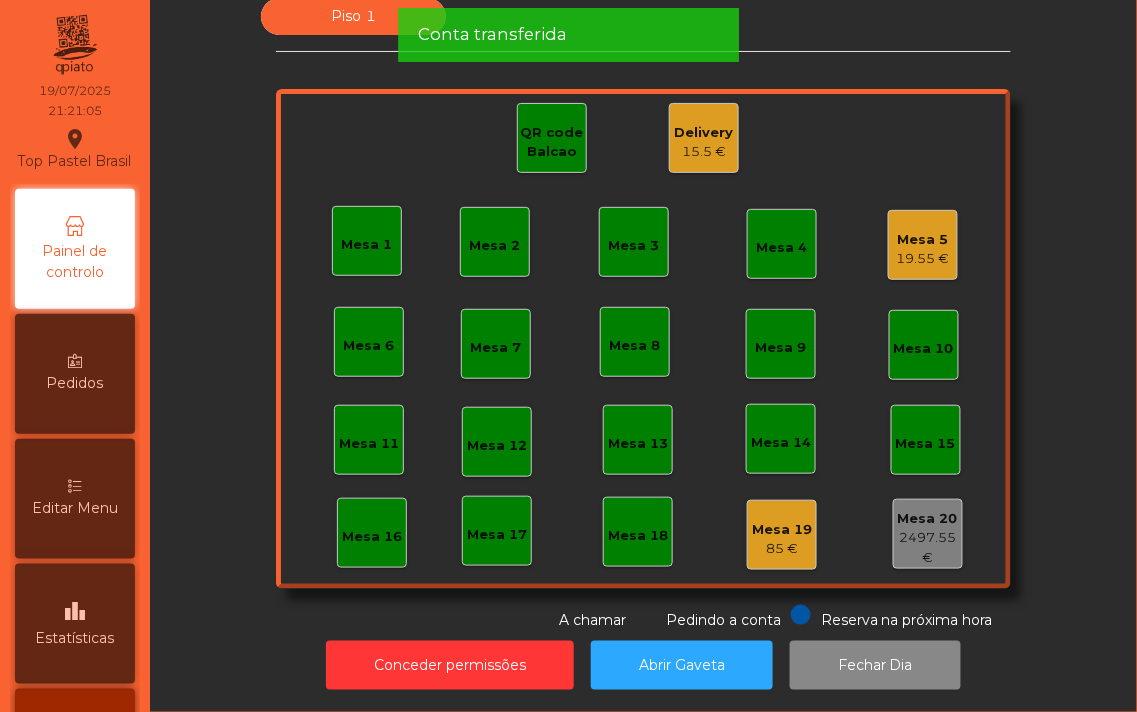 scroll, scrollTop: 0, scrollLeft: 0, axis: both 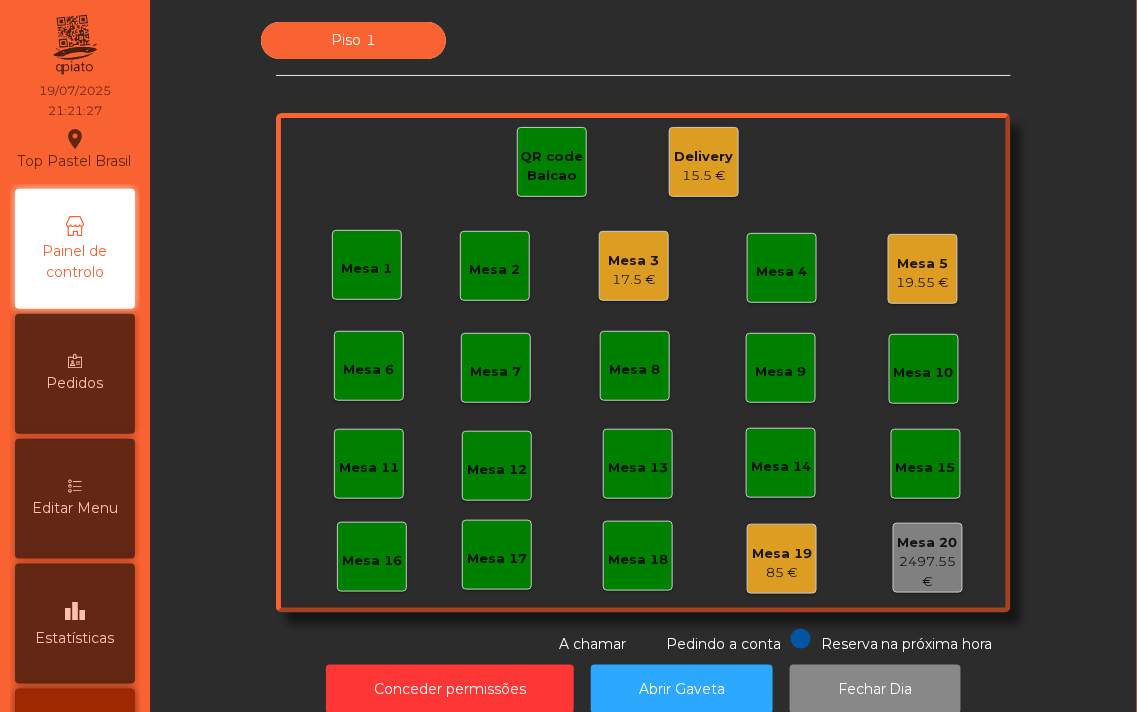 click on "Mesa 3" 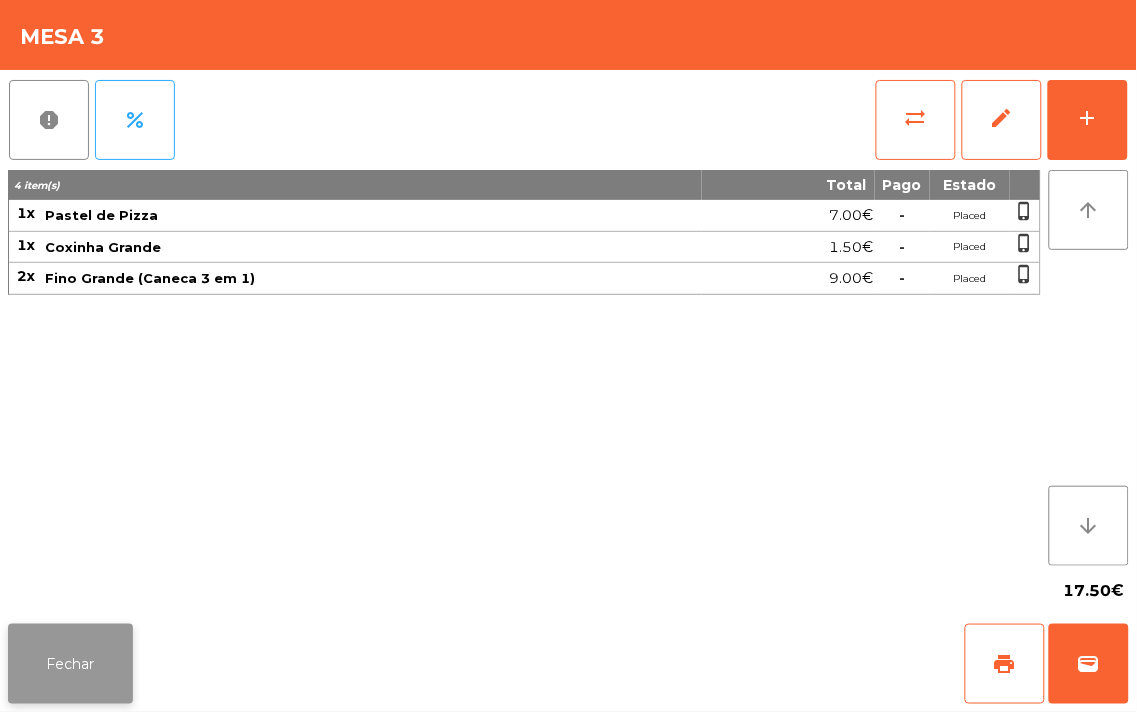 click on "Fechar" 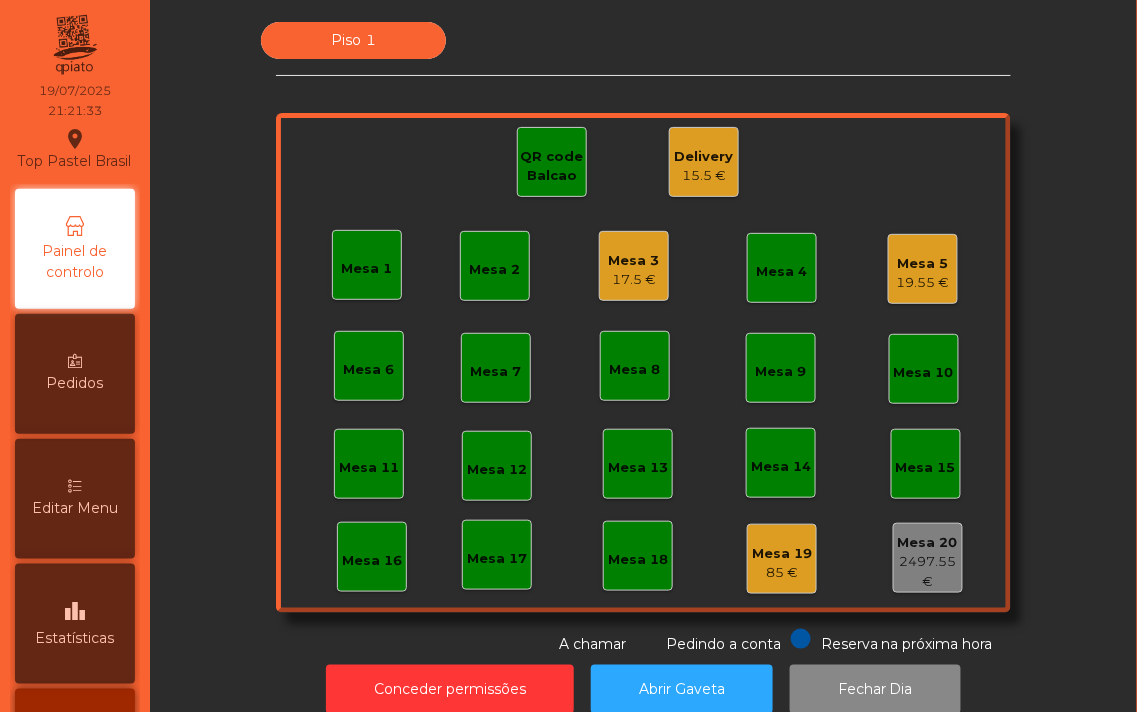 click on "Delivery" 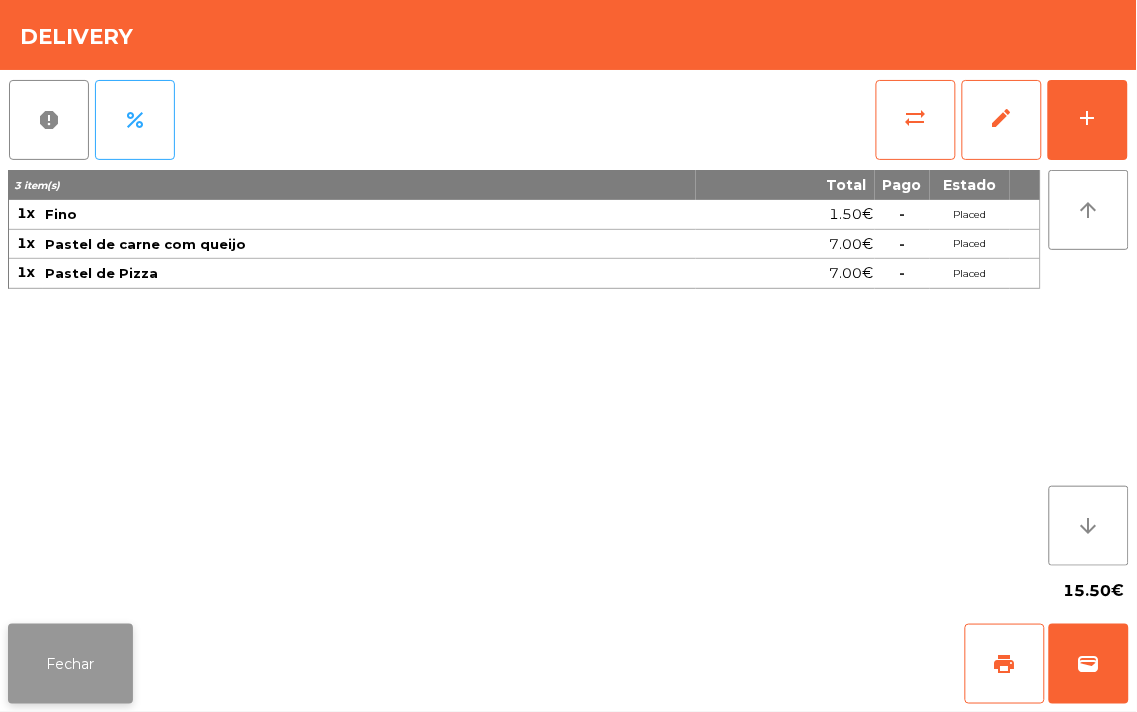 click on "Fechar" 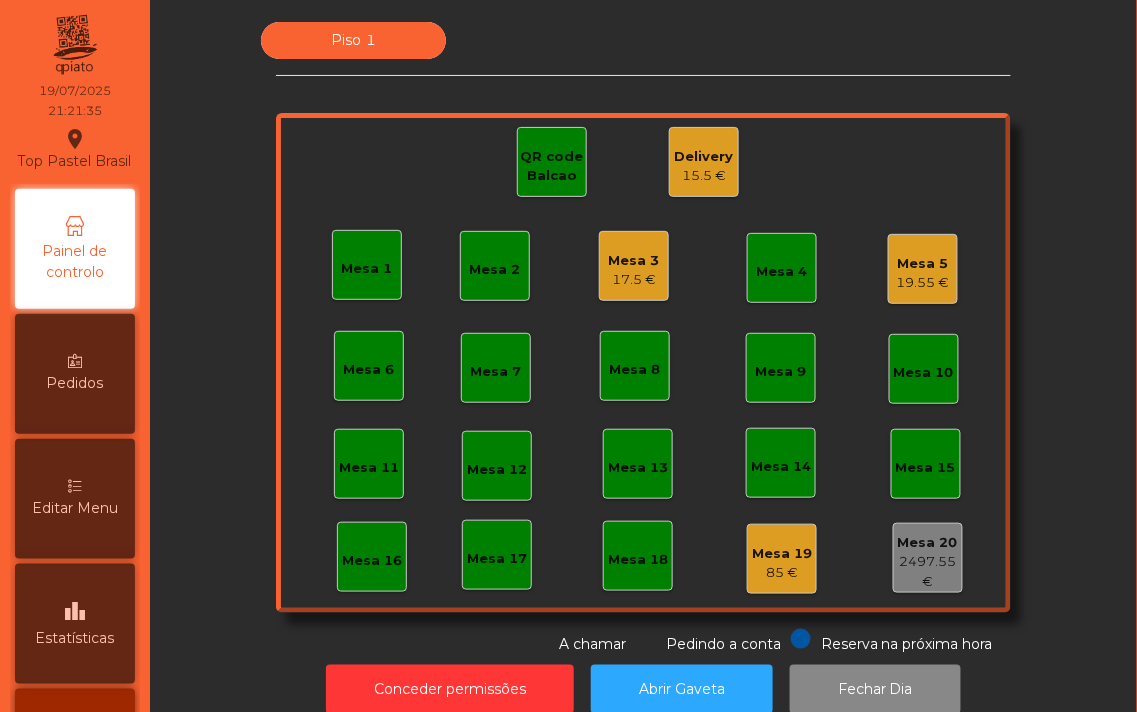 click on "Mesa 5" 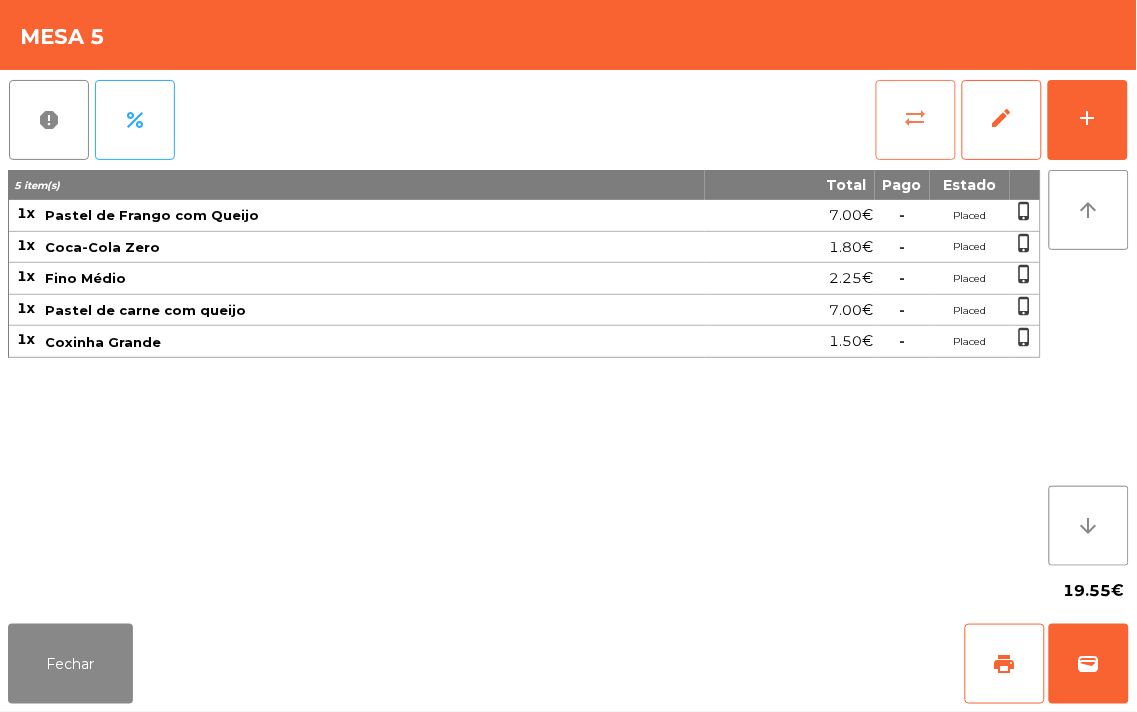 click on "sync_alt" 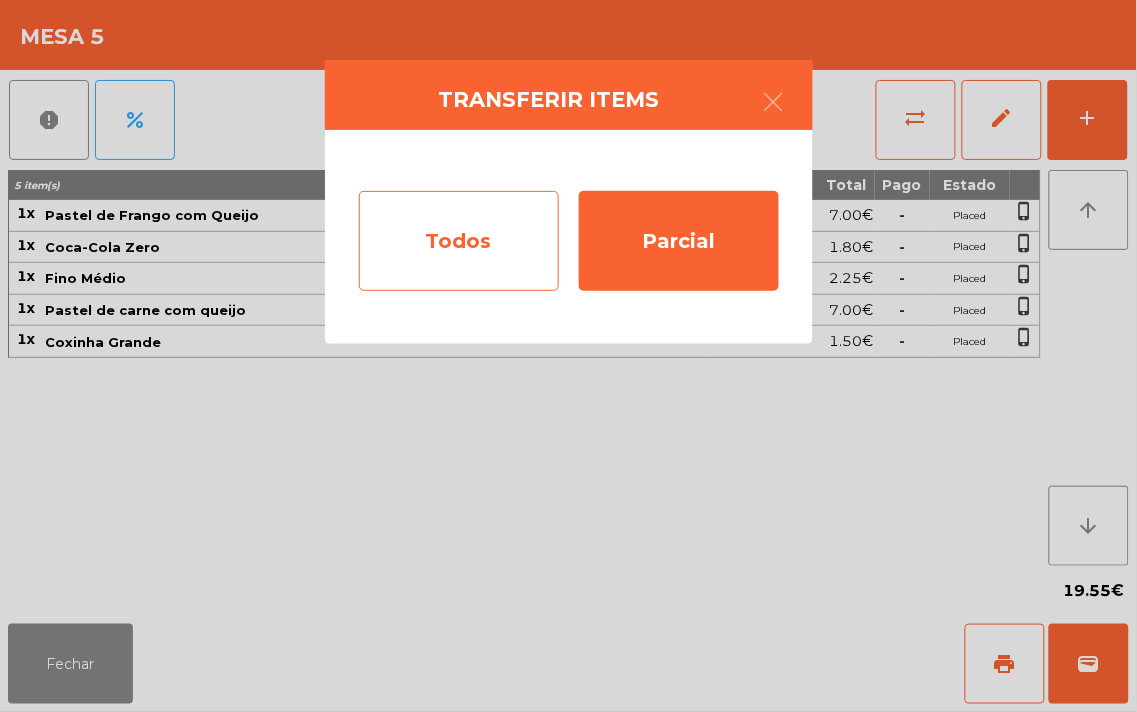 click on "Todos" 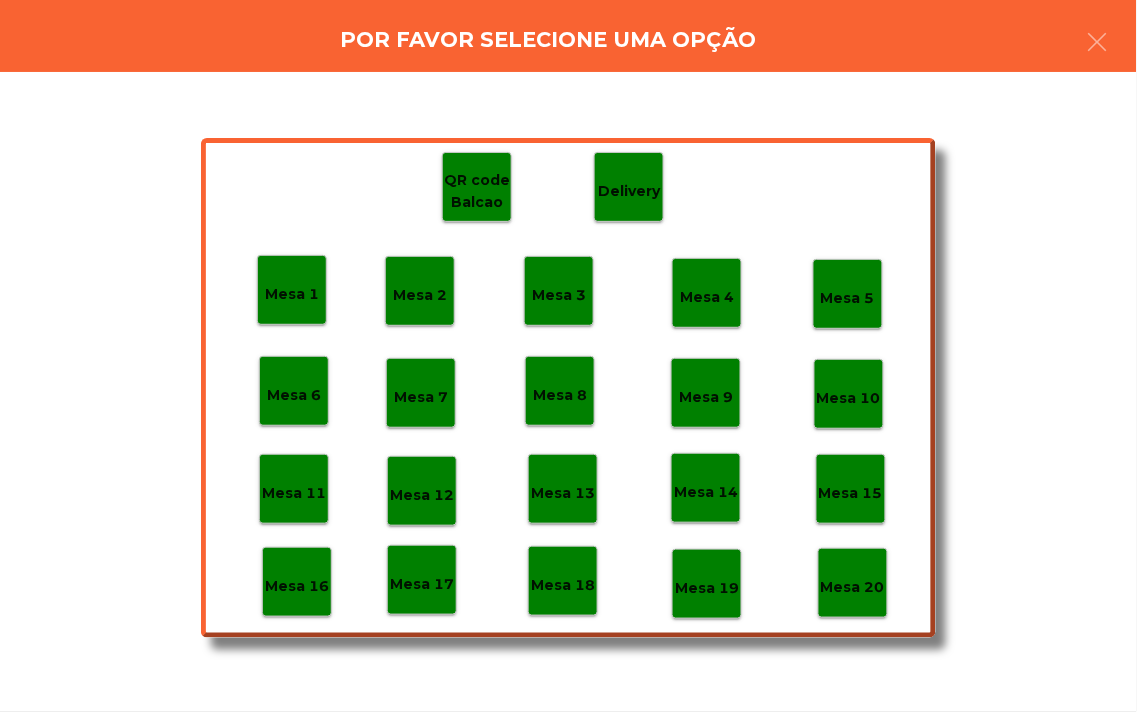 click on "Mesa 19" 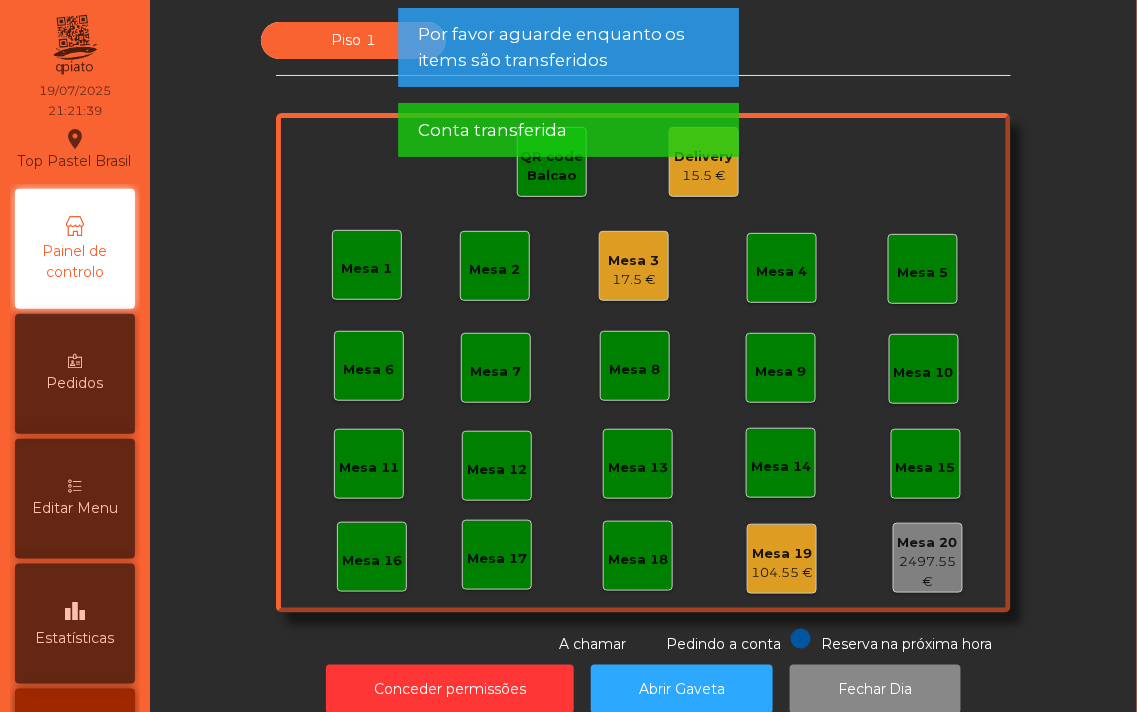 click on "Piso 1 Mesa 1 Mesa 2 Mesa 3 Mesa 4 Mesa 5 Mesa 6 Mesa 7 Mesa 8 Mesa 9 Mesa 10 Mesa 11 Mesa 12 Mesa 13 Mesa 14 Mesa 15 Mesa 16 Mesa 17 Mesa 18 Mesa 19 104.55 € Mesa 20 2497.55 € QR code Balcao Delivery 15.5 € Reserva na próxima hora Pedindo a conta A chamar" 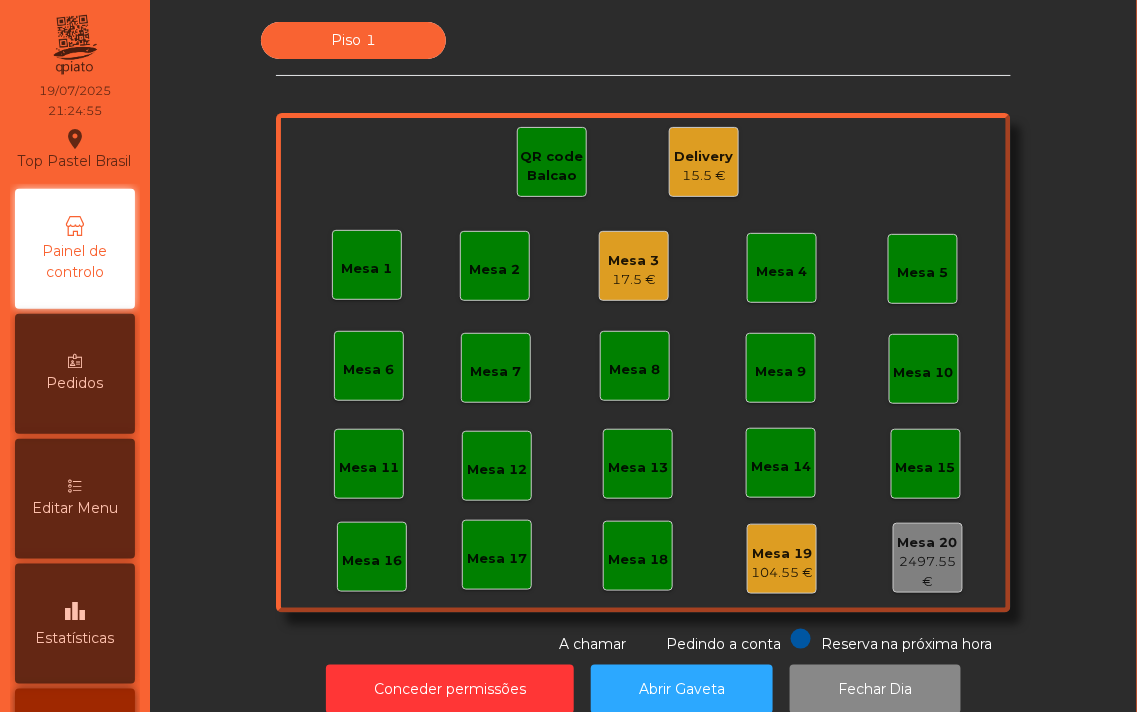 click on "17.5 €" 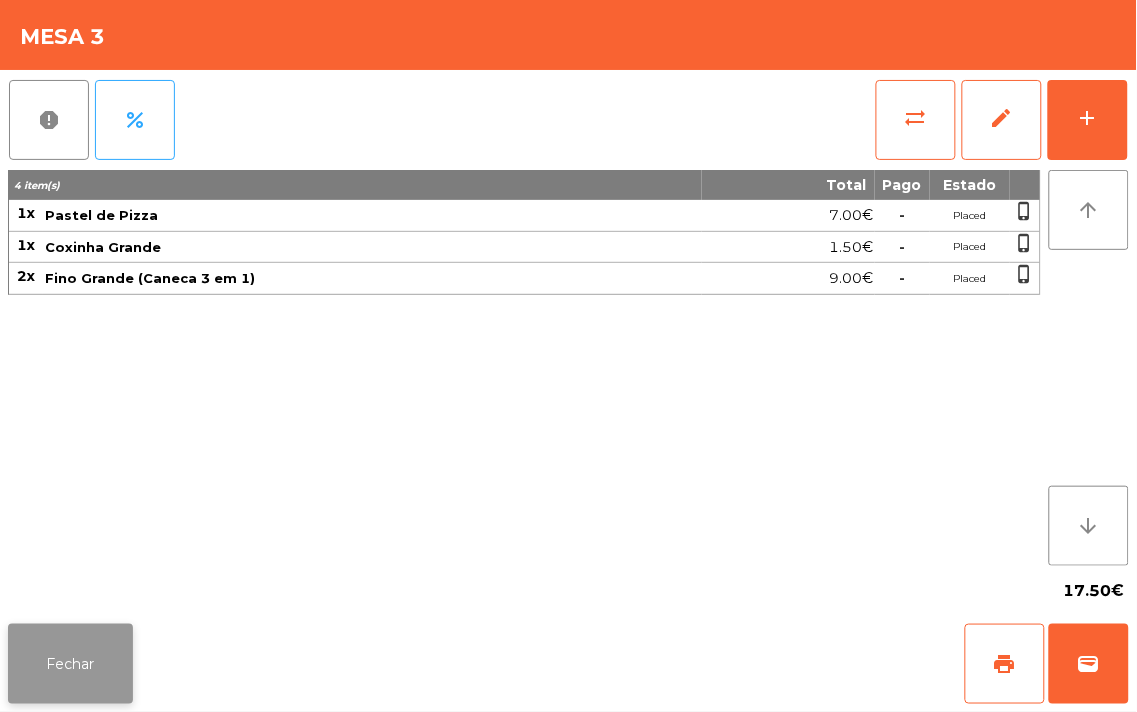 click on "Fechar" 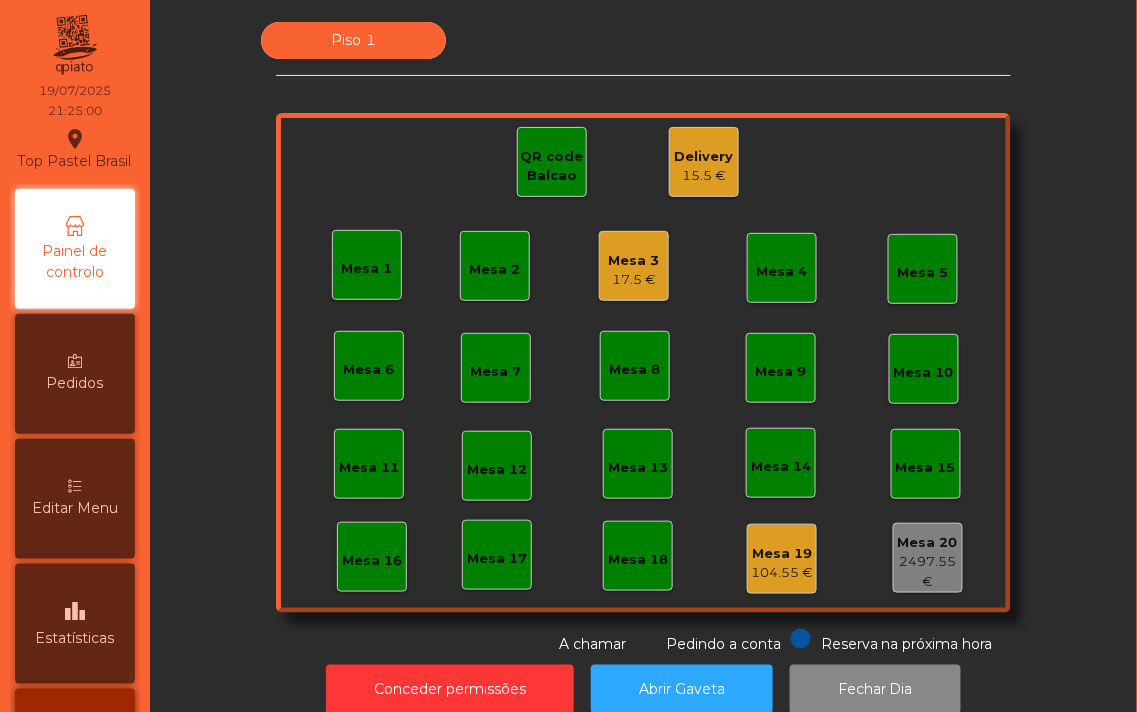 click on "Mesa 3" 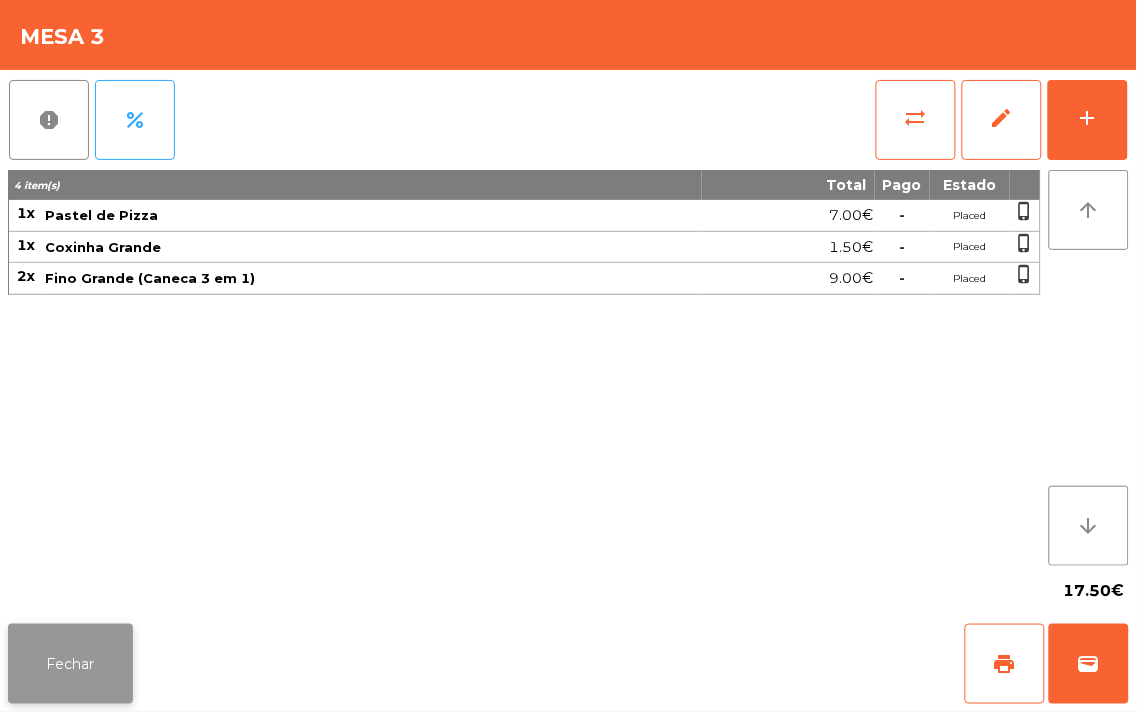 click on "Fechar" 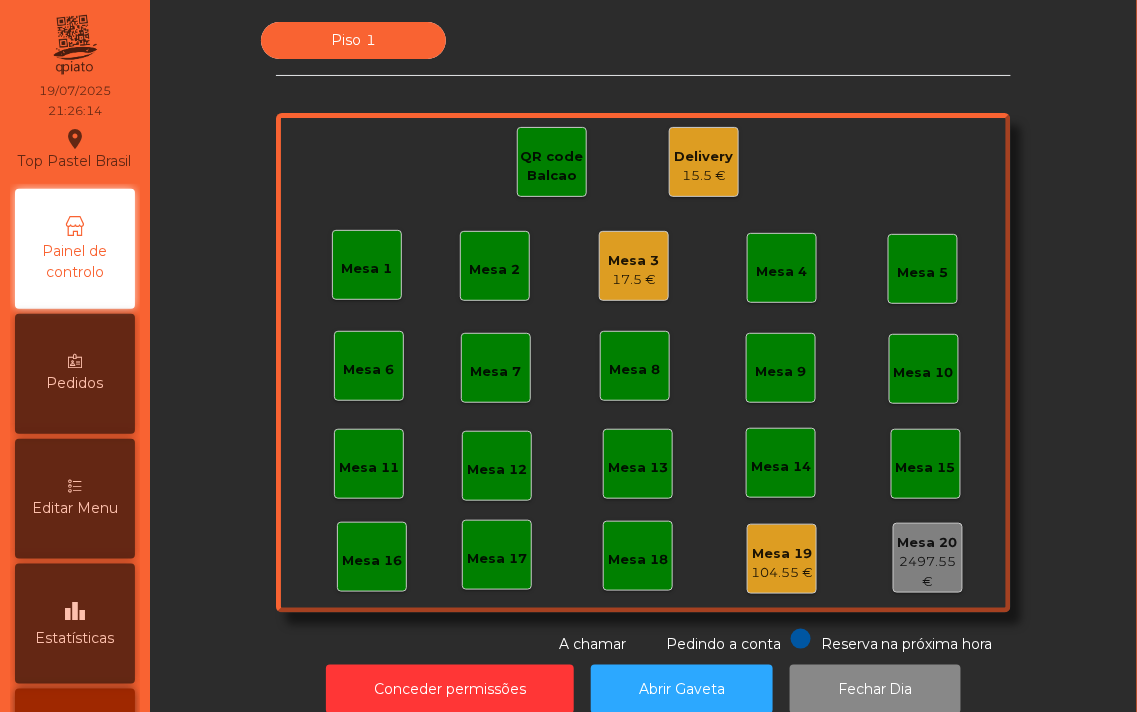 click on "17.5 €" 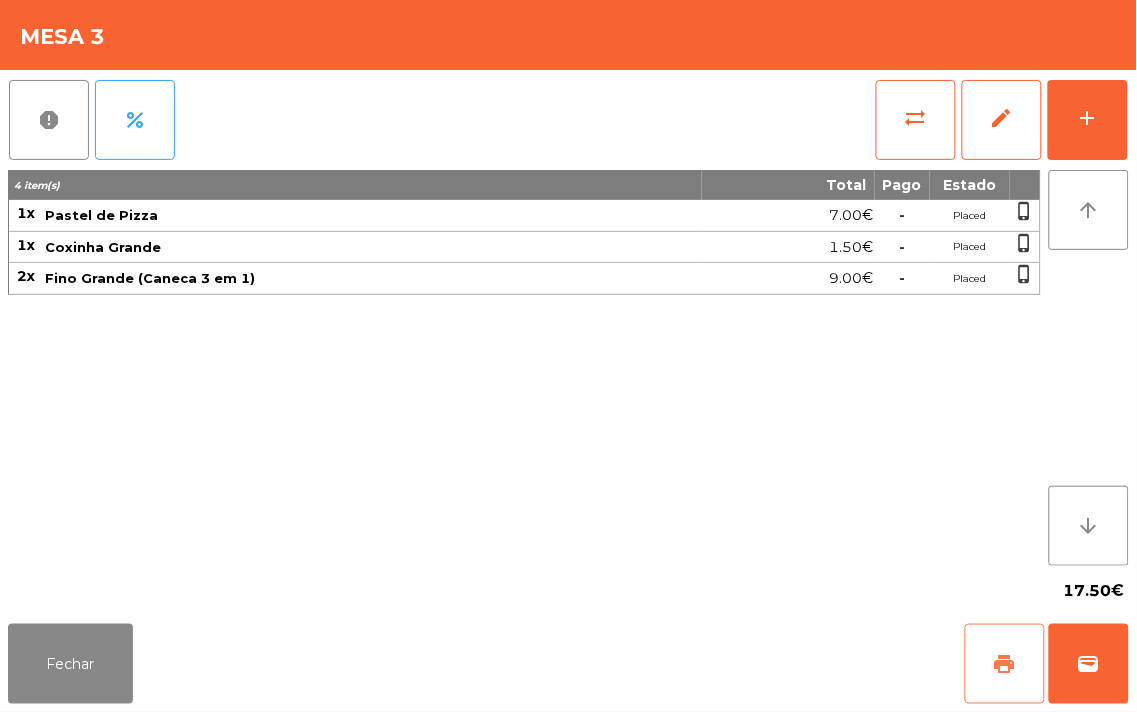 click on "print" 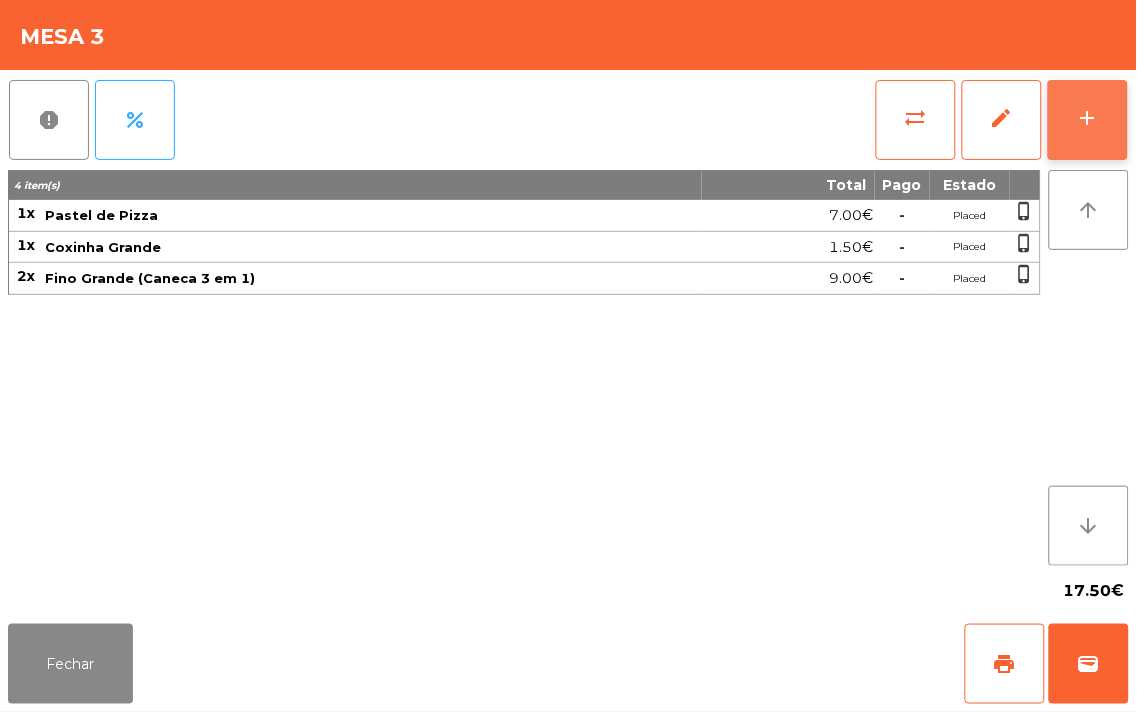 click on "add" 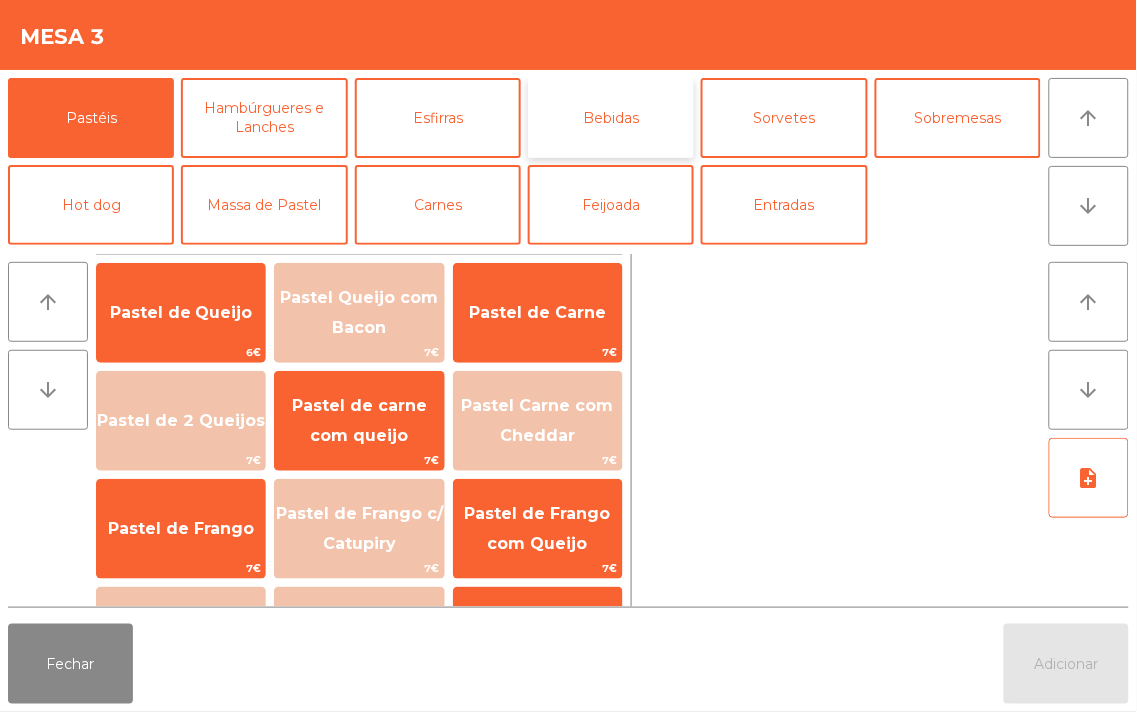 click on "Bebidas" 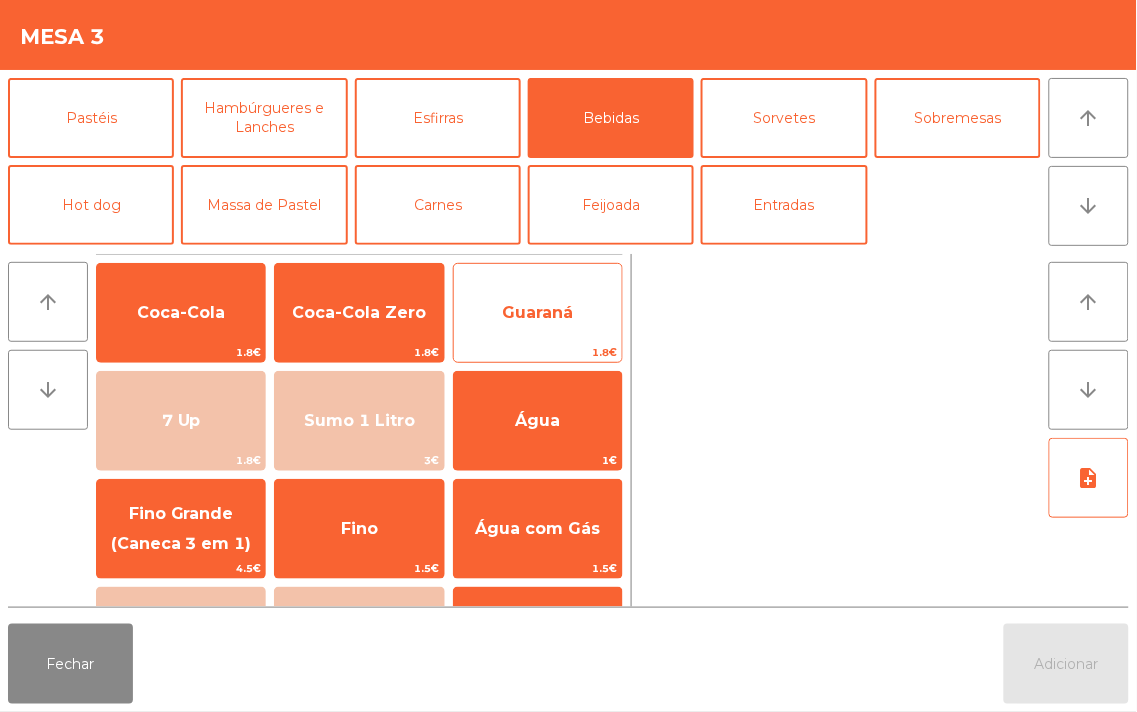 click on "Guaraná" 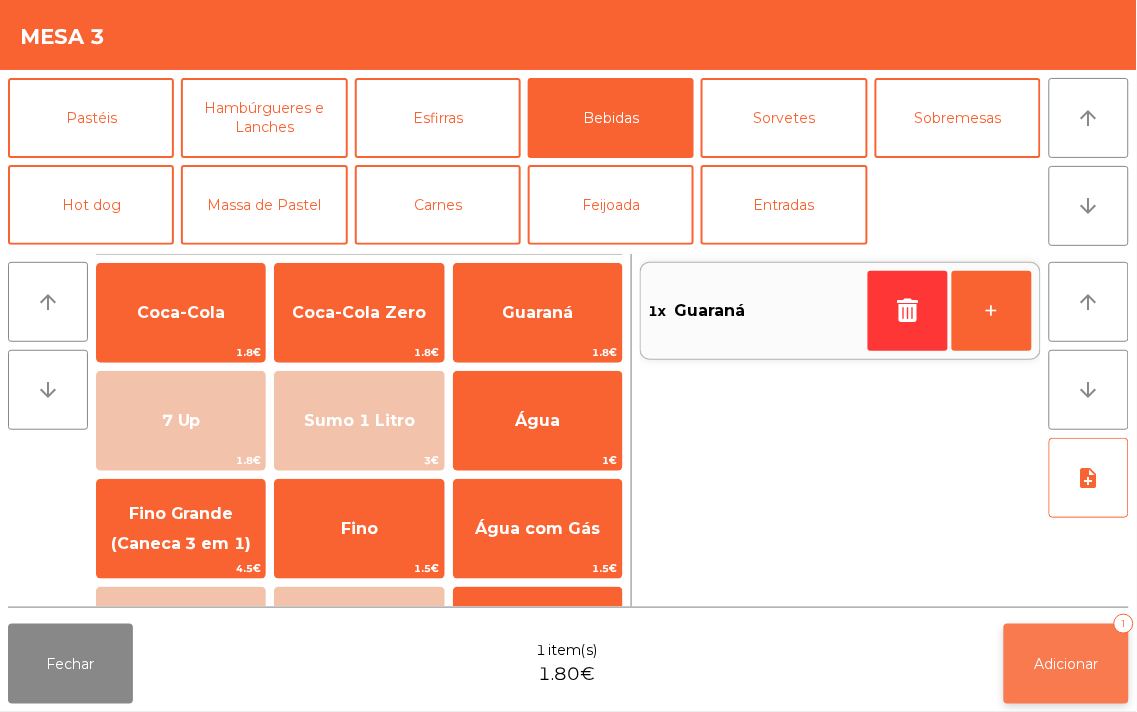 click on "Adicionar   1" 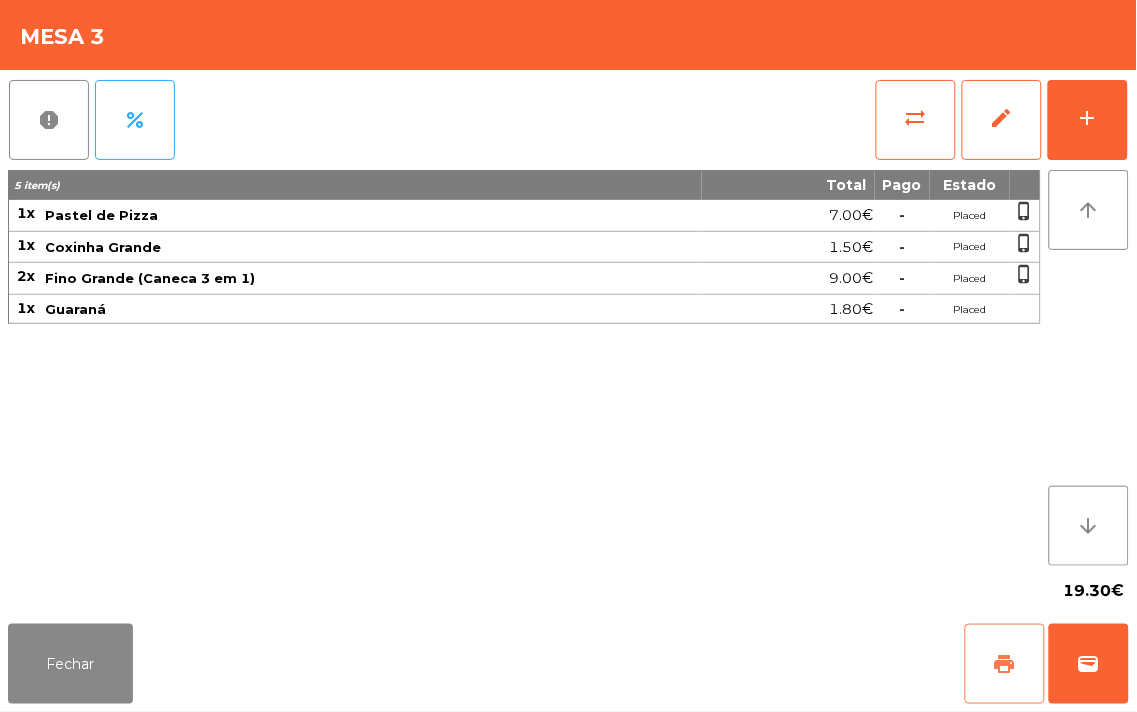 click on "print" 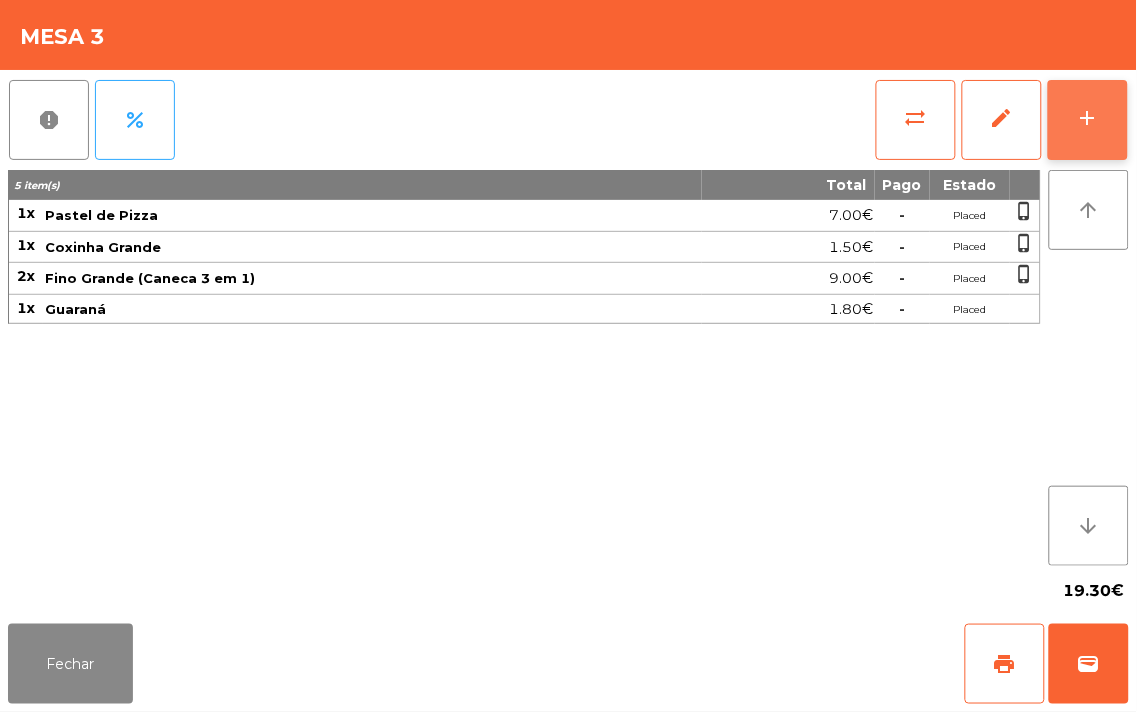 click on "add" 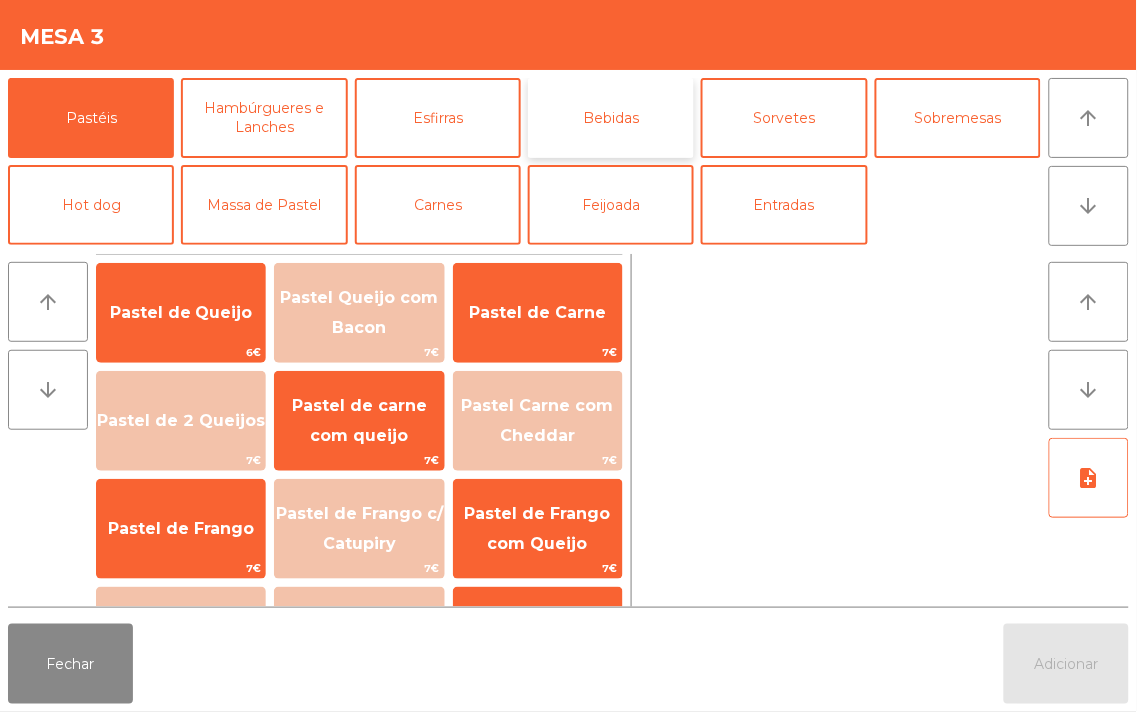 click on "Bebidas" 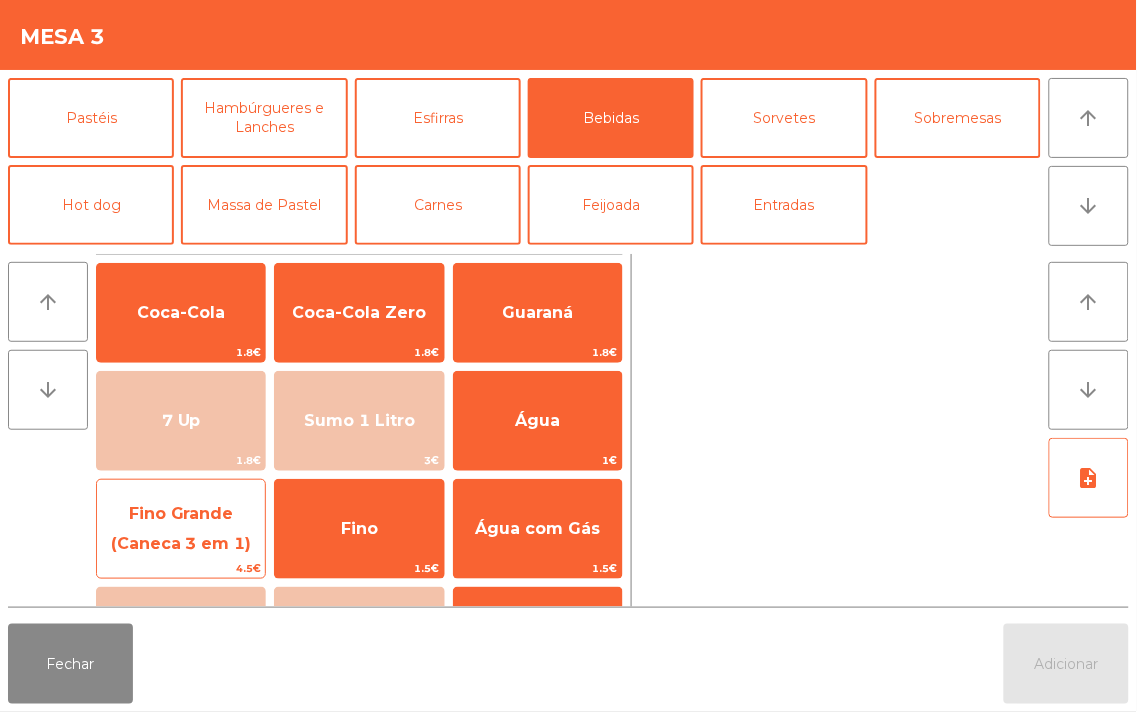 click on "Fino Grande (Caneca 3 em 1)" 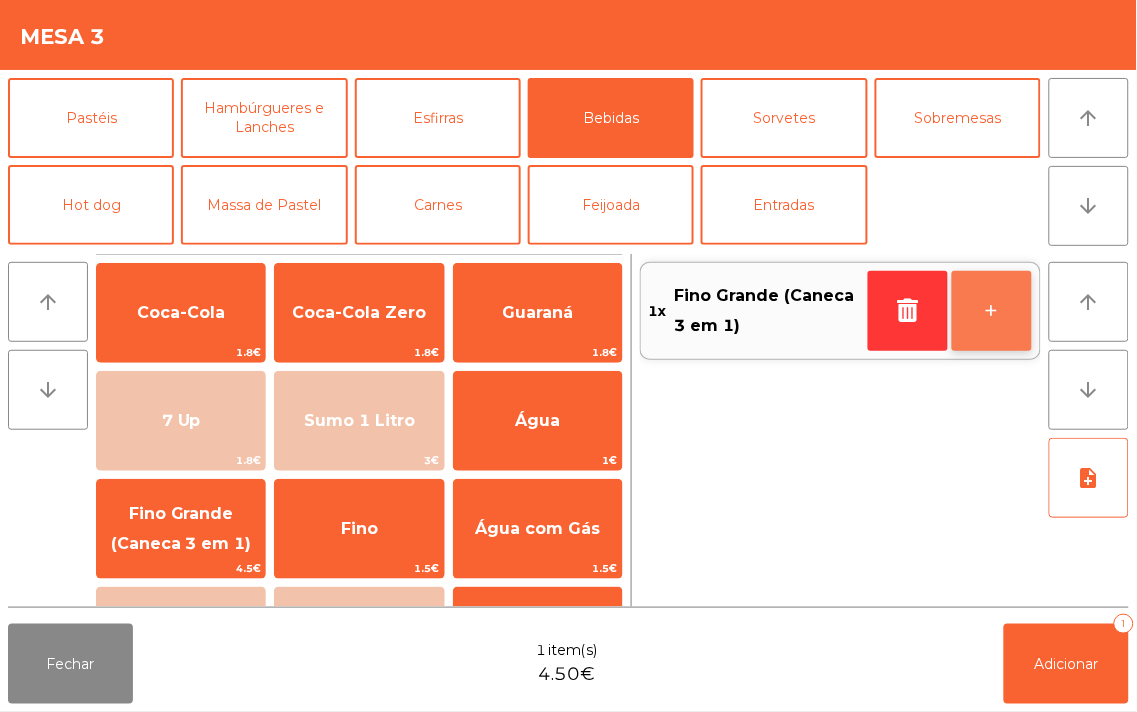 click on "+" 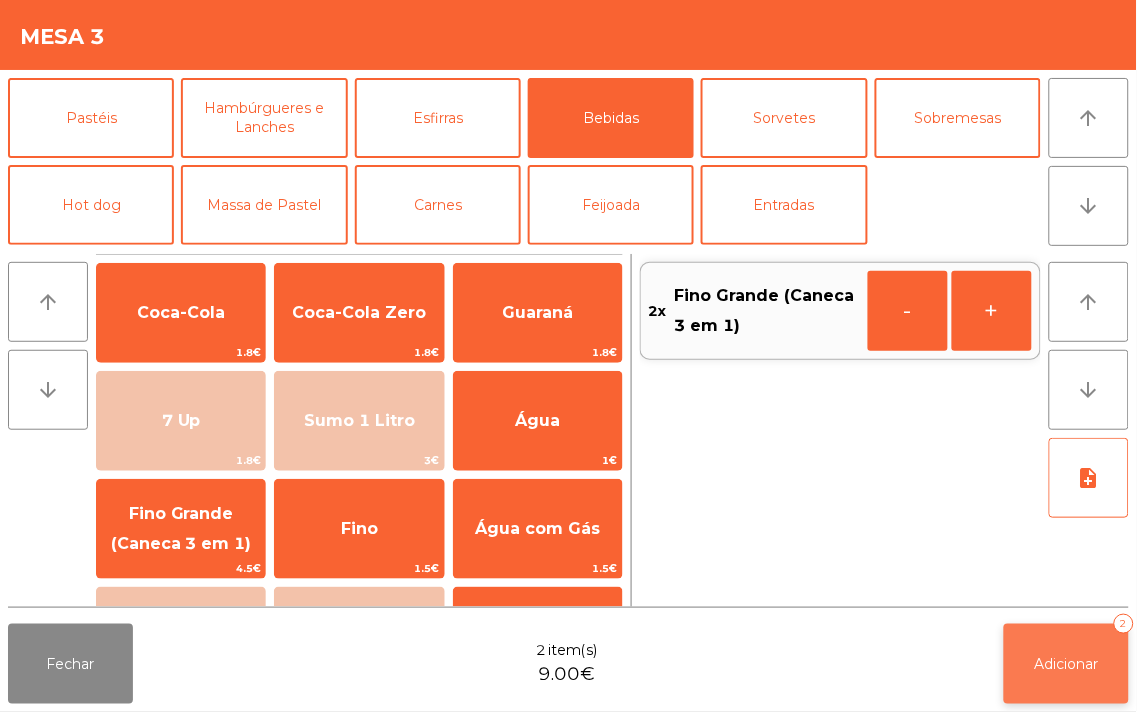 click on "Adicionar   2" 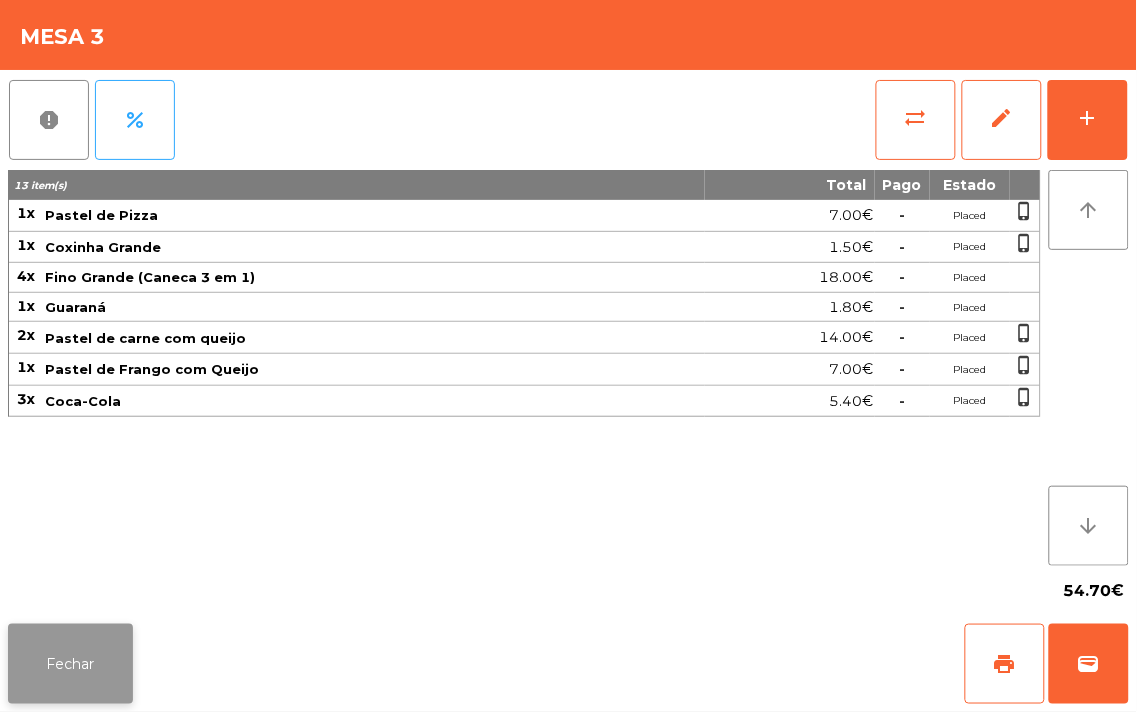click on "Fechar" 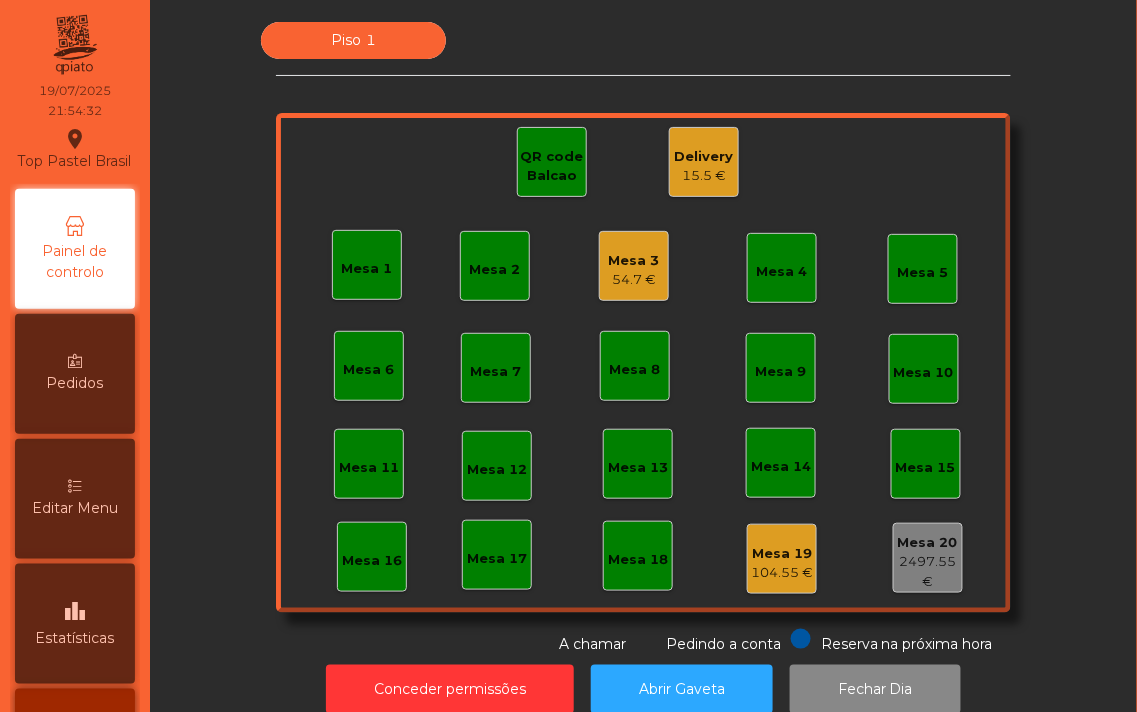 click on "Mesa 3" 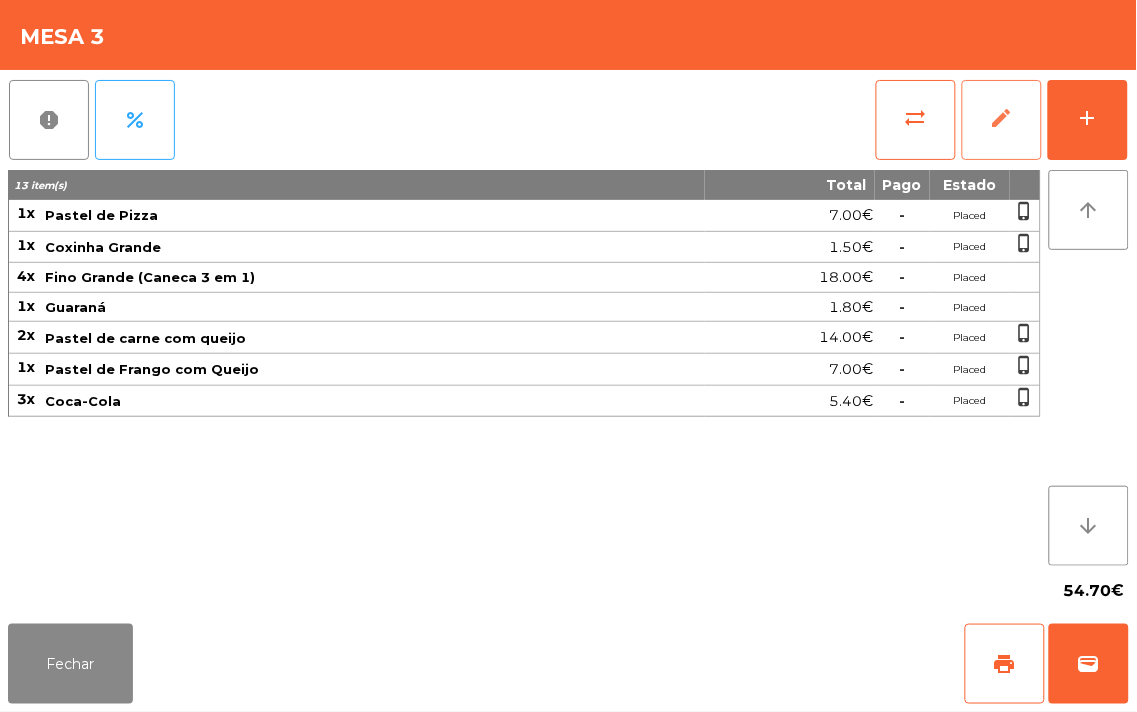 click on "edit" 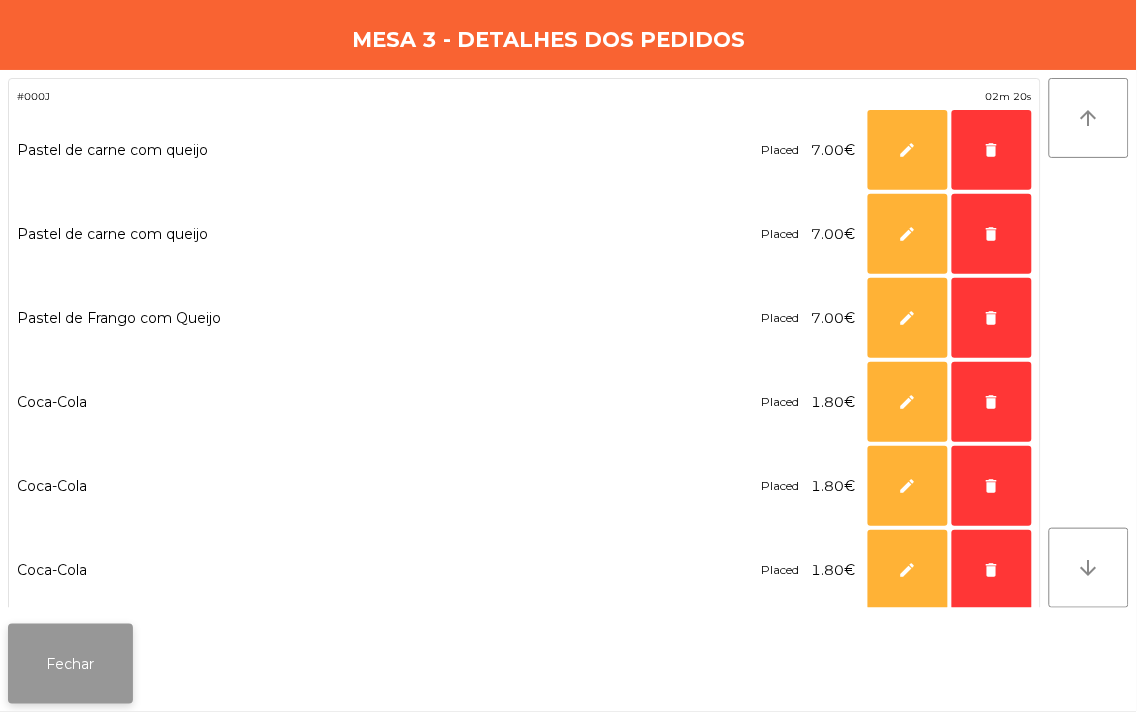click on "Fechar" 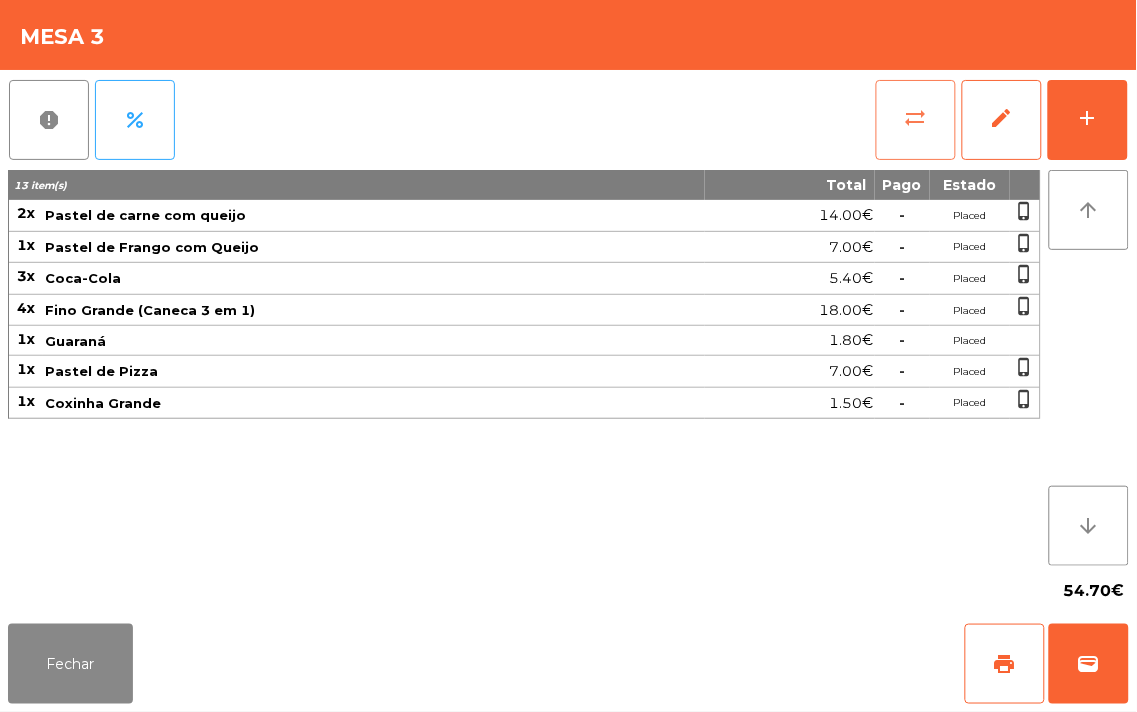 click on "sync_alt" 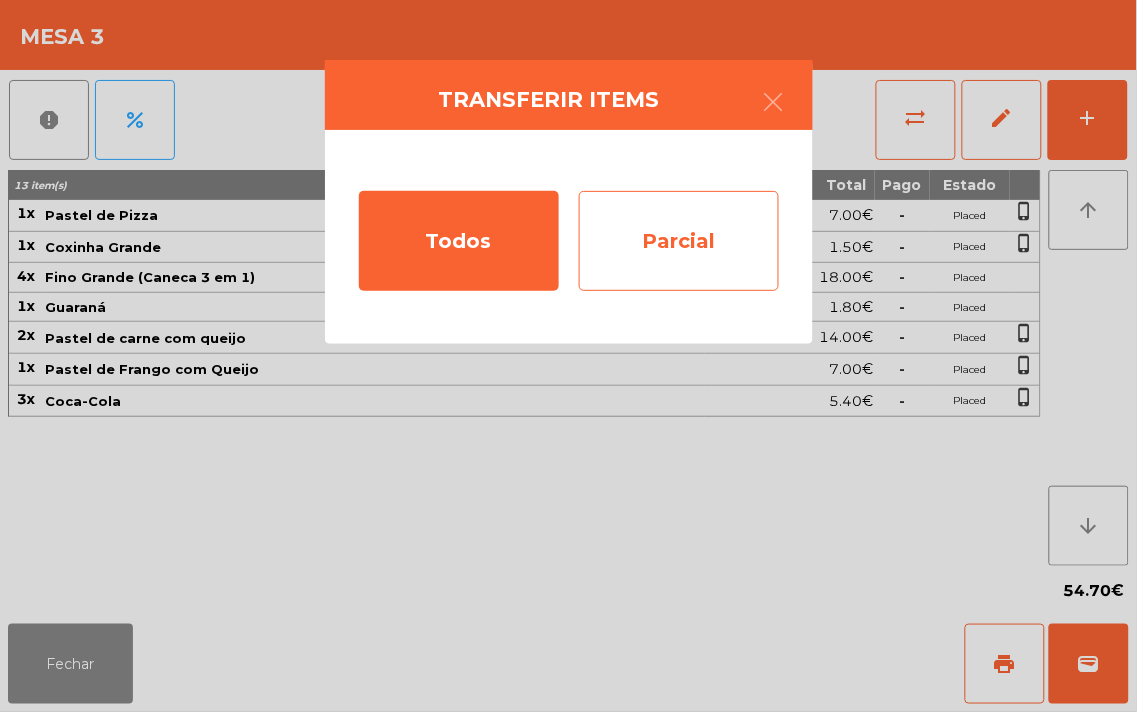 click on "Parcial" 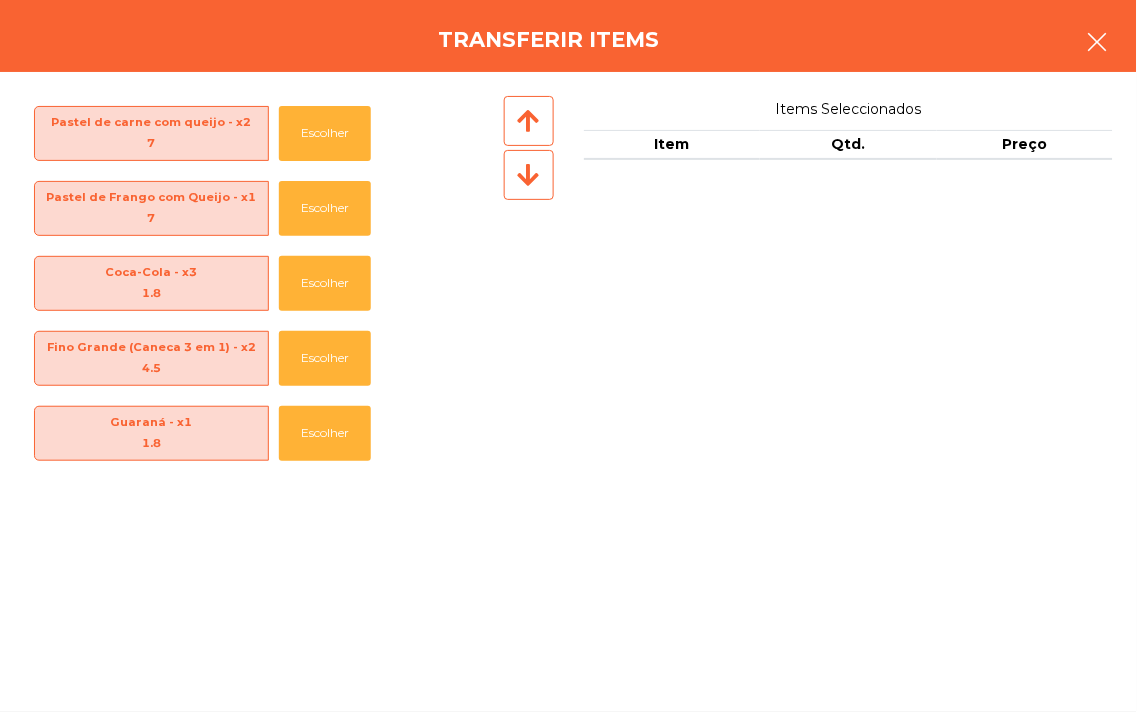 click 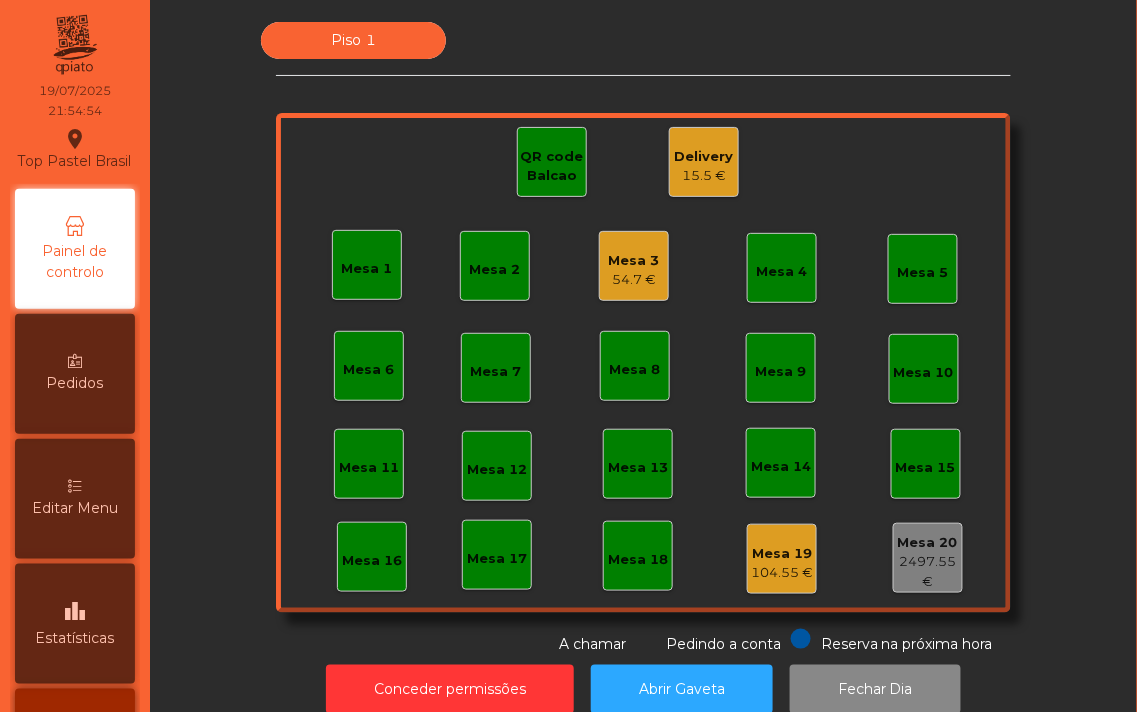 click on "54.7 €" 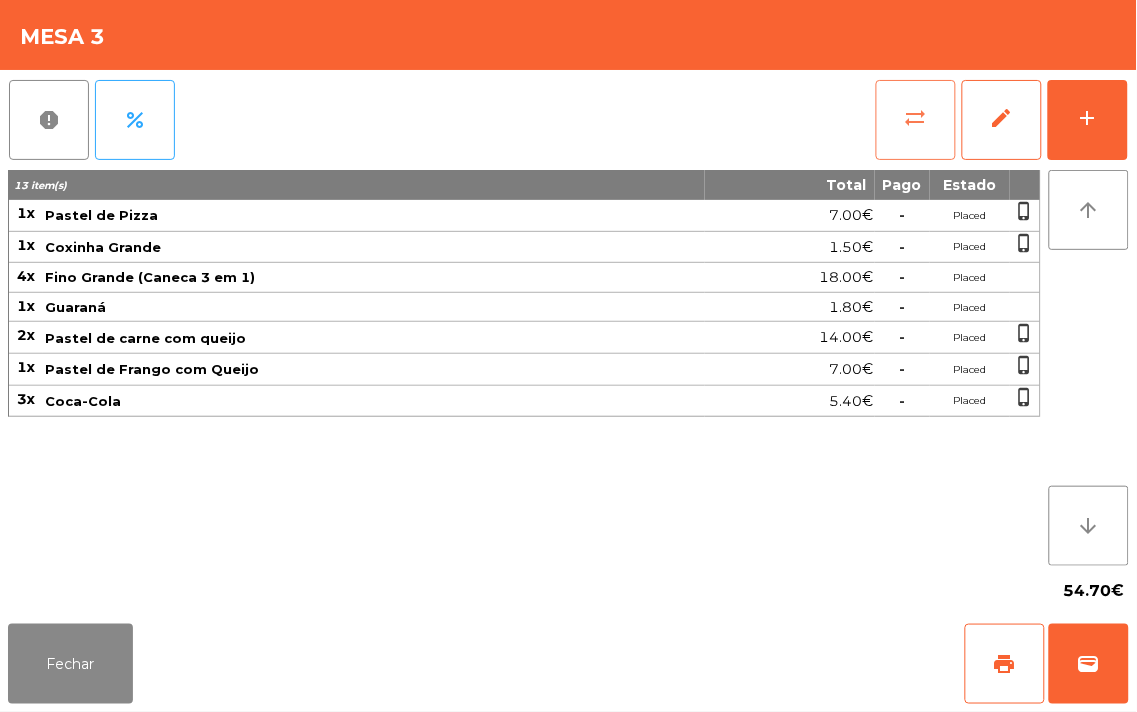 click on "sync_alt" 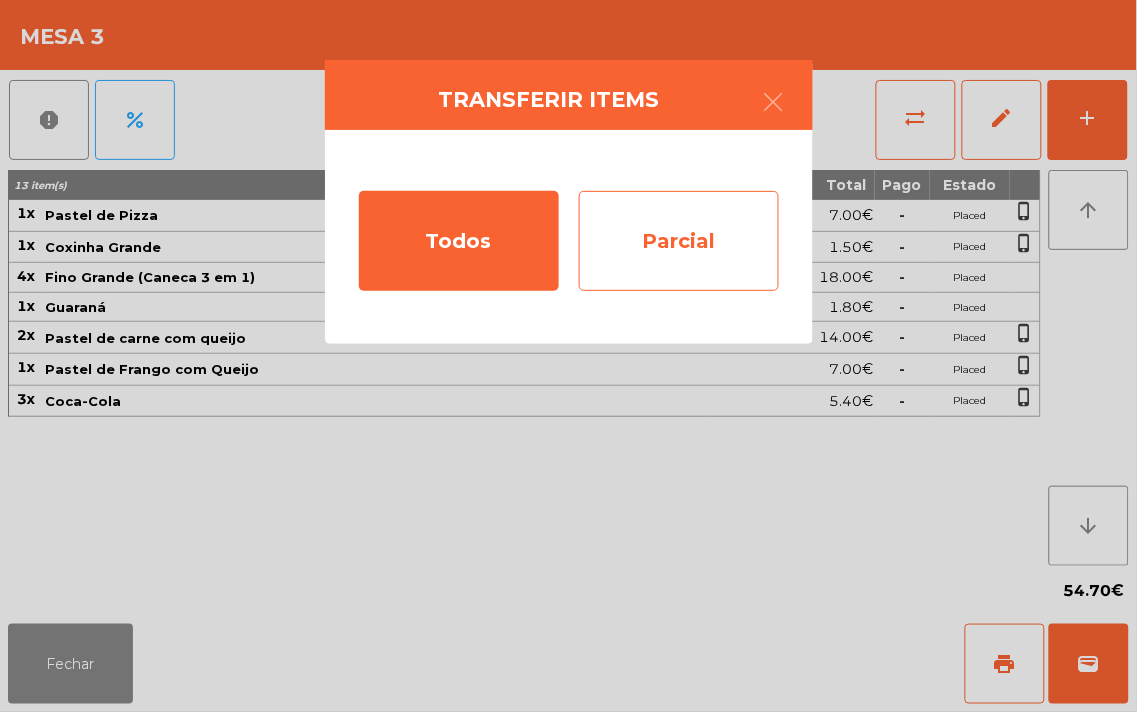 click on "Parcial" 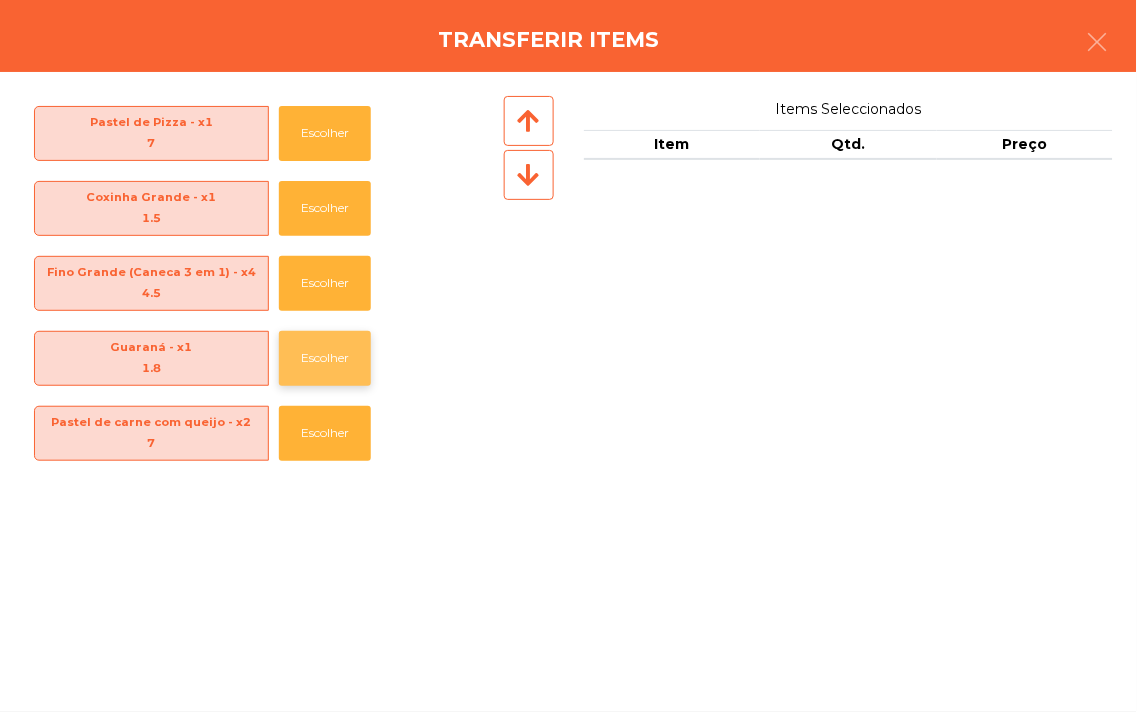 click on "Escolher" 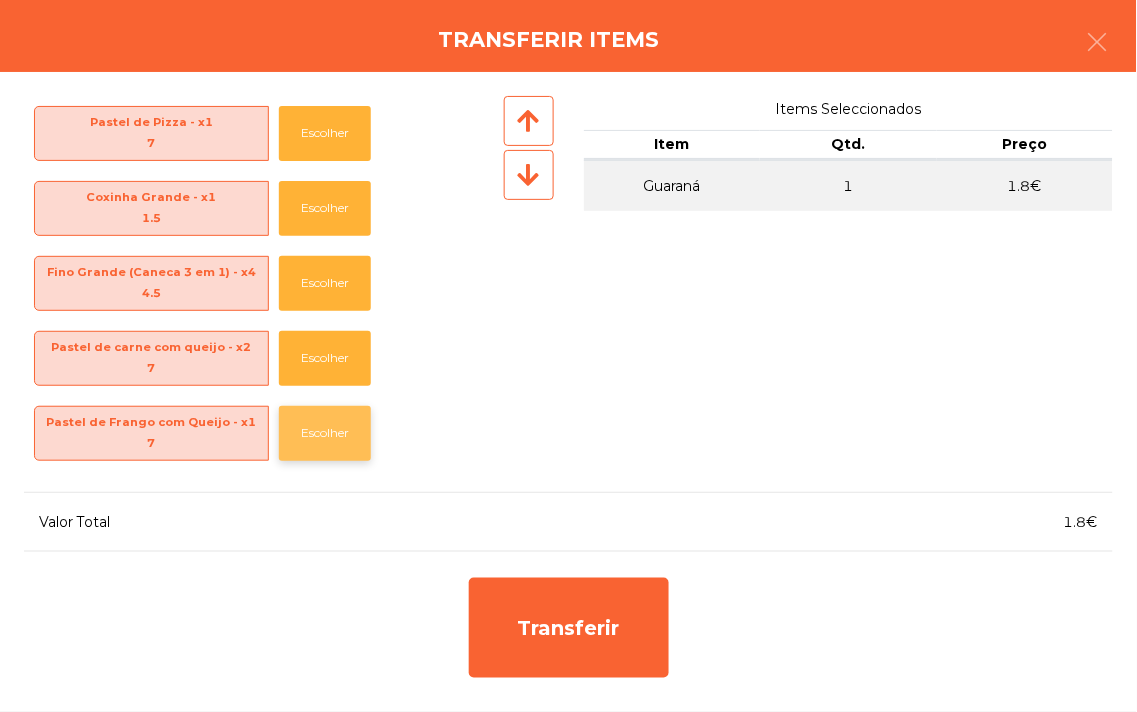 click on "Escolher" 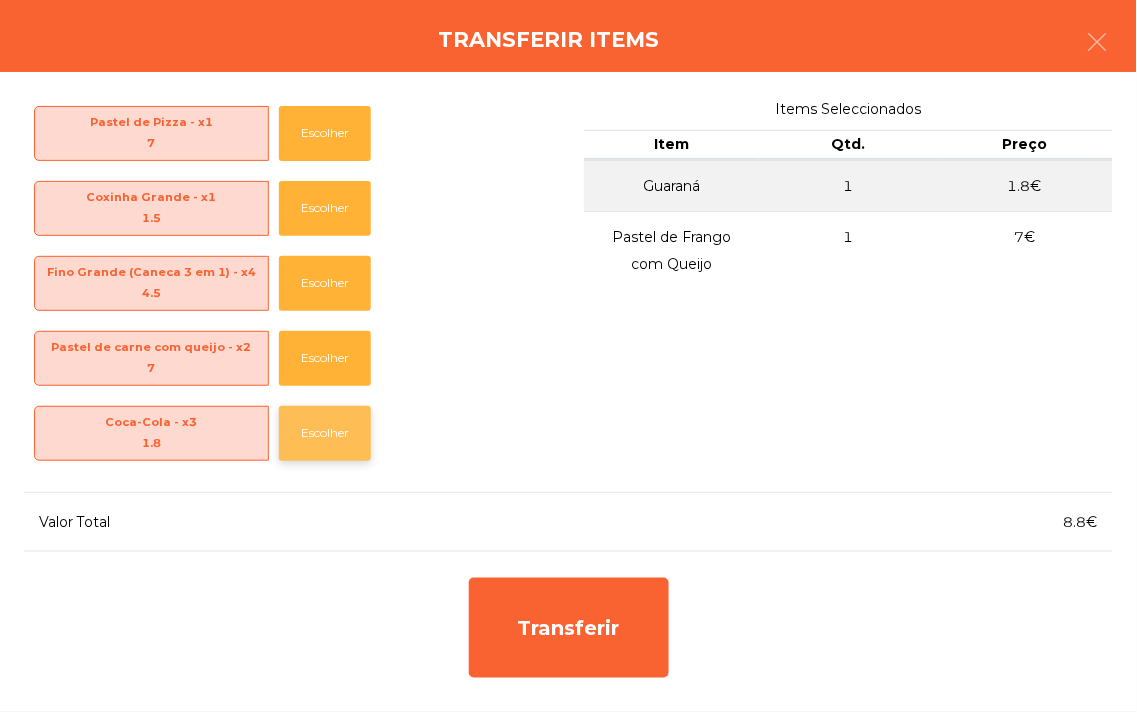 click on "Escolher" 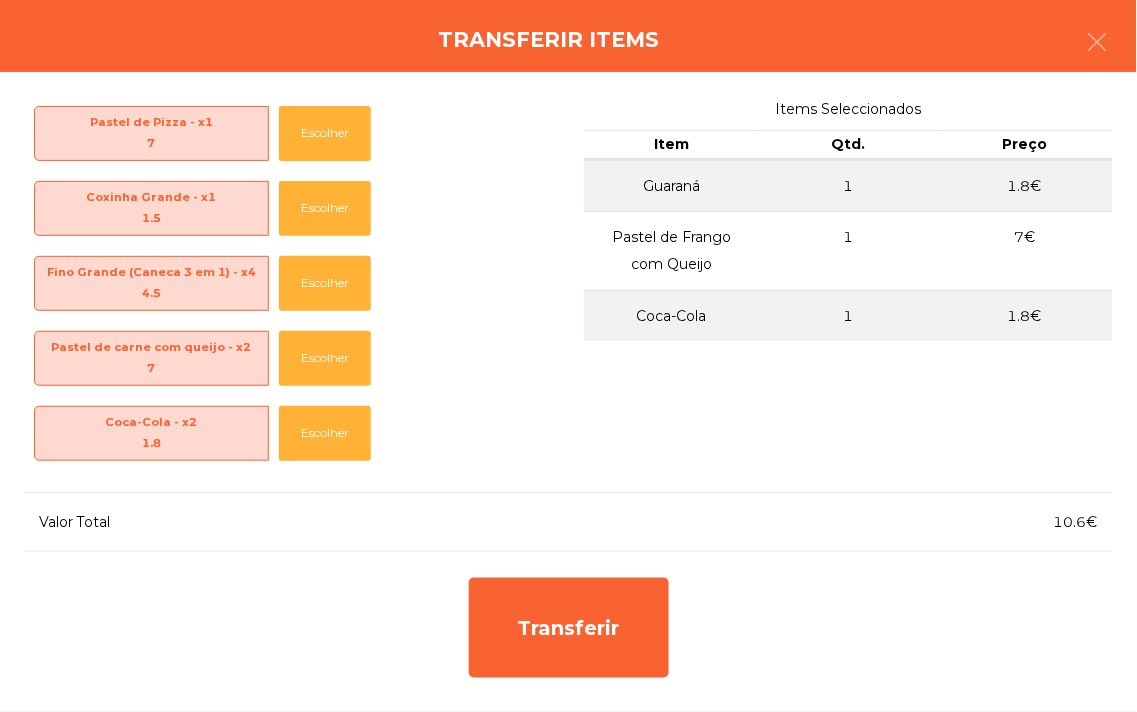 click on "1" 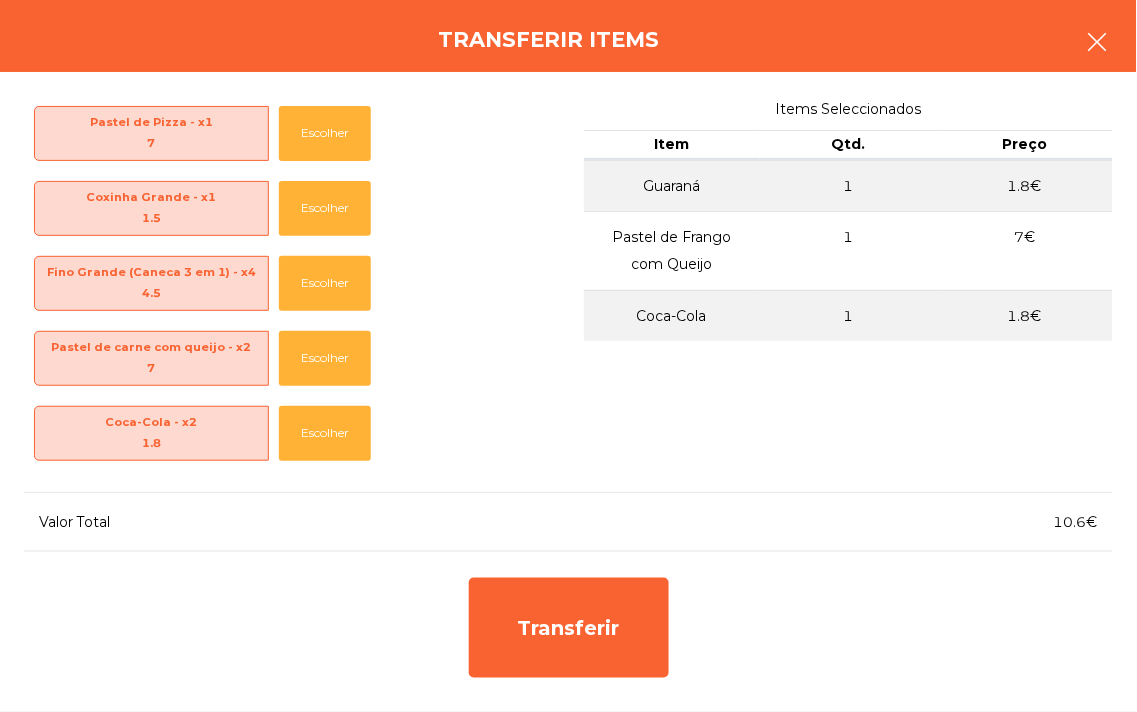 click 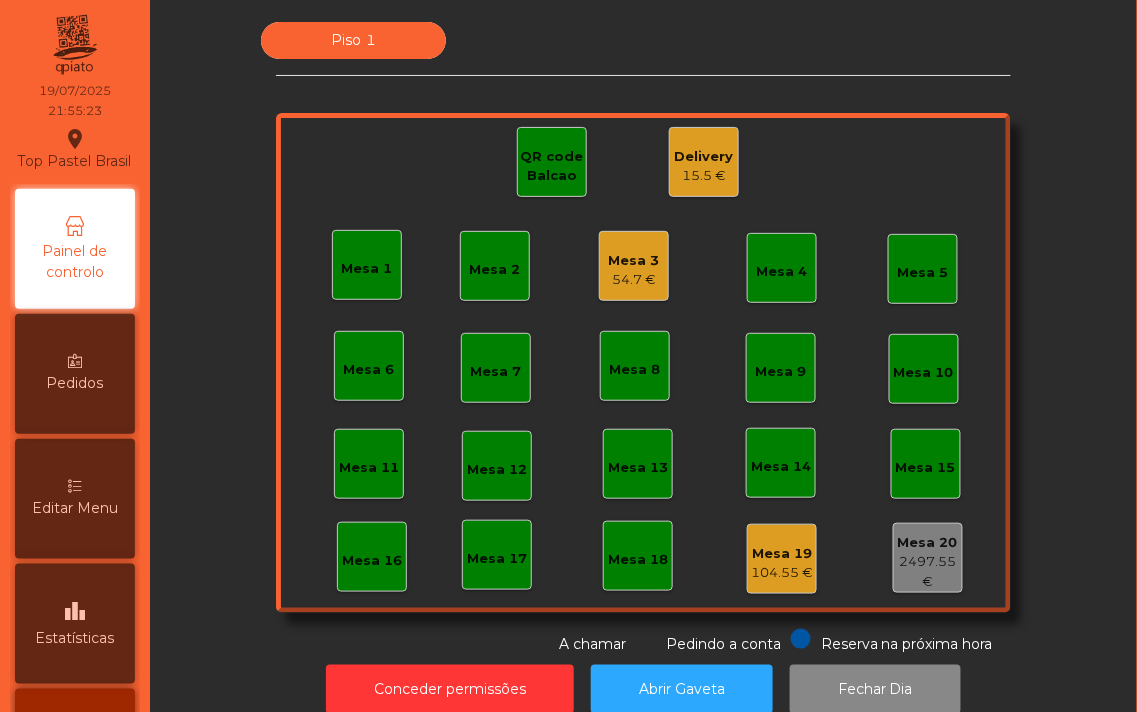 click on "Mesa 3" 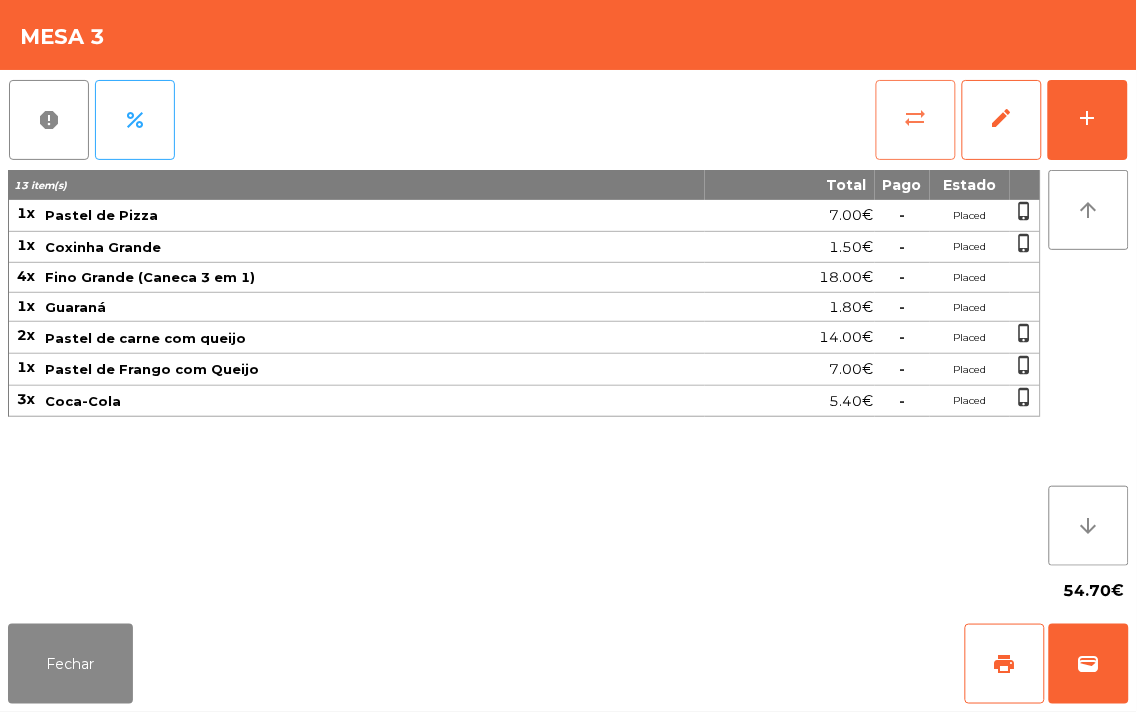 click on "sync_alt" 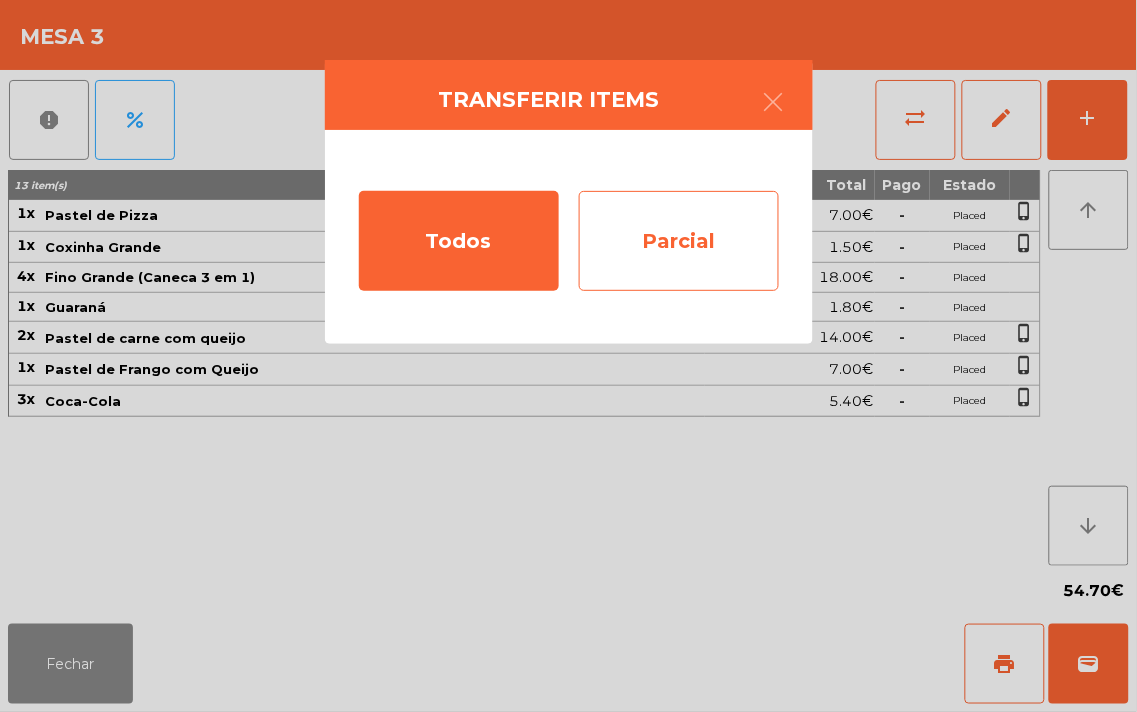 click on "Parcial" 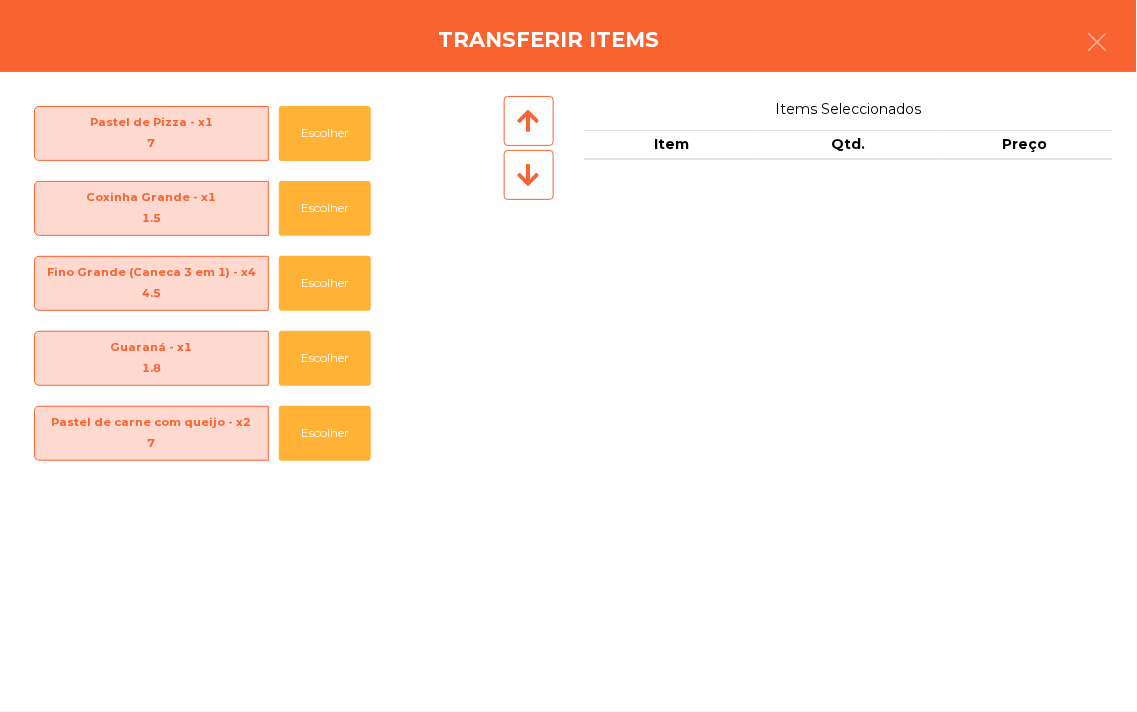 click 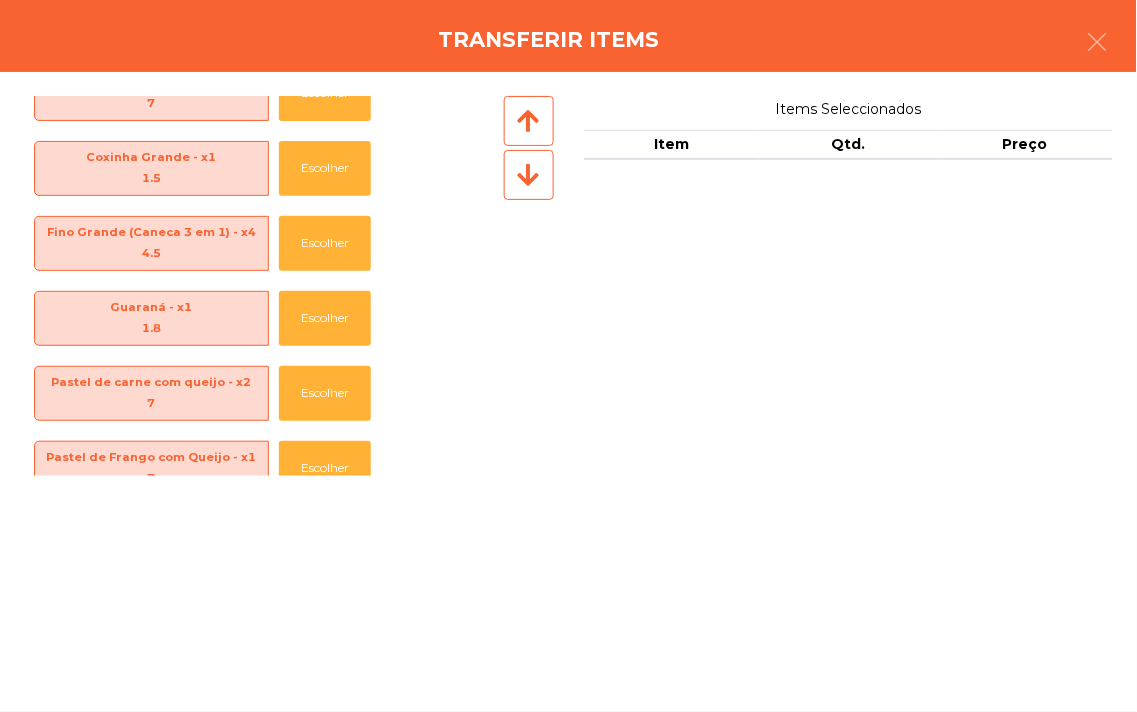 click 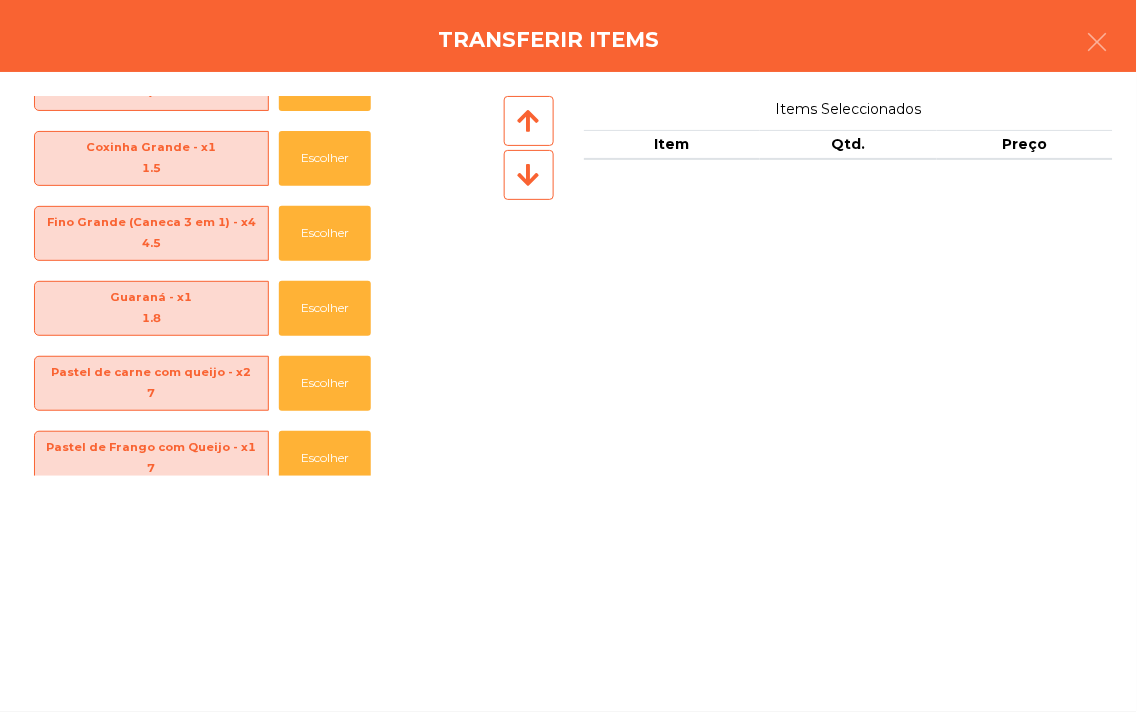 scroll, scrollTop: 0, scrollLeft: 0, axis: both 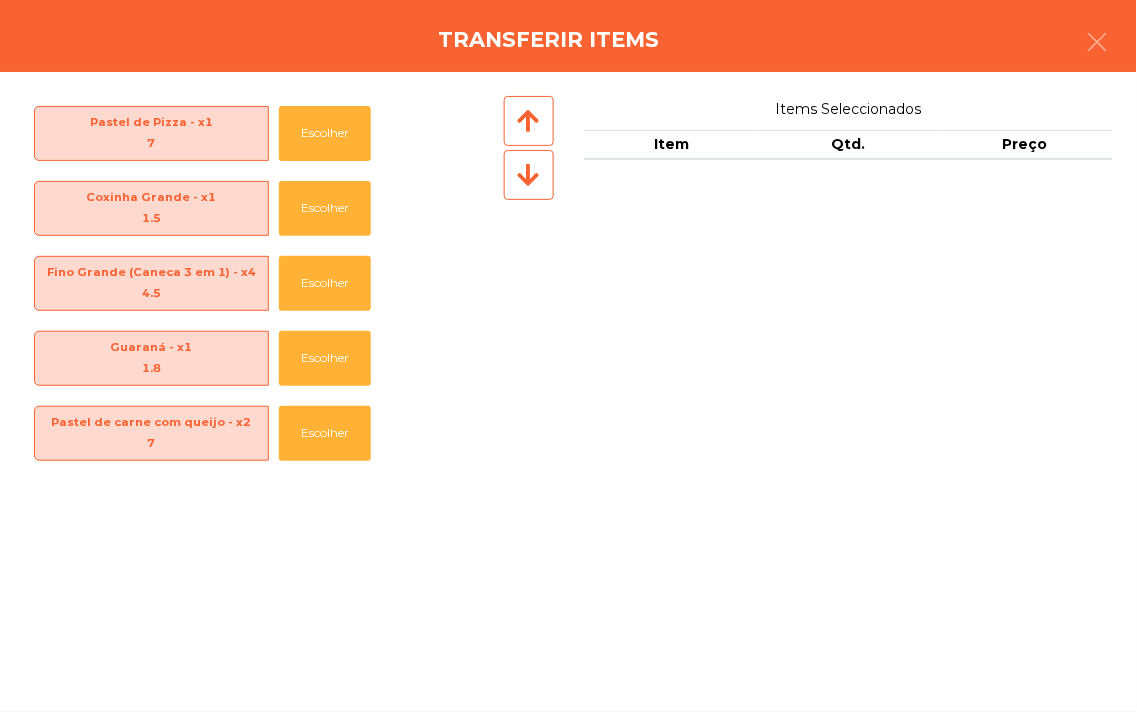click 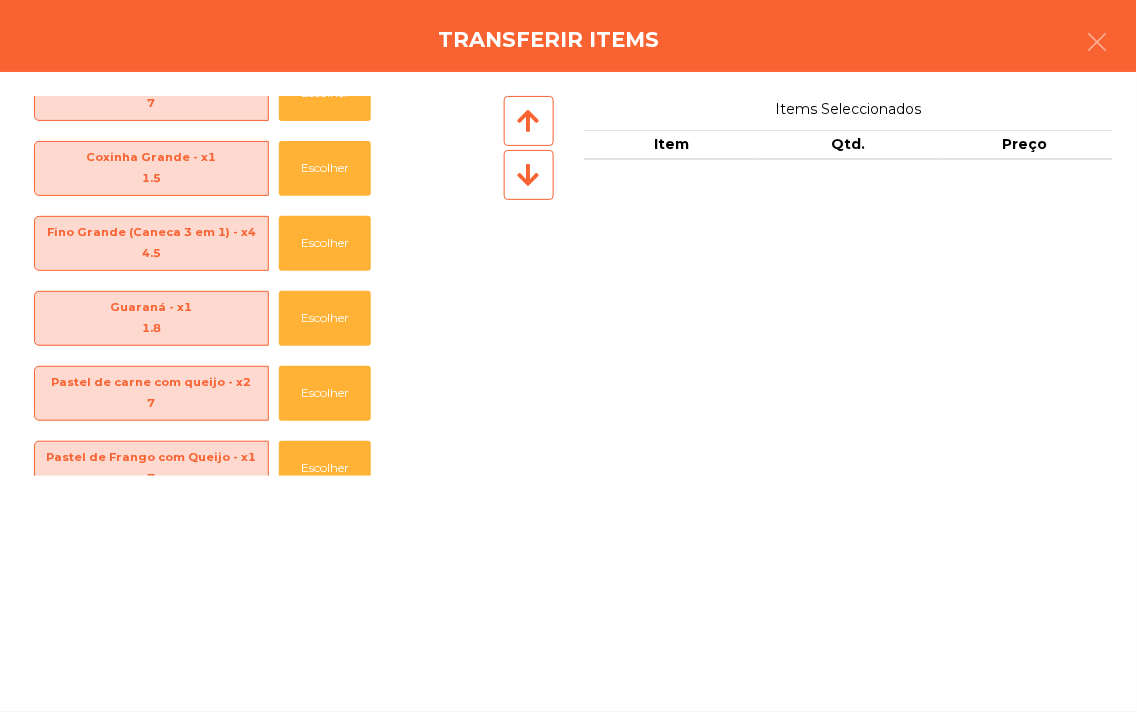 click 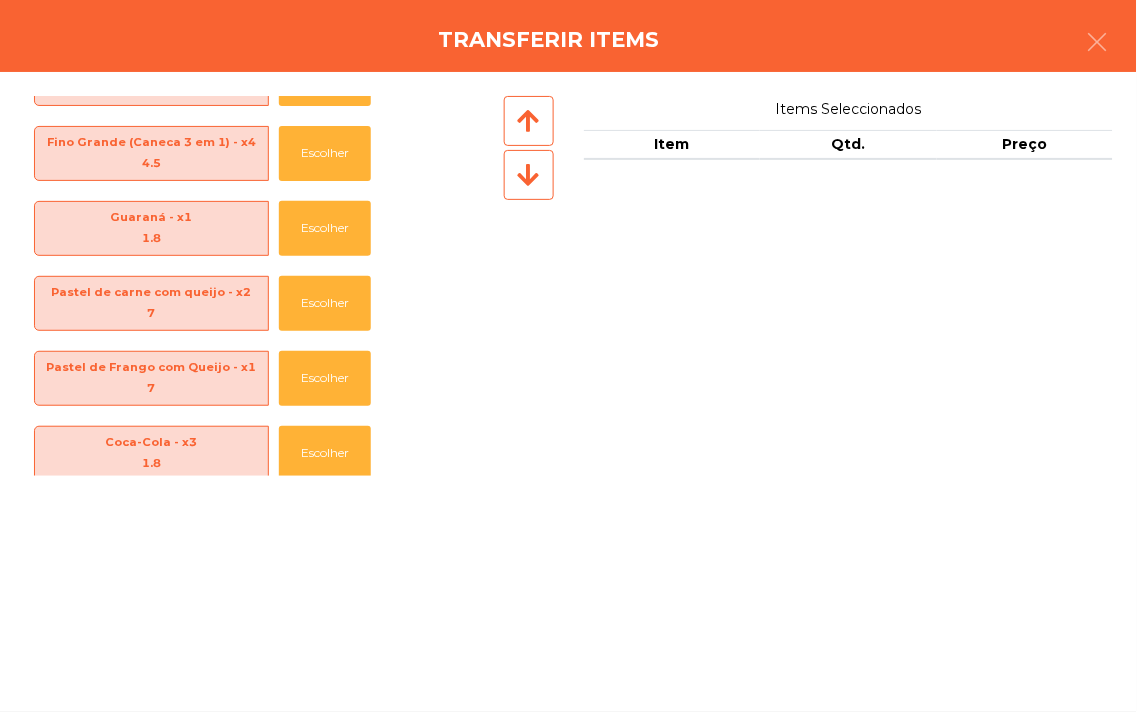 click 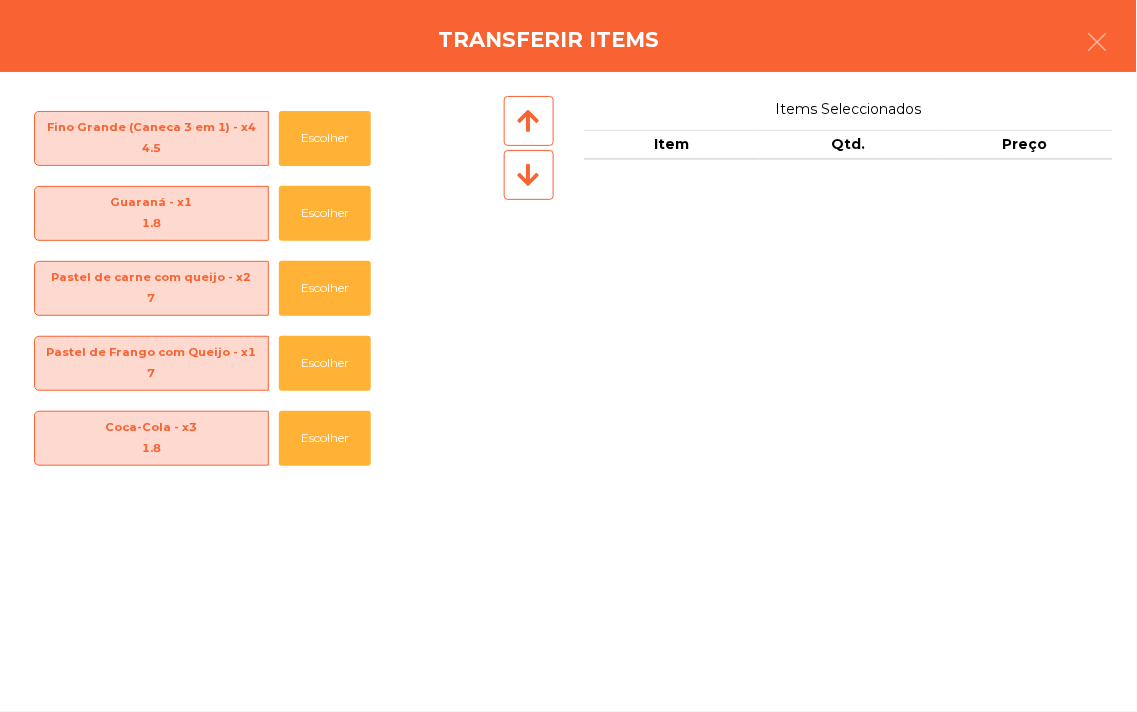 click 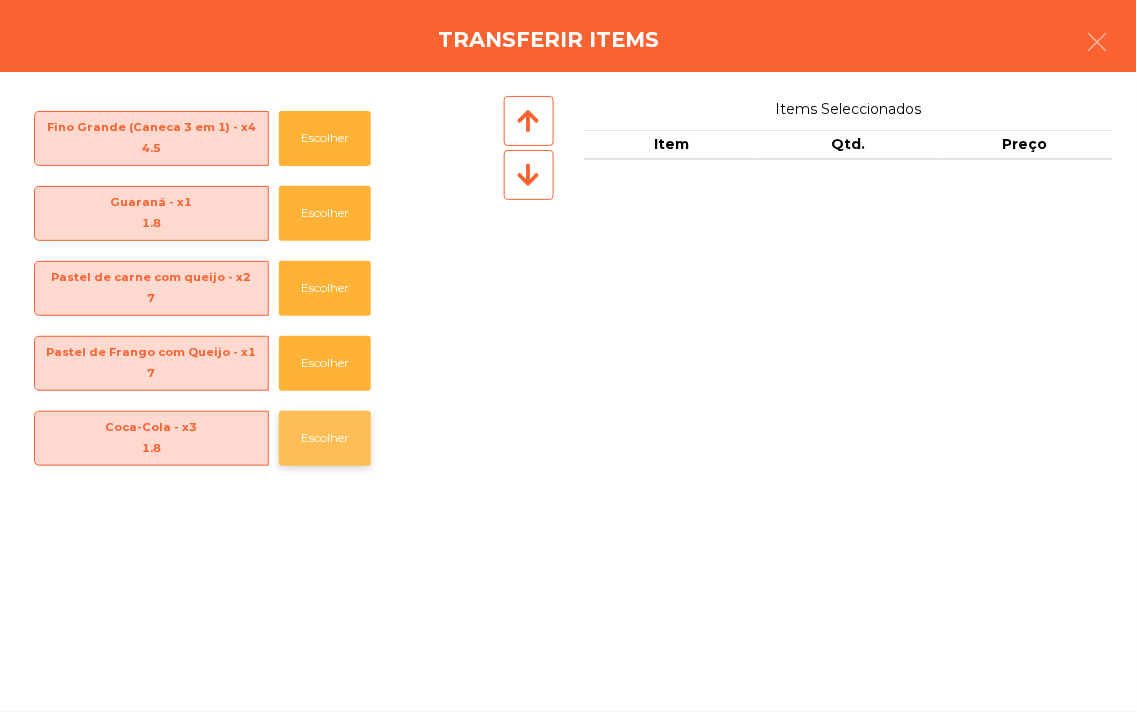 click on "Escolher" 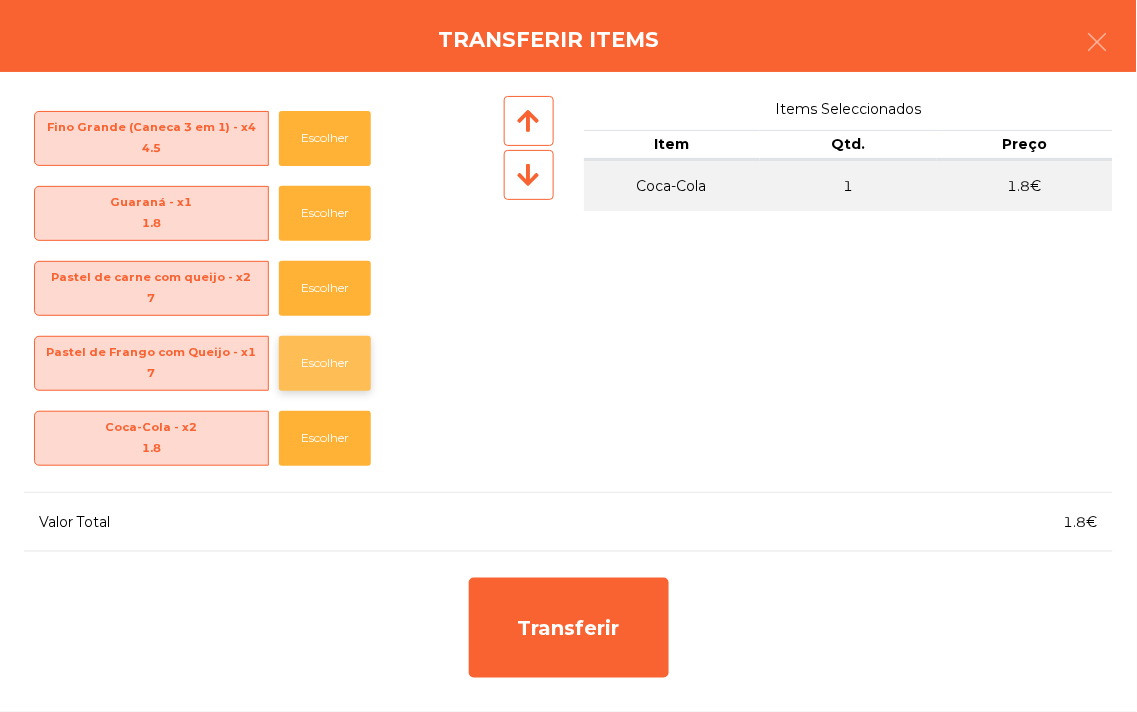 click on "Escolher" 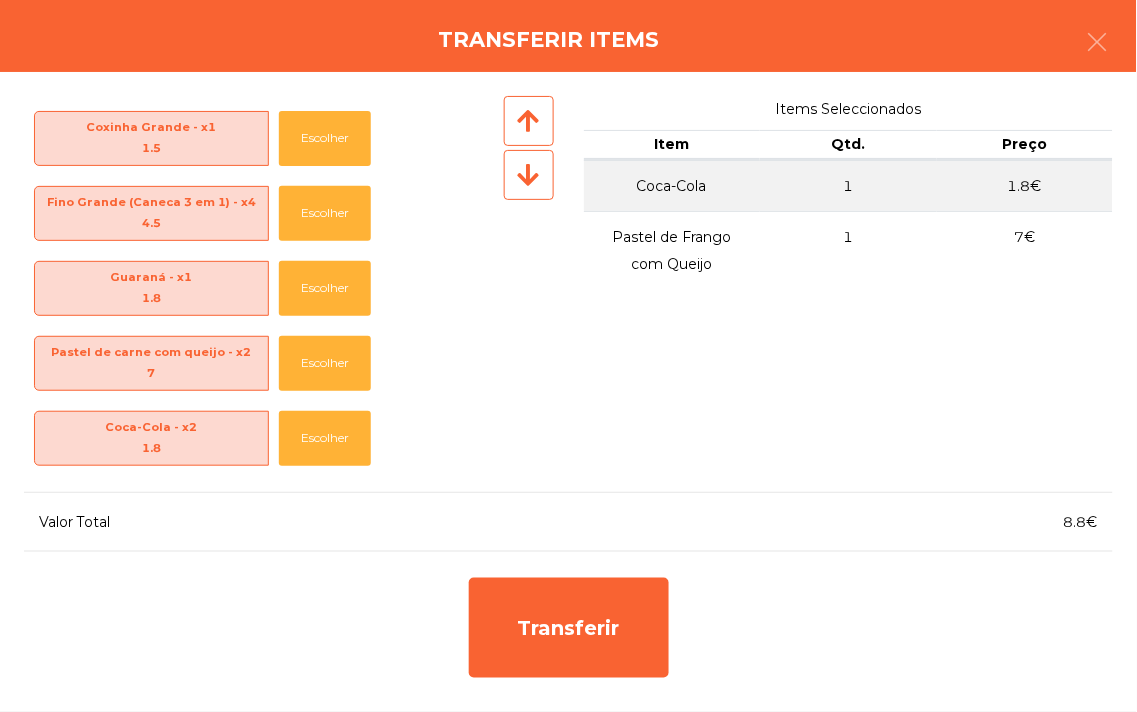 scroll, scrollTop: 70, scrollLeft: 0, axis: vertical 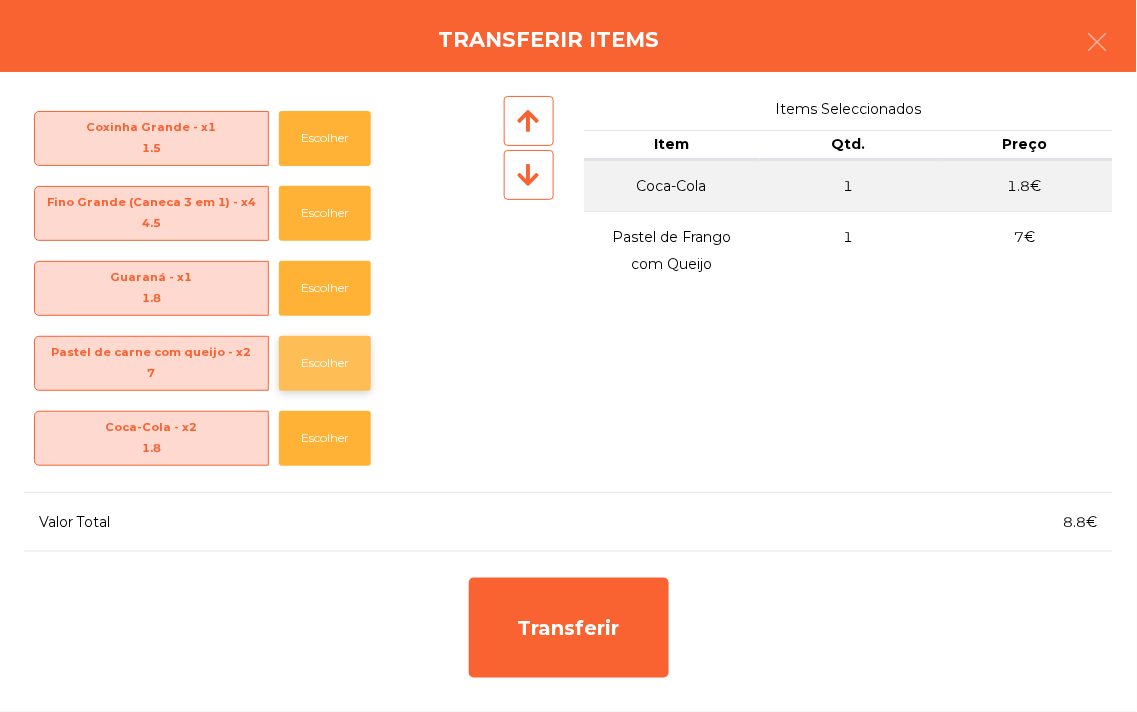 click on "Escolher" 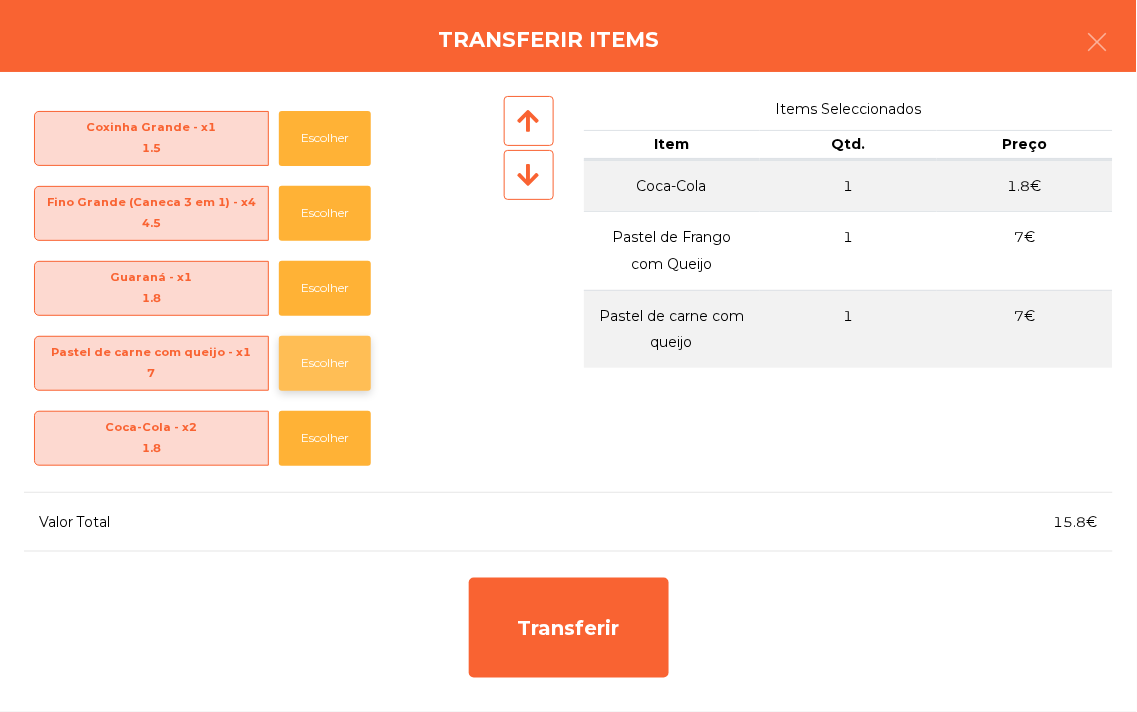 click on "Escolher" 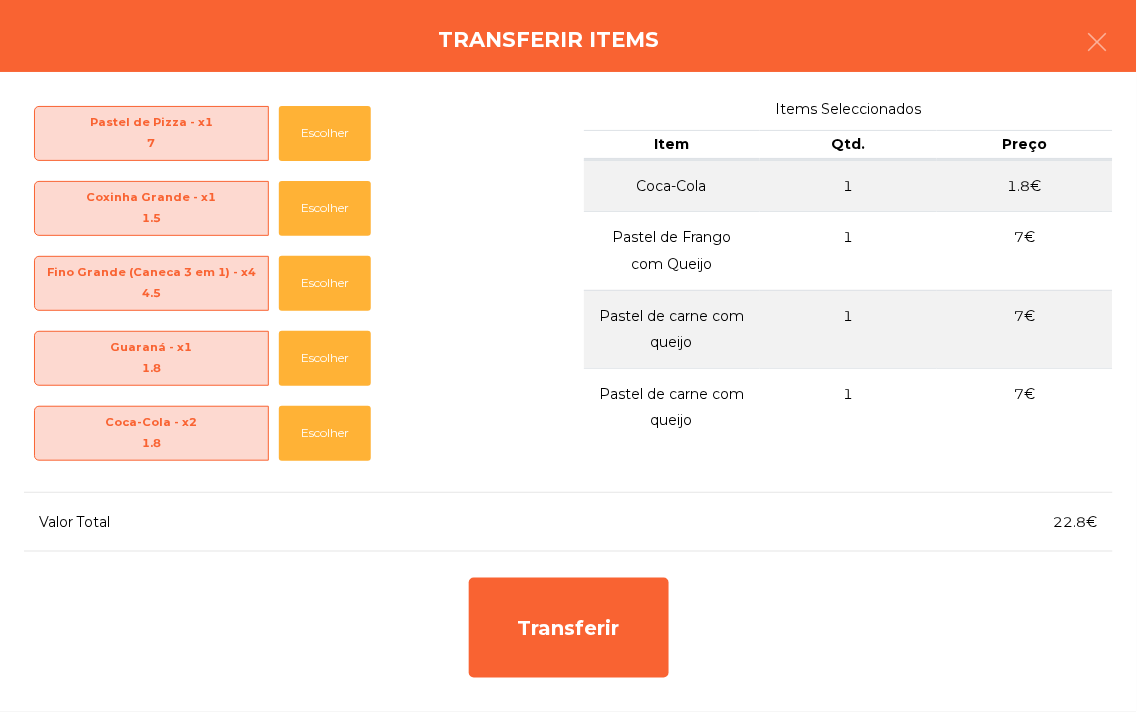 scroll, scrollTop: 0, scrollLeft: 0, axis: both 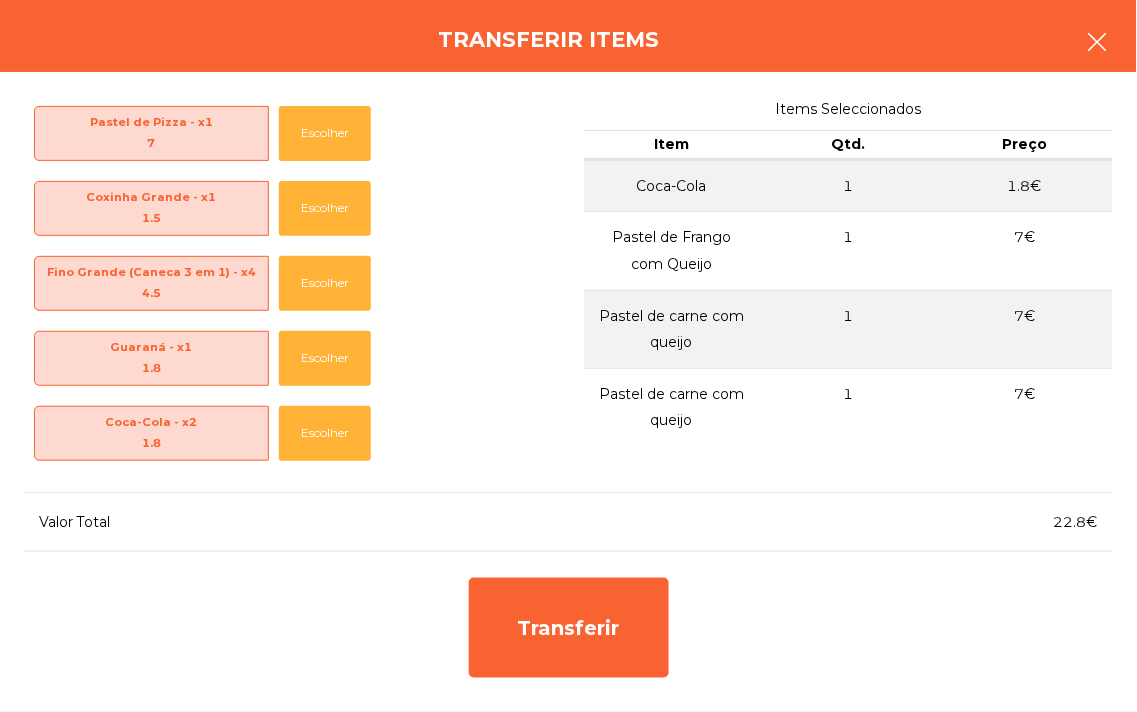 click 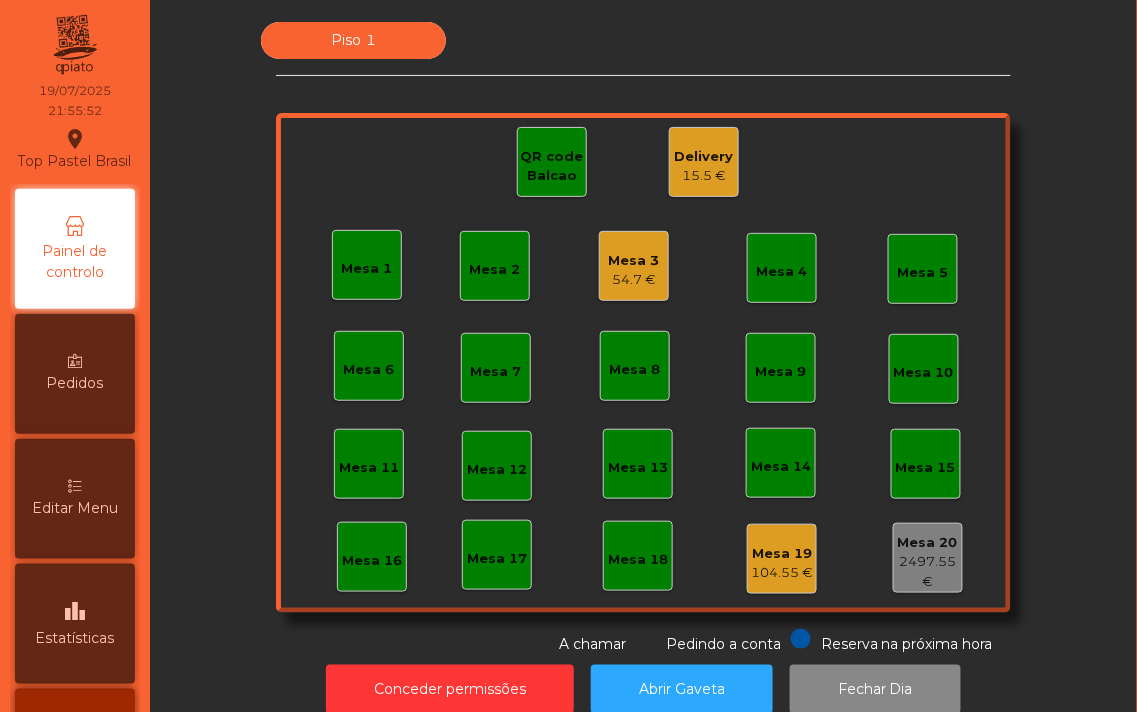 click on "54.7 €" 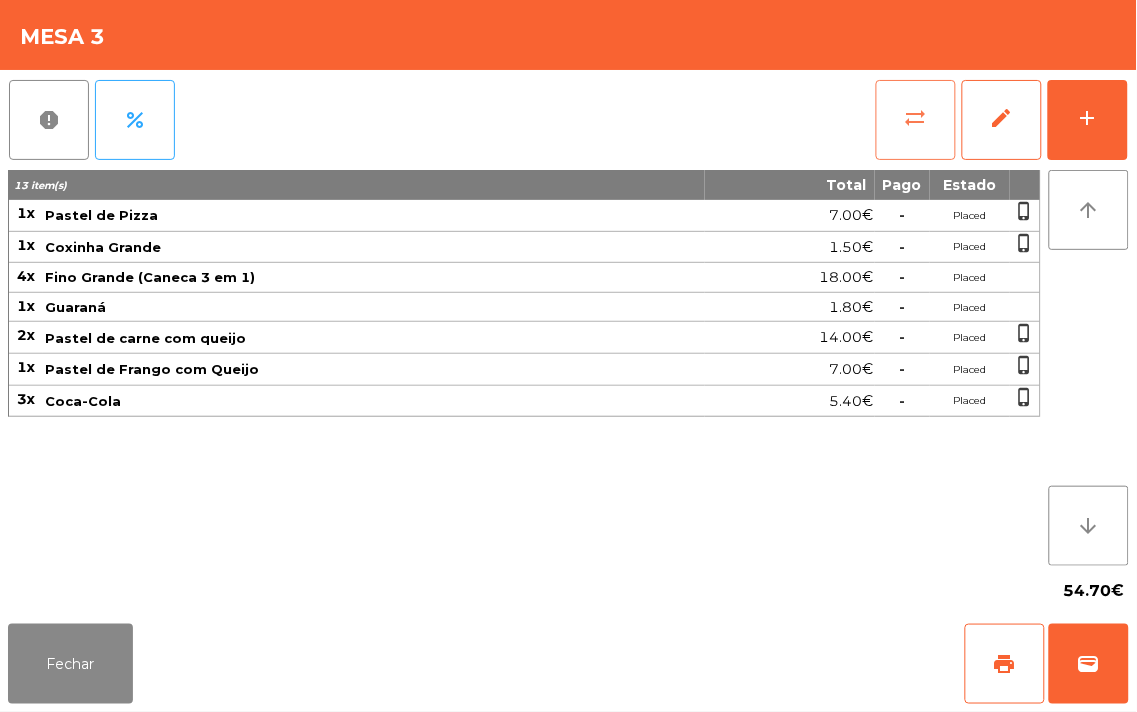 click on "sync_alt" 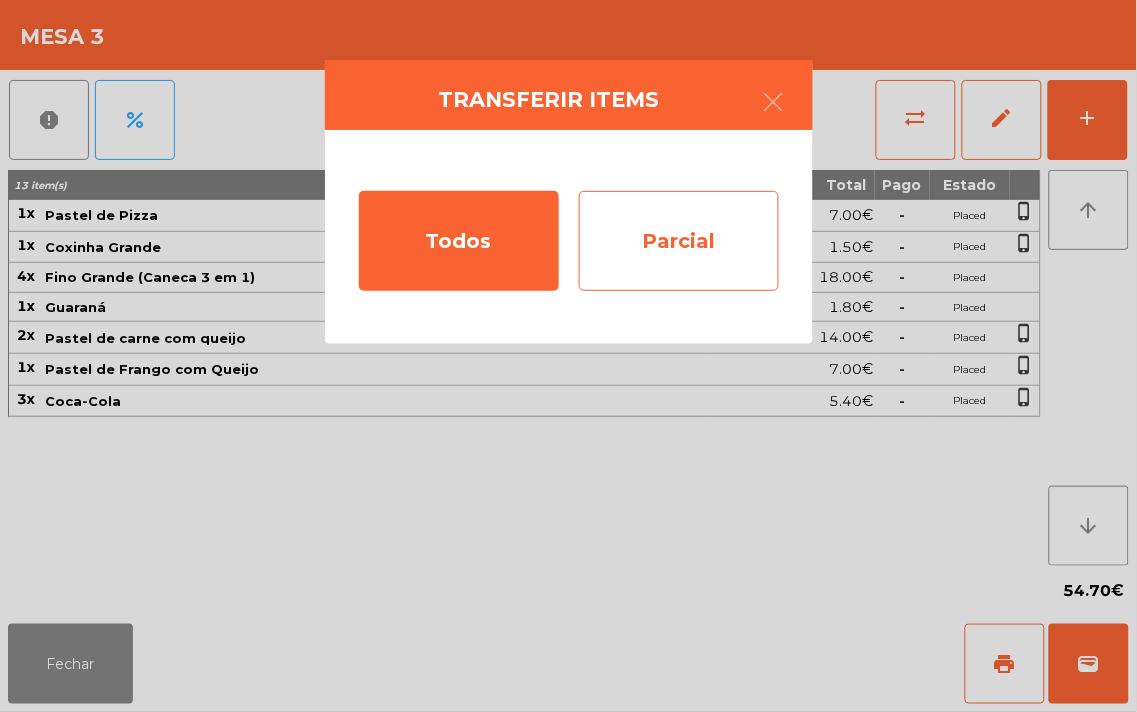 click on "Parcial" 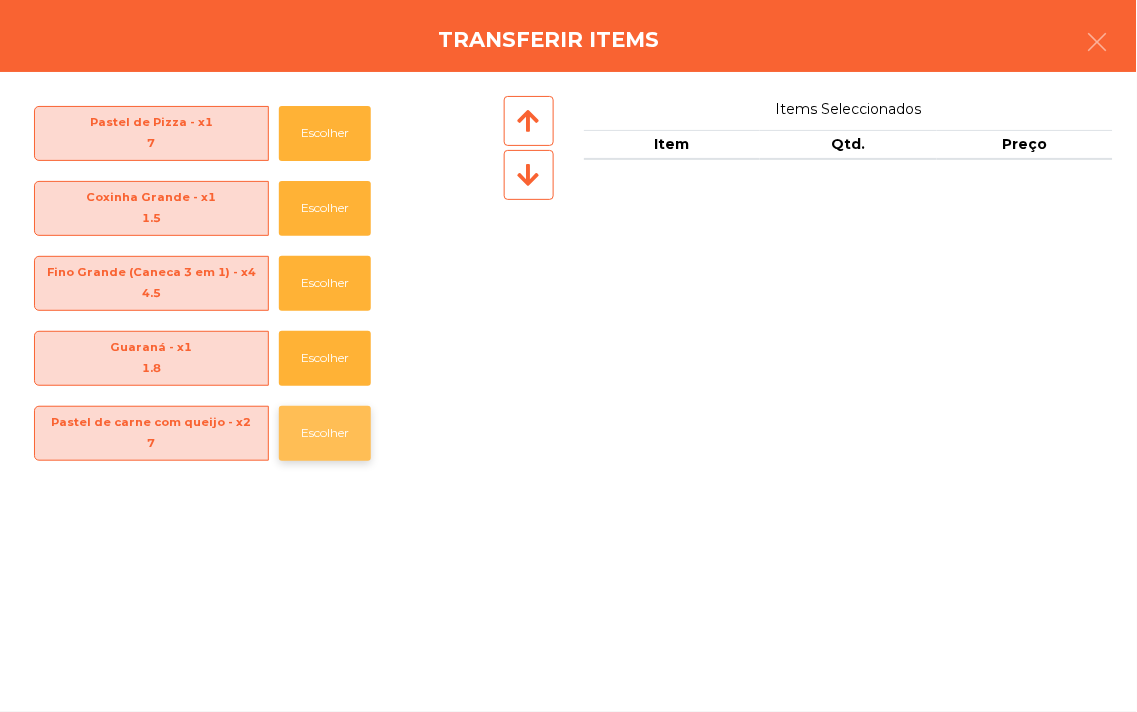 click on "Escolher" 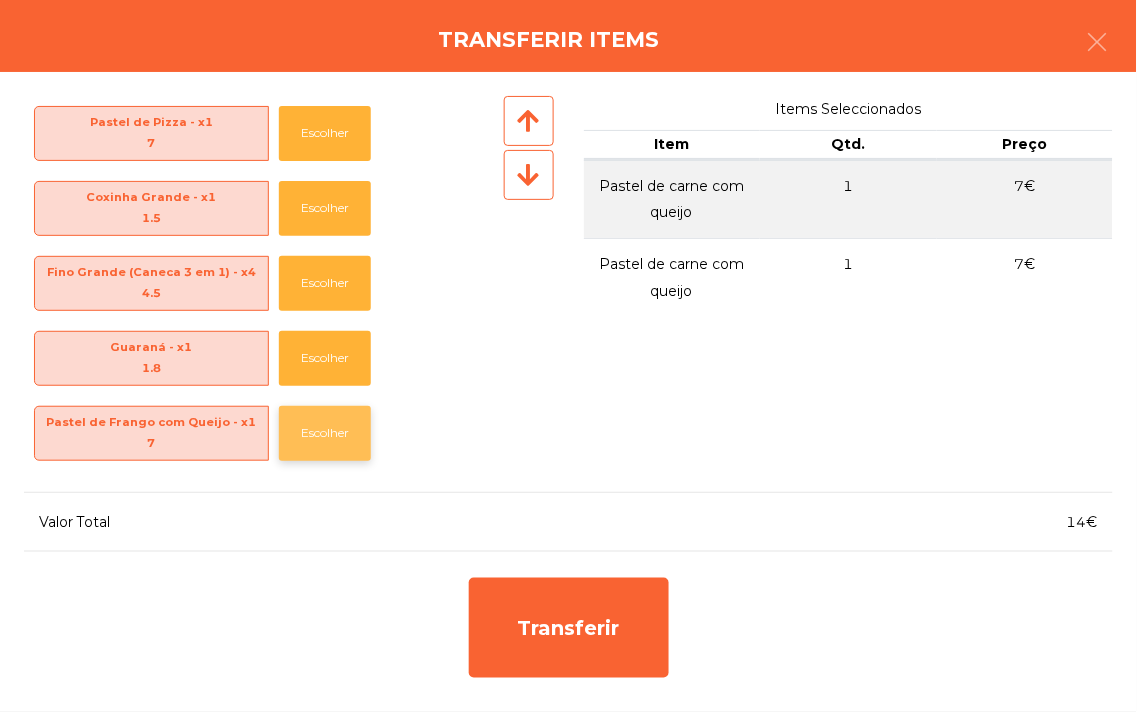click on "Escolher" 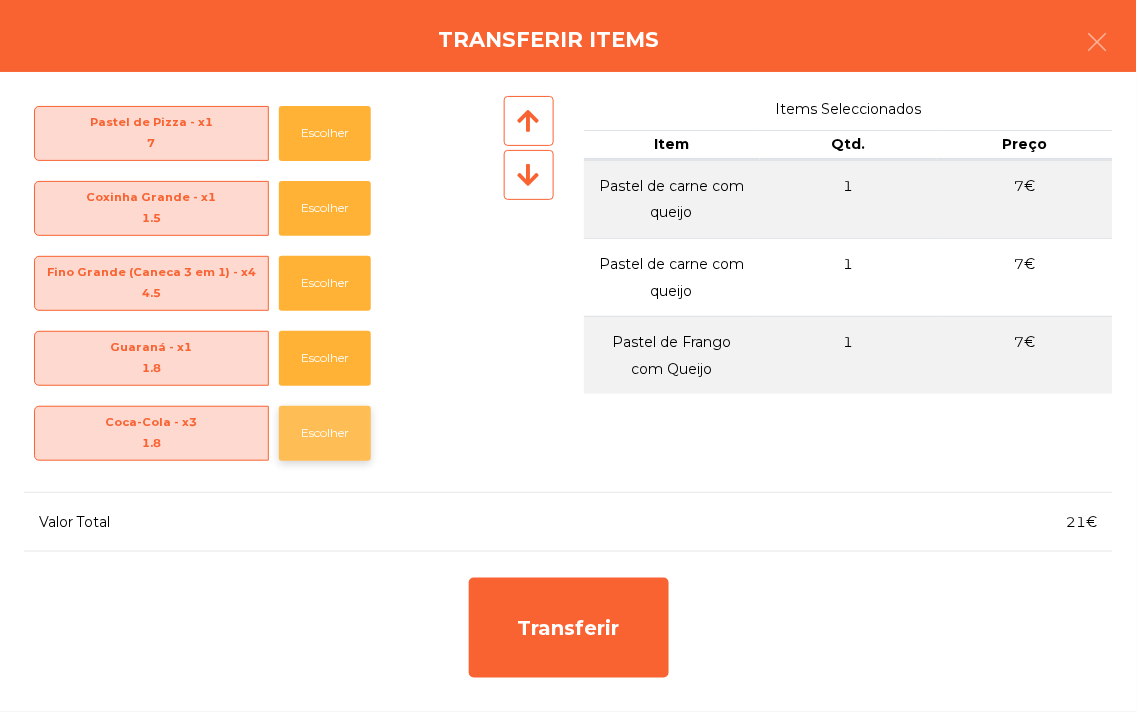 click on "Escolher" 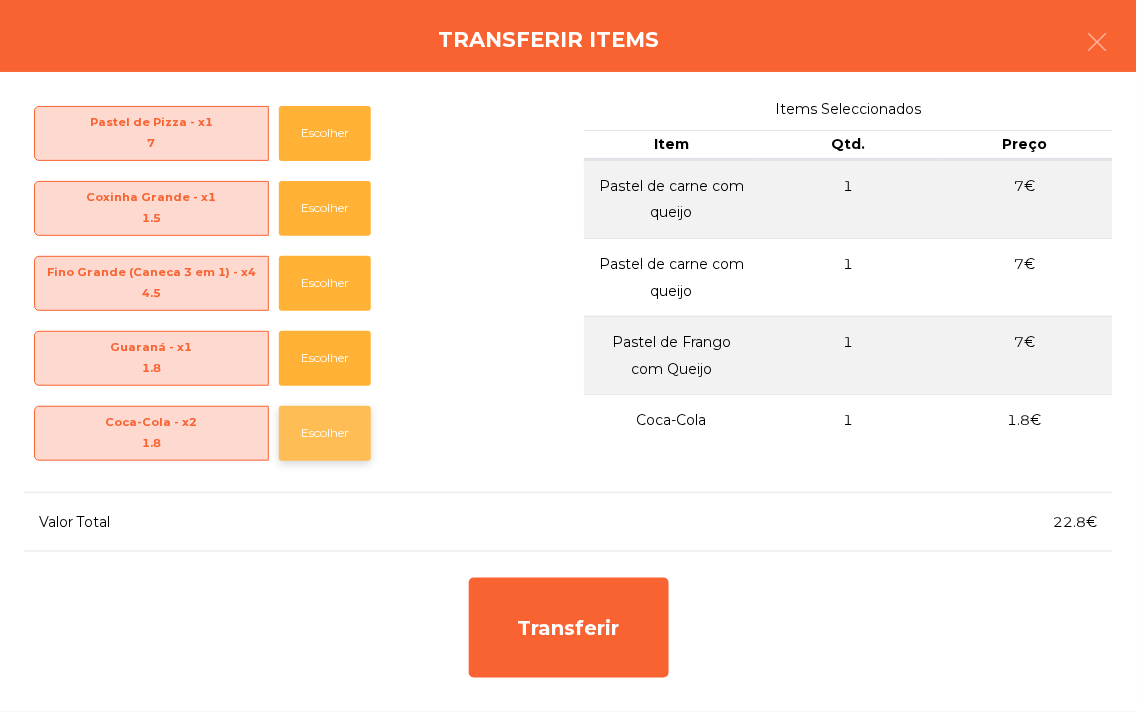 click on "Escolher" 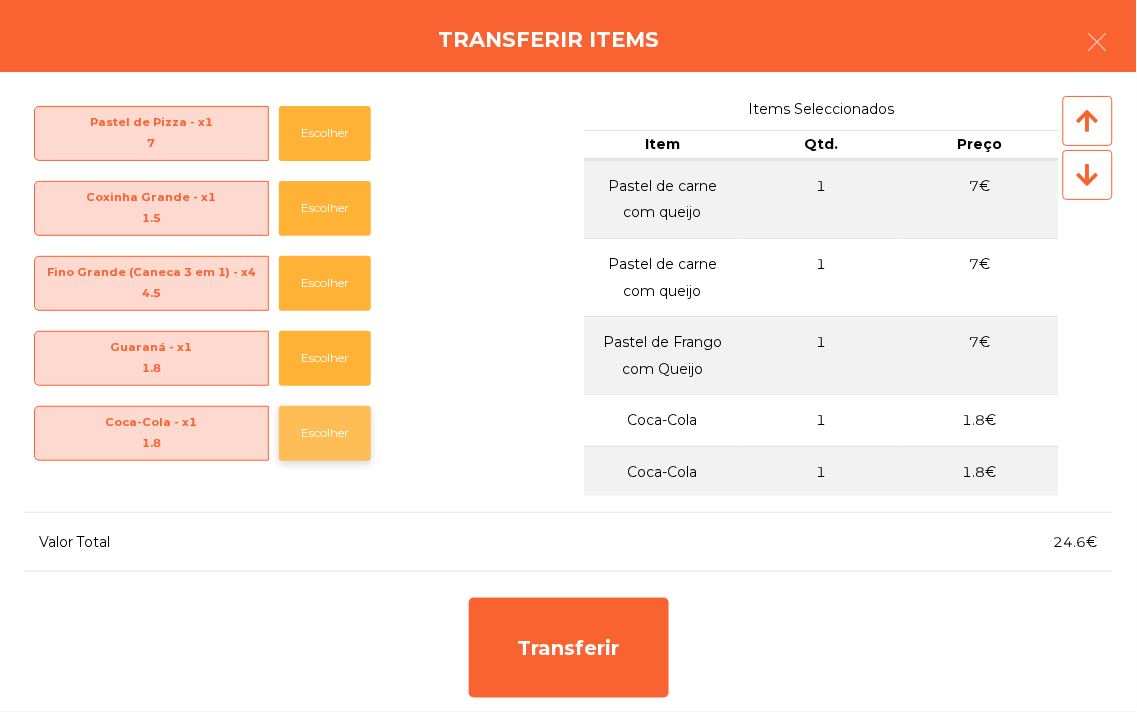 click on "Escolher" 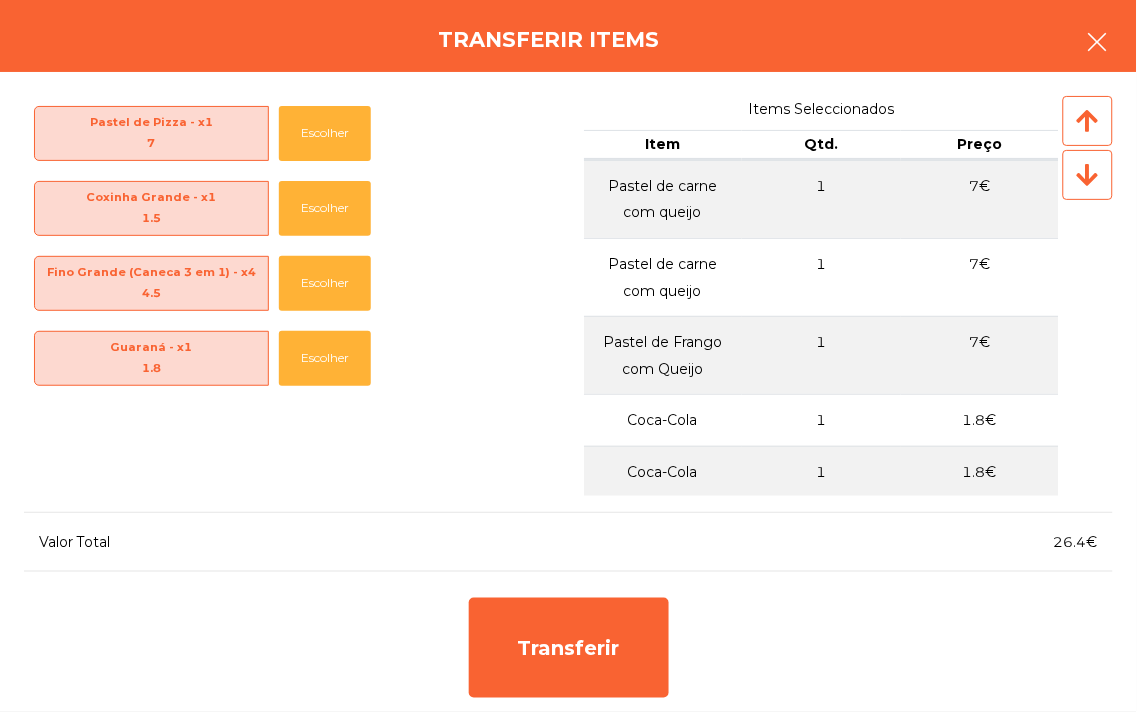 click 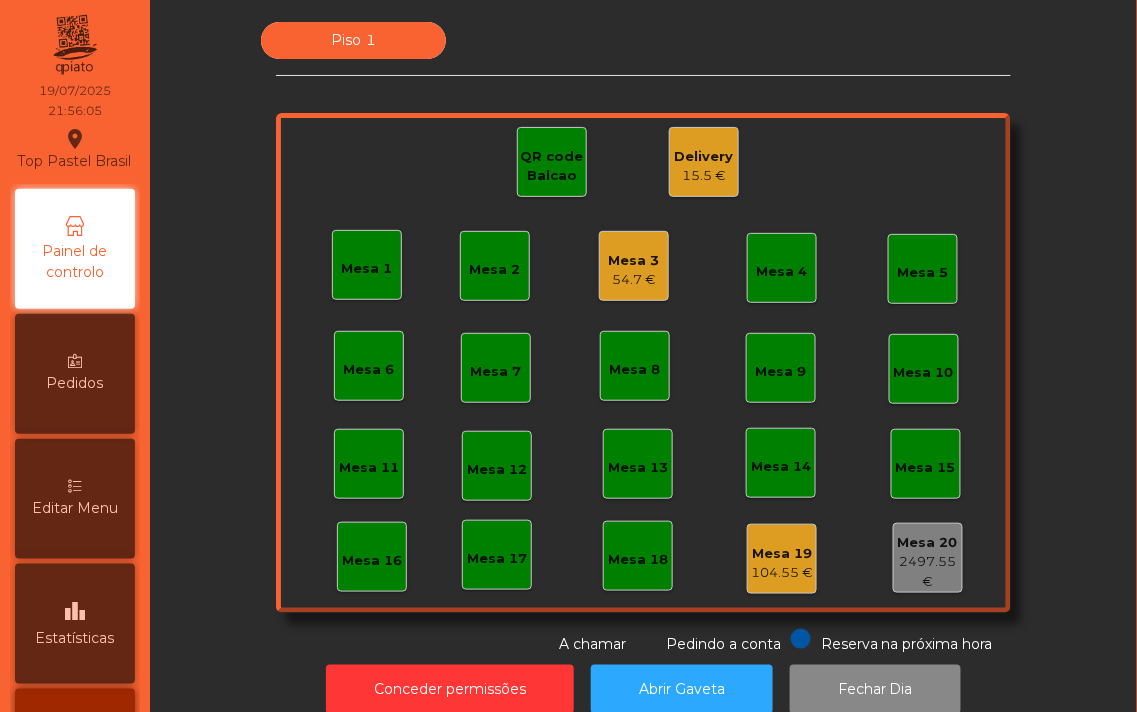 click on "54.7 €" 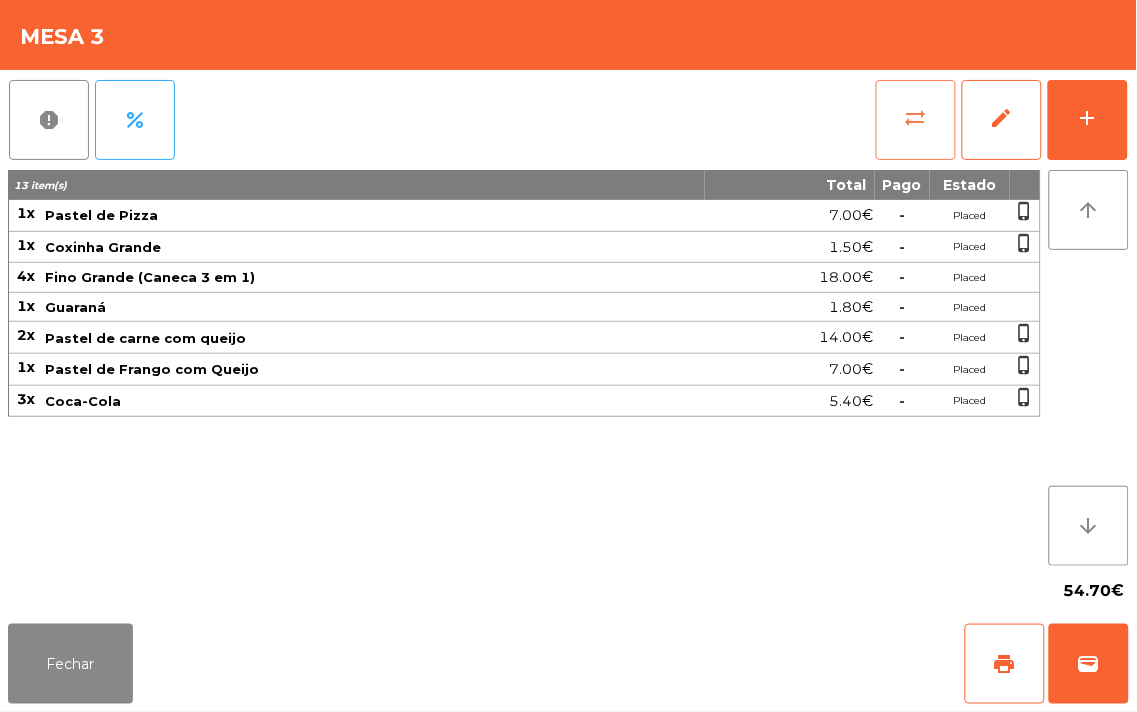 click on "sync_alt" 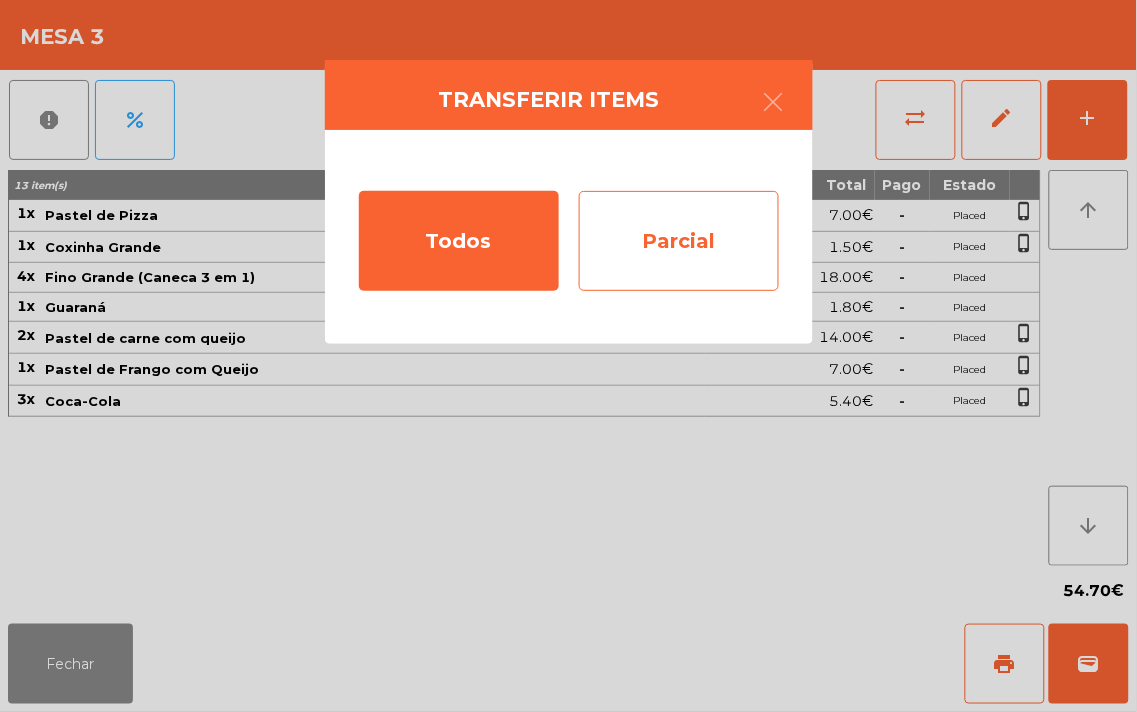 click on "Parcial" 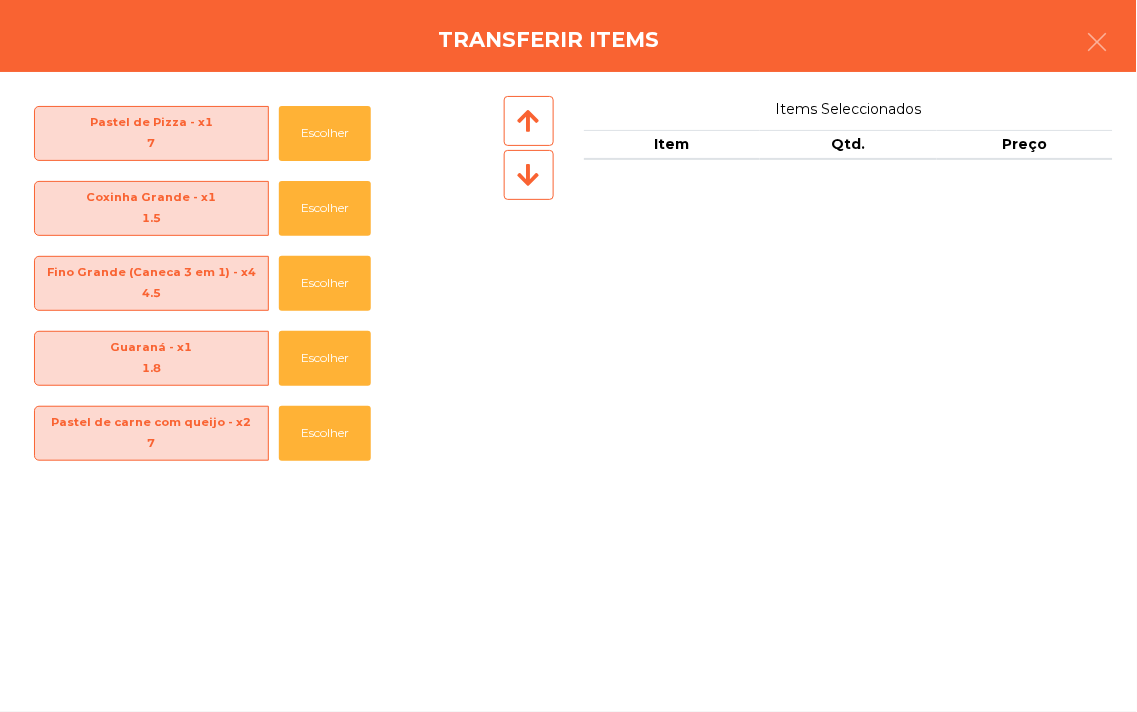 click 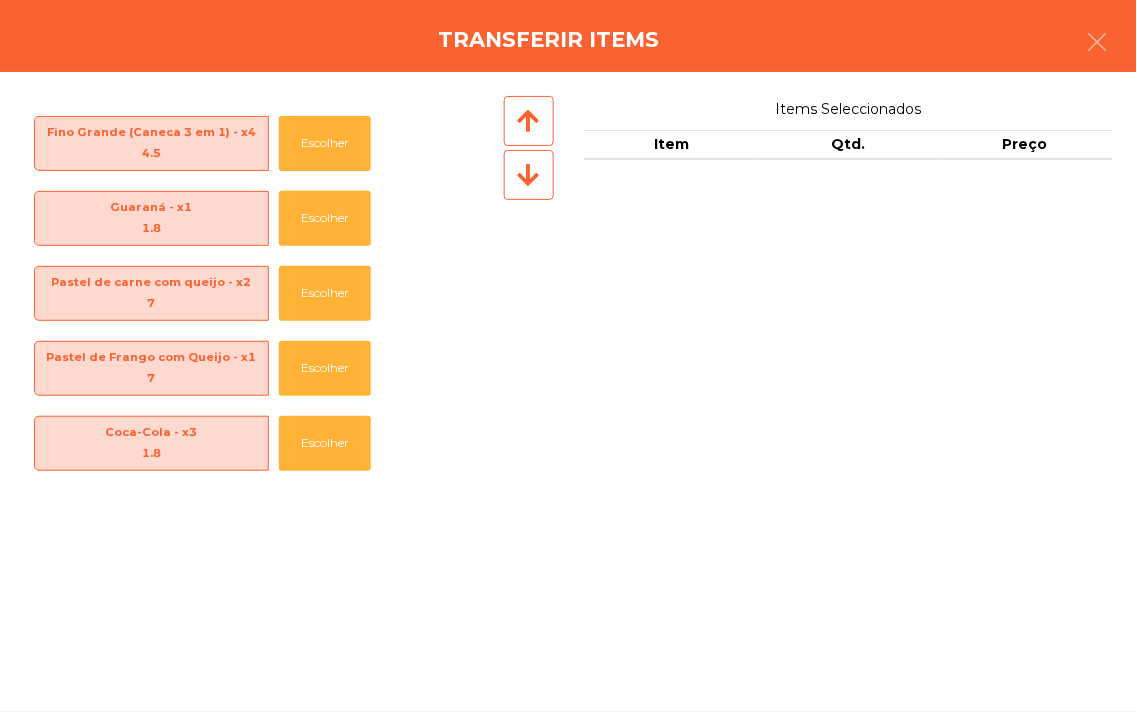 click 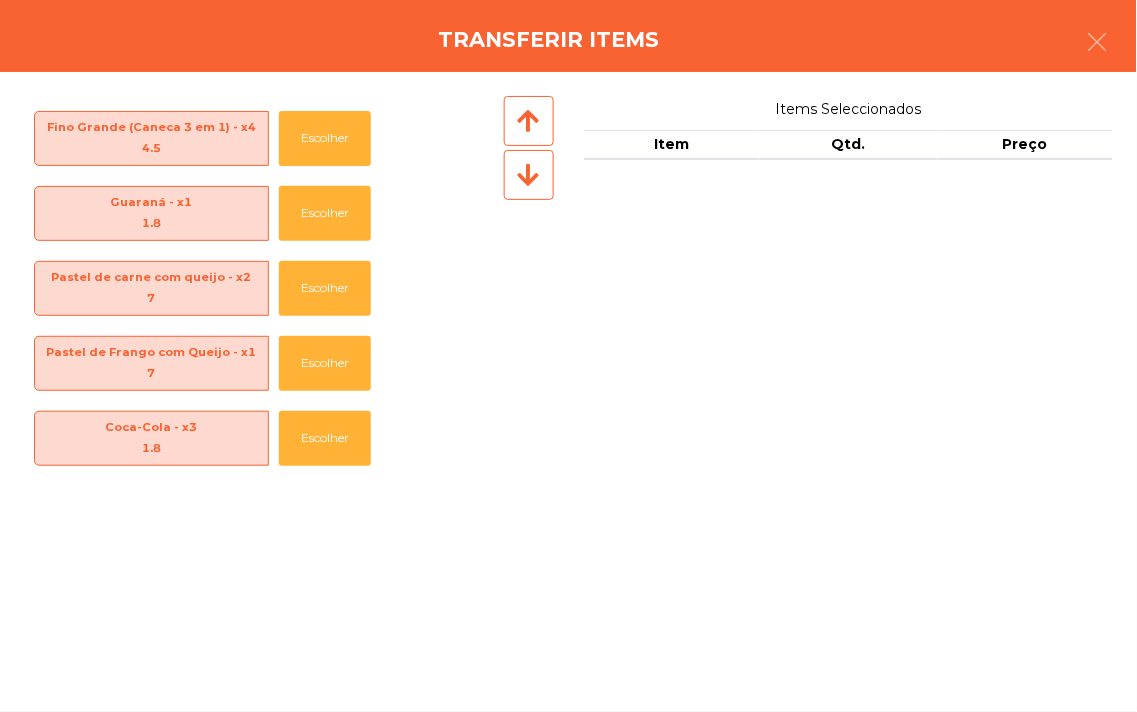 click 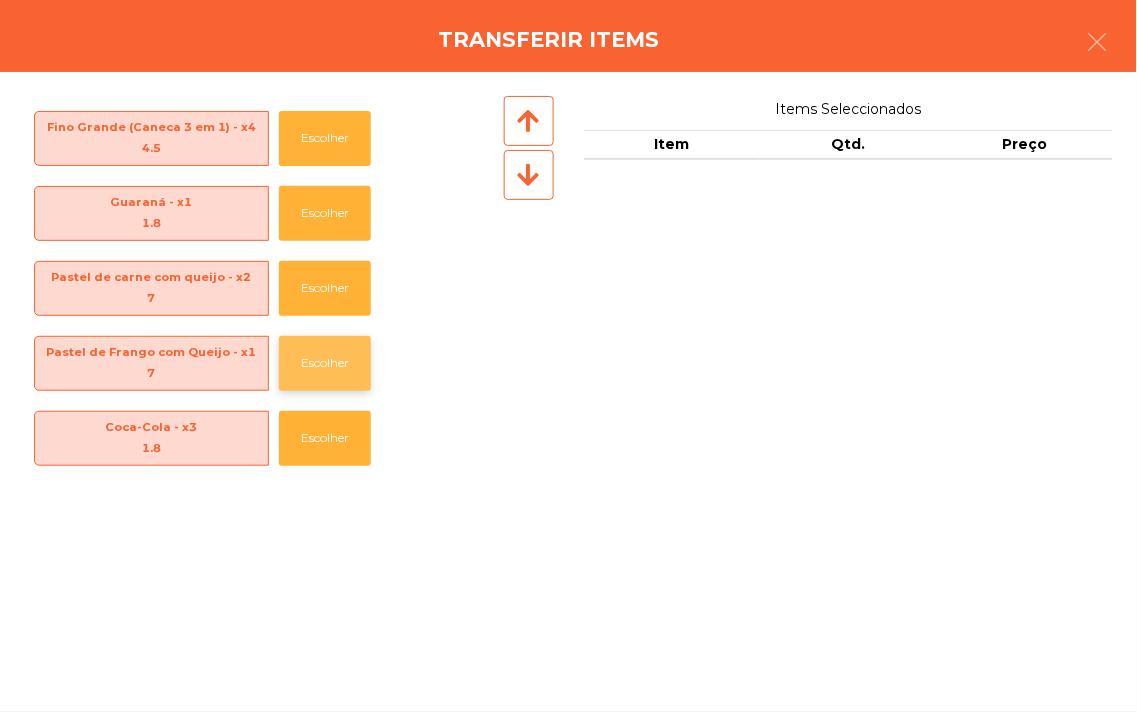 click on "Escolher" 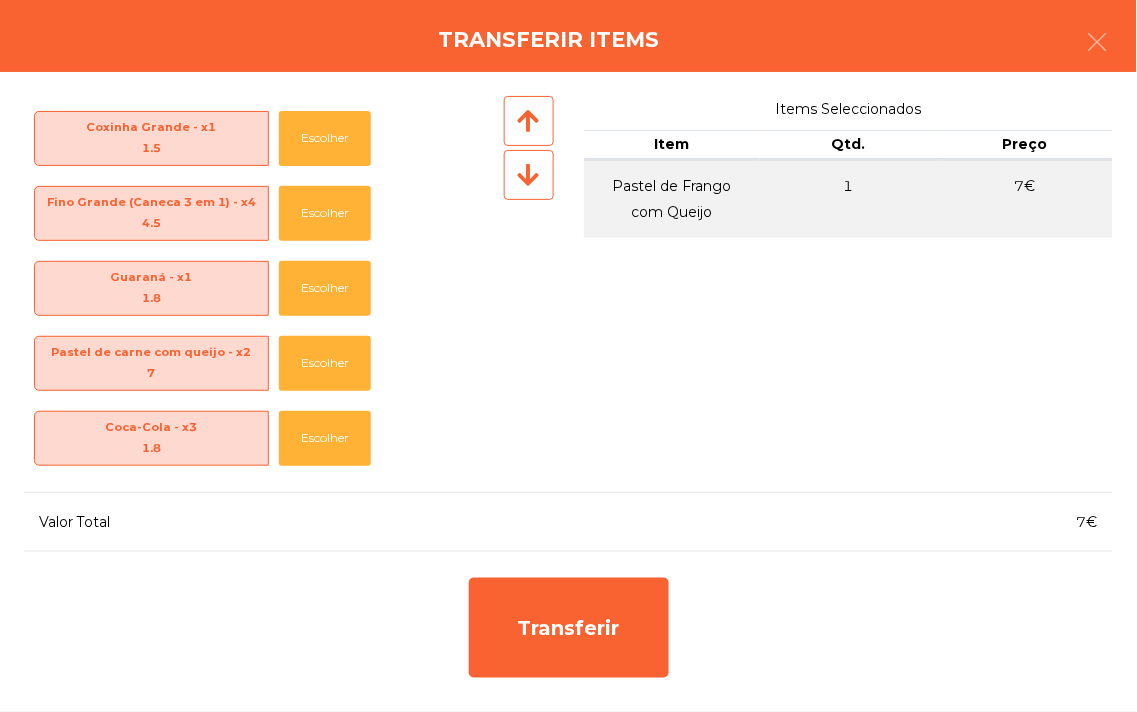 click 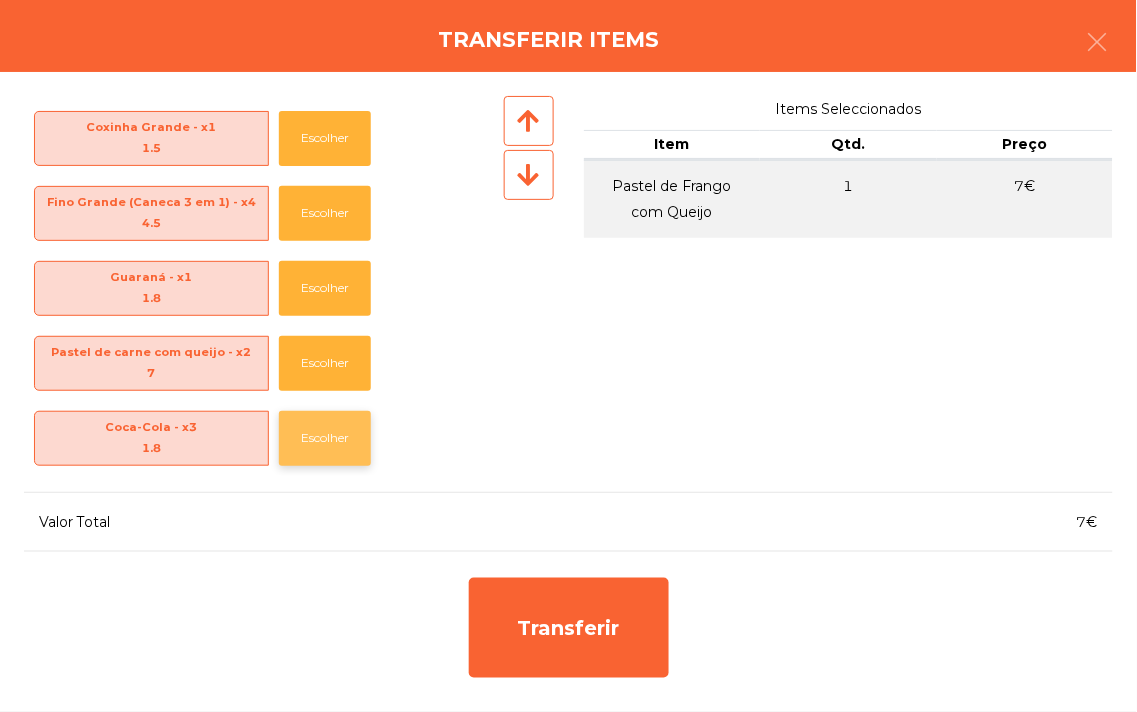 click on "Escolher" 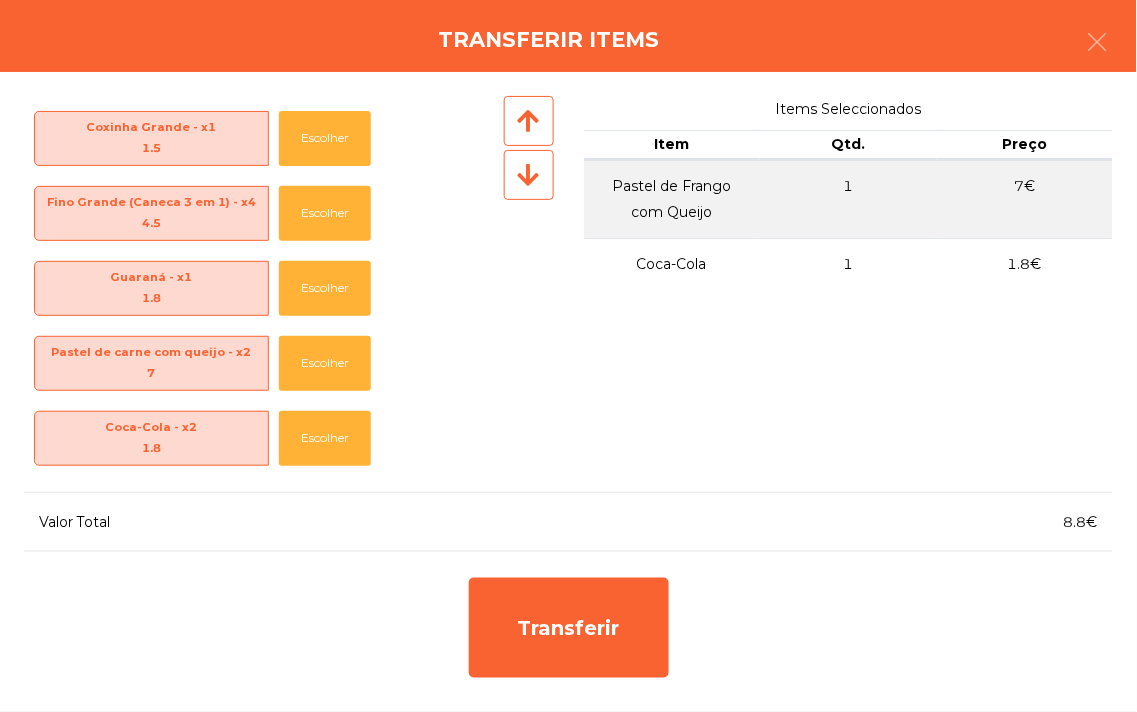 click 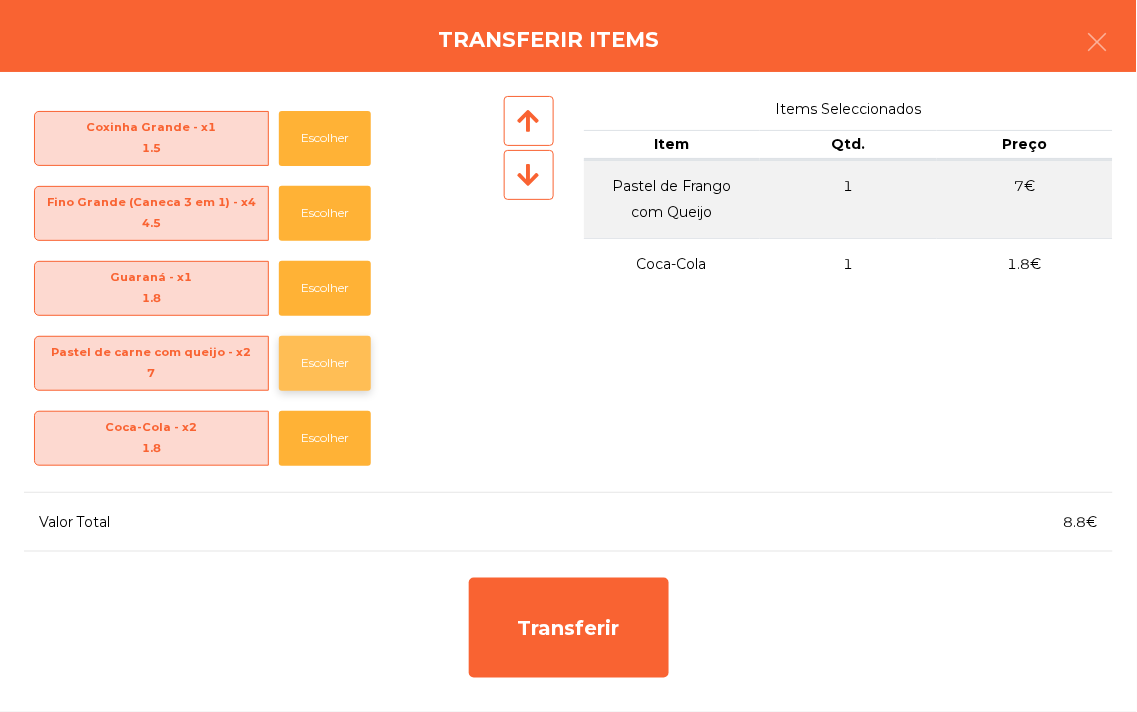 click on "Escolher" 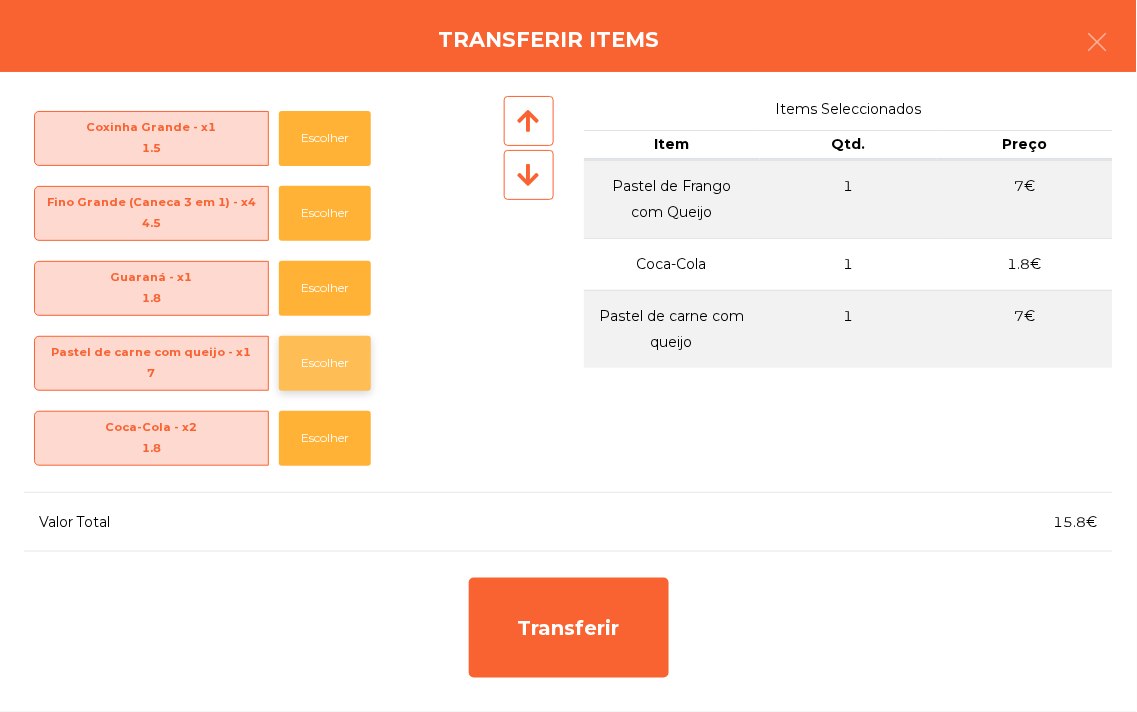 click on "Escolher" 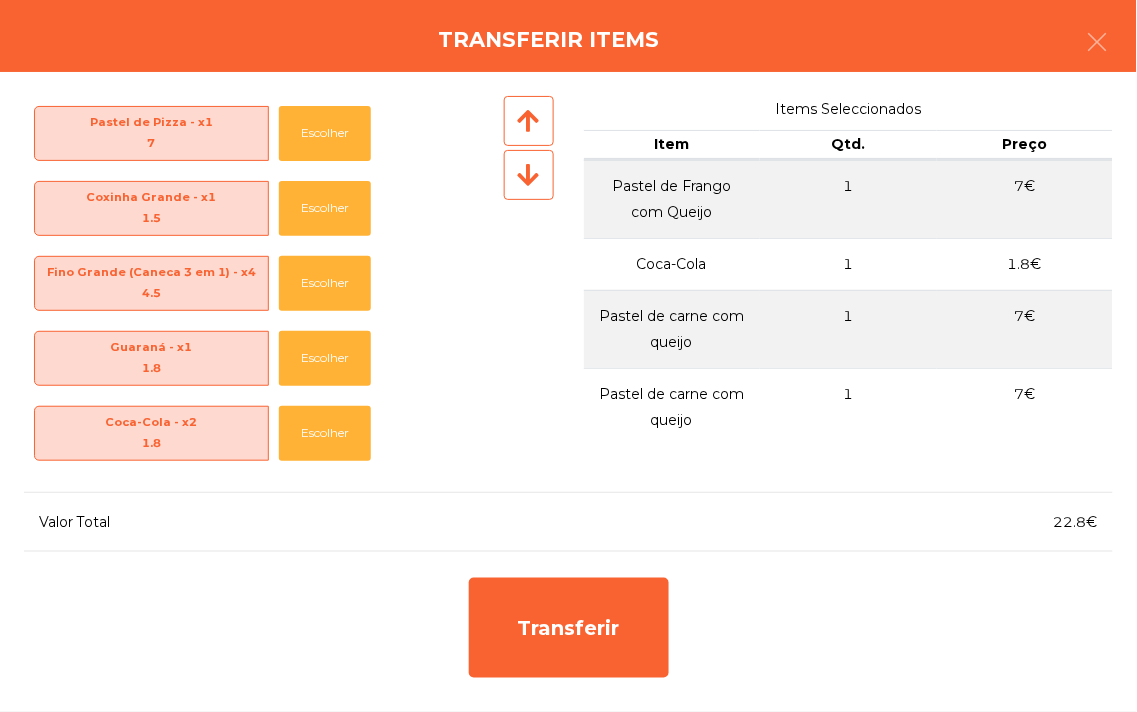 scroll, scrollTop: 0, scrollLeft: 0, axis: both 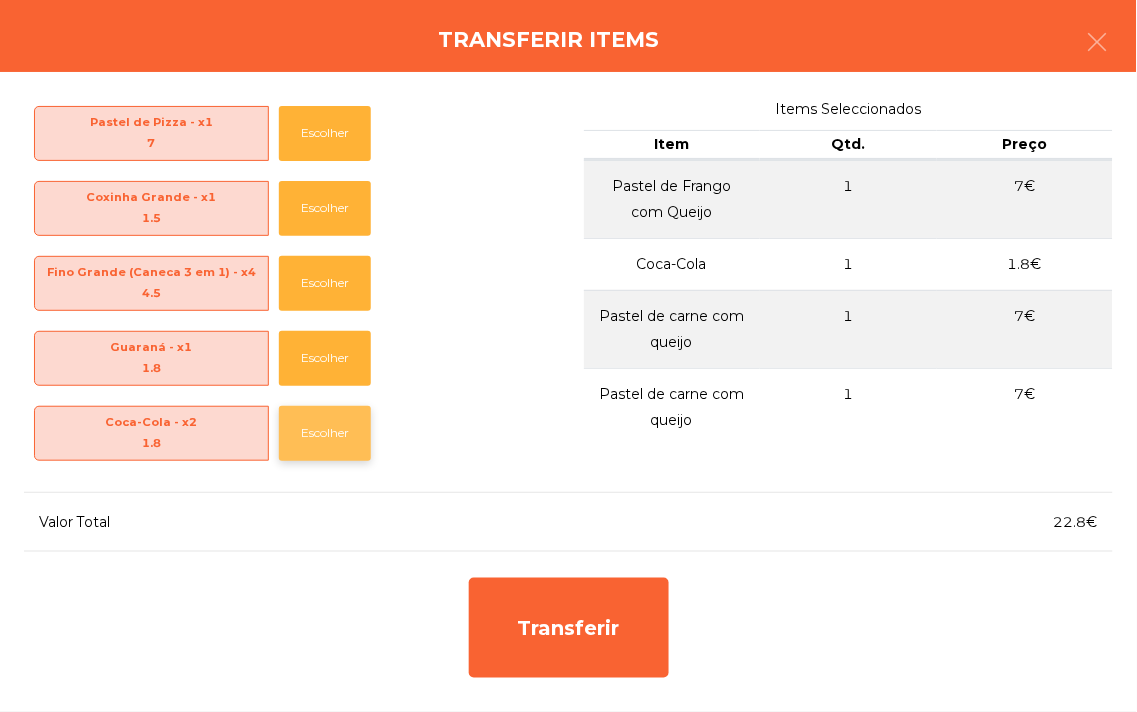 click on "Escolher" 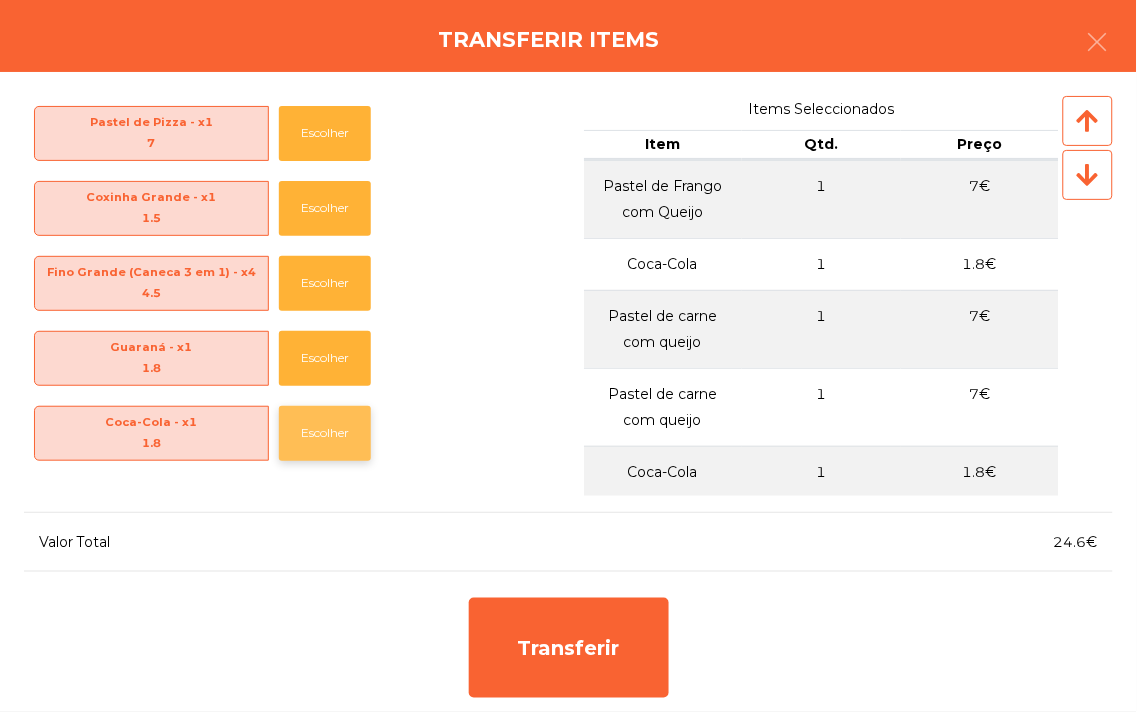click on "Escolher" 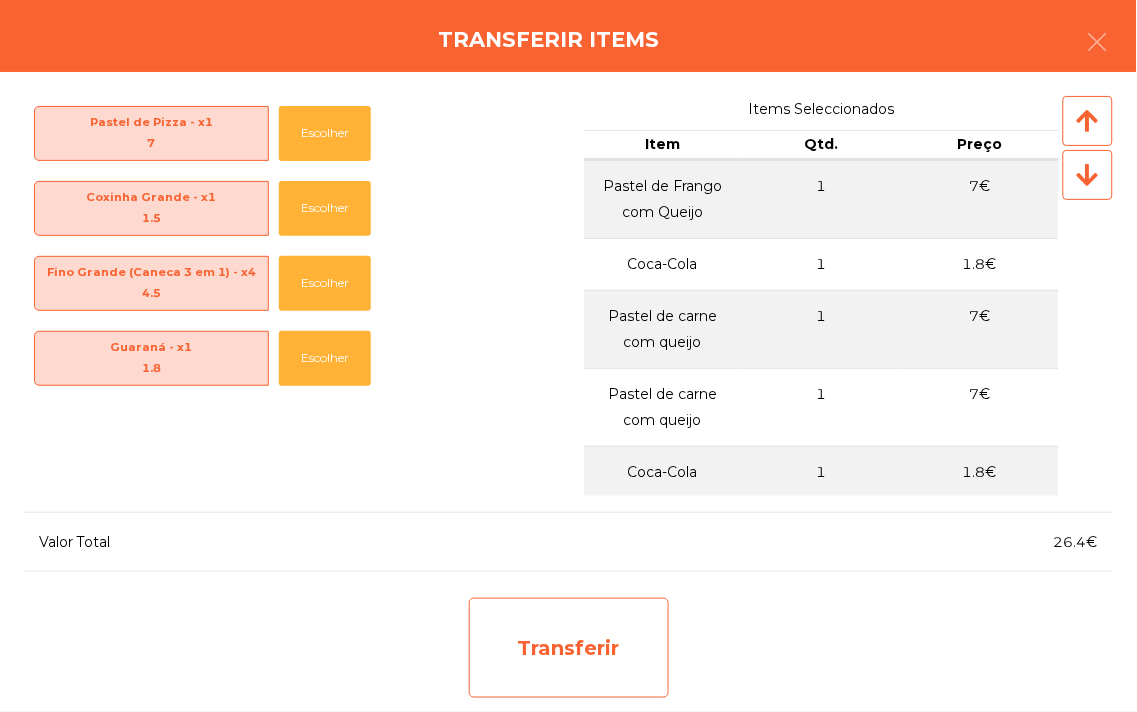 click on "Transferir" 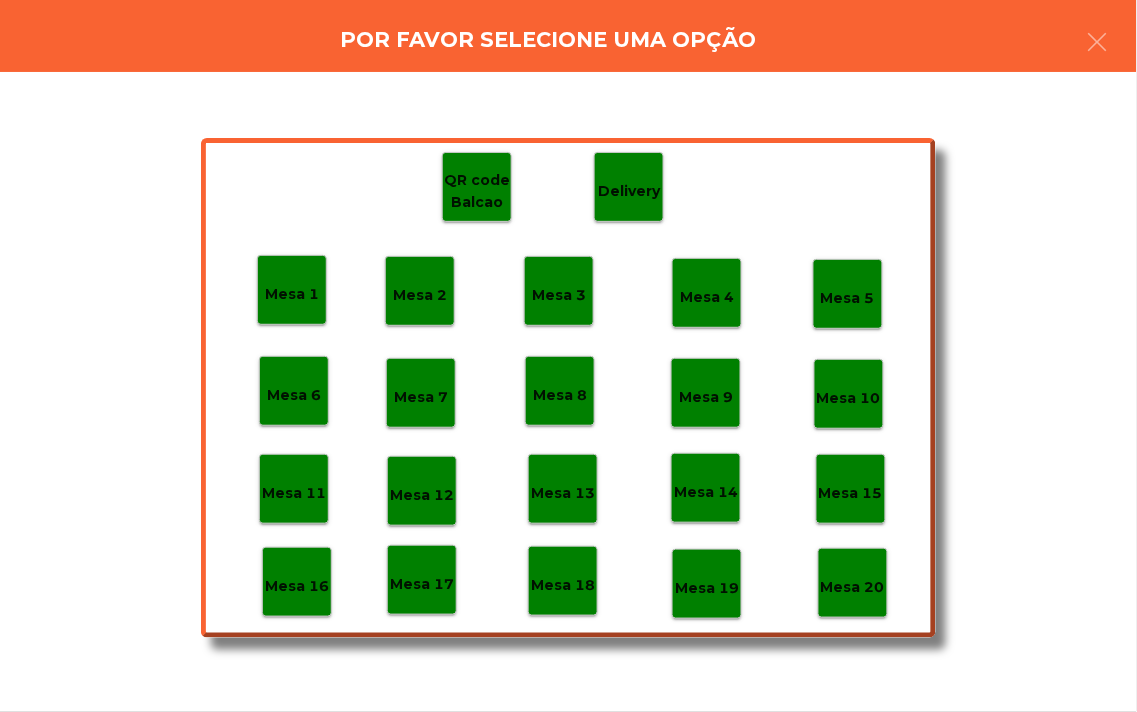 click on "Mesa 1" 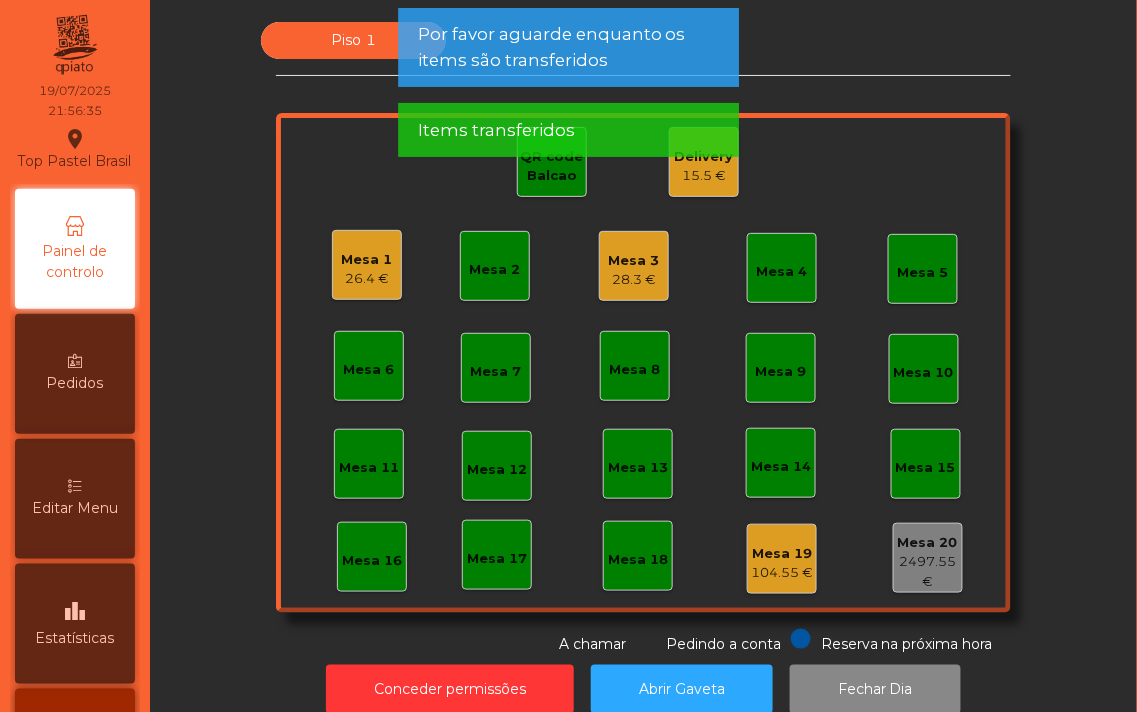 click on "Mesa 1" 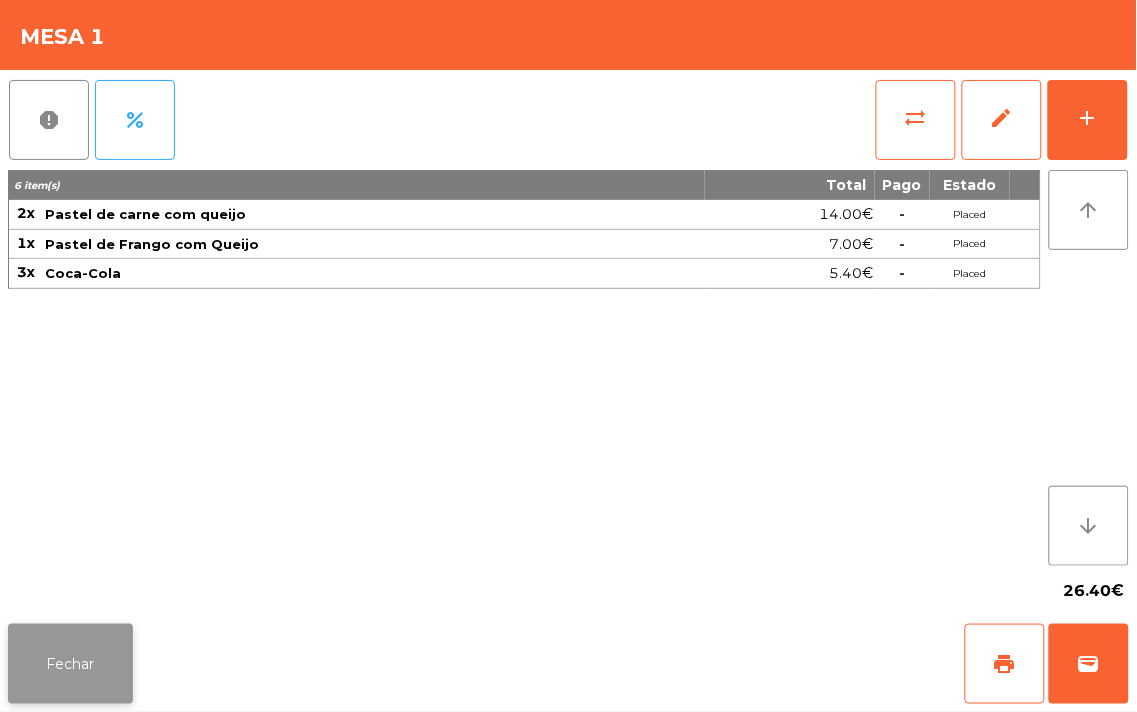 click on "Fechar" 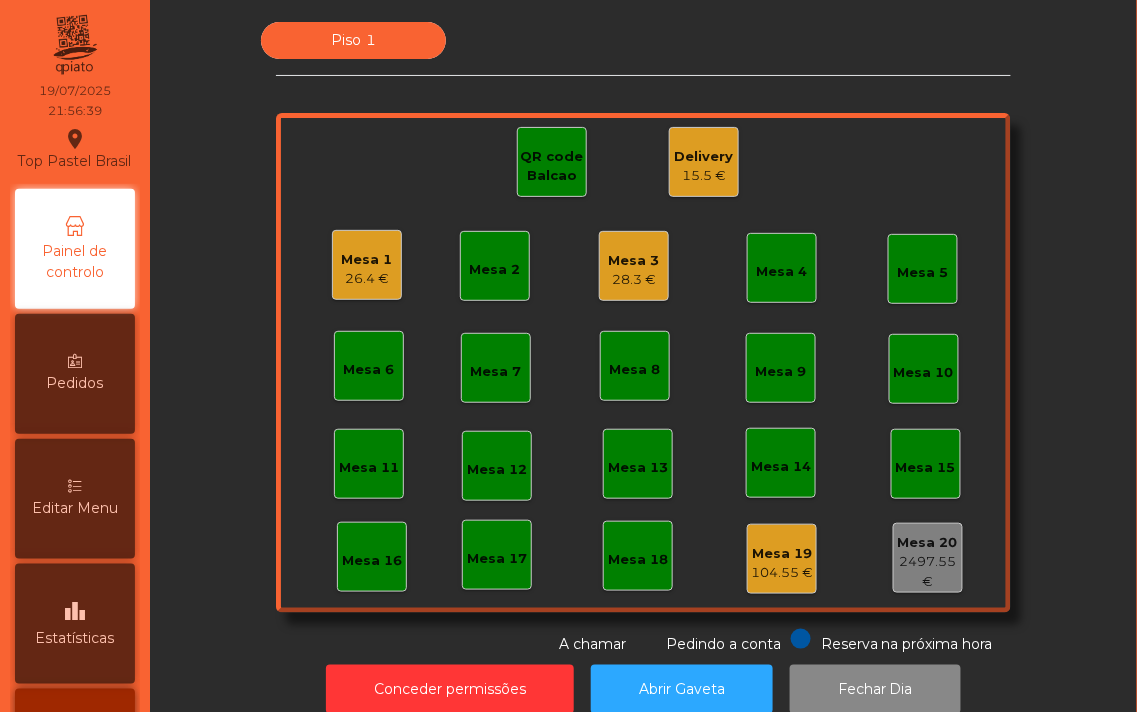 click on "Mesa 3" 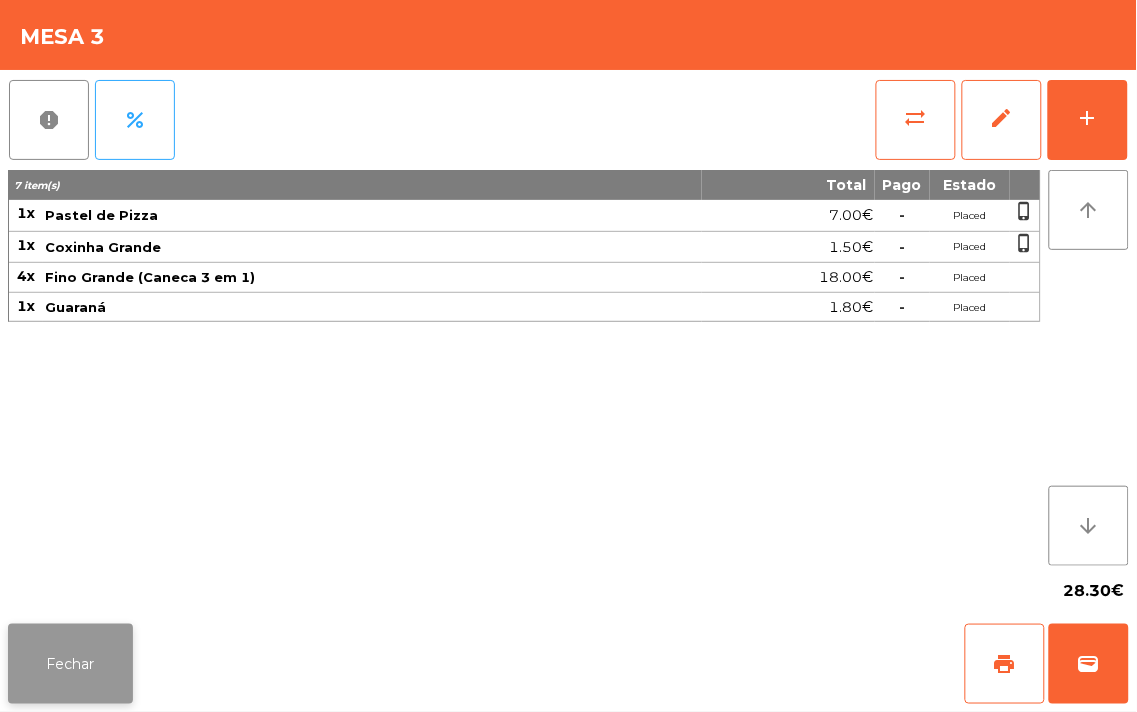 click on "Fechar" 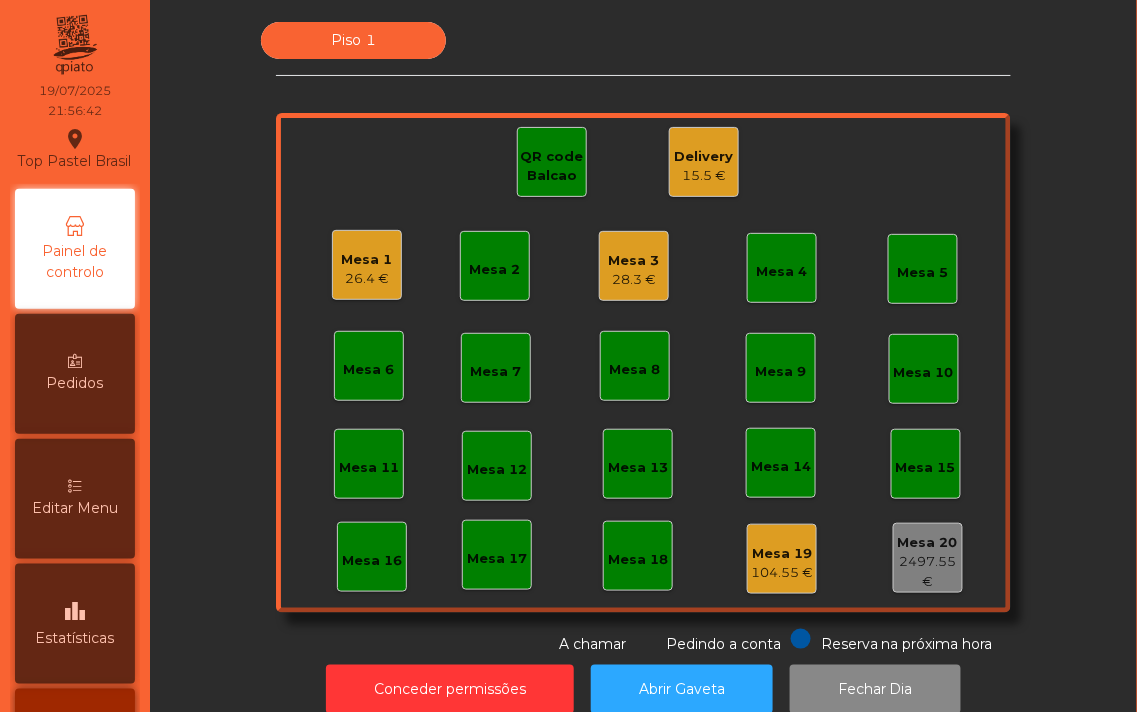 click on "28.3 €" 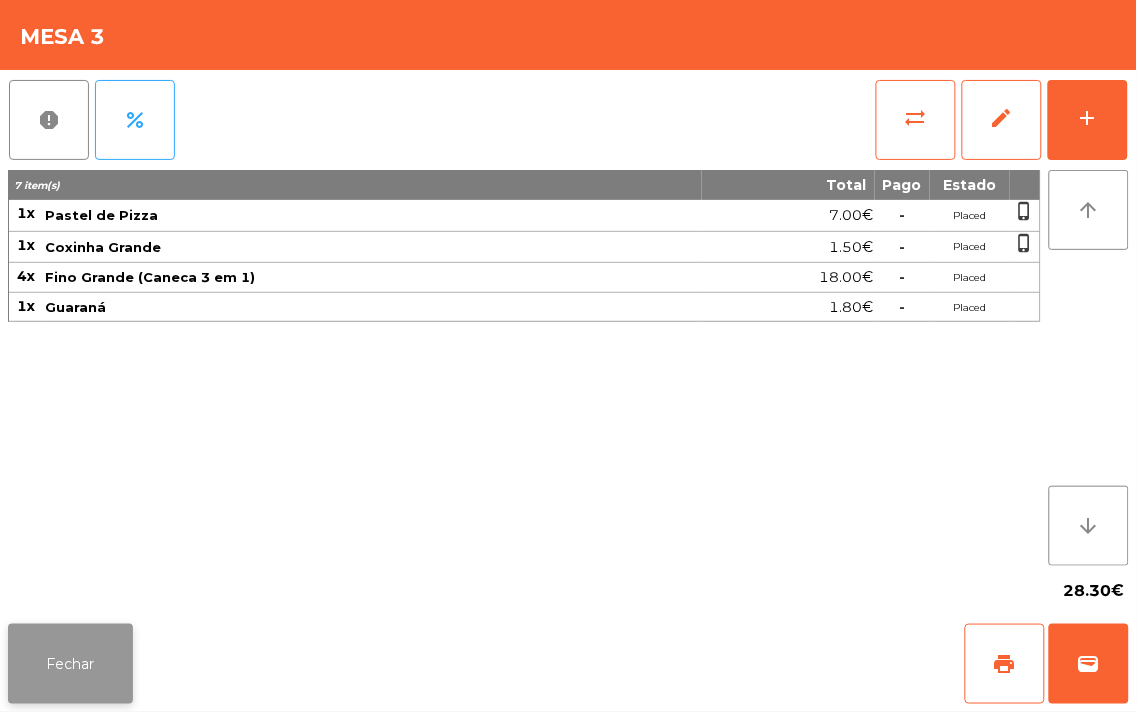 click on "Fechar" 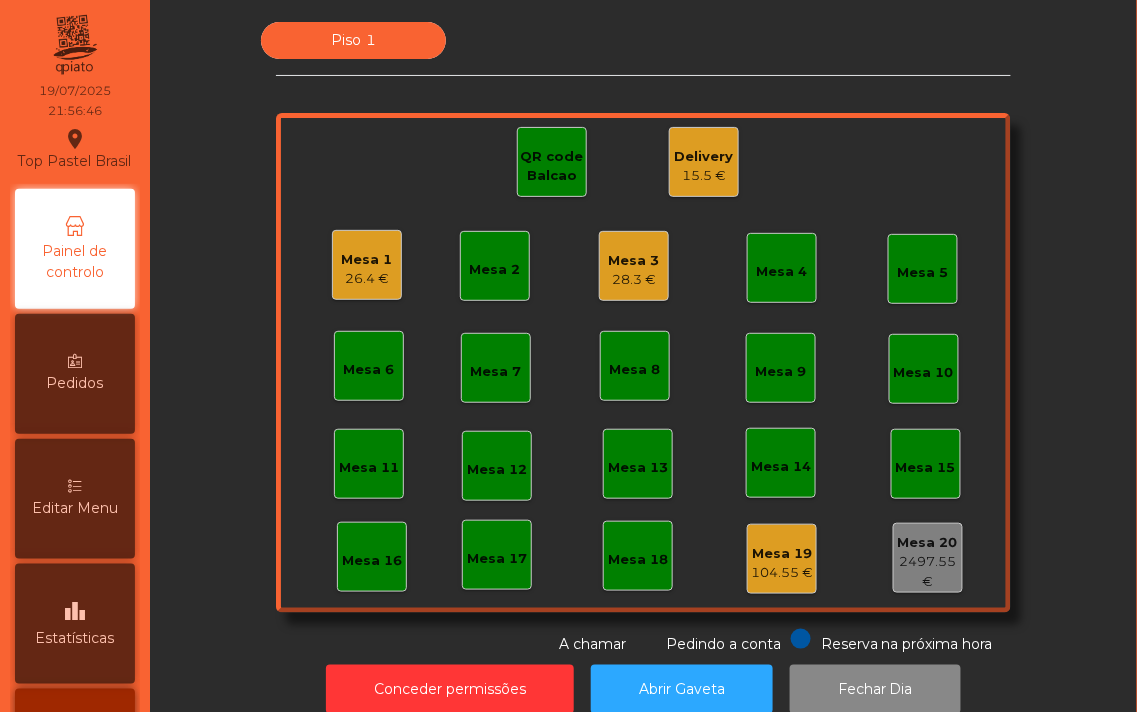 click on "26.4 €" 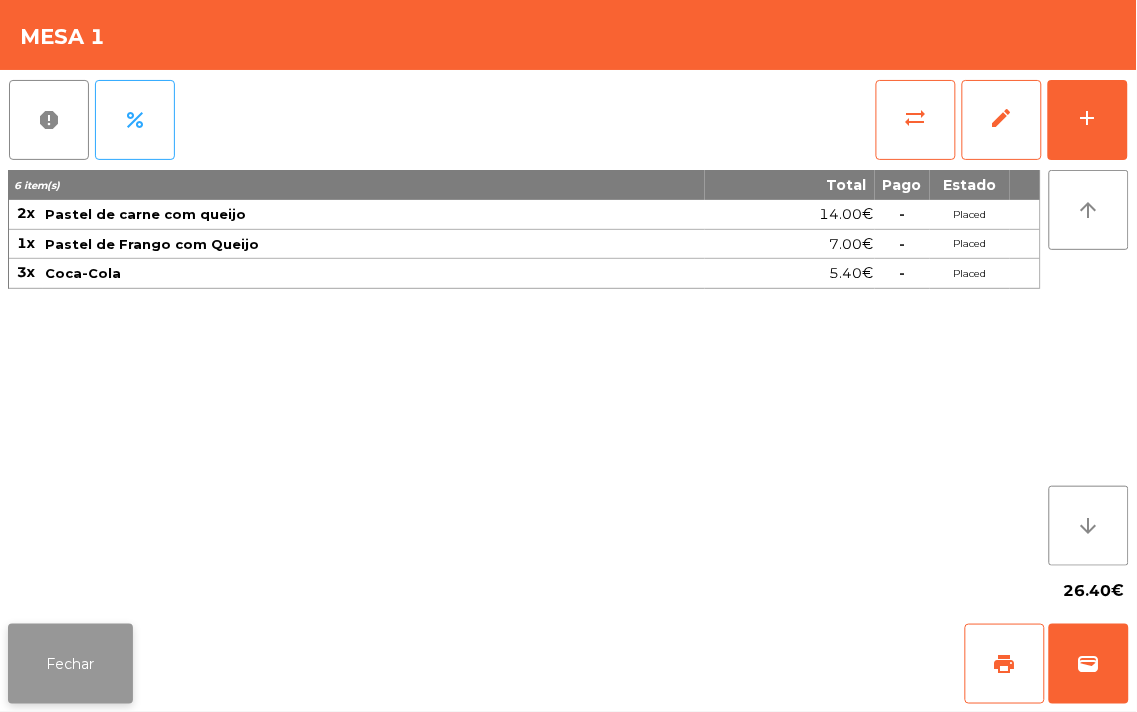 click on "Fechar" 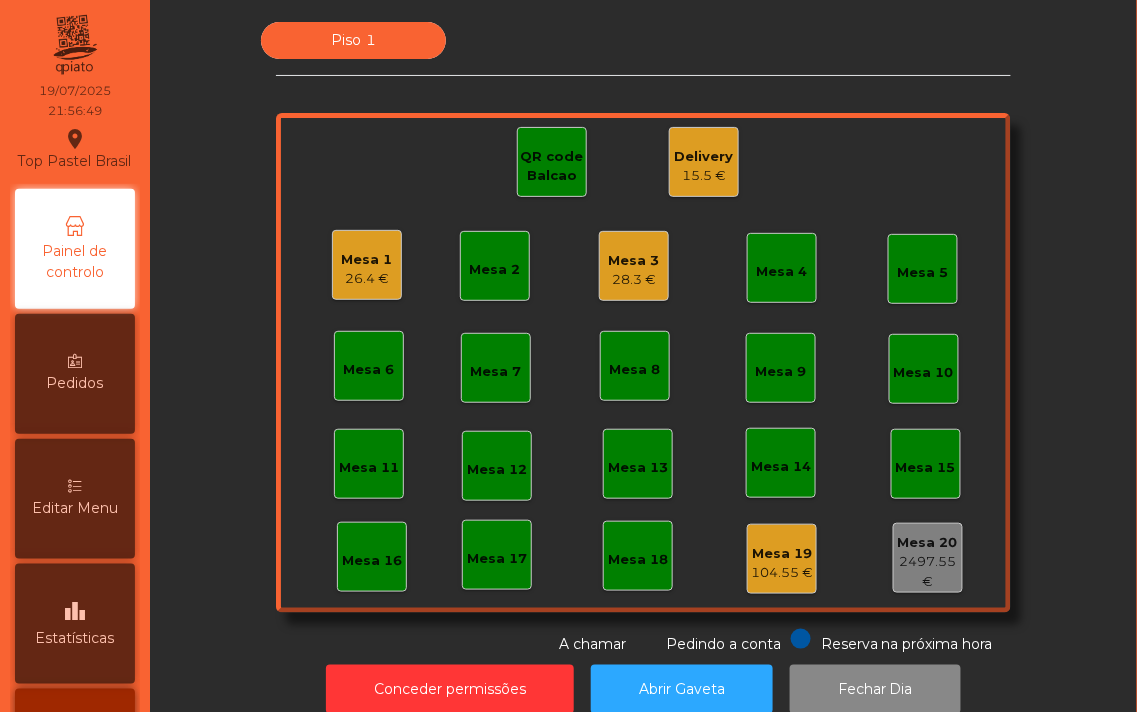 click on "Mesa 3 28.3 €" 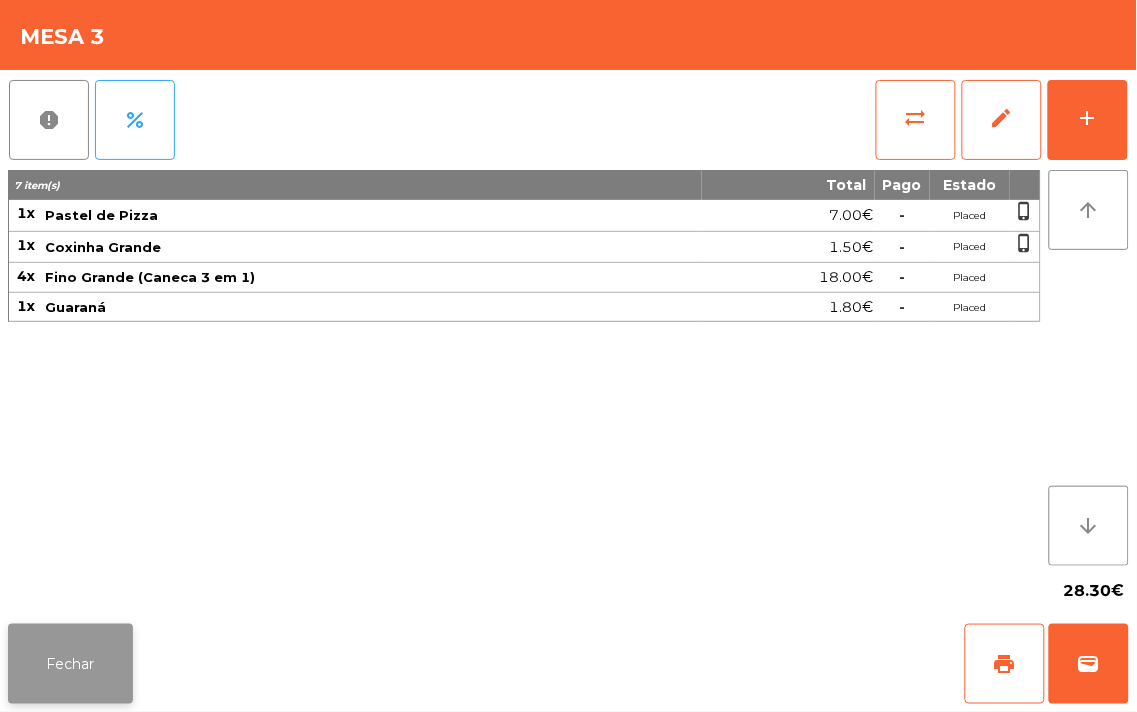 click on "Fechar" 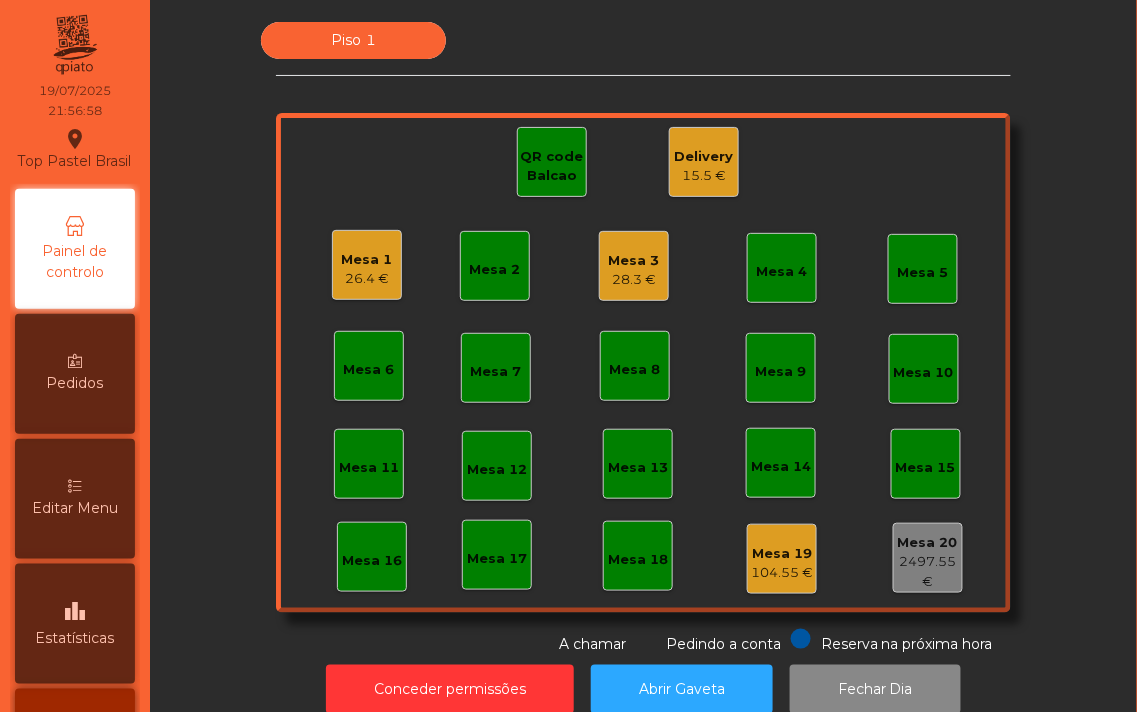 click on "26.4 €" 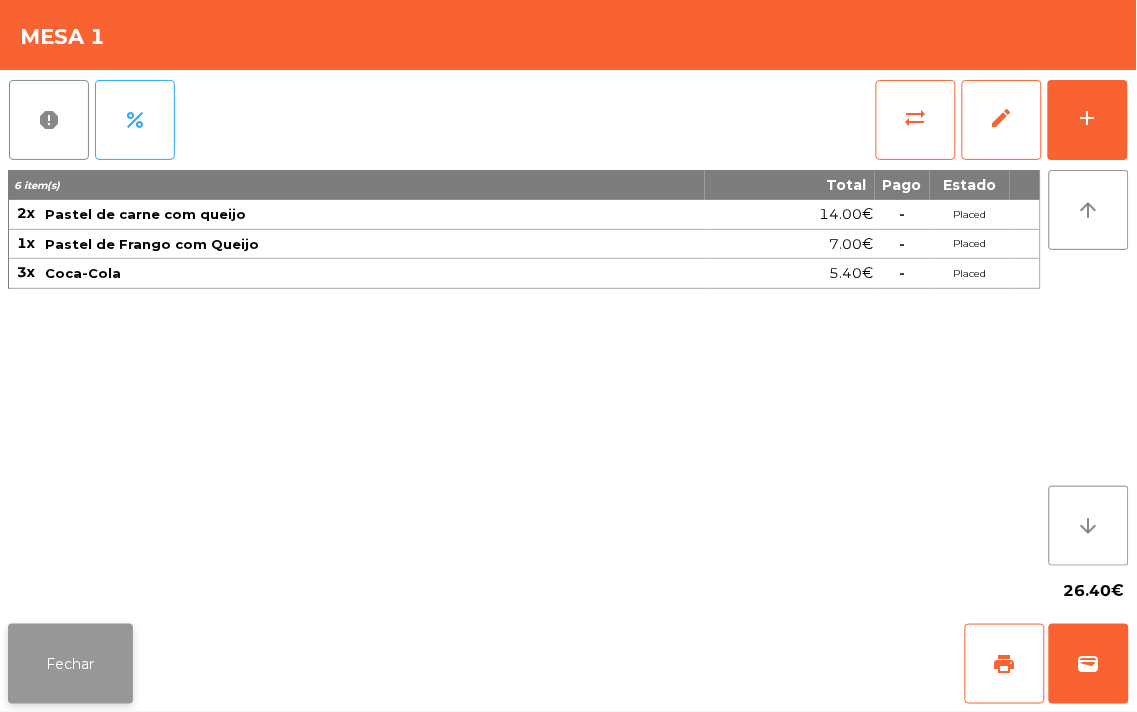 click on "Fechar" 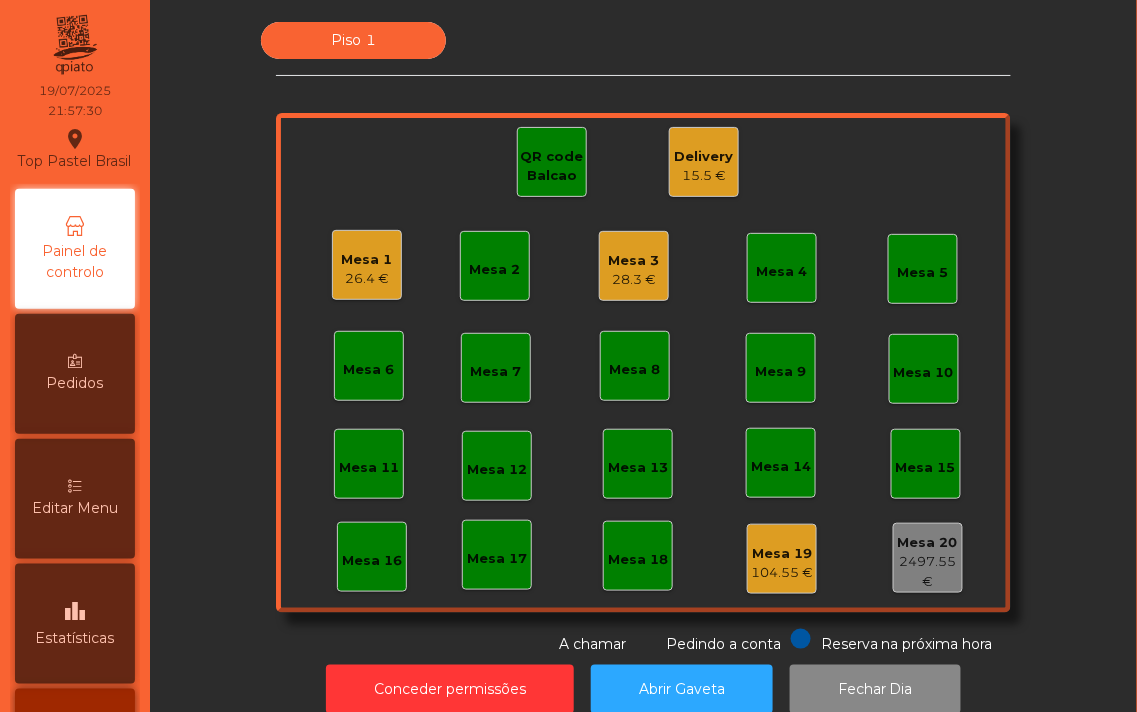 click on "28.3 €" 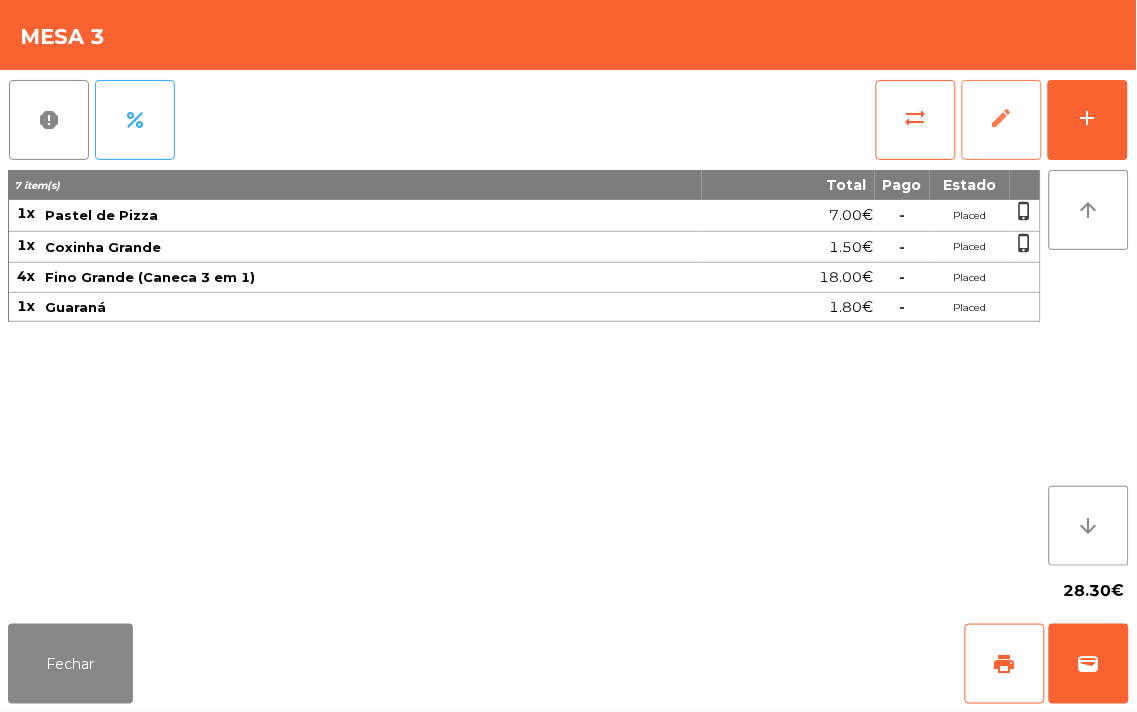 click on "edit" 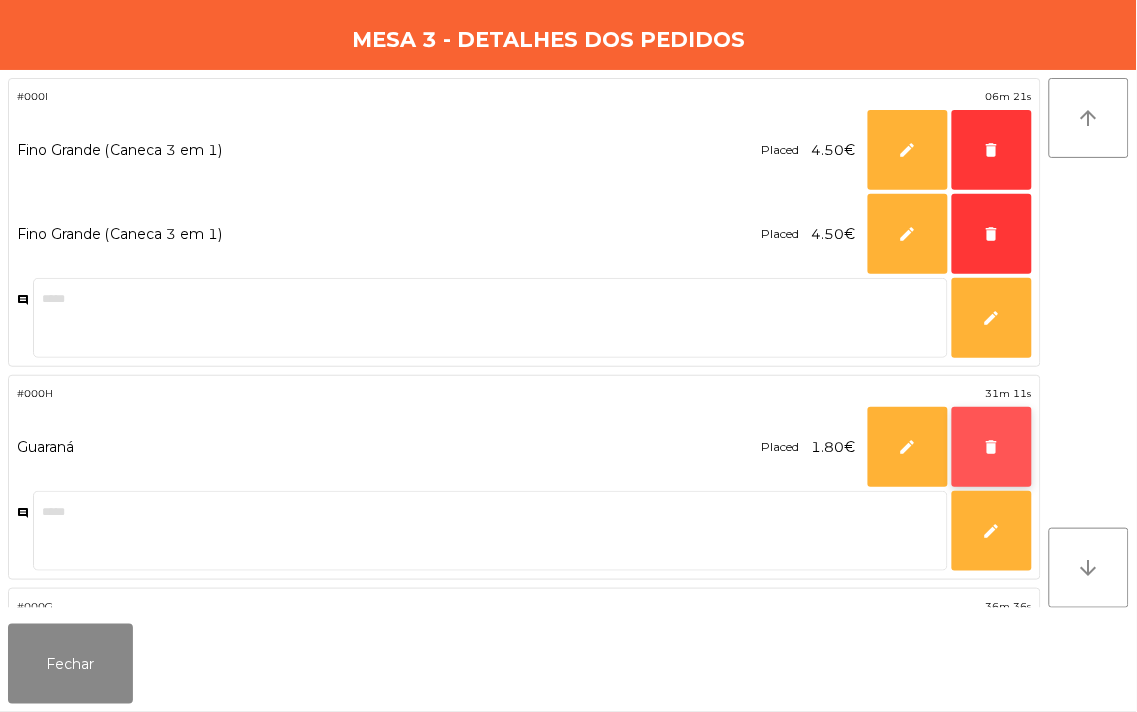 click on "delete" 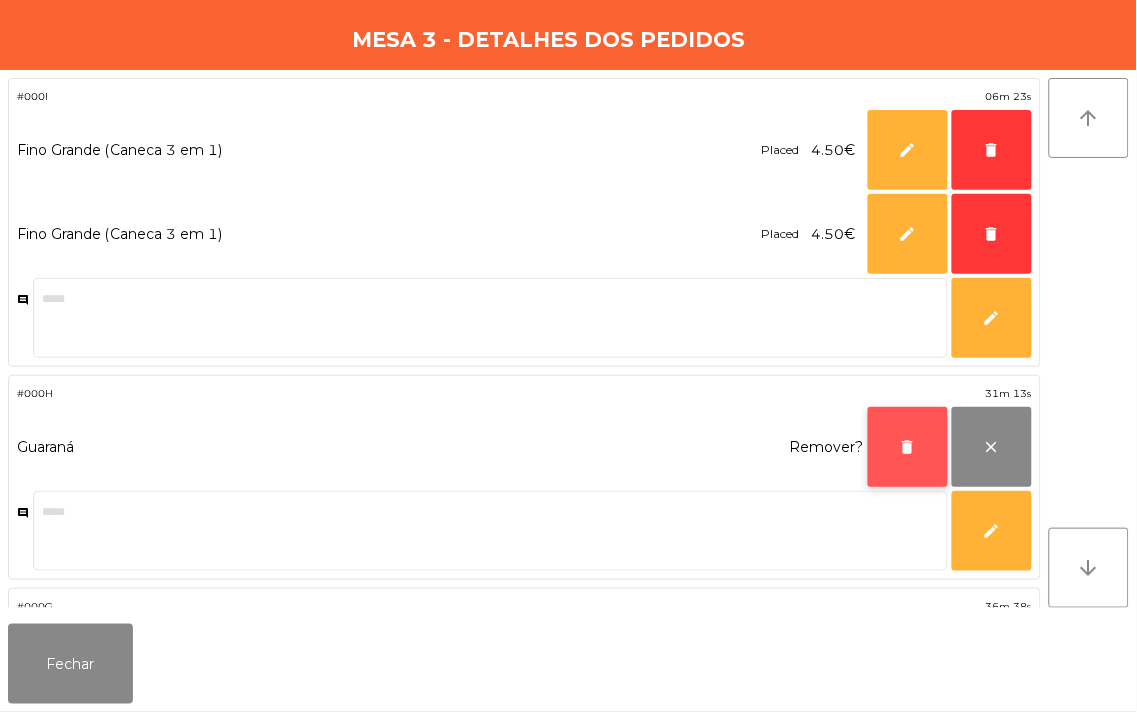 click on "delete" 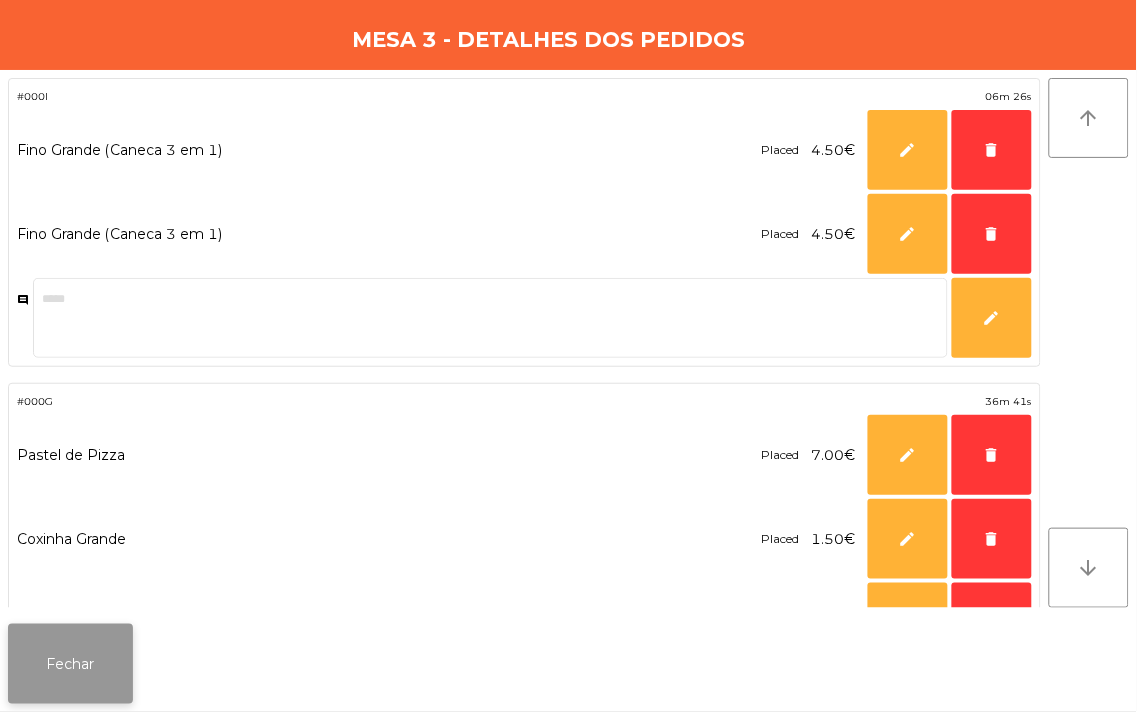 click on "Fechar" 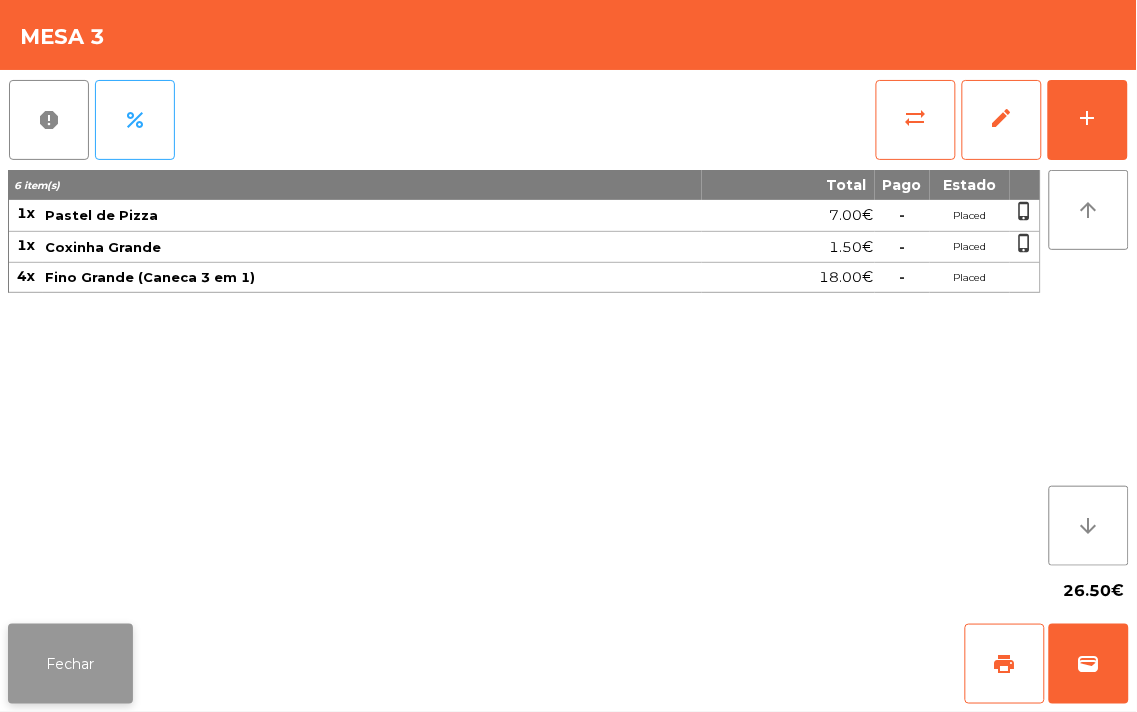 click on "Fechar" 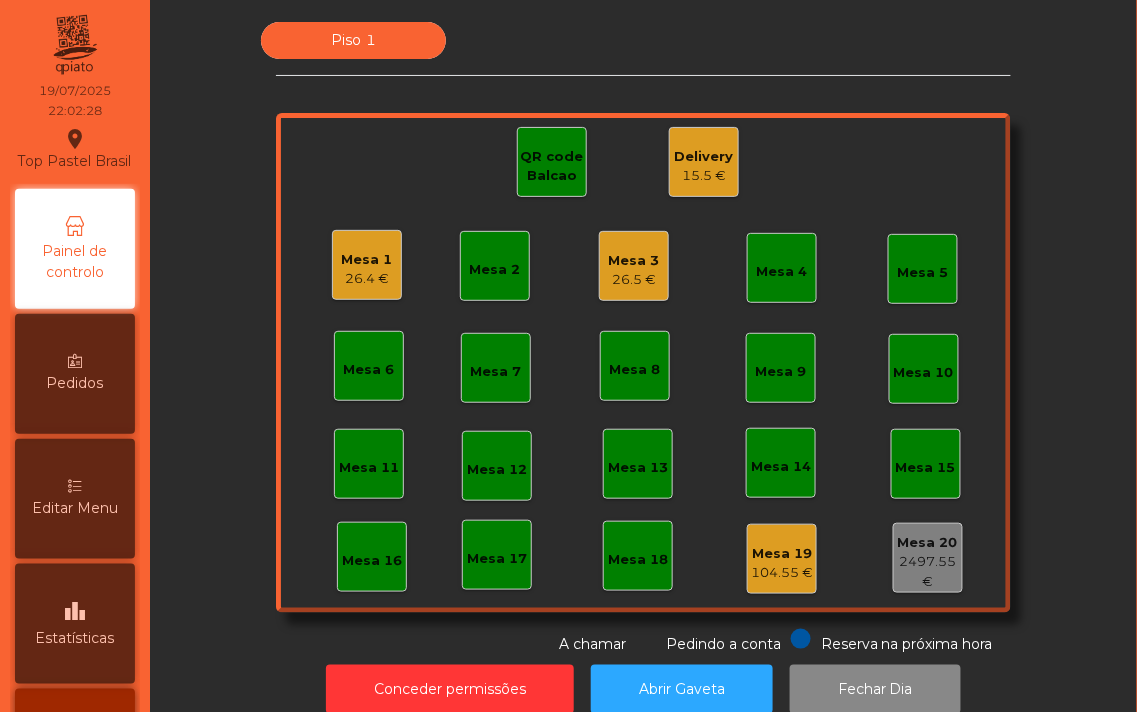 click on "QR code Balcao" 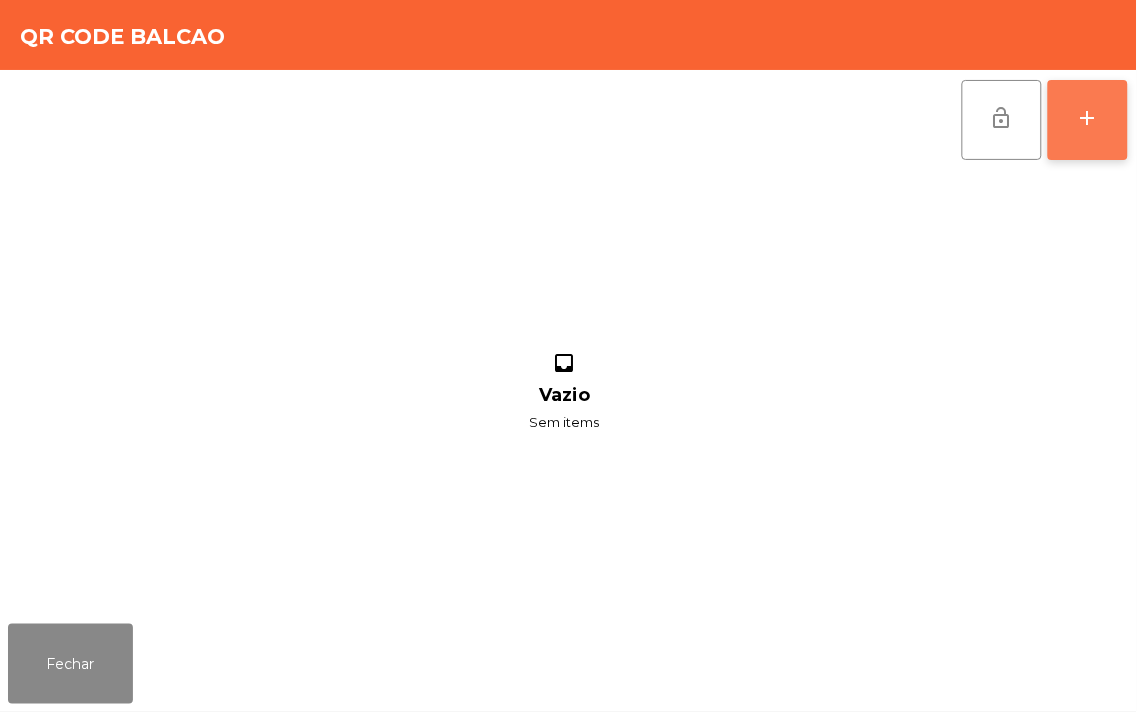 click on "add" 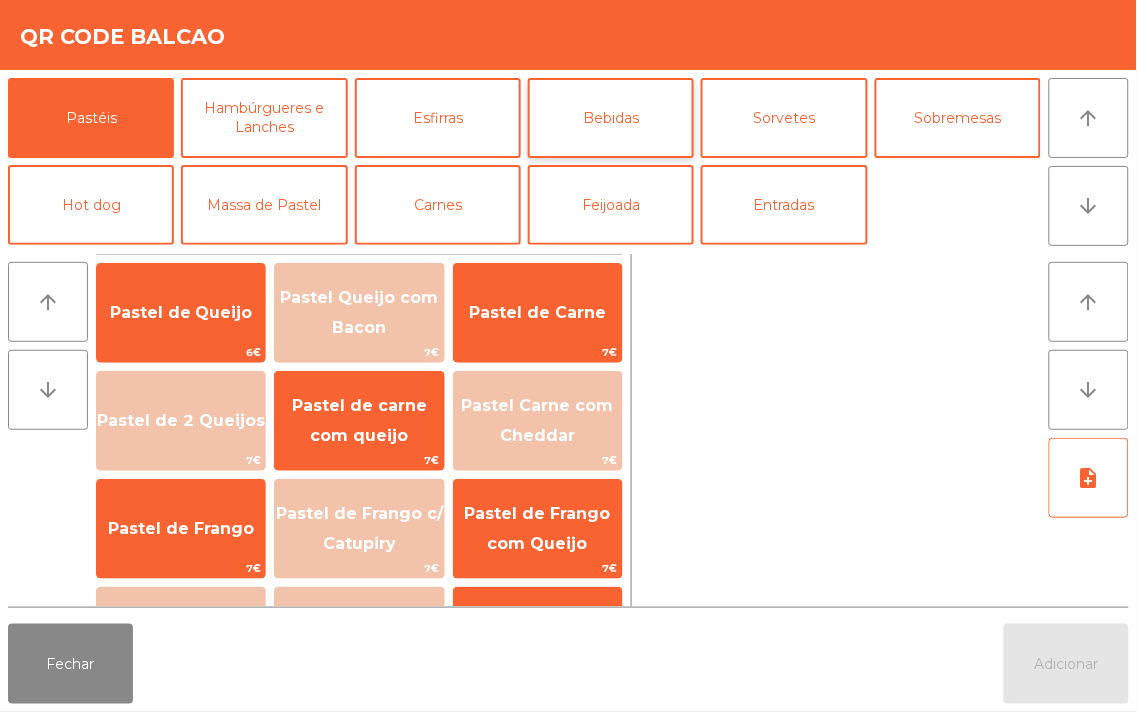 click on "Bebidas" 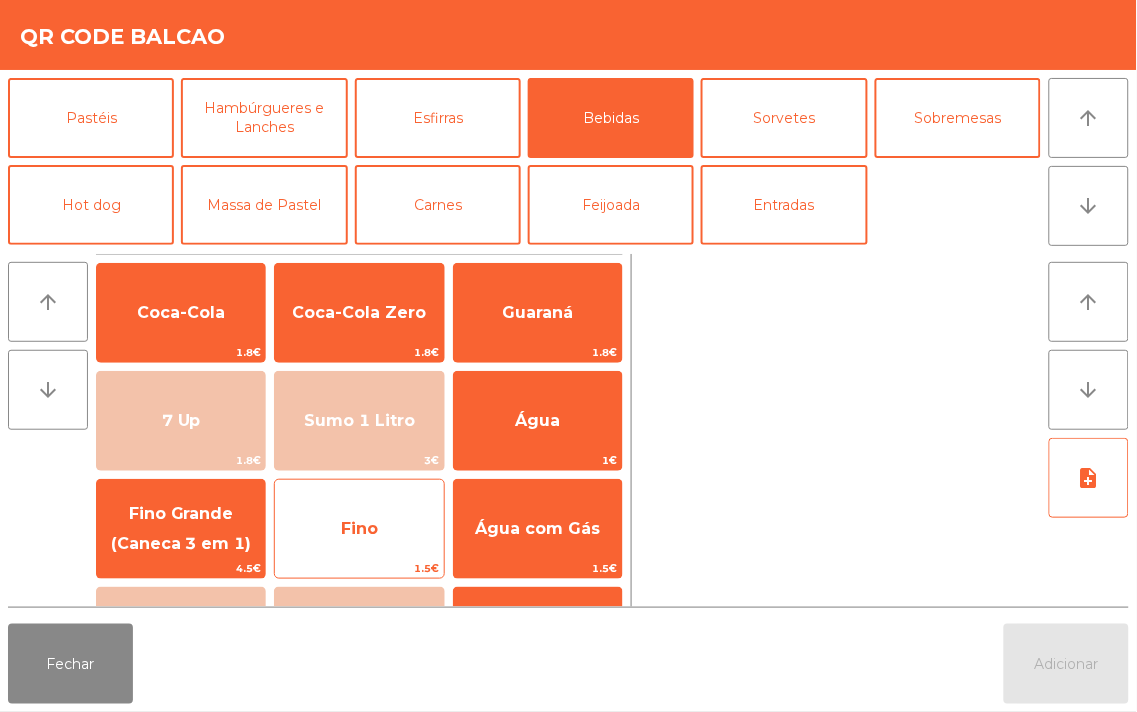 click on "Fino" 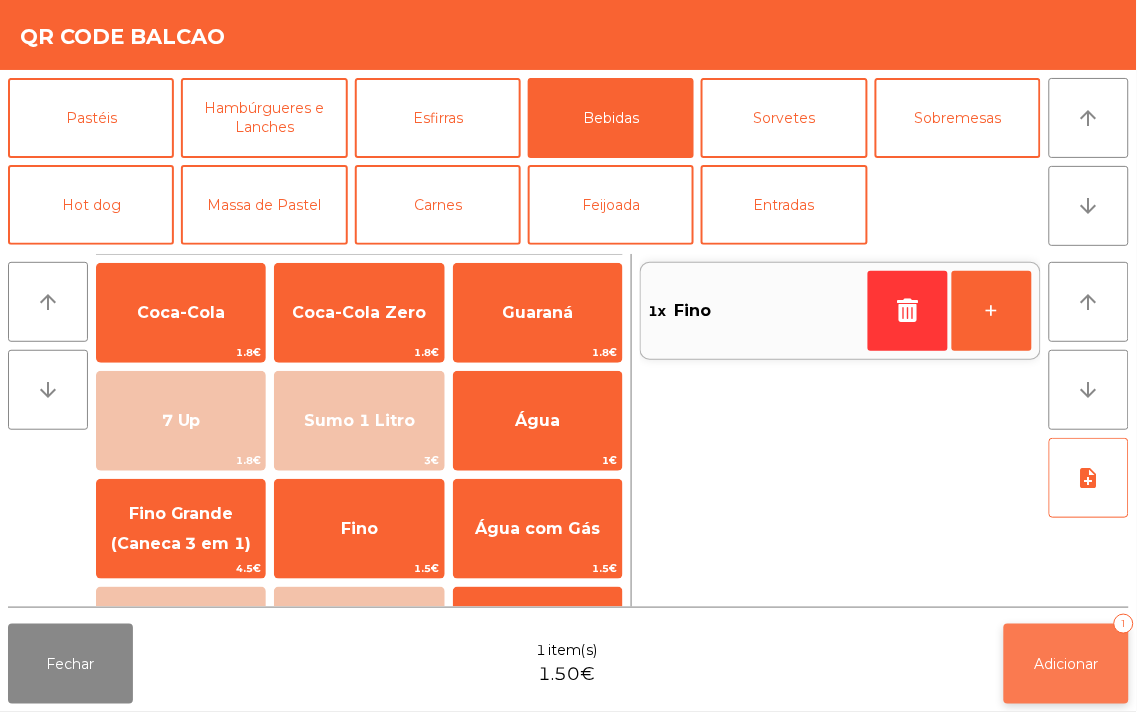click on "Adicionar" 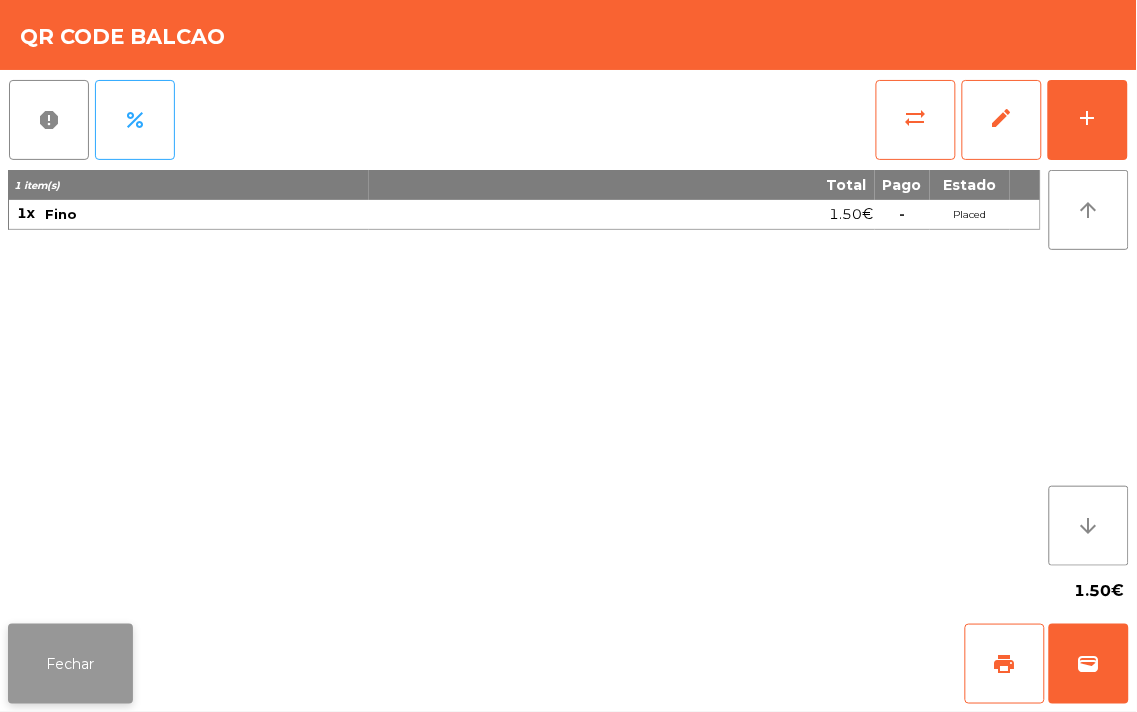 click on "Fechar" 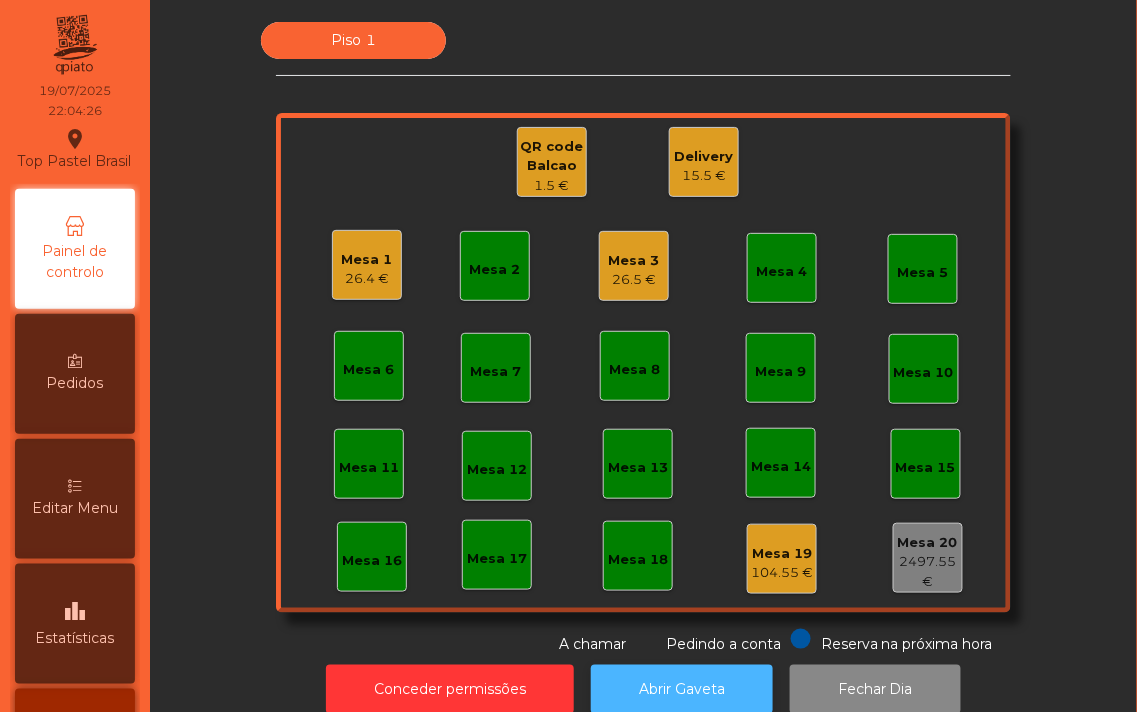 click on "Abrir Gaveta" 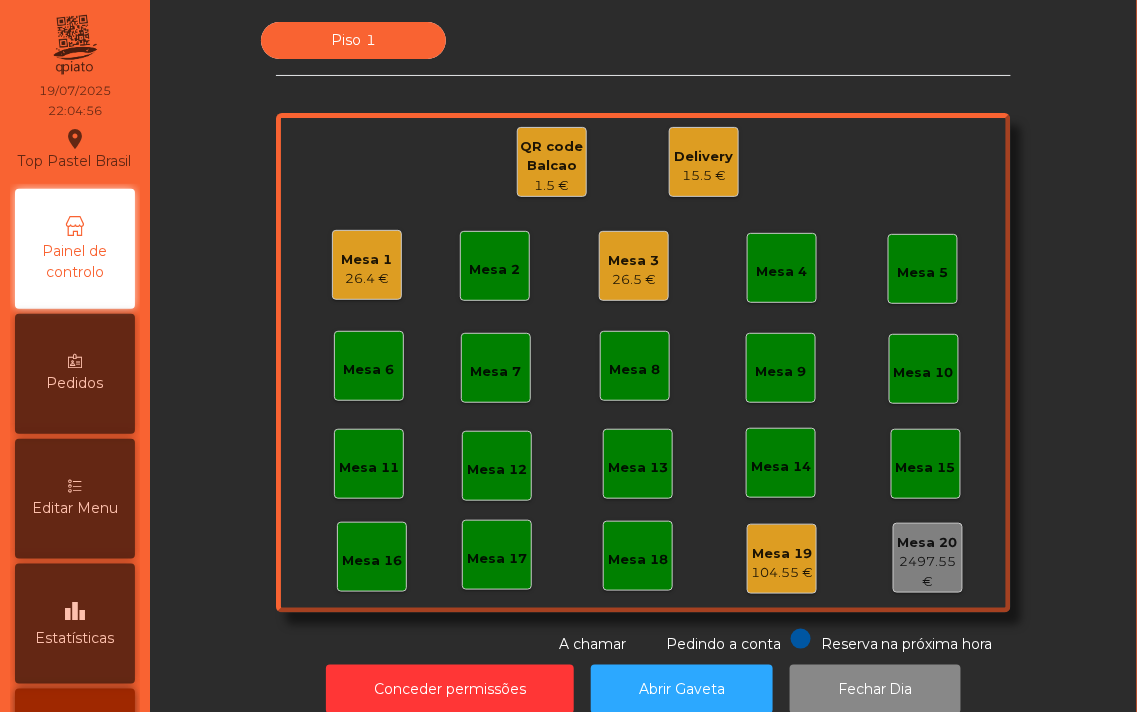 click on "Editar Menu" at bounding box center [75, 508] 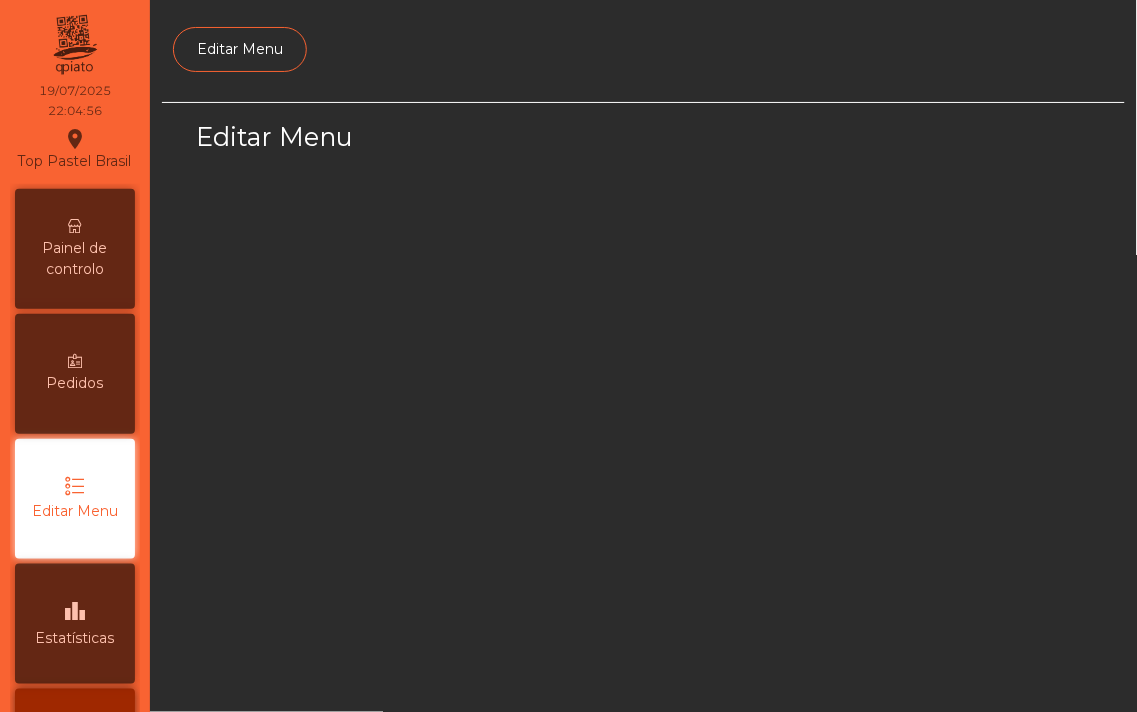 scroll, scrollTop: 127, scrollLeft: 0, axis: vertical 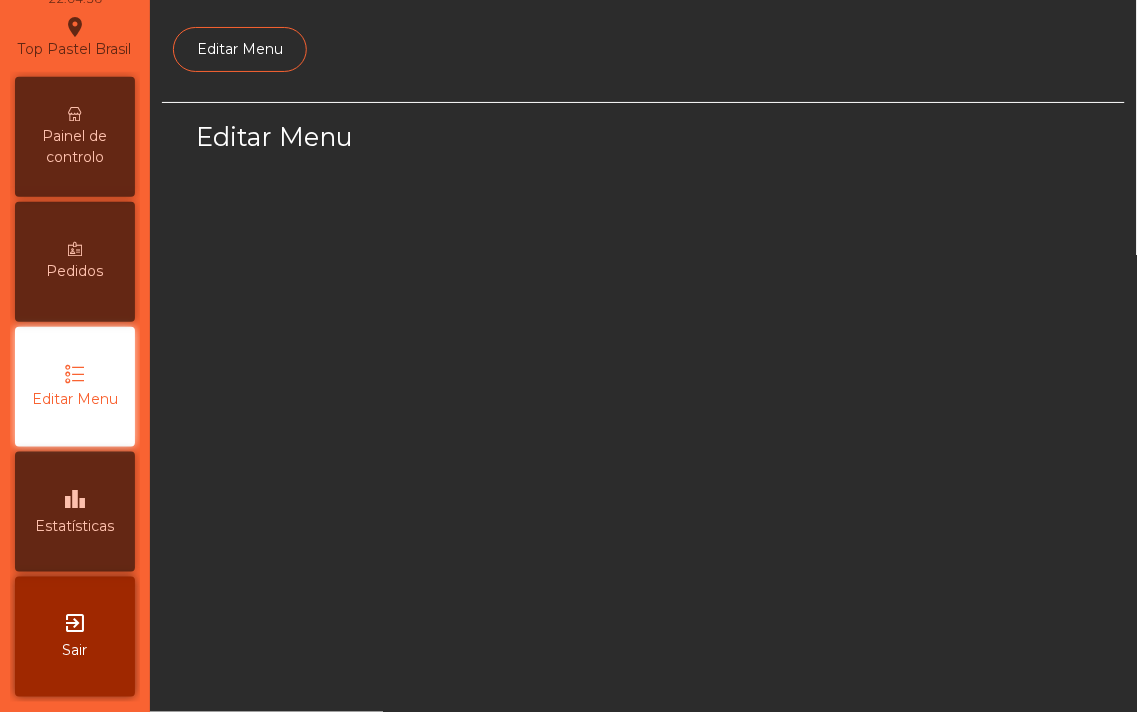 select on "*" 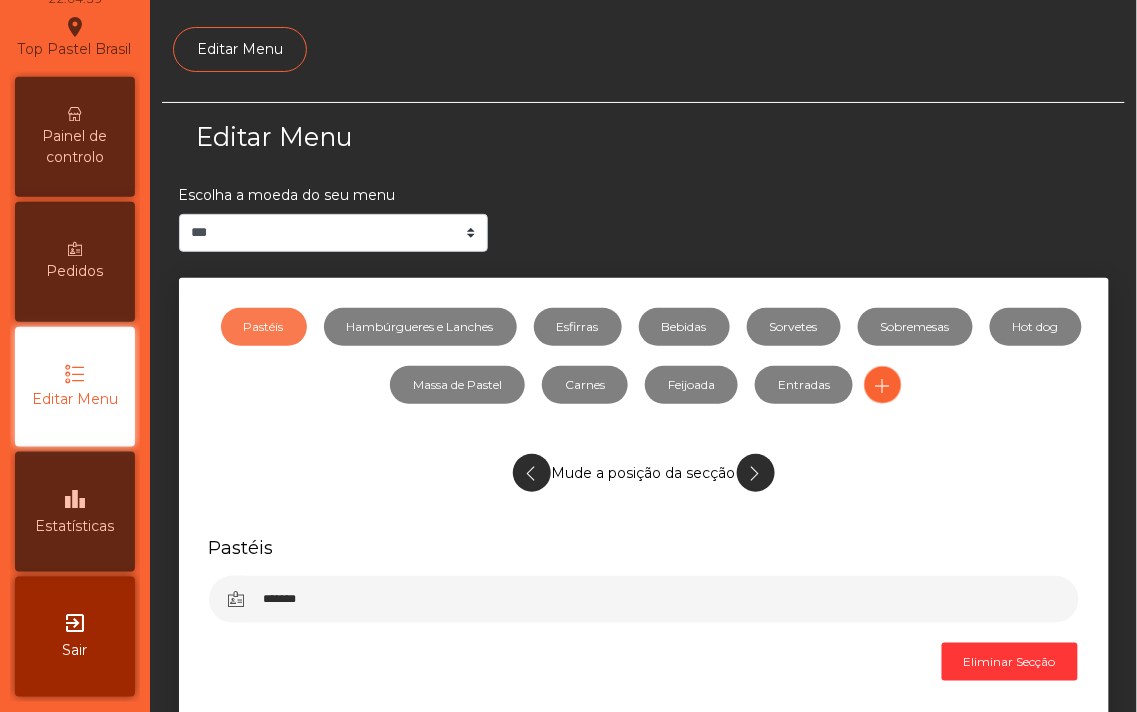 click on "Pastéis" at bounding box center [264, 327] 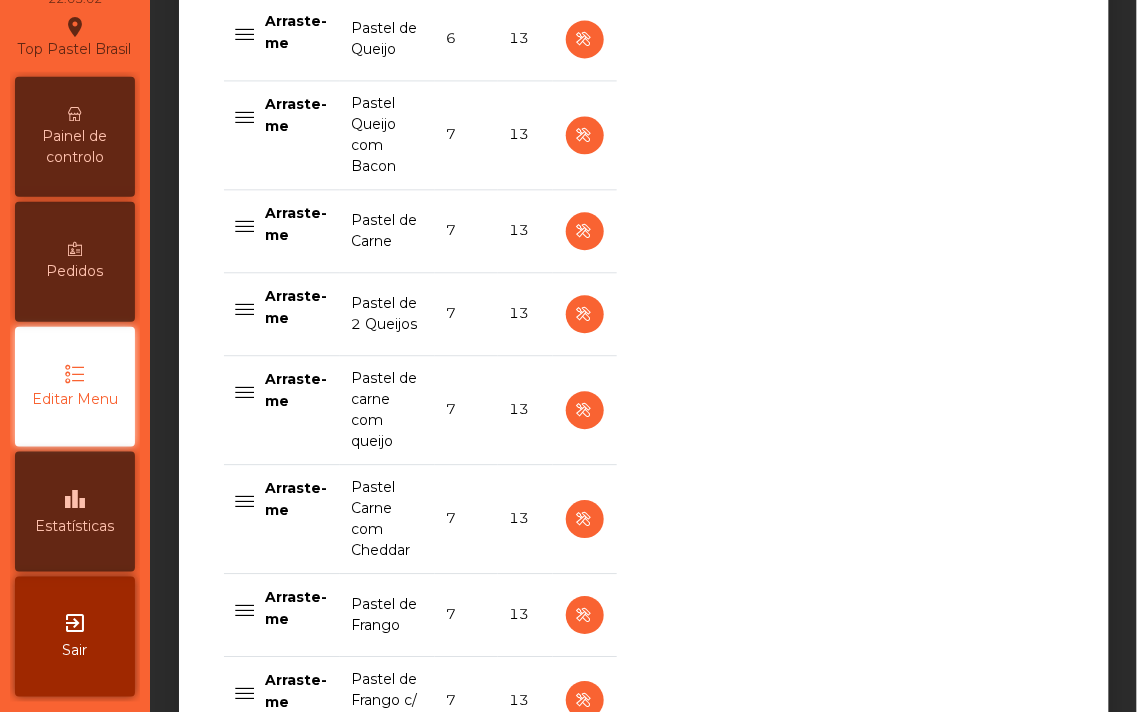 scroll, scrollTop: 774, scrollLeft: 0, axis: vertical 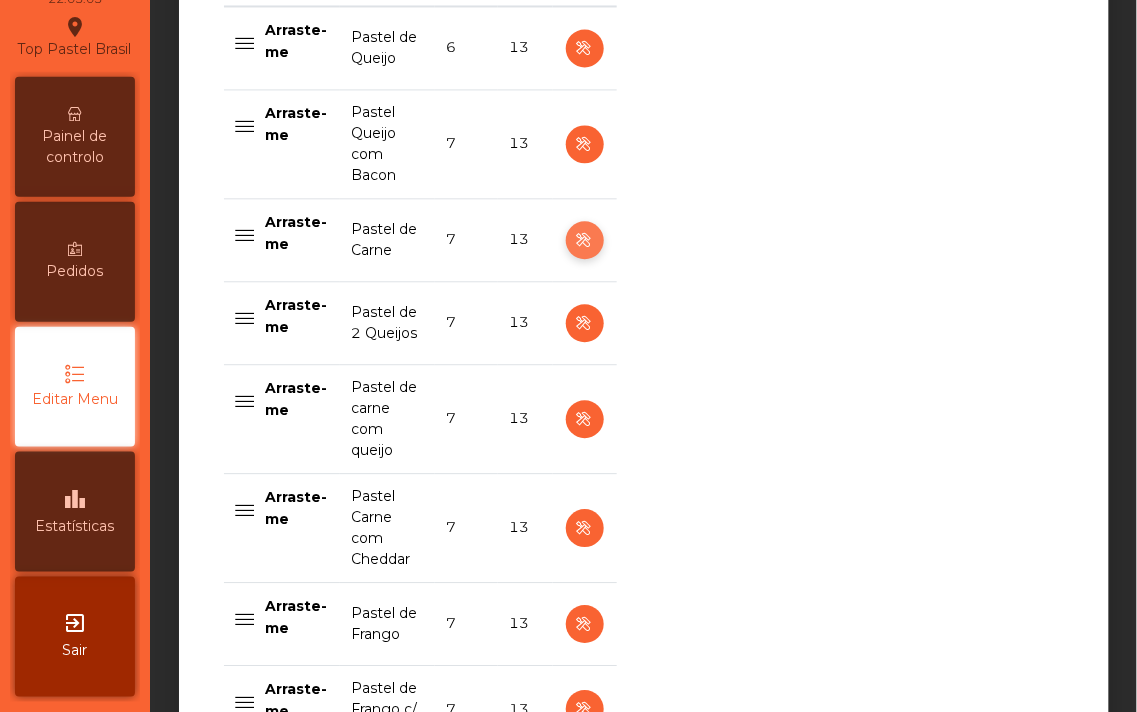 click at bounding box center (584, 240) 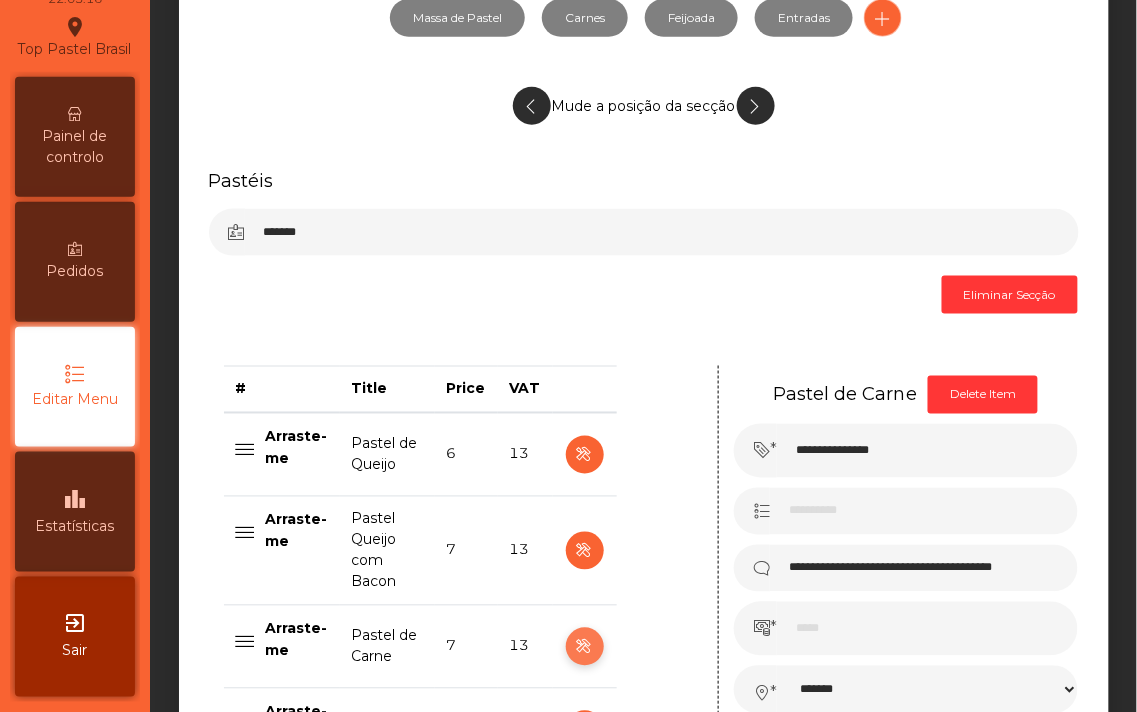 scroll, scrollTop: 0, scrollLeft: 0, axis: both 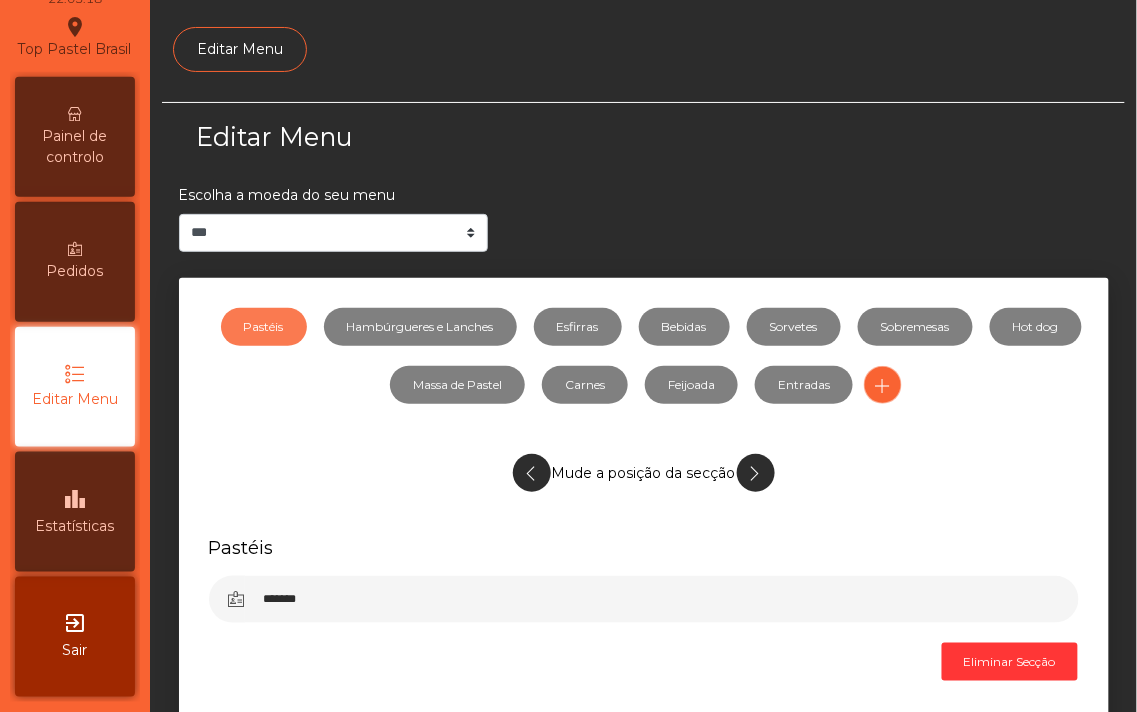 click at bounding box center [75, 114] 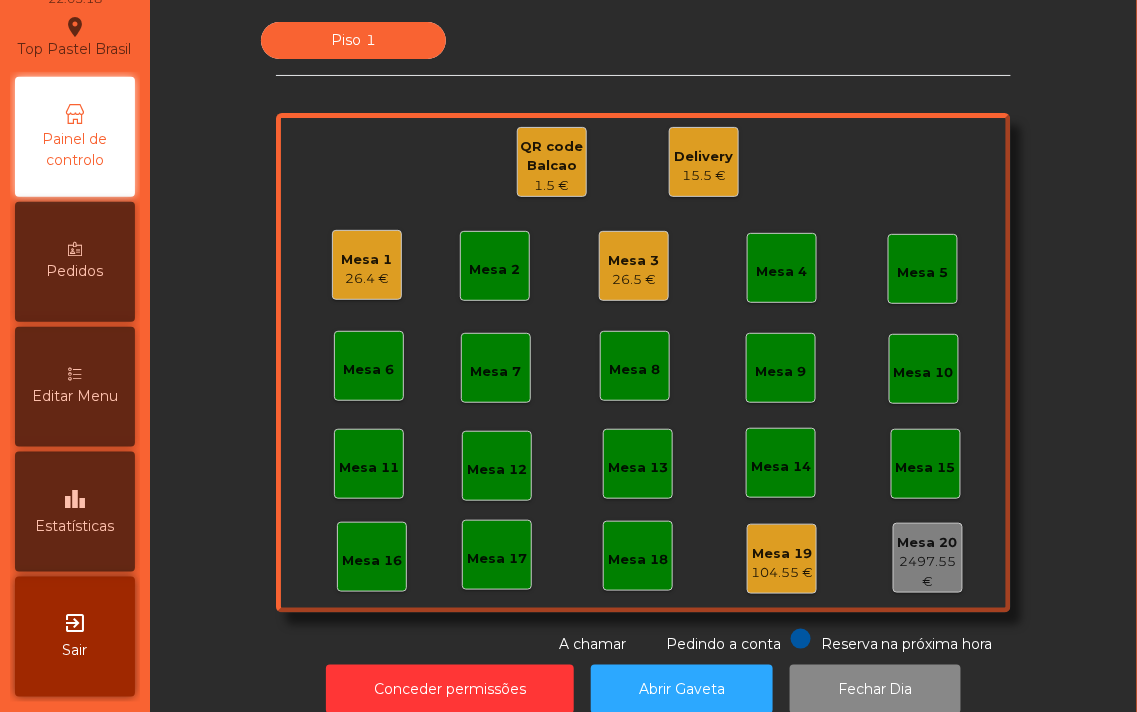 scroll, scrollTop: 0, scrollLeft: 0, axis: both 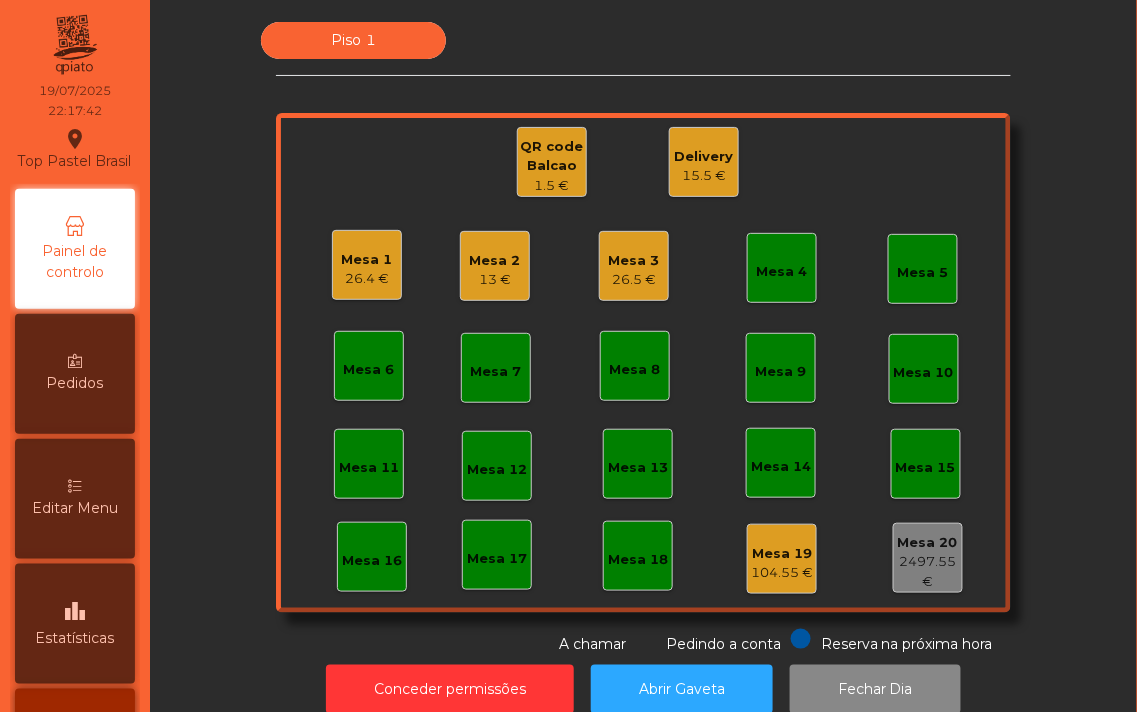 click on "Mesa 3" 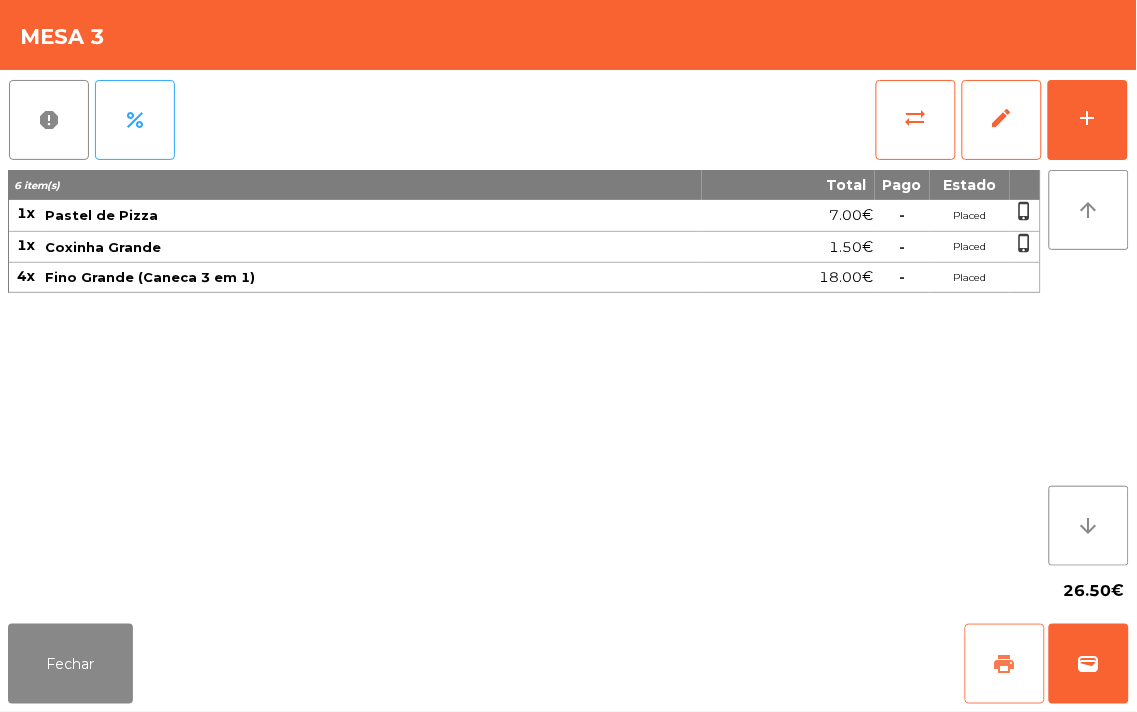 click on "print" 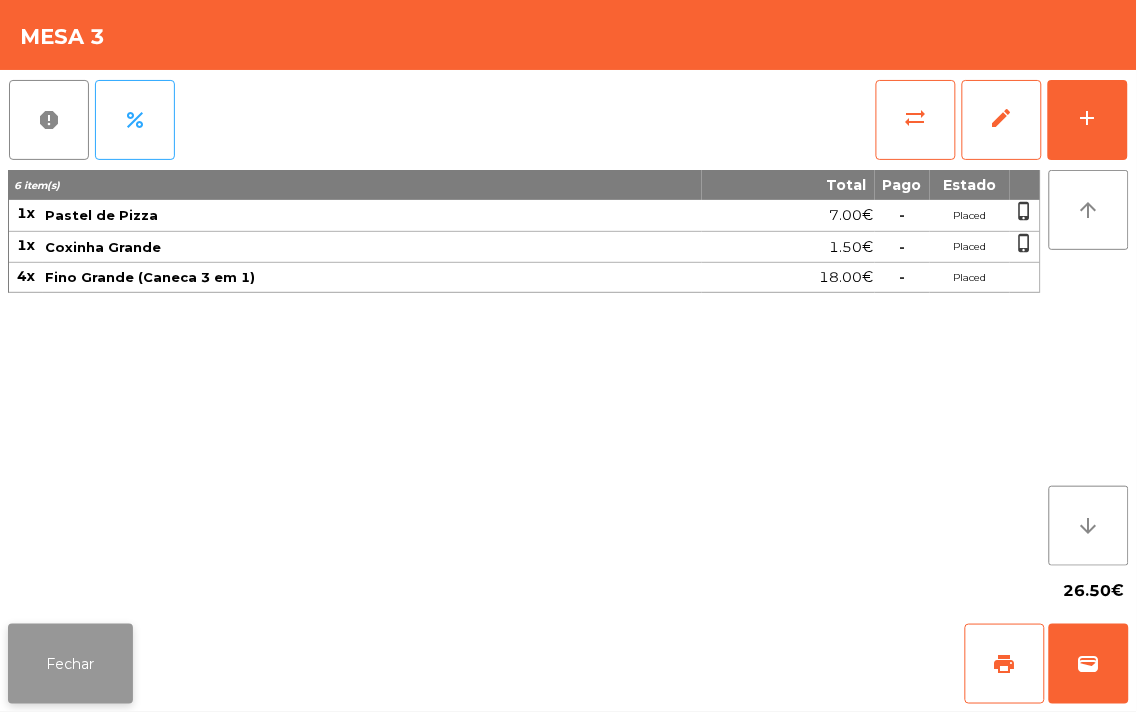 click on "Fechar" 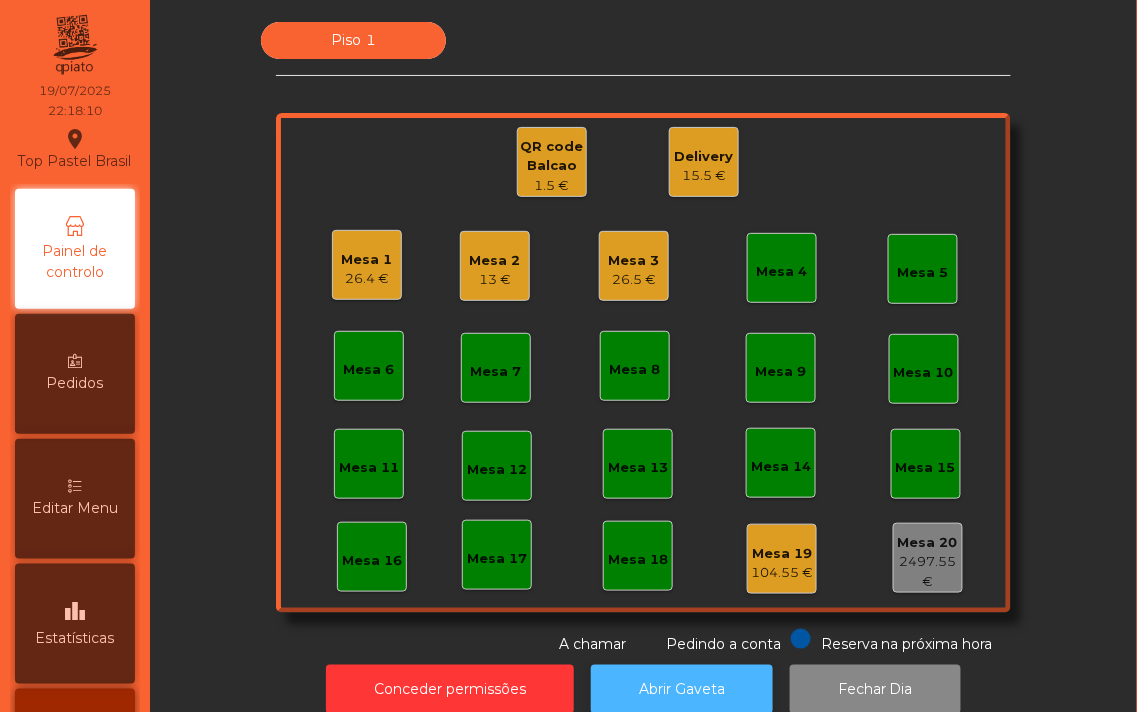 click on "Abrir Gaveta" 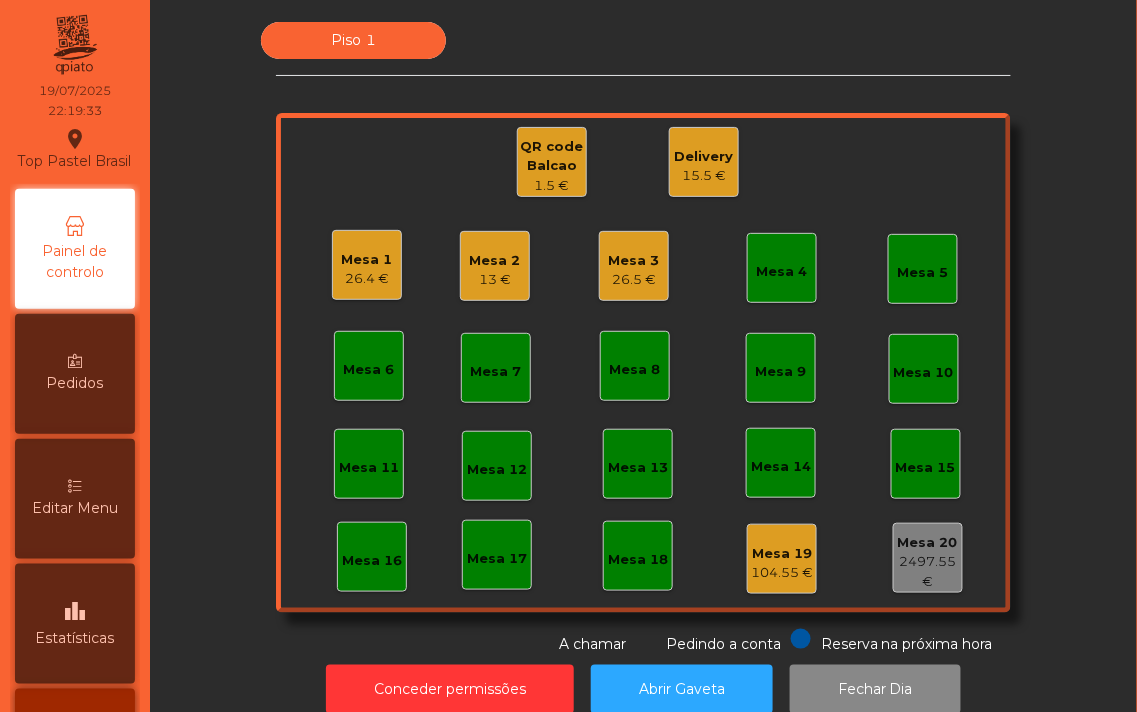 click on "13 €" 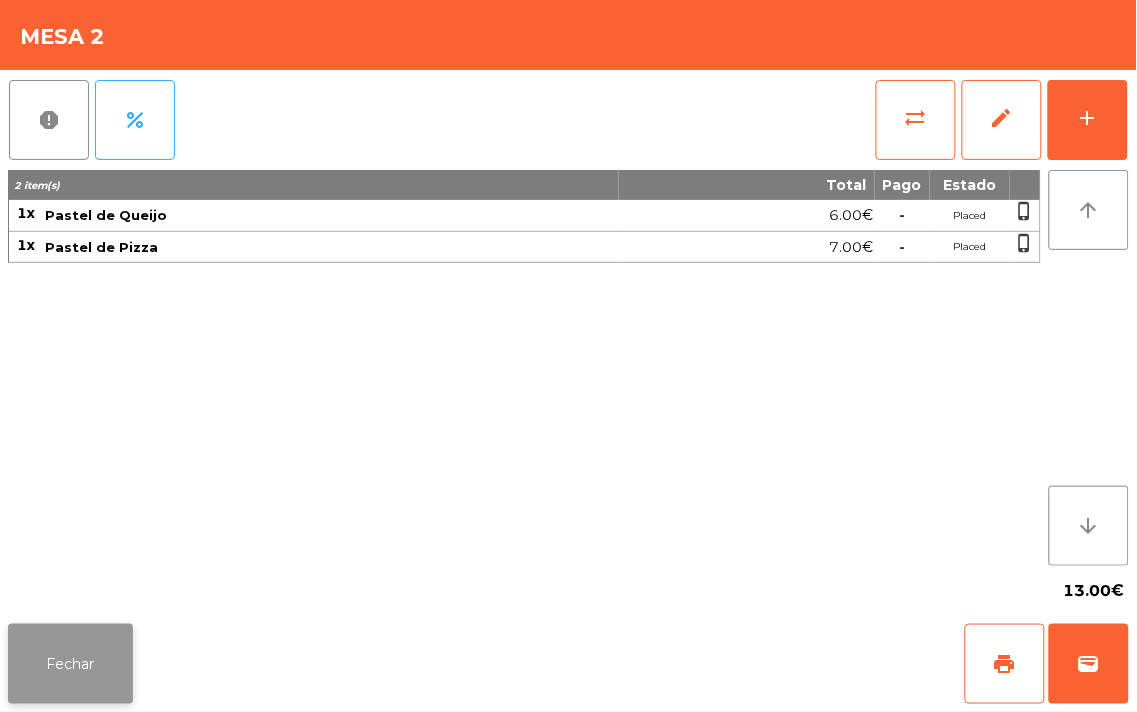 click on "Fechar" 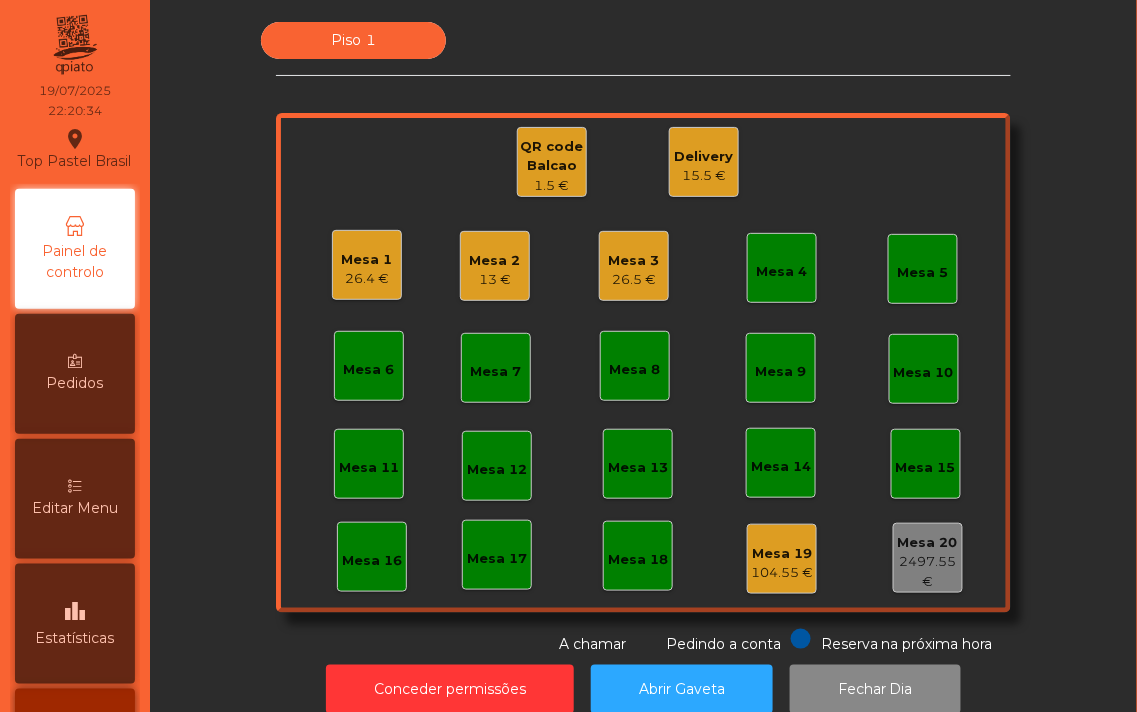 click on "Mesa 6" 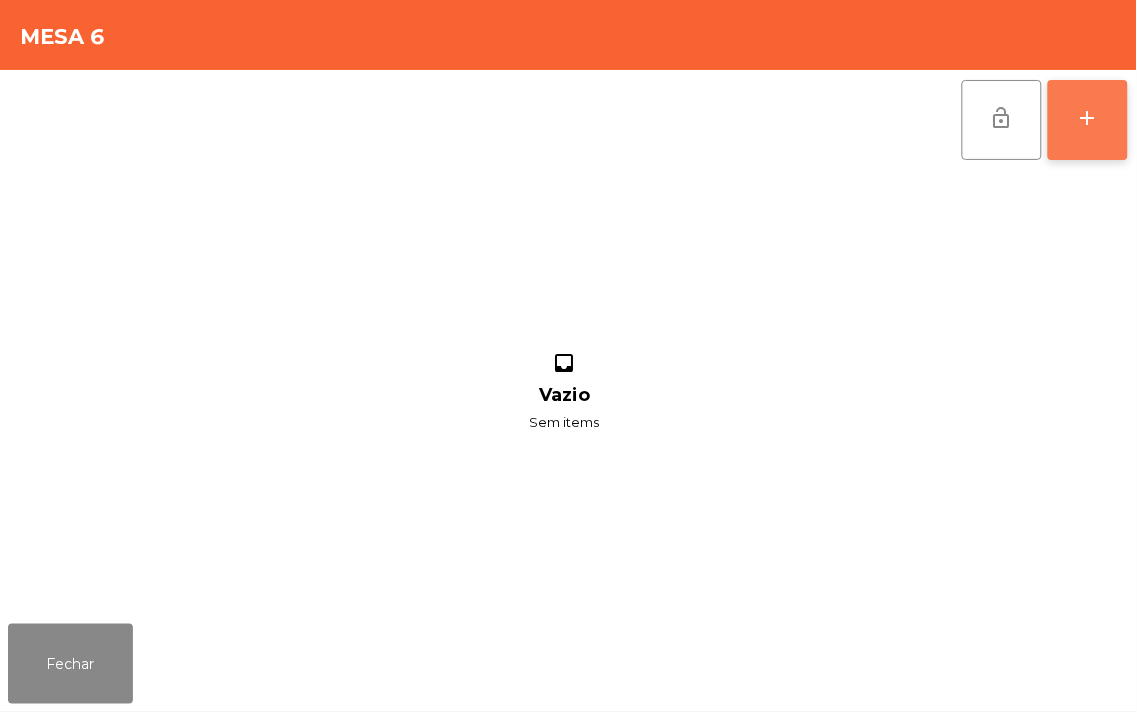 click on "add" 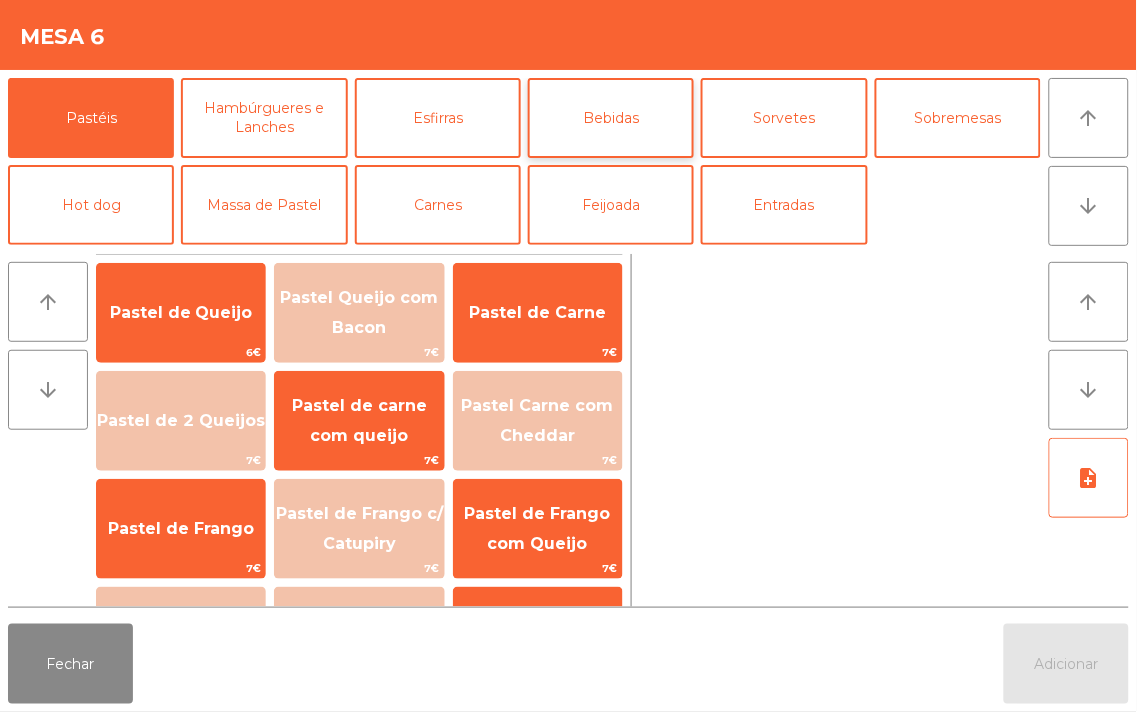 click on "Bebidas" 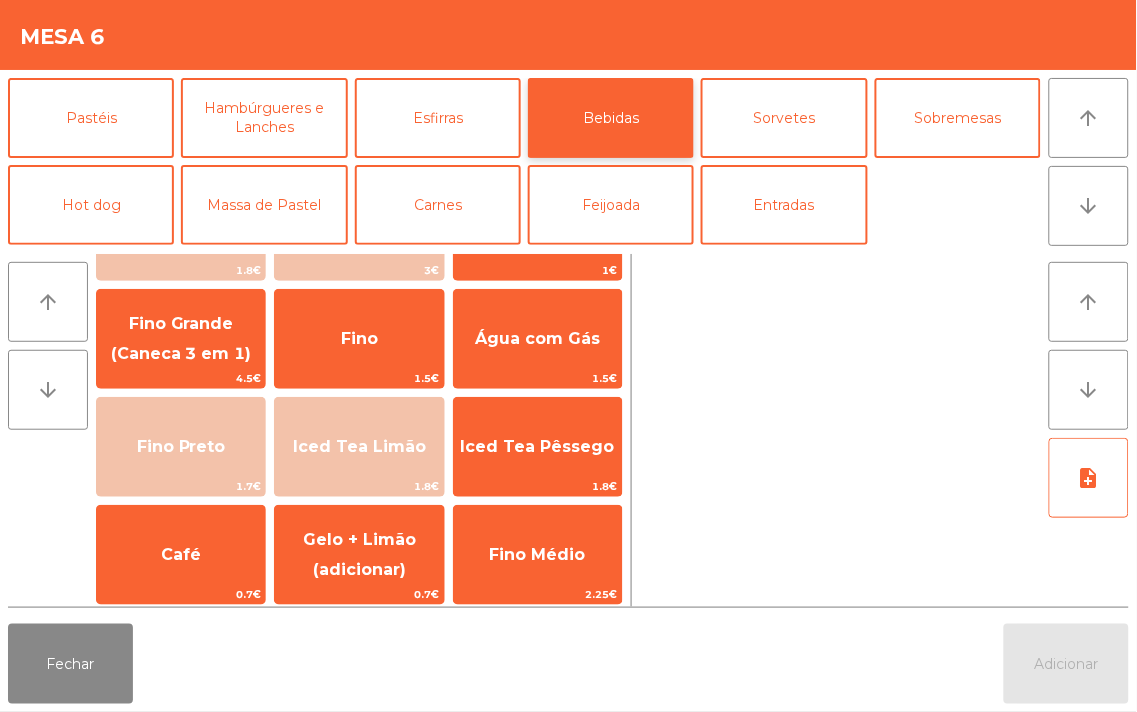 scroll, scrollTop: 195, scrollLeft: 0, axis: vertical 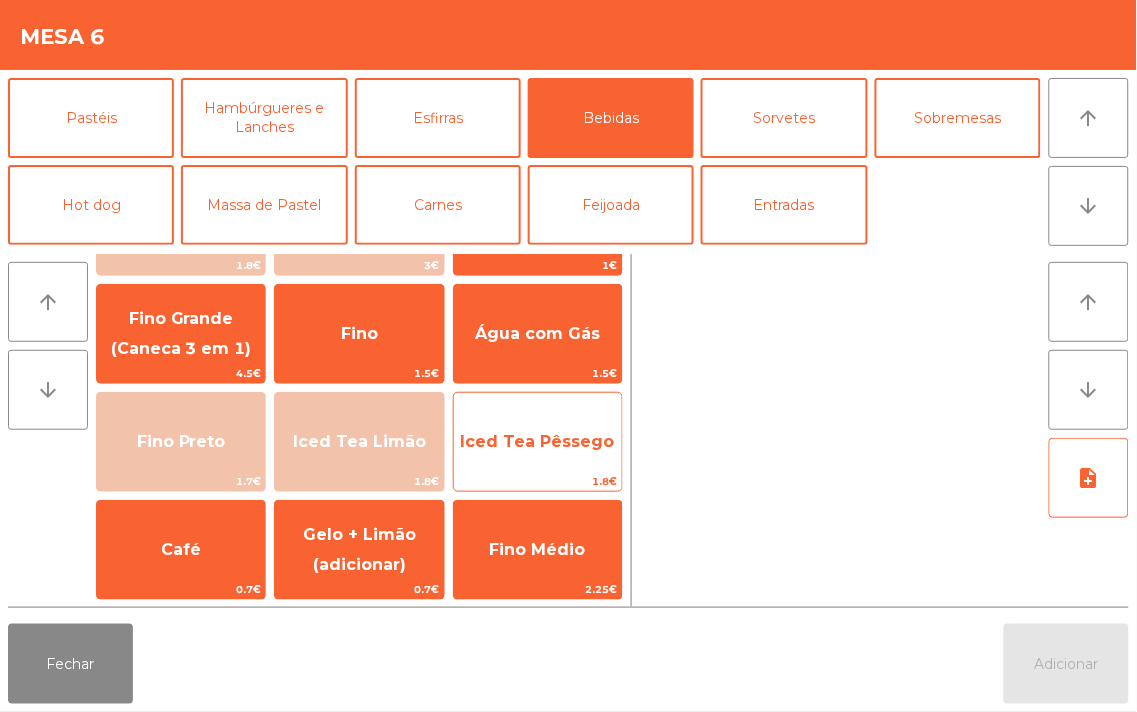 click on "Iced Tea Pêssego" 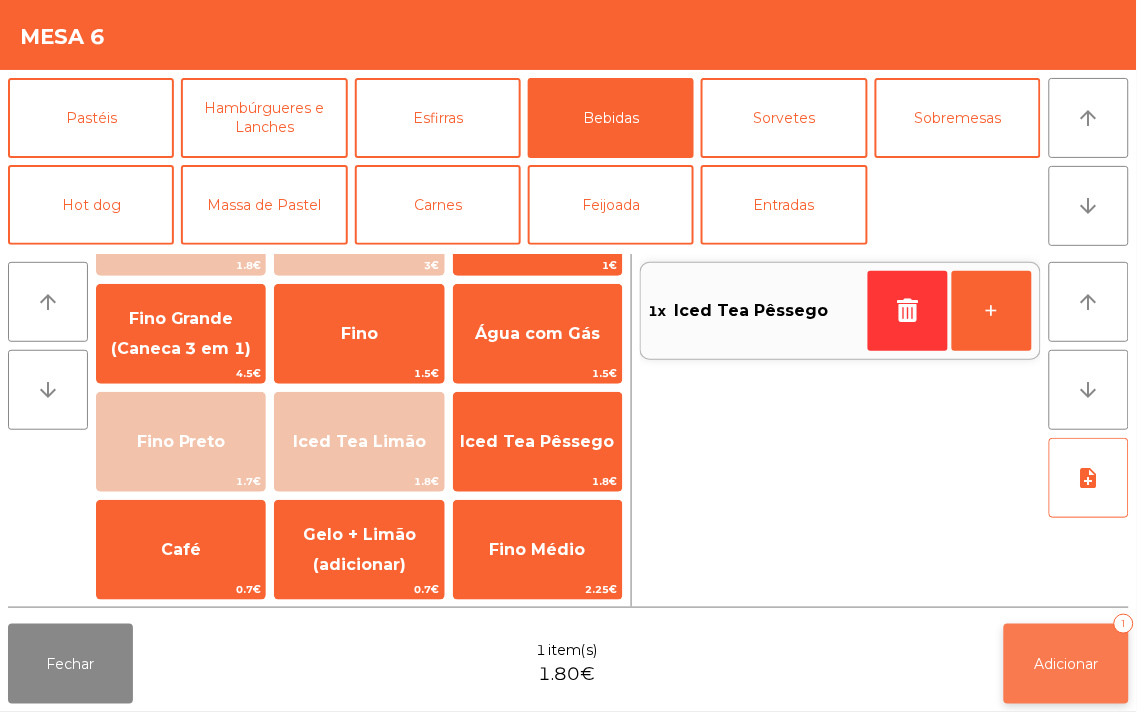 click on "Adicionar   1" 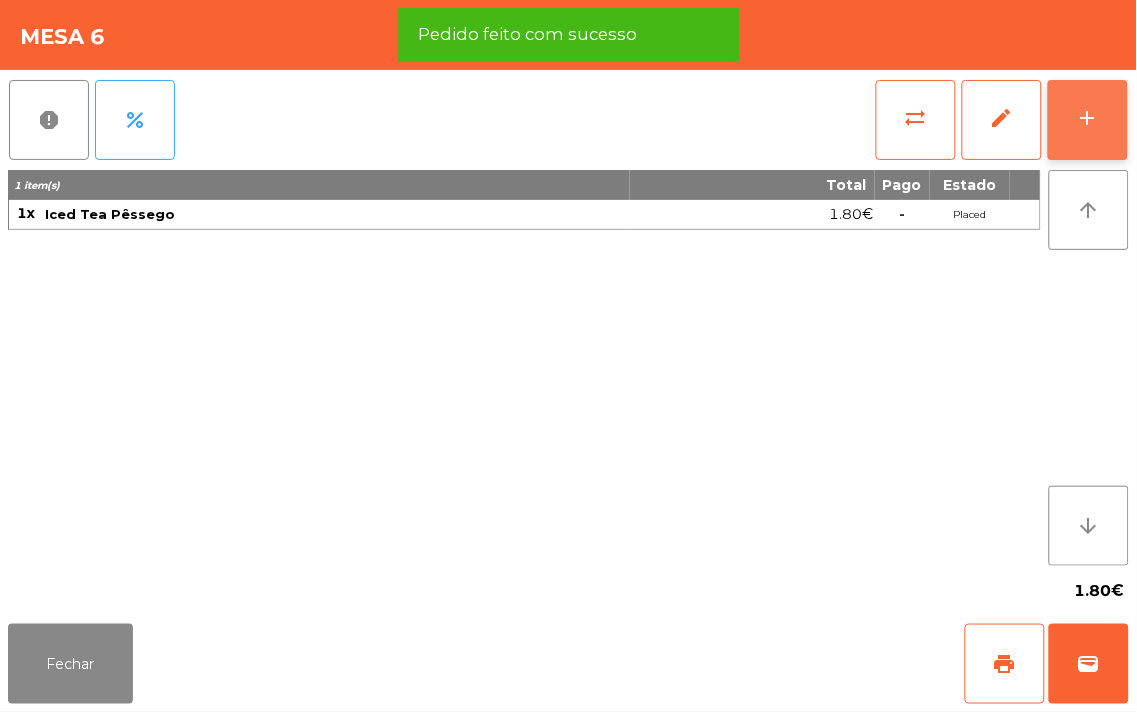 click on "add" 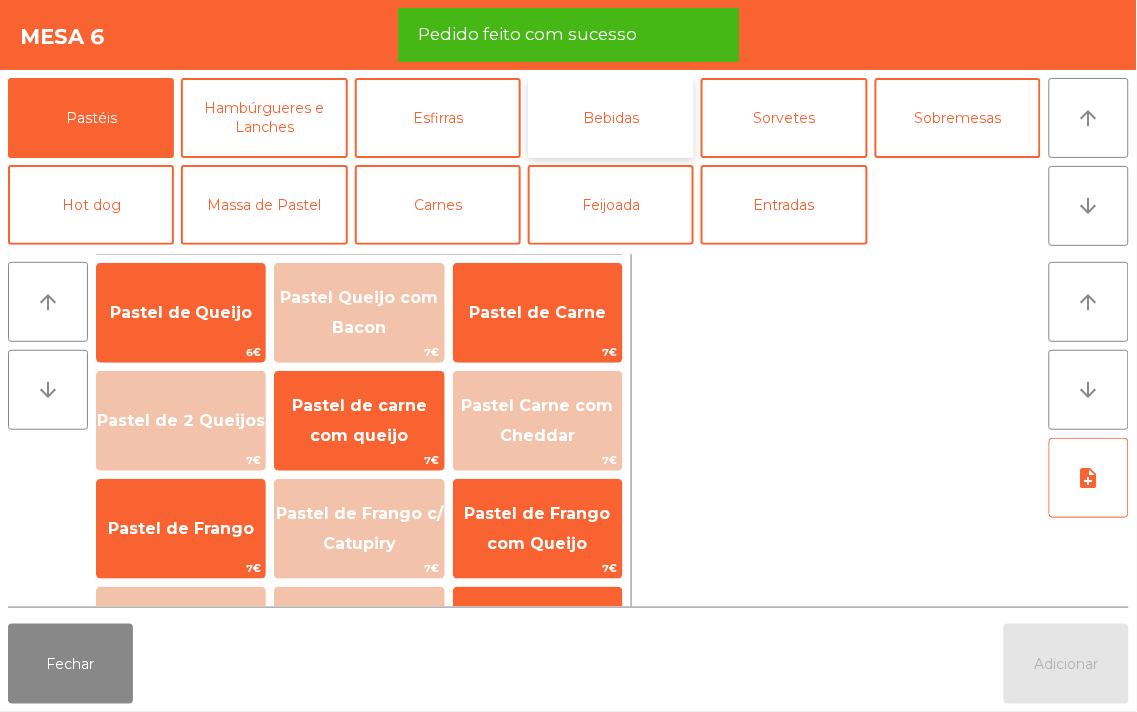 click on "Bebidas" 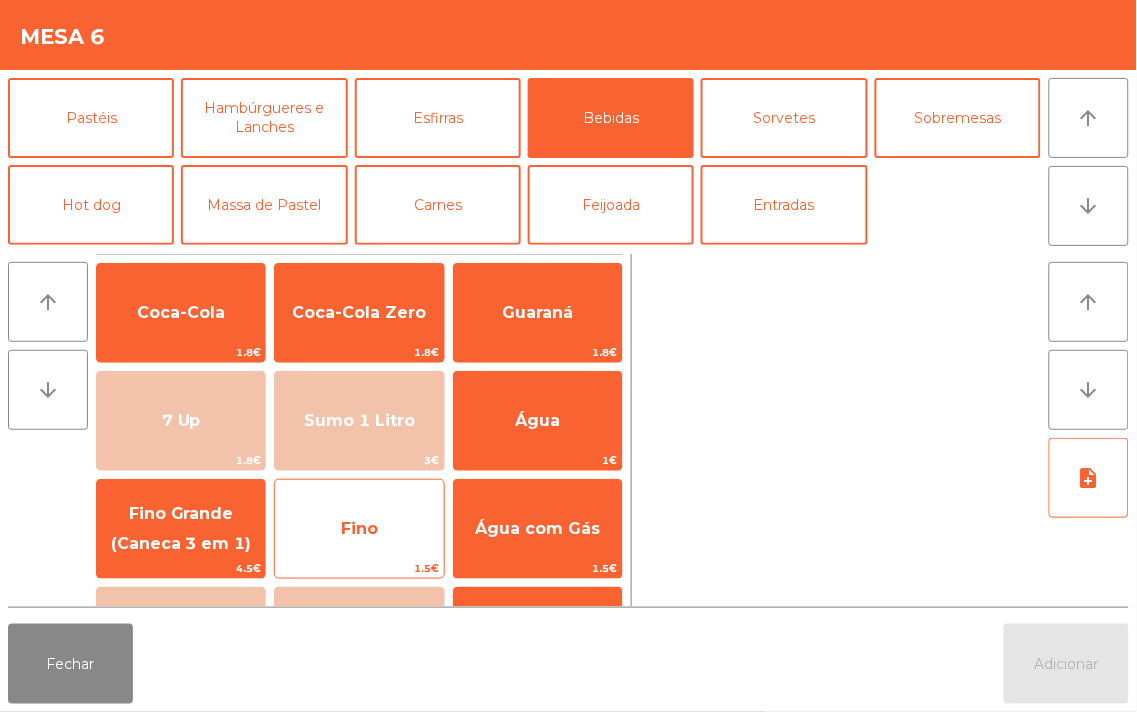 click on "Fino" 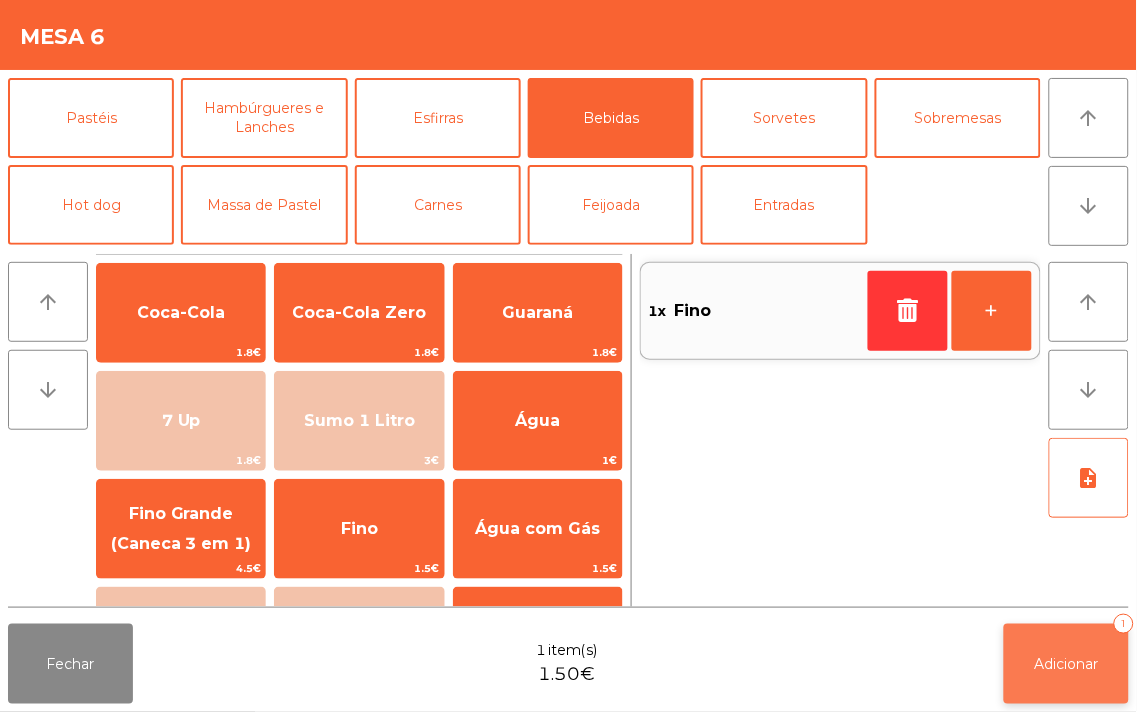 click on "Adicionar   1" 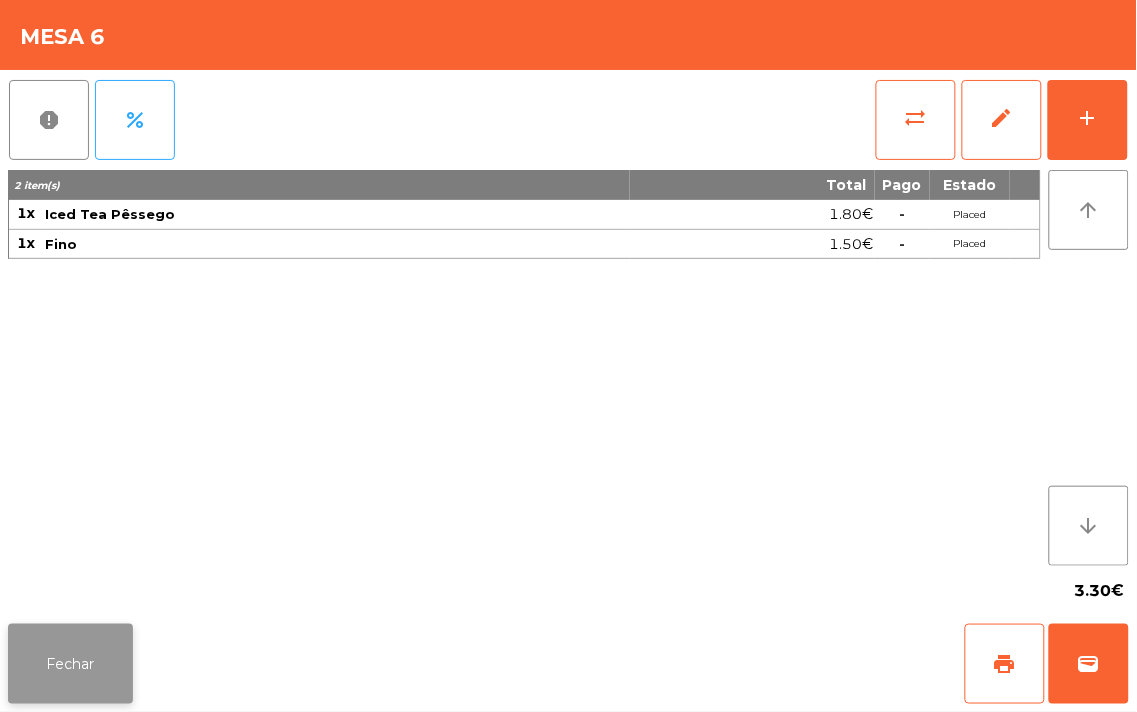 click on "Fechar" 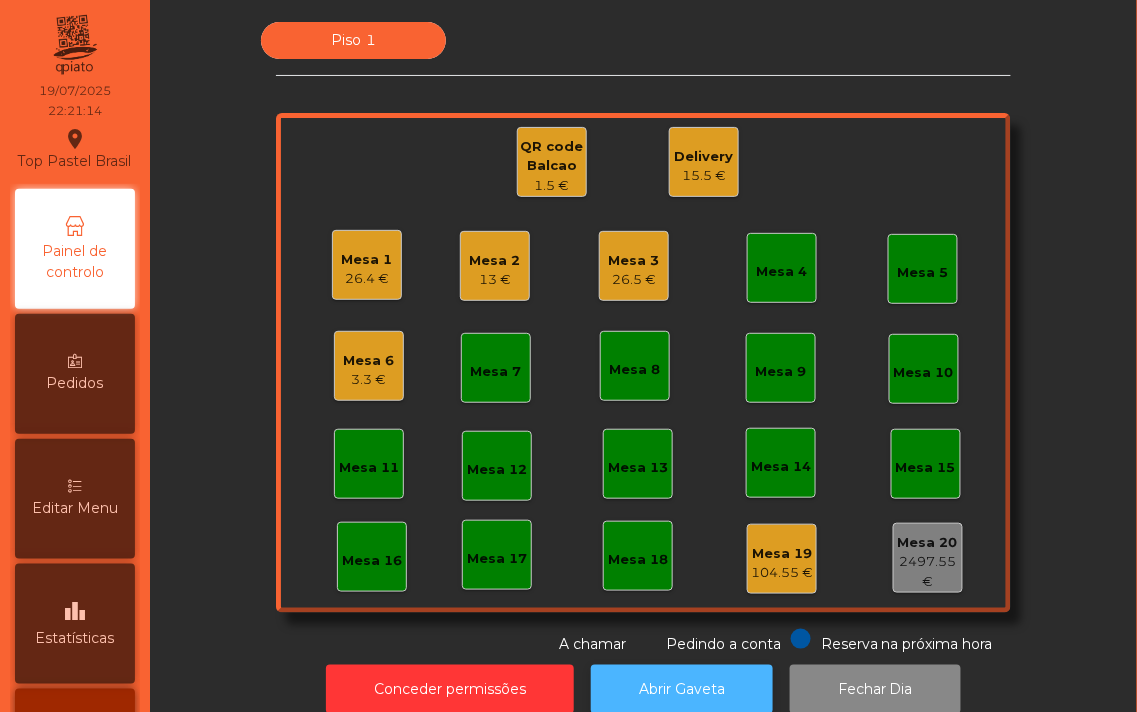 click on "Abrir Gaveta" 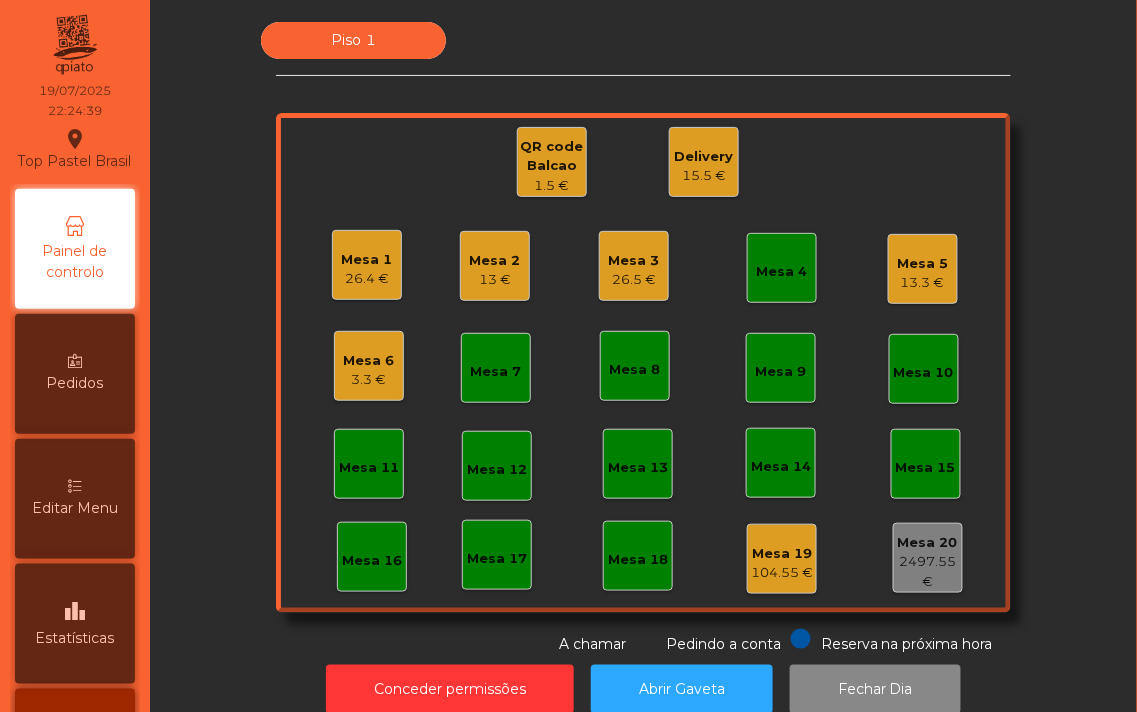 click on "26.5 €" 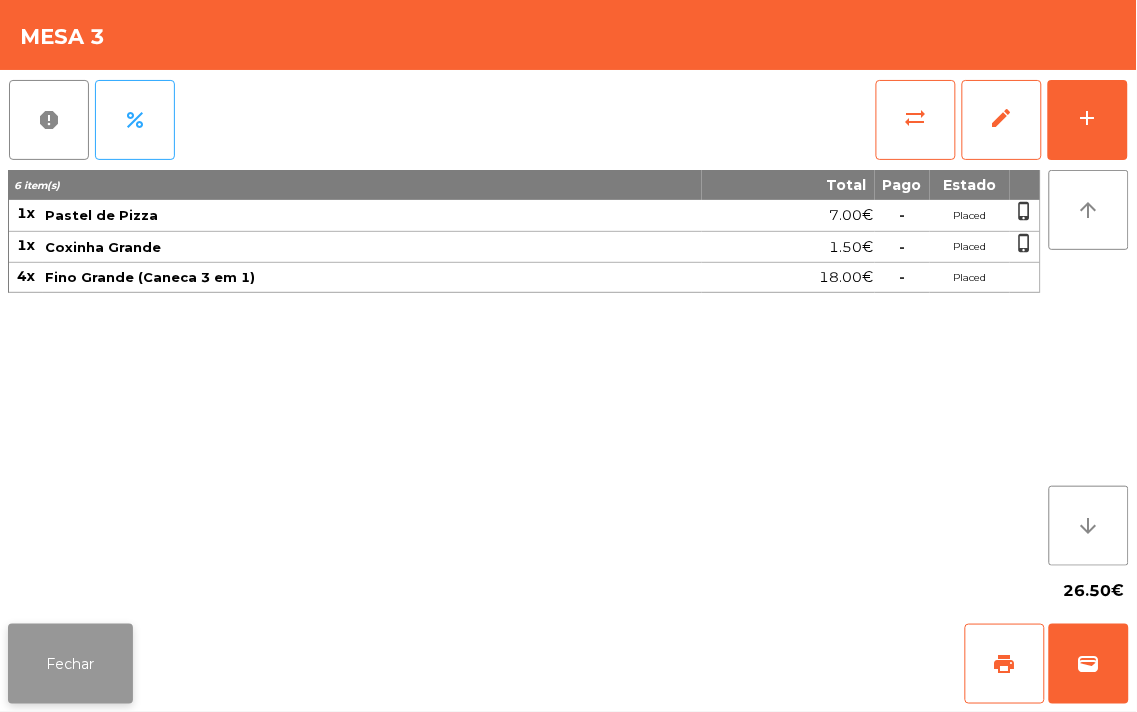 click on "Fechar" 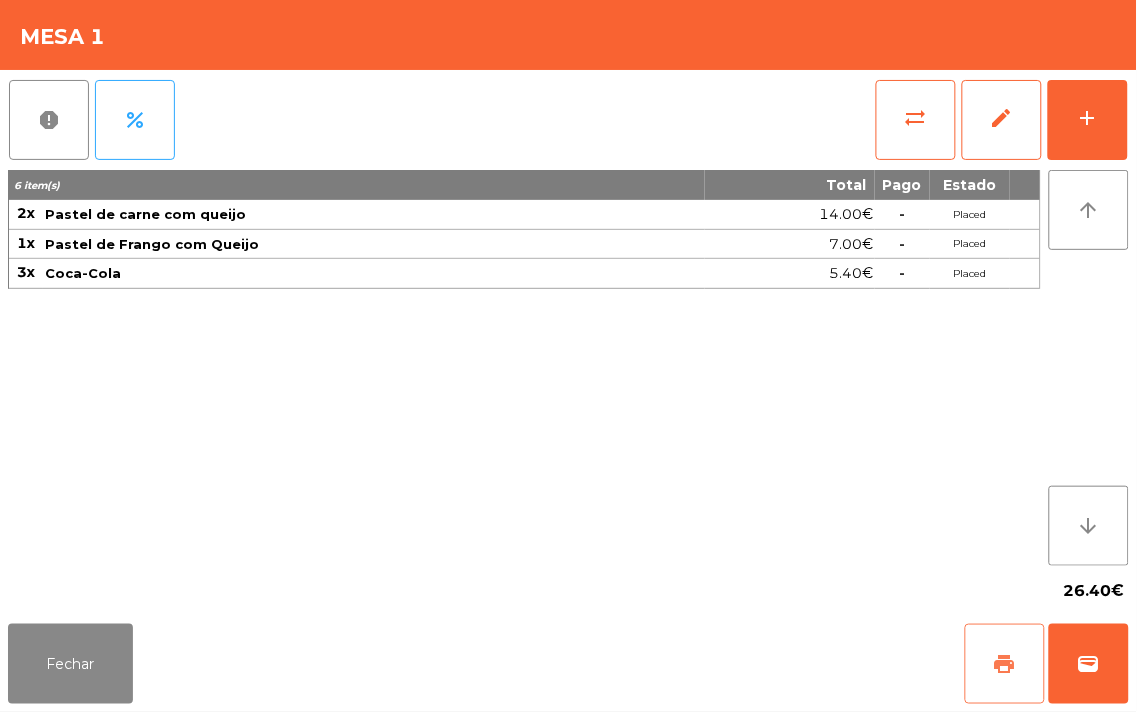 click on "print" 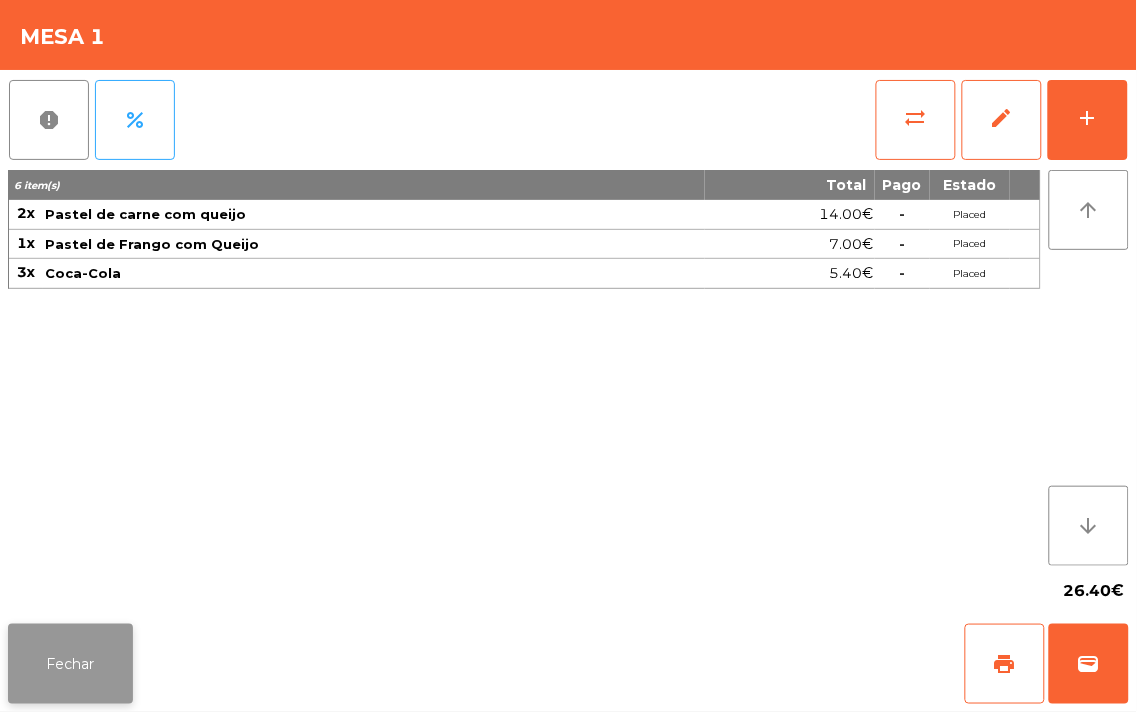 click on "Fechar" 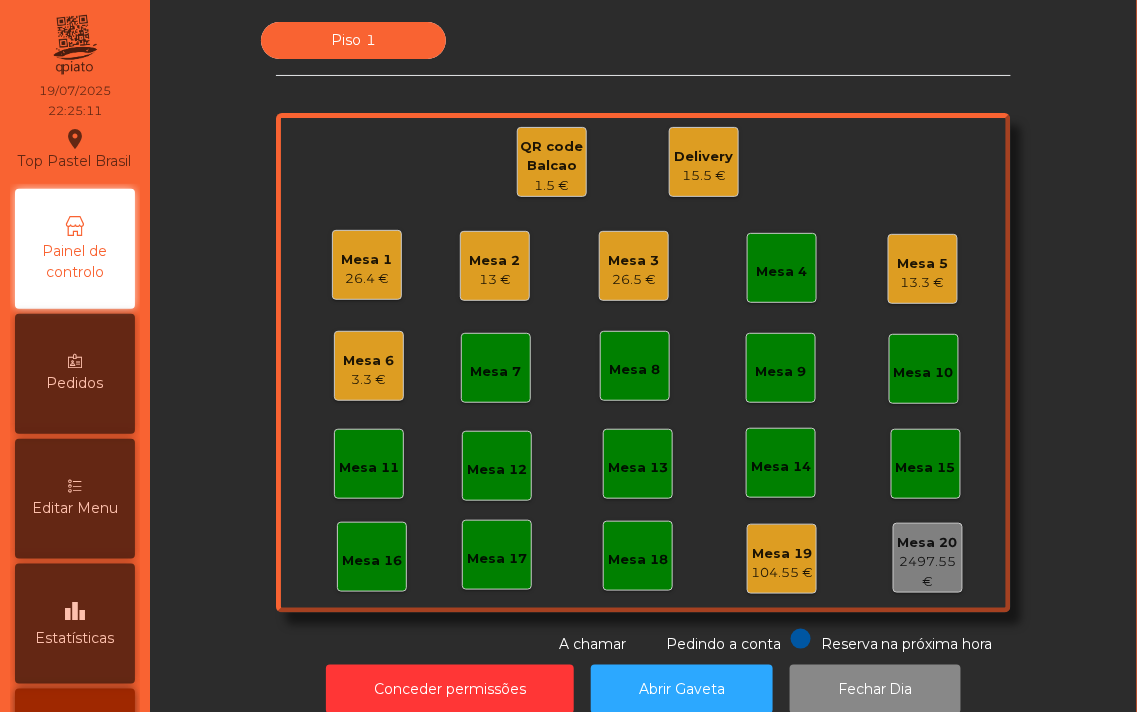 click on "26.4 €" 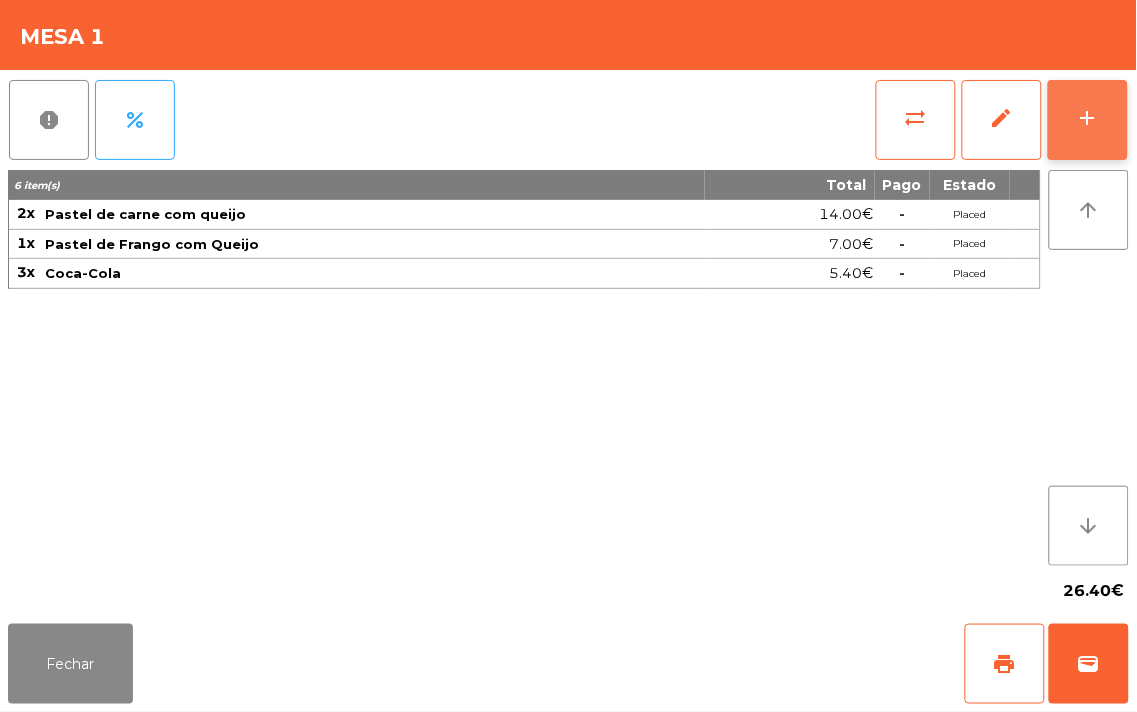 click on "add" 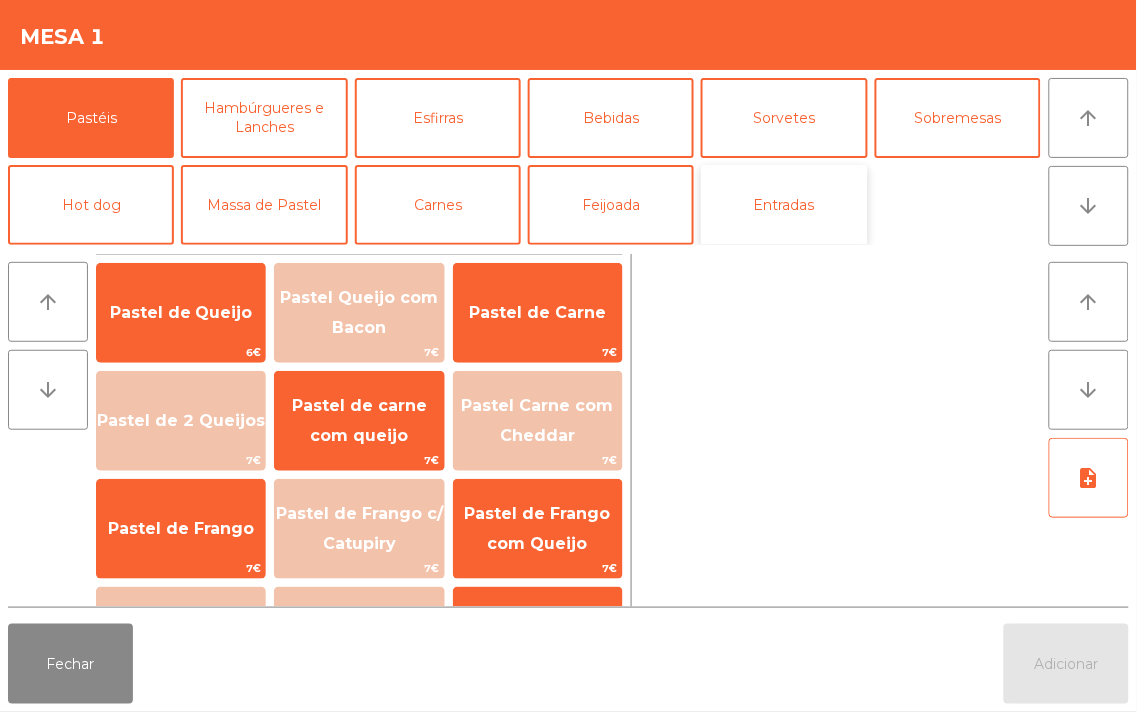 click on "Entradas" 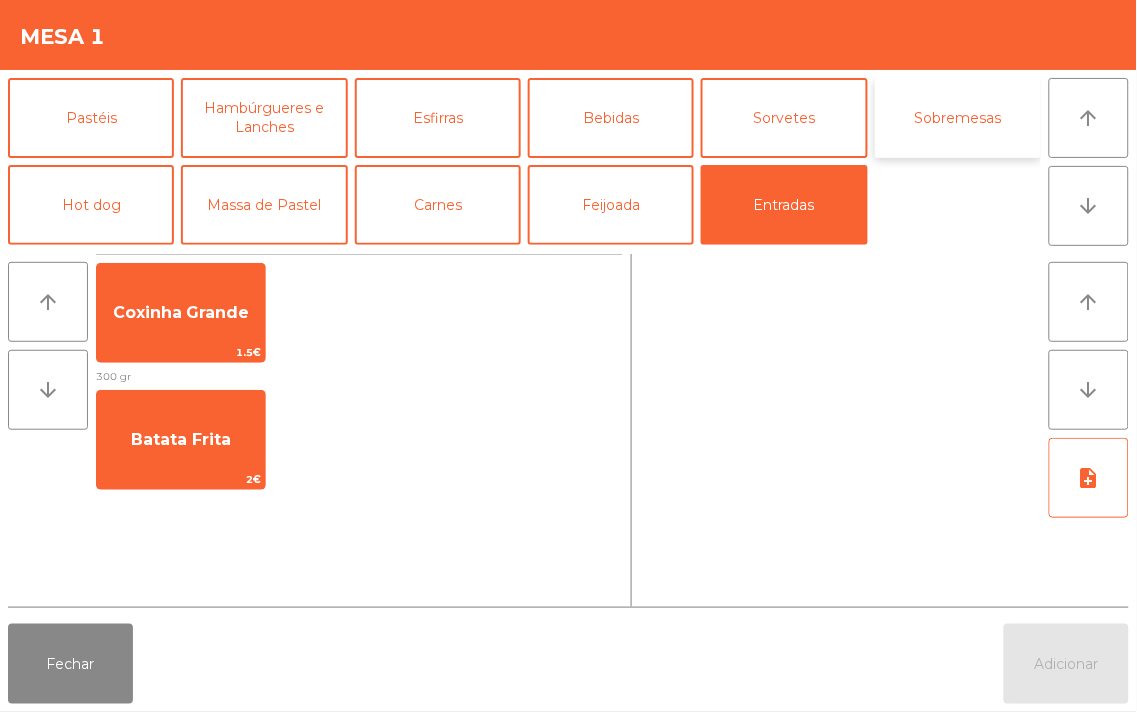 click on "Sobremesas" 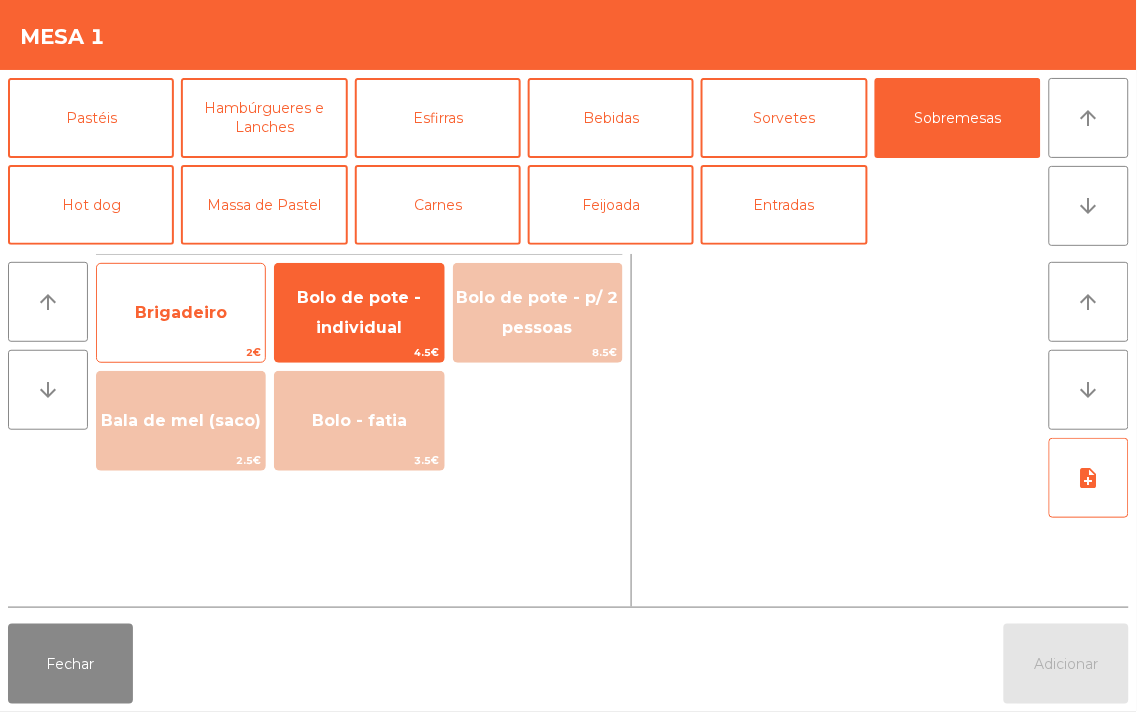 click on "Brigadeiro" 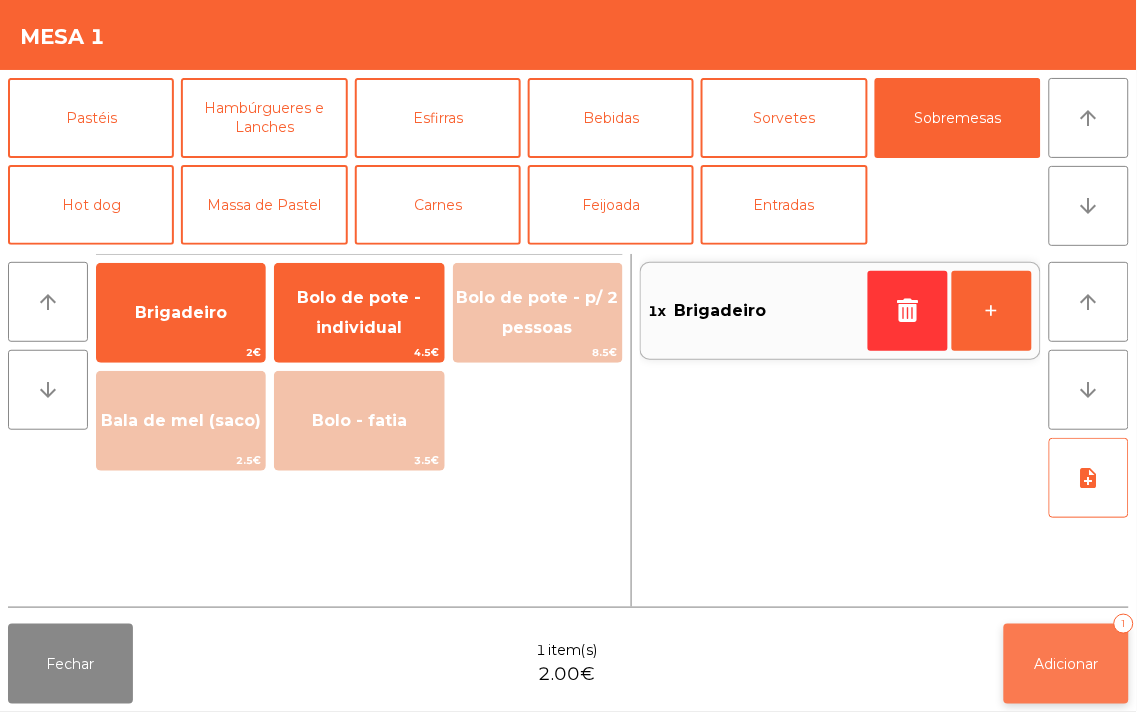 click on "Adicionar" 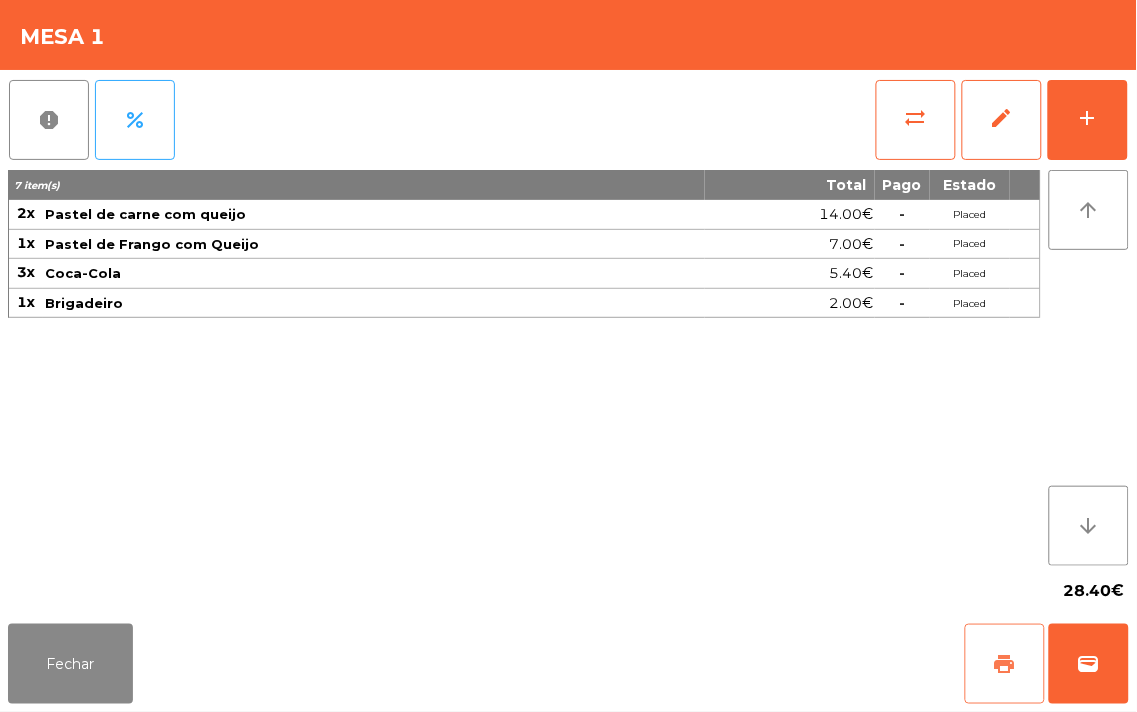 click on "print" 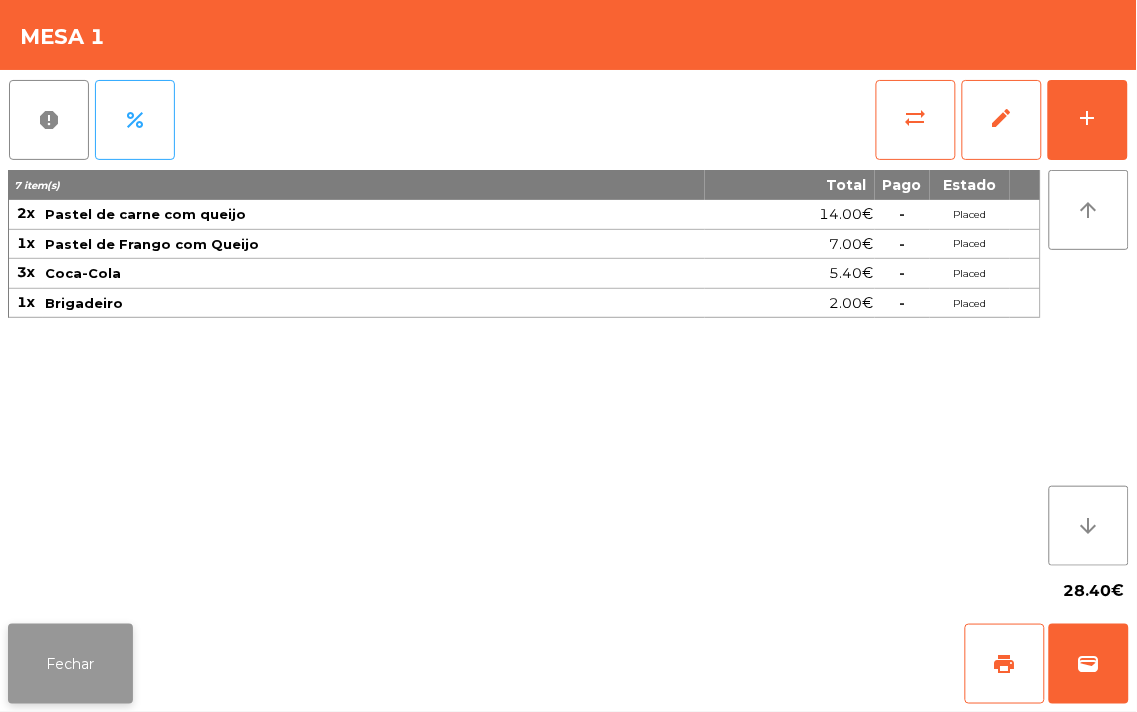 click on "Fechar" 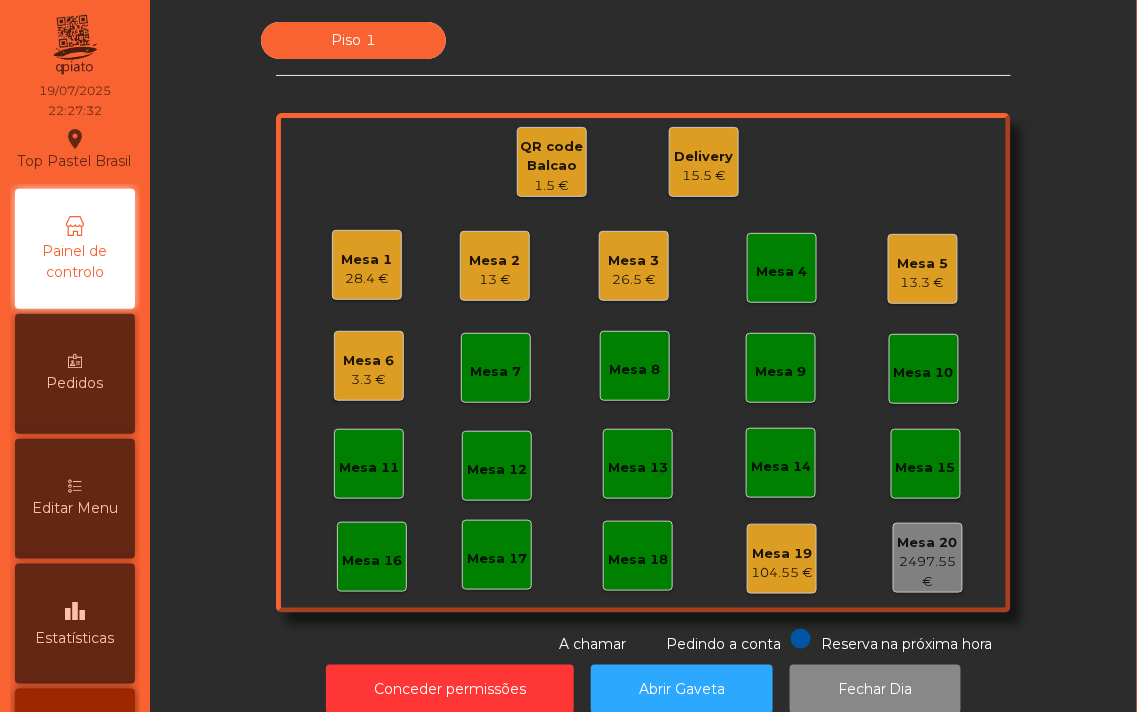 click on "Mesa 1" 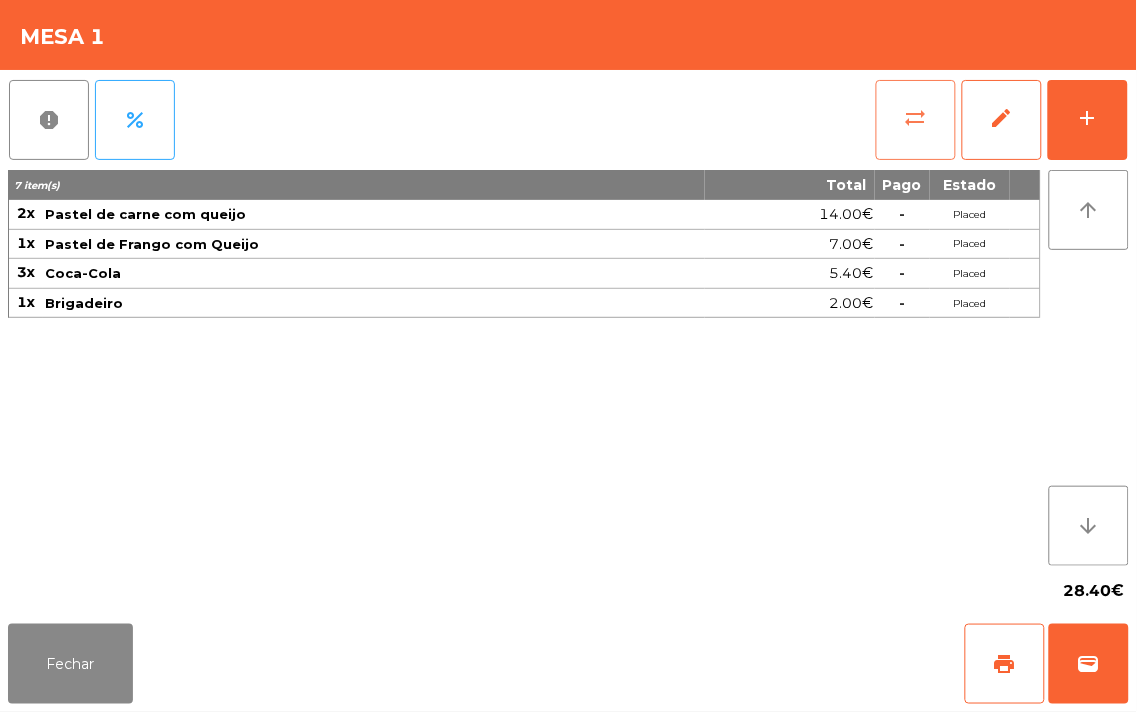 click on "sync_alt" 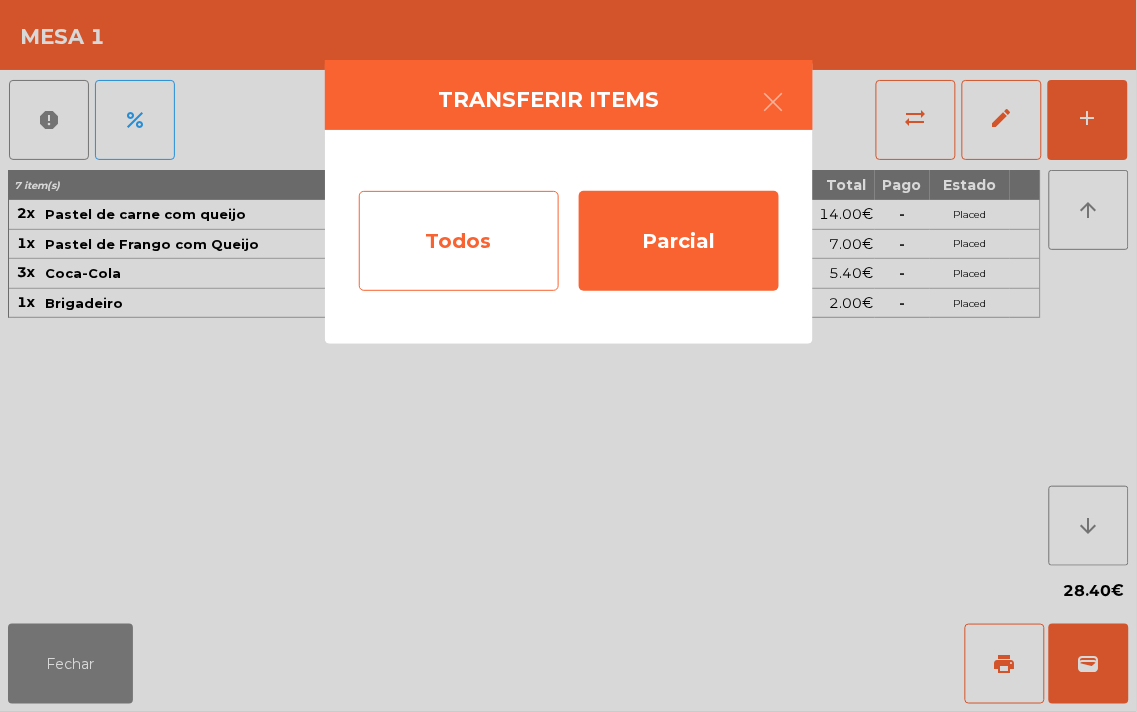 click on "Todos" 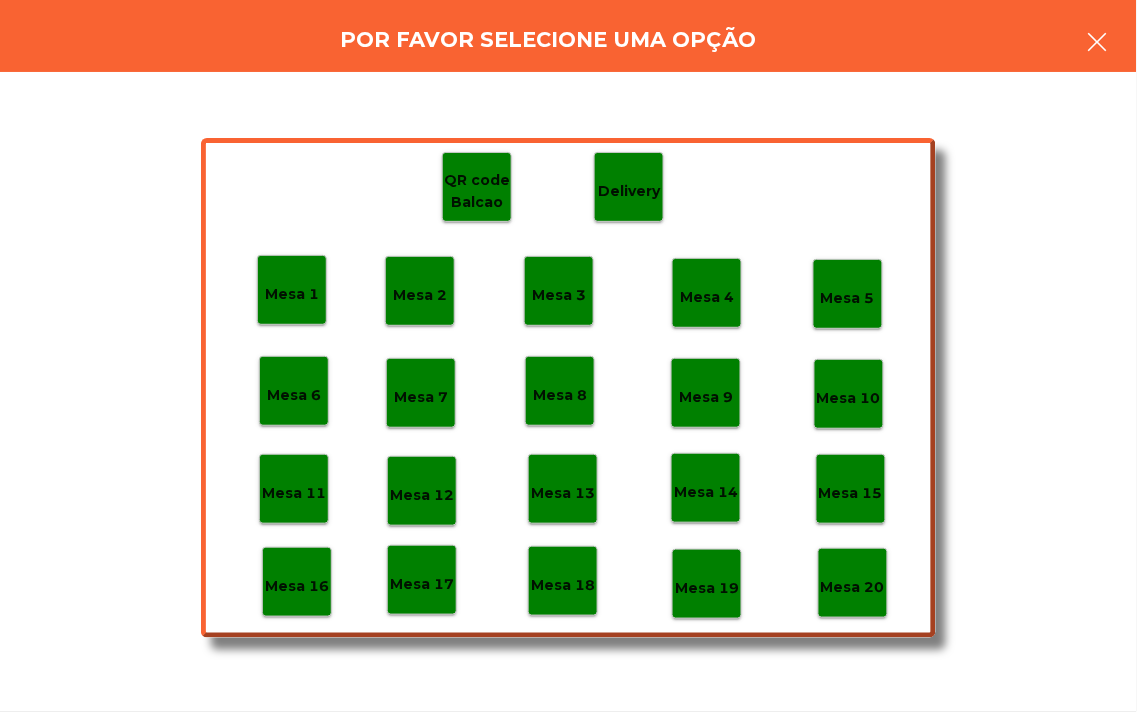 click 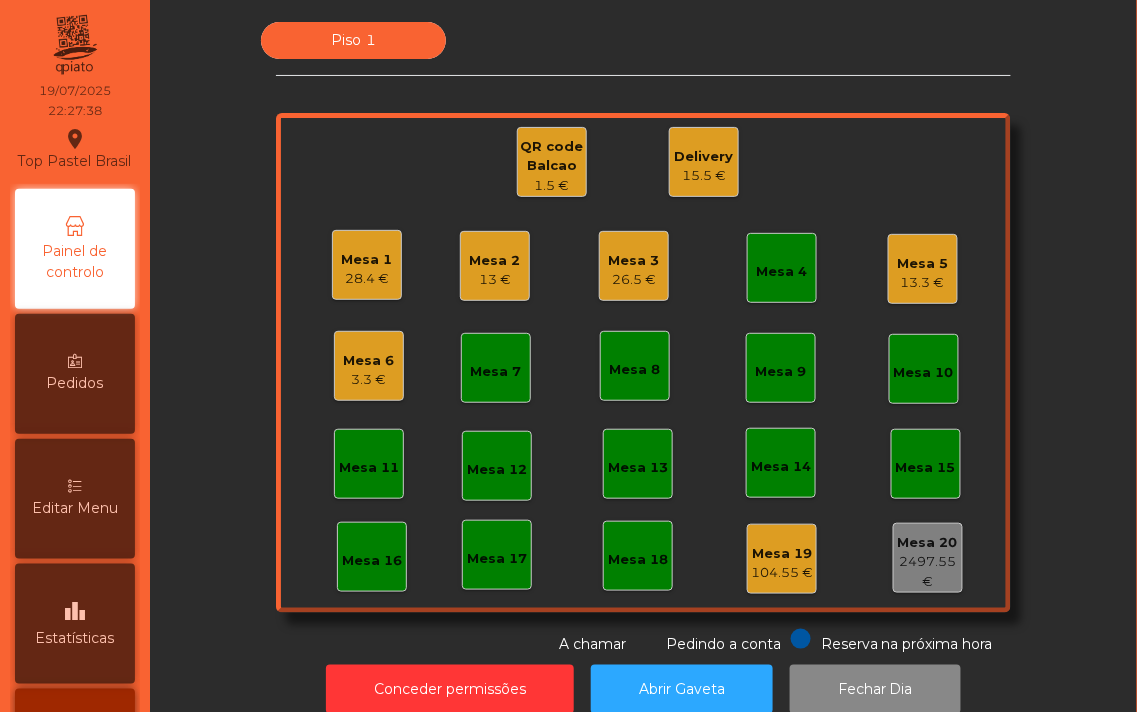 click on "28.4 €" 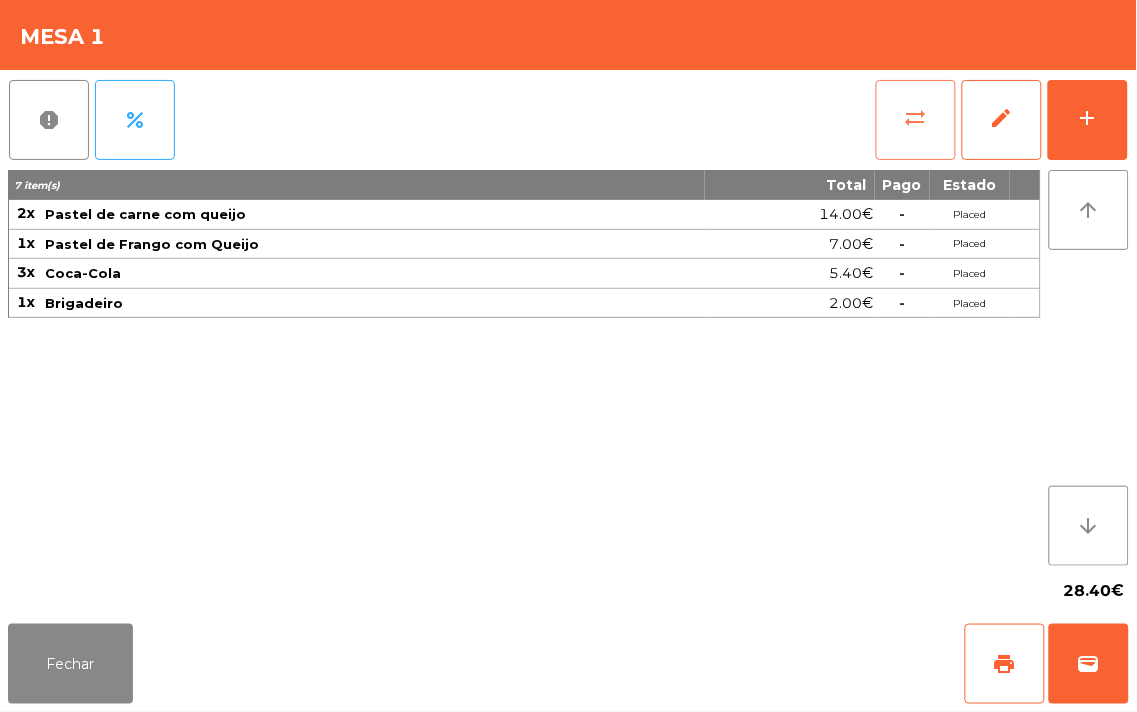 click on "sync_alt" 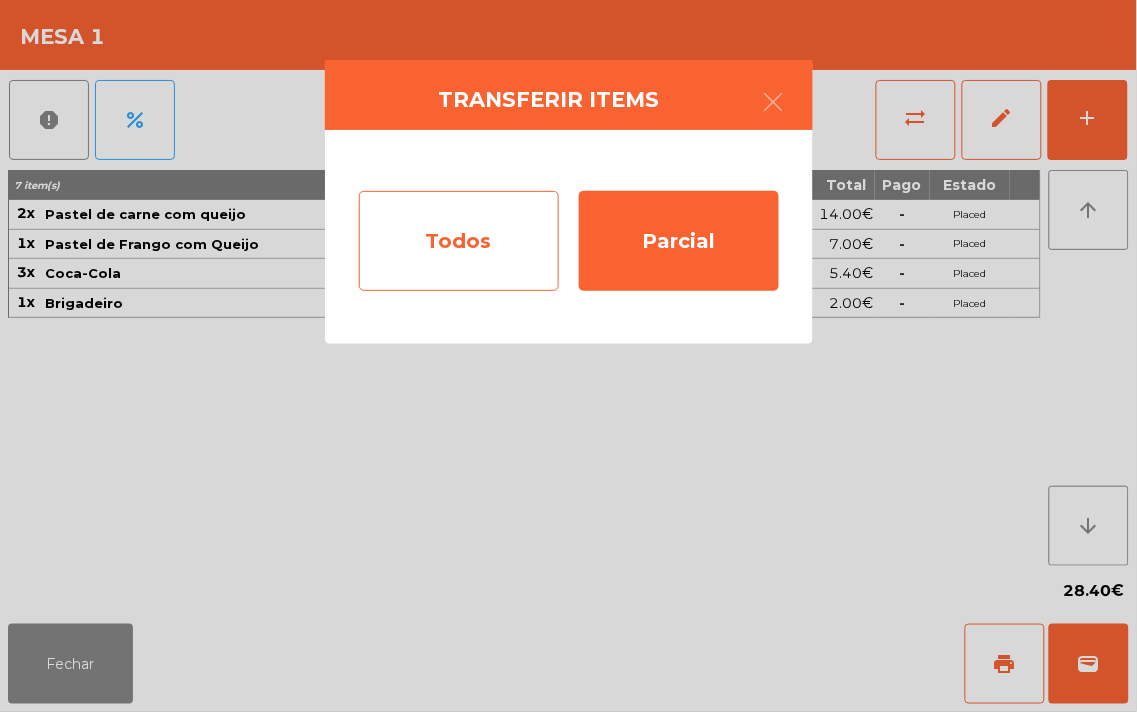 click on "Todos" 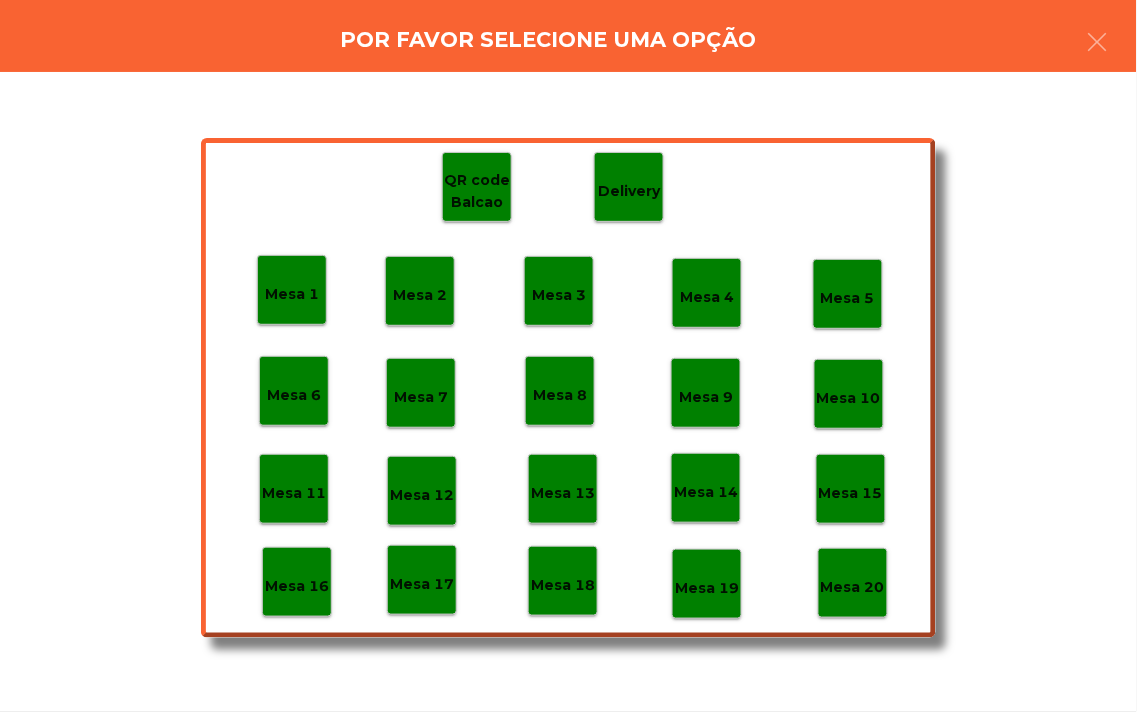 click on "Mesa 19" 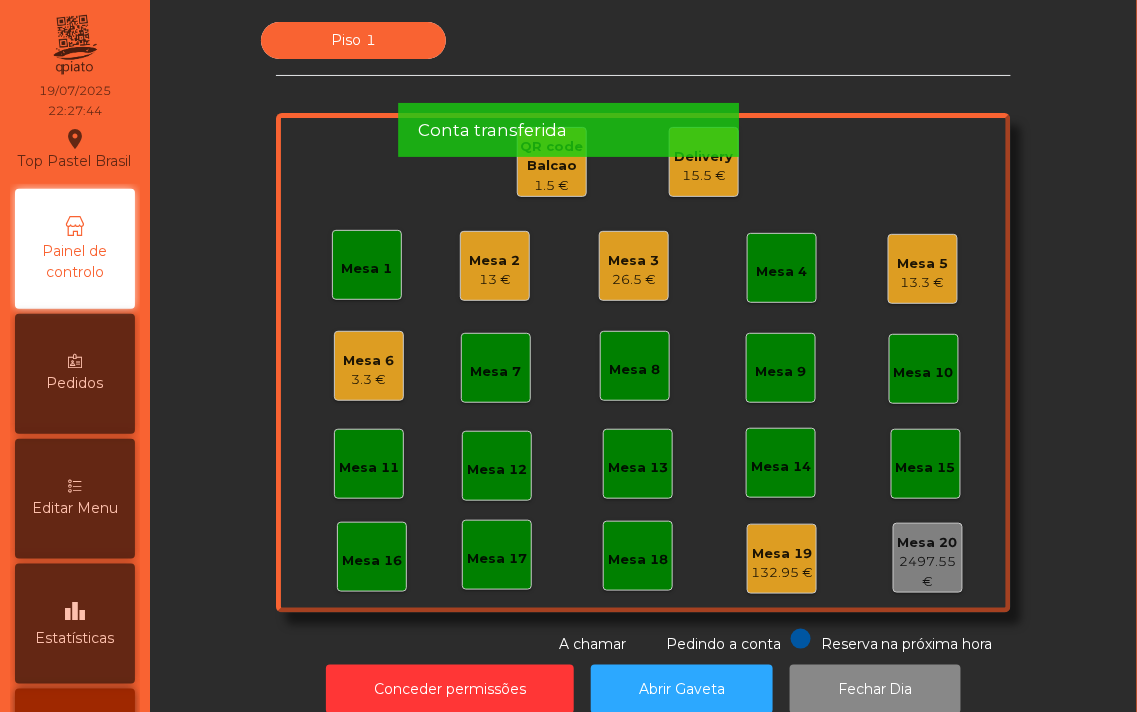 click on "13 €" 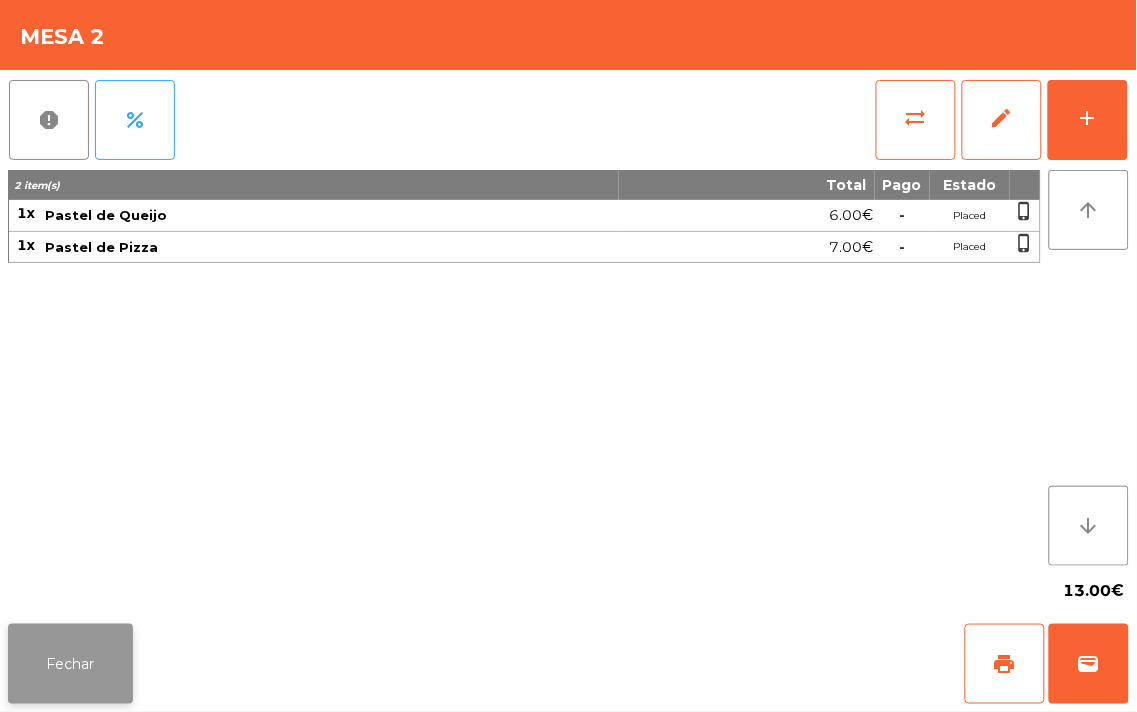click on "Fechar" 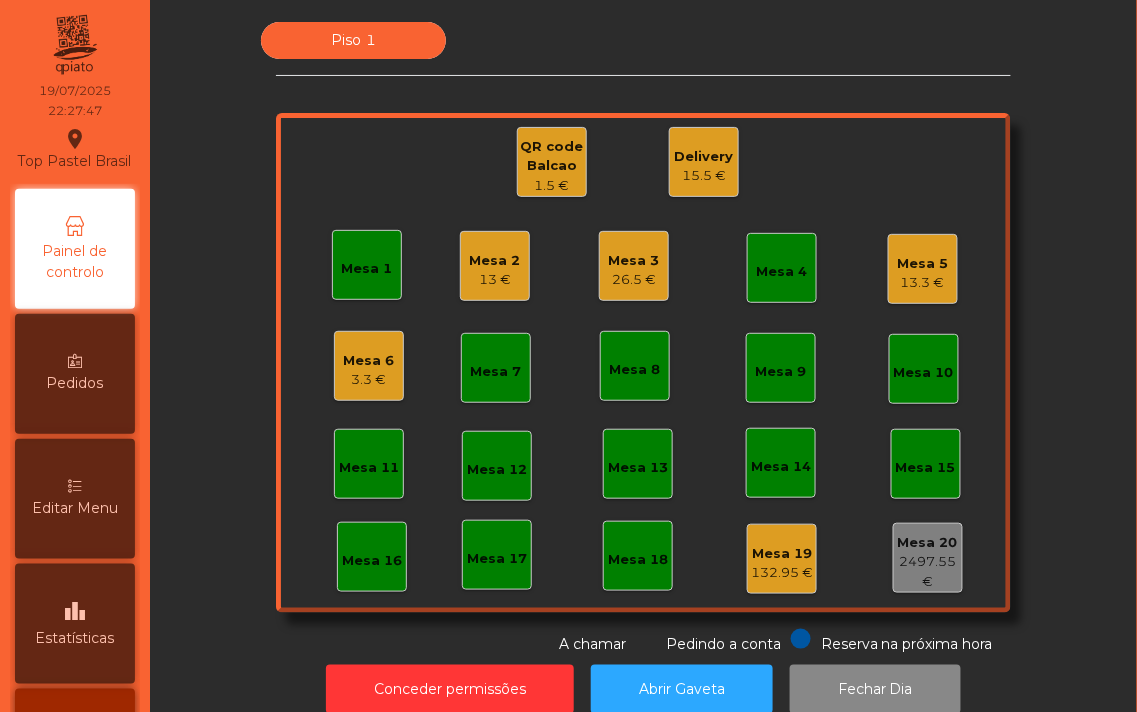 click on "Mesa 3" 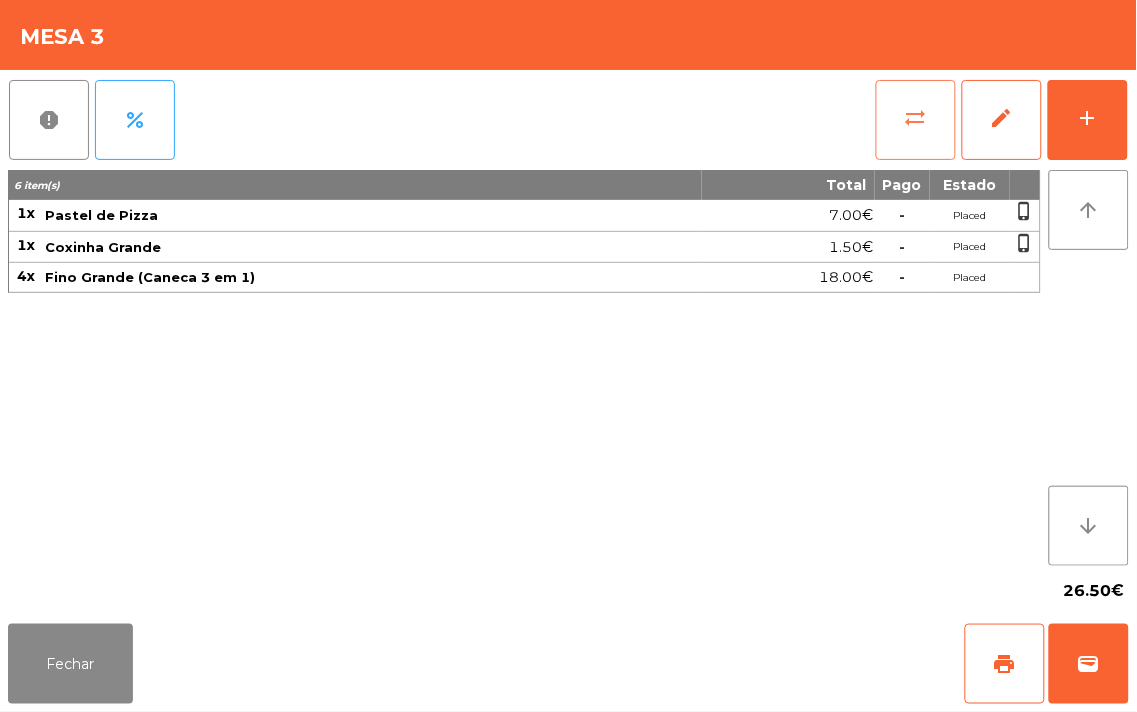 click on "sync_alt" 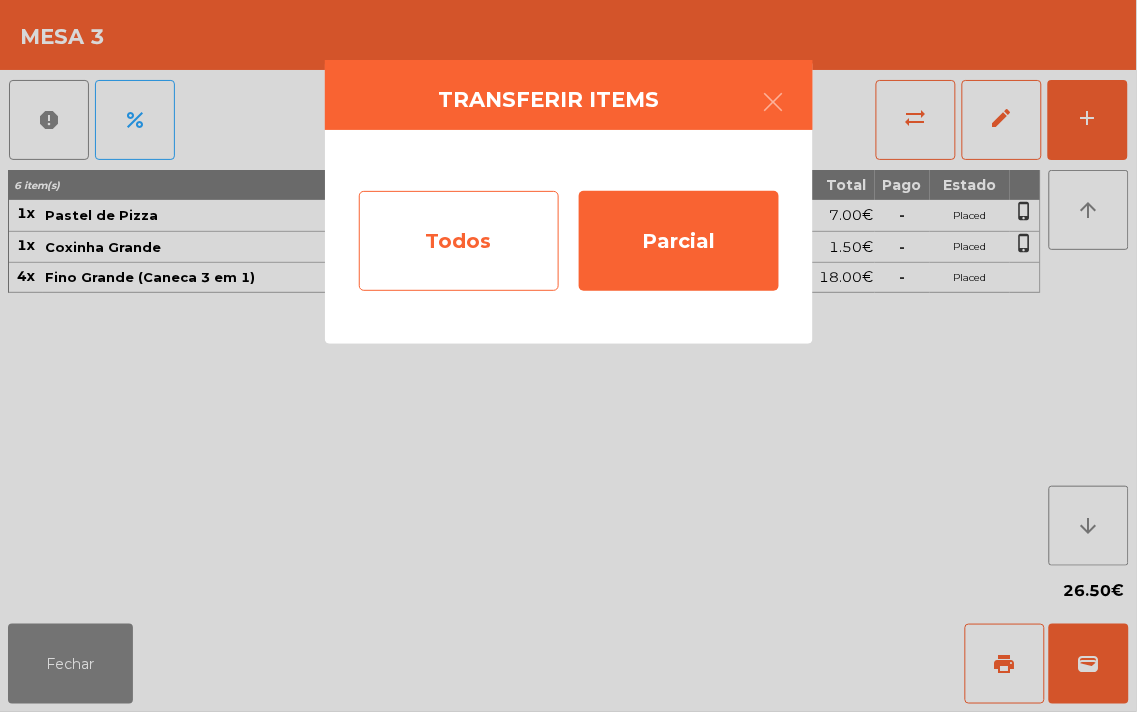 click on "Todos" 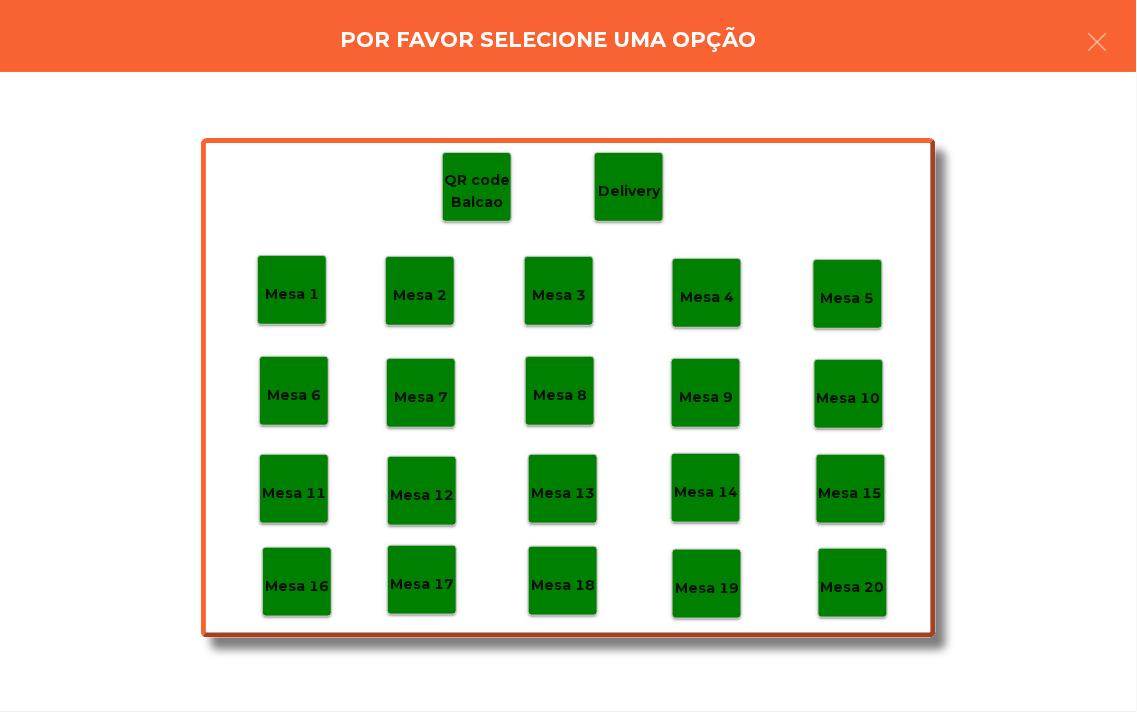 click on "Mesa 19" 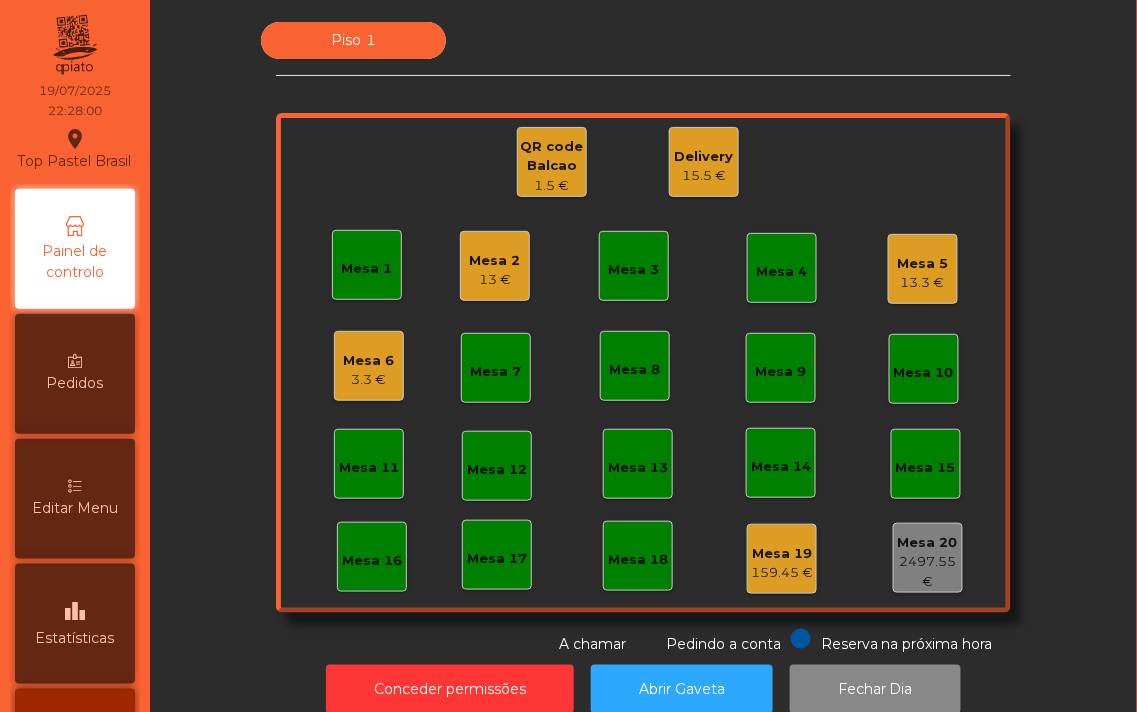 click on "15.5 €" 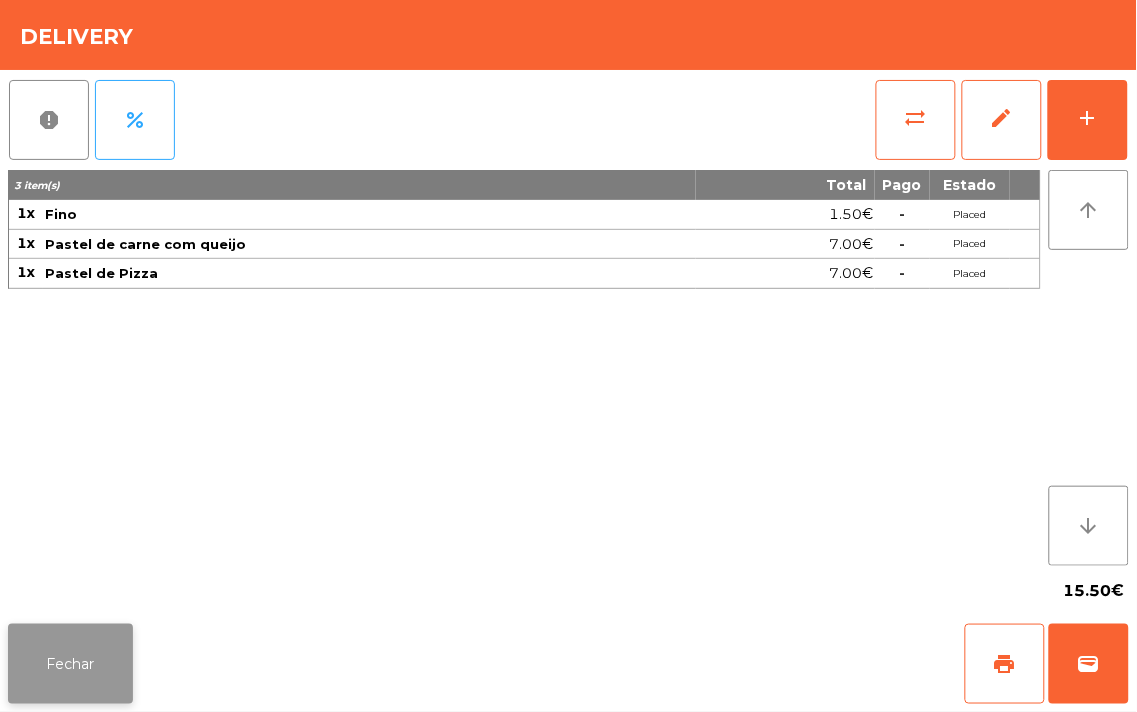 click on "Fechar" 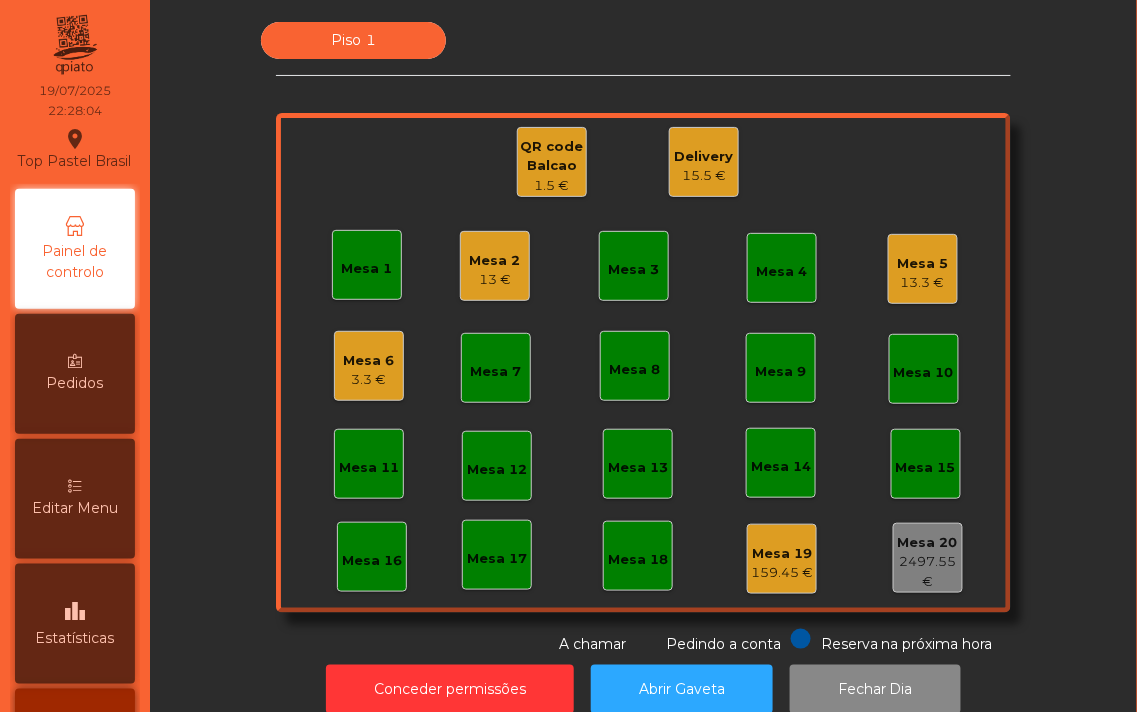 click on "Mesa 5" 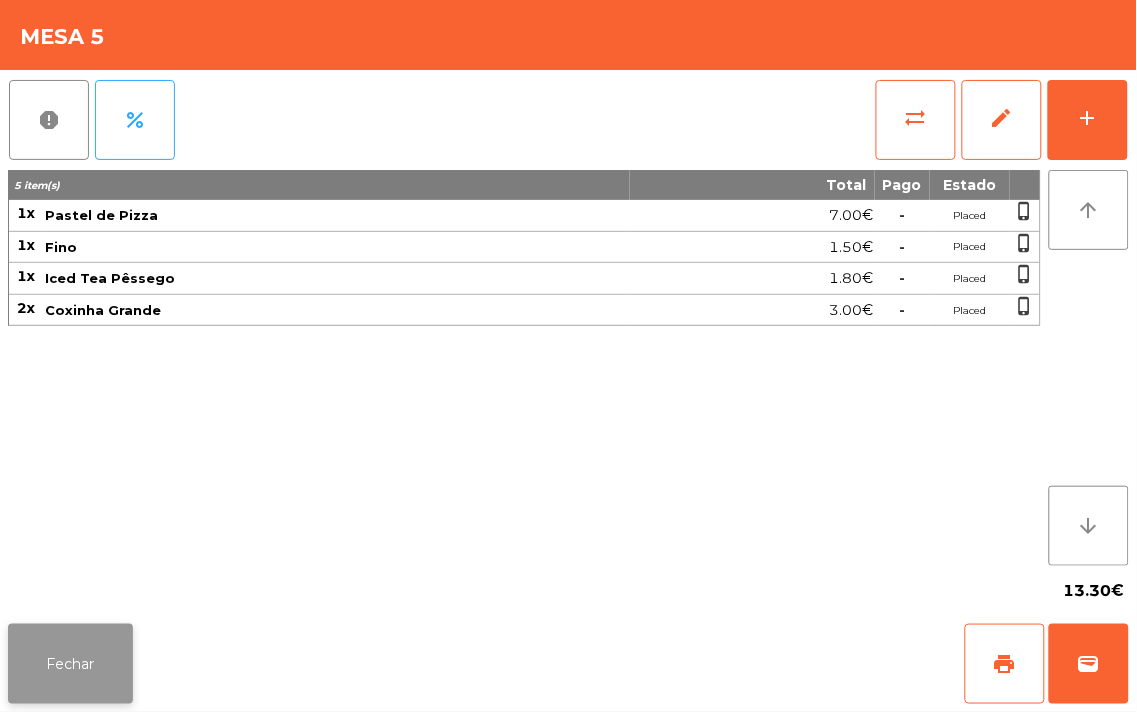 click on "Fechar" 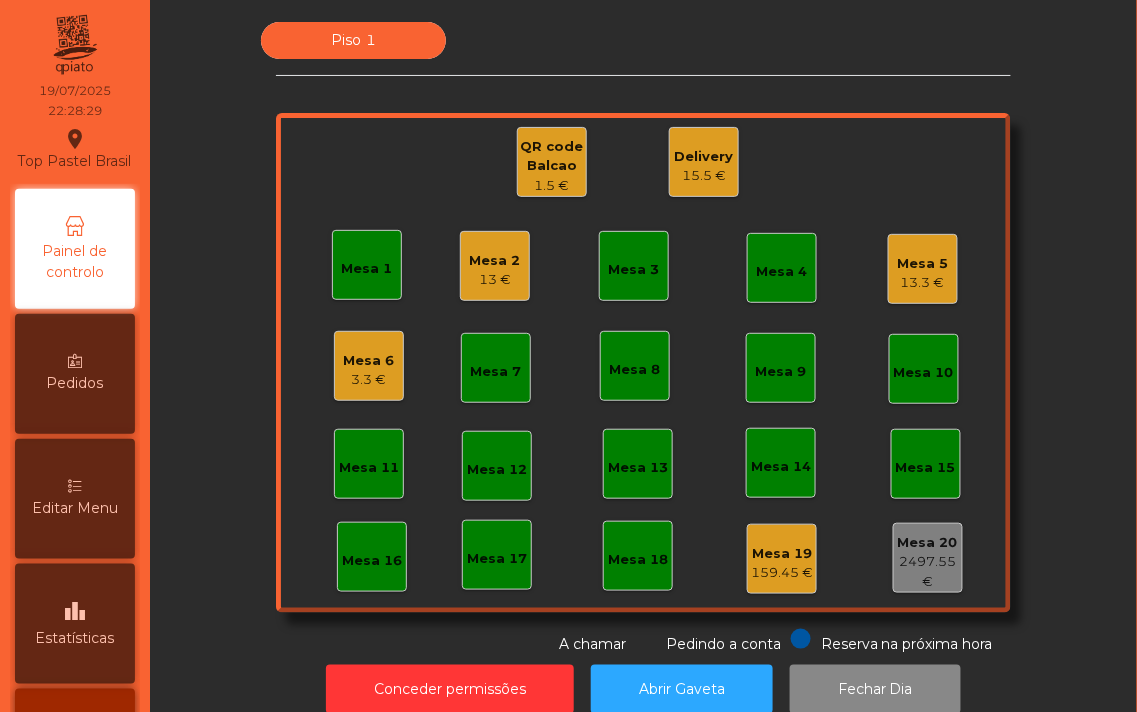 click on "13.3 €" 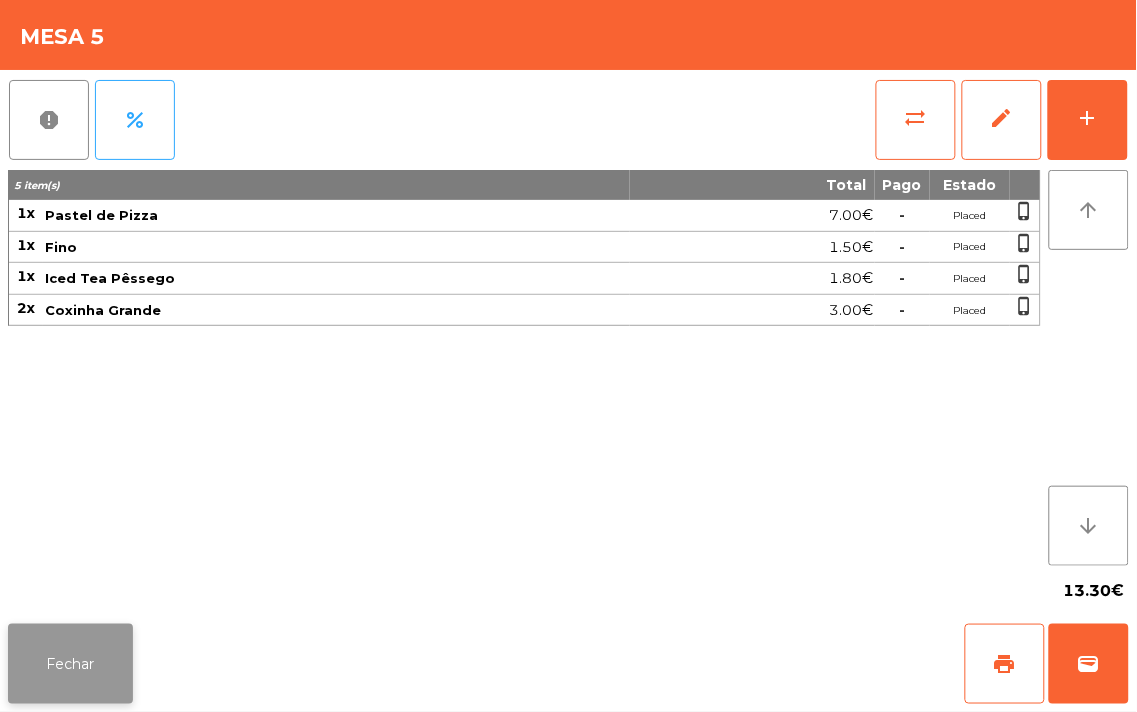 click on "Fechar" 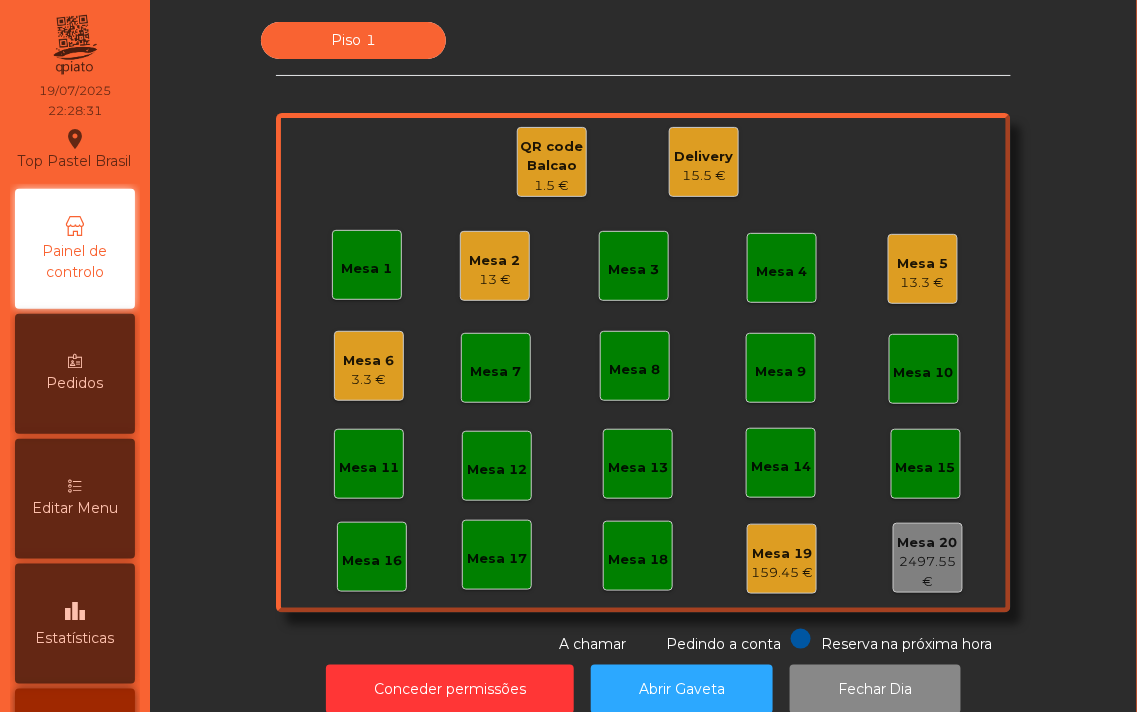 click on "3.3 €" 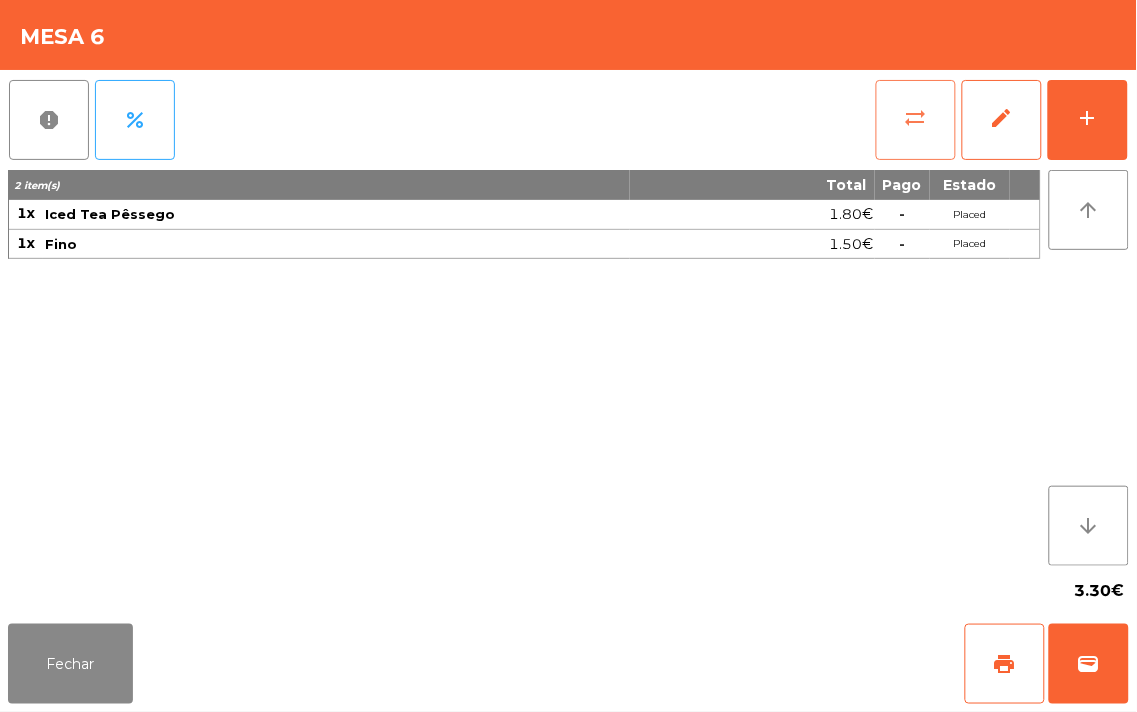 click on "sync_alt" 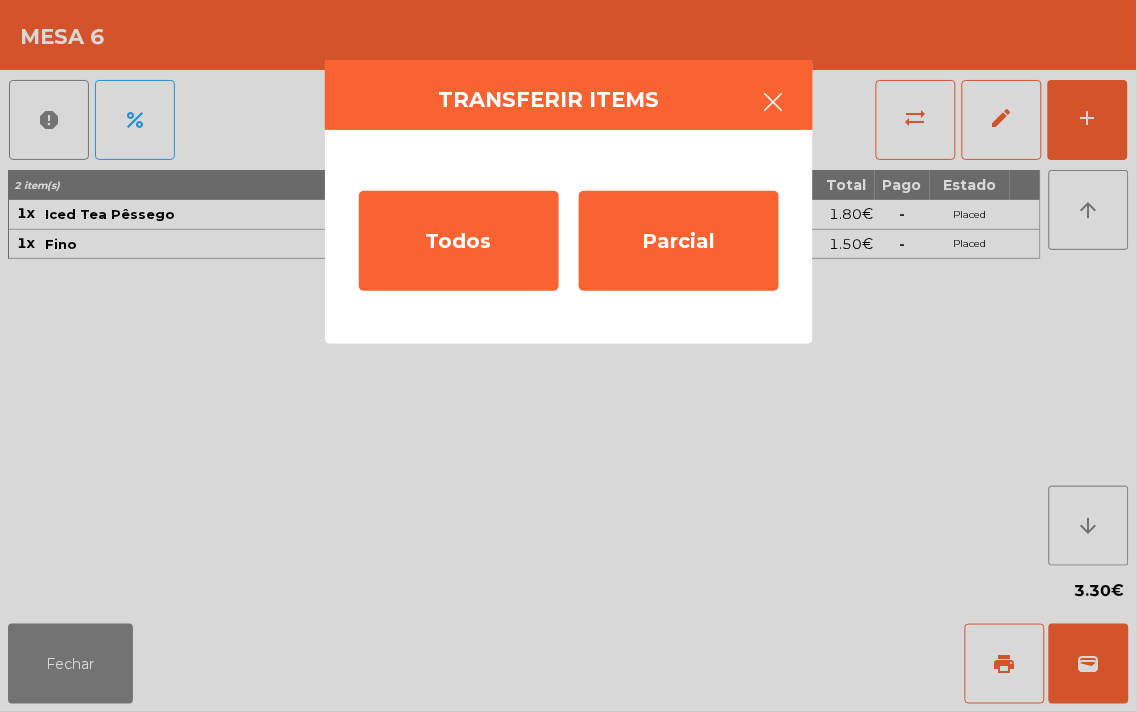 click 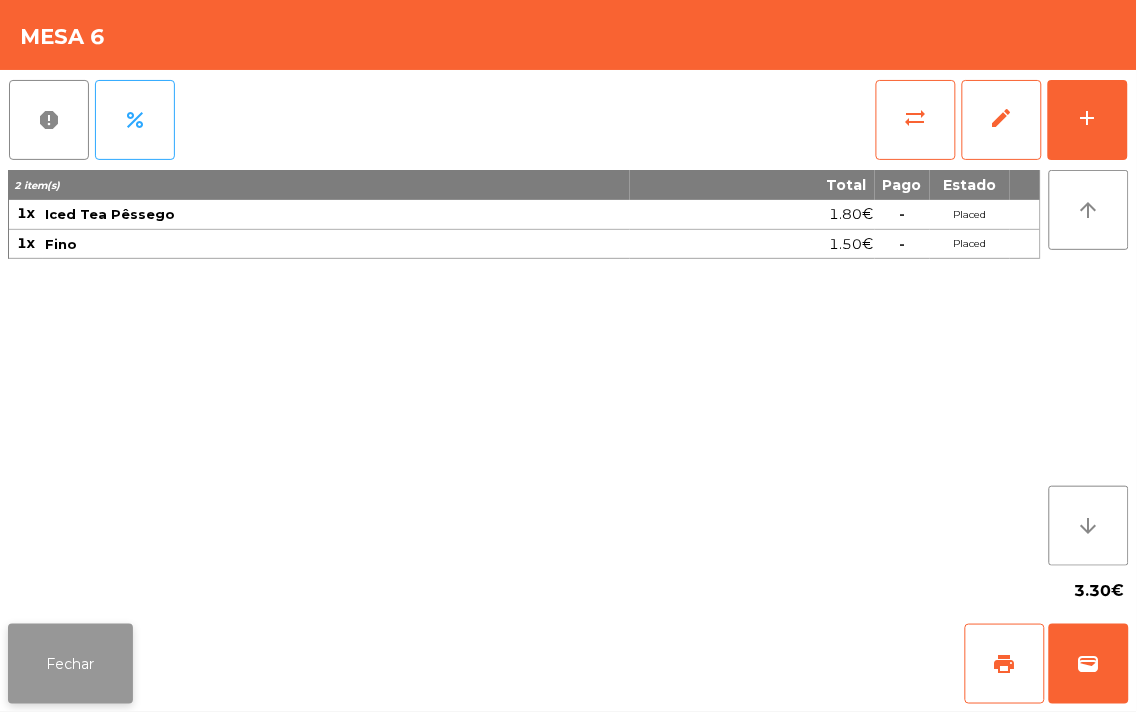 click on "Fechar" 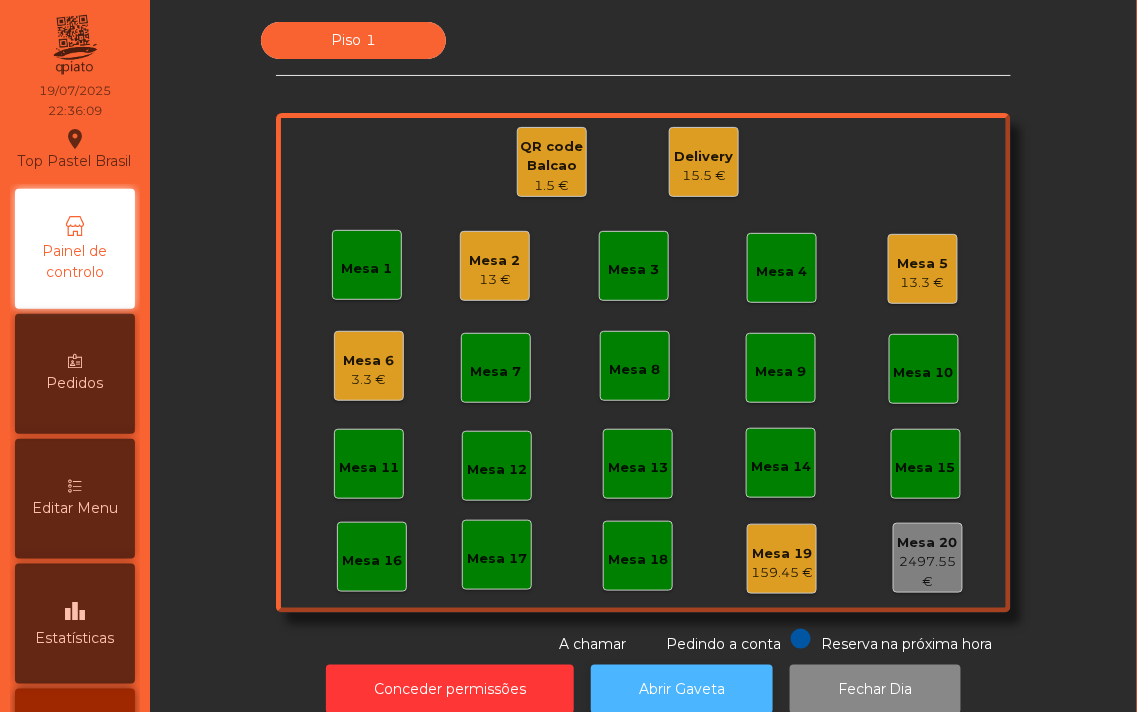 click on "Abrir Gaveta" 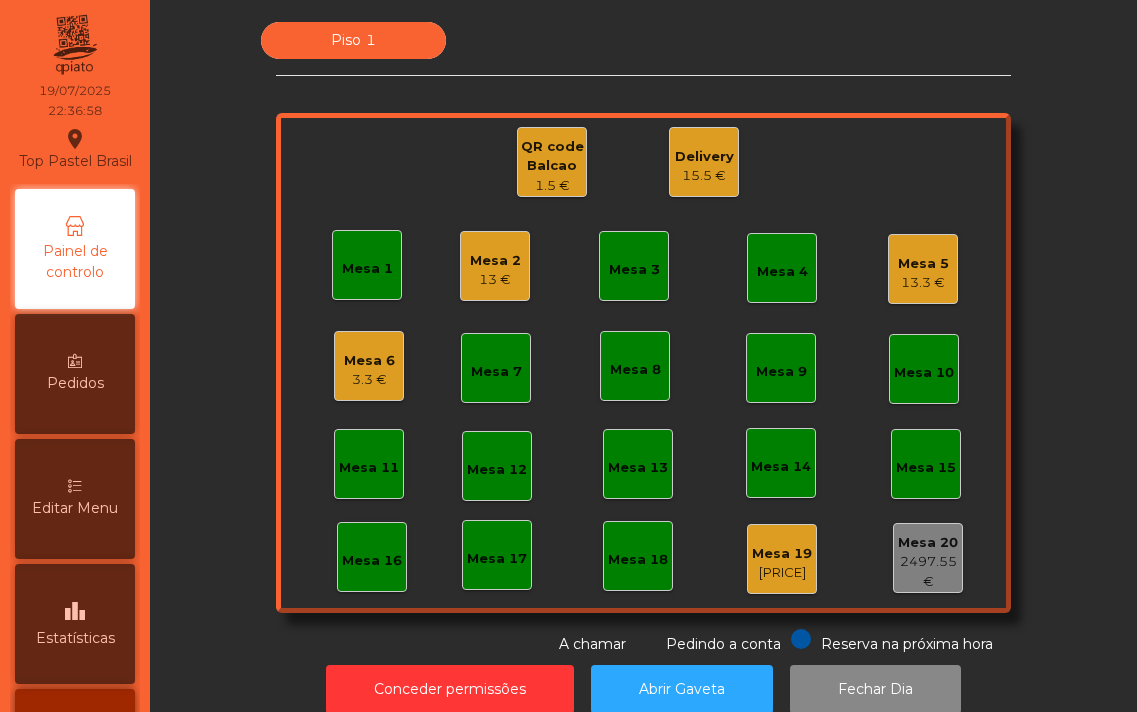 scroll, scrollTop: 0, scrollLeft: 0, axis: both 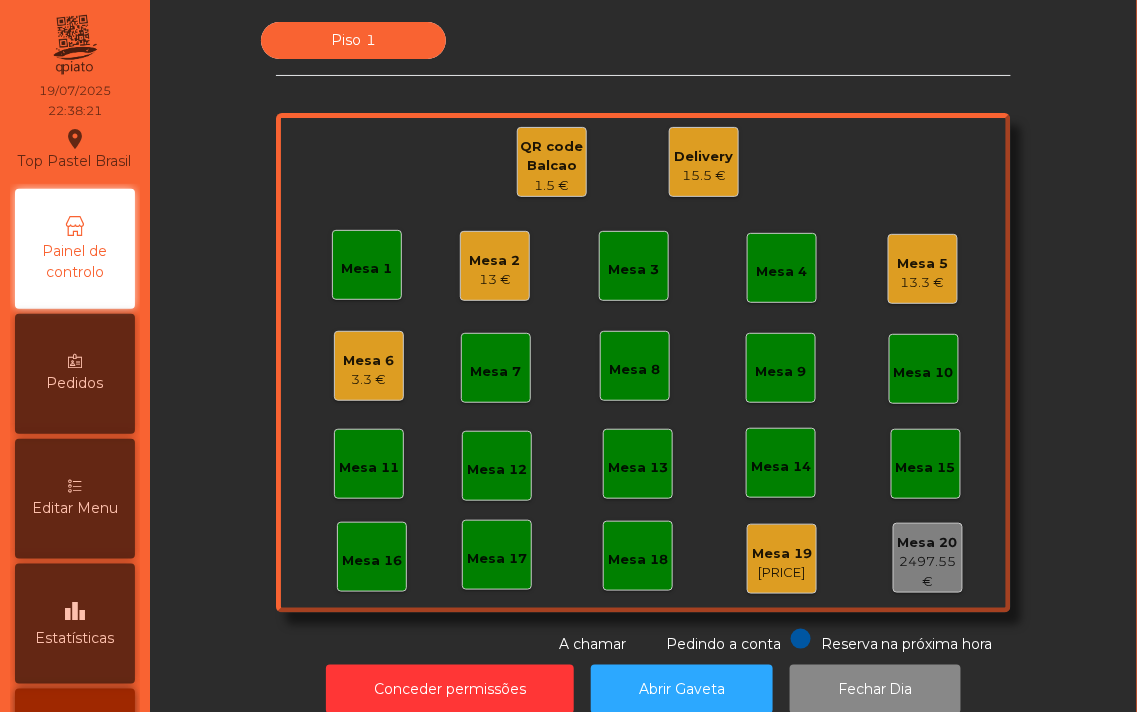 click on "Mesa 1" 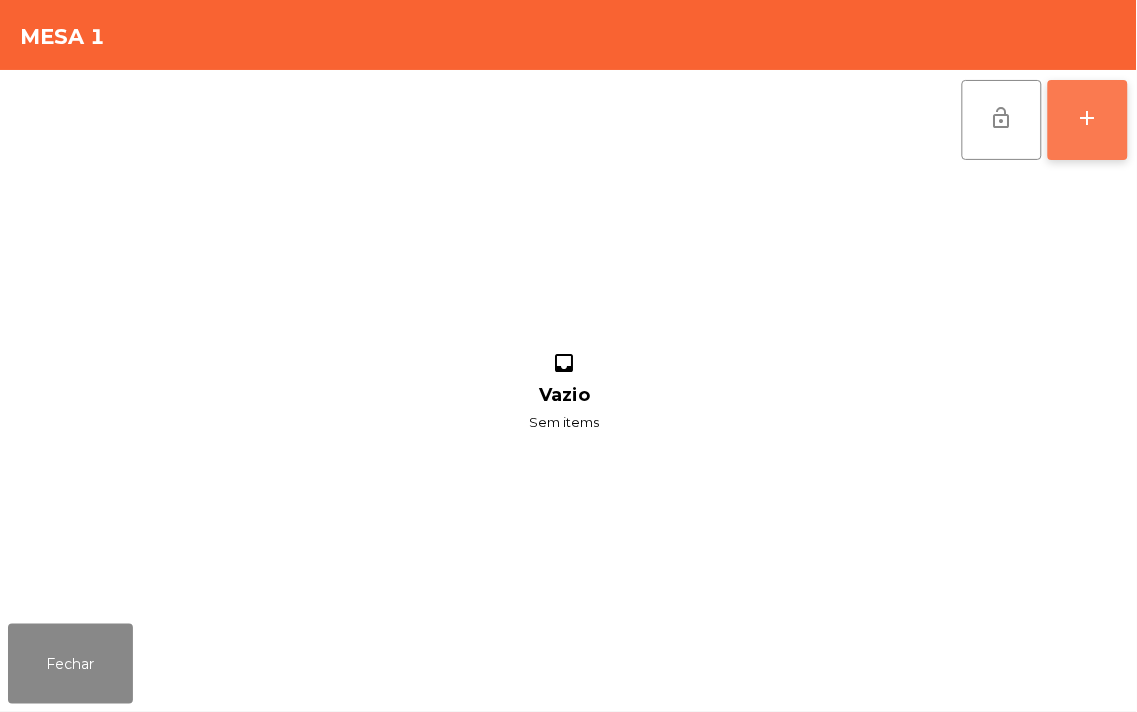 click on "add" 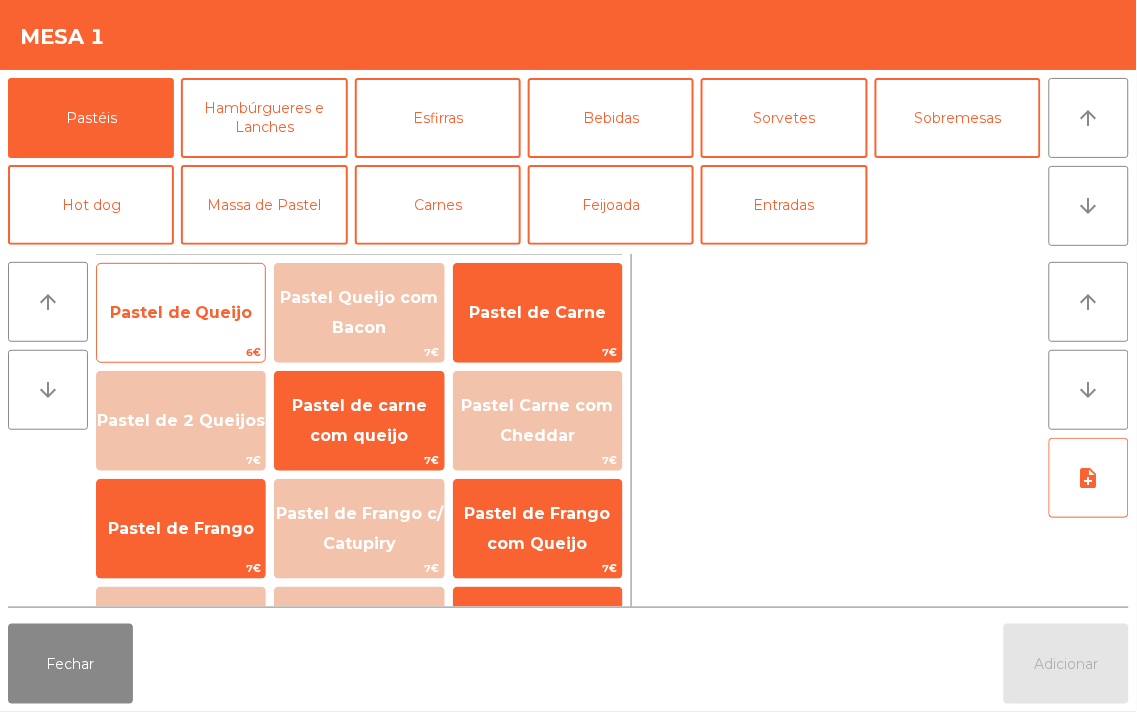 click on "Pastel de Queijo" 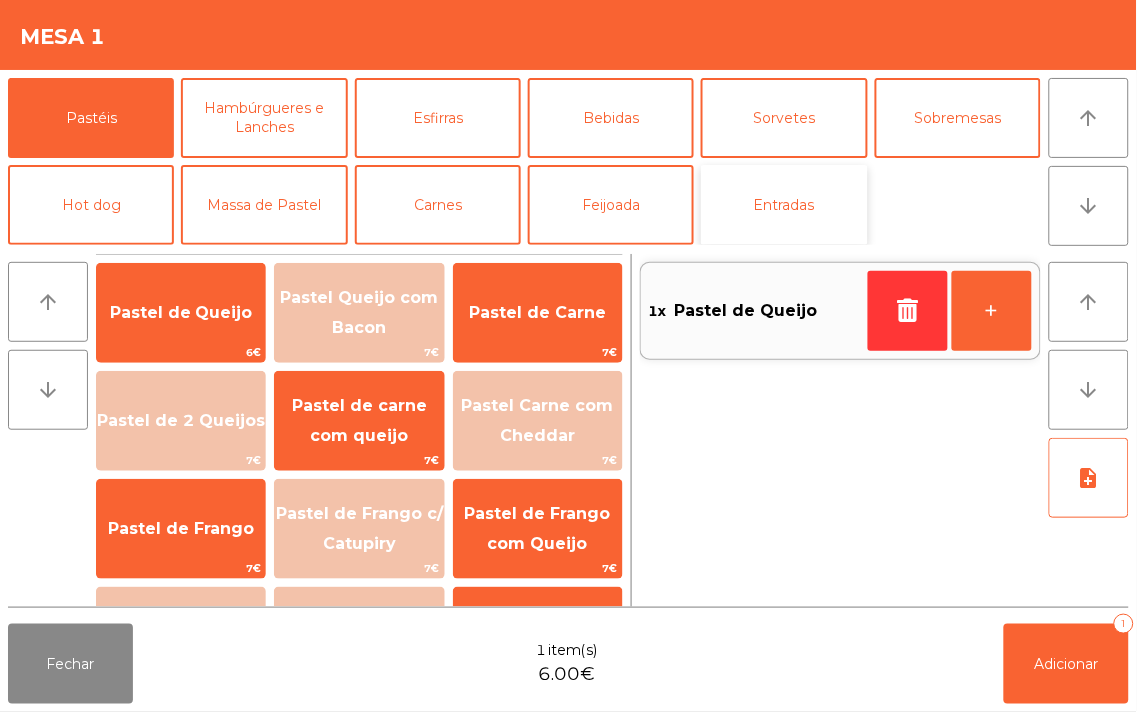 click on "Entradas" 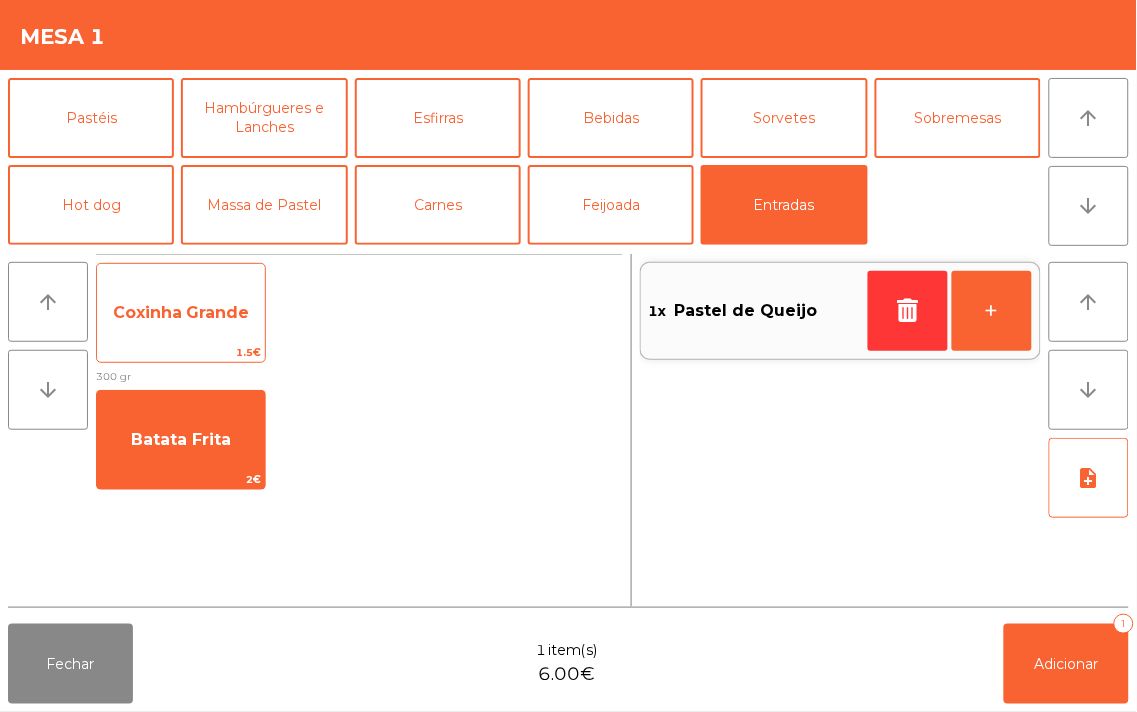 click on "Coxinha Grande" 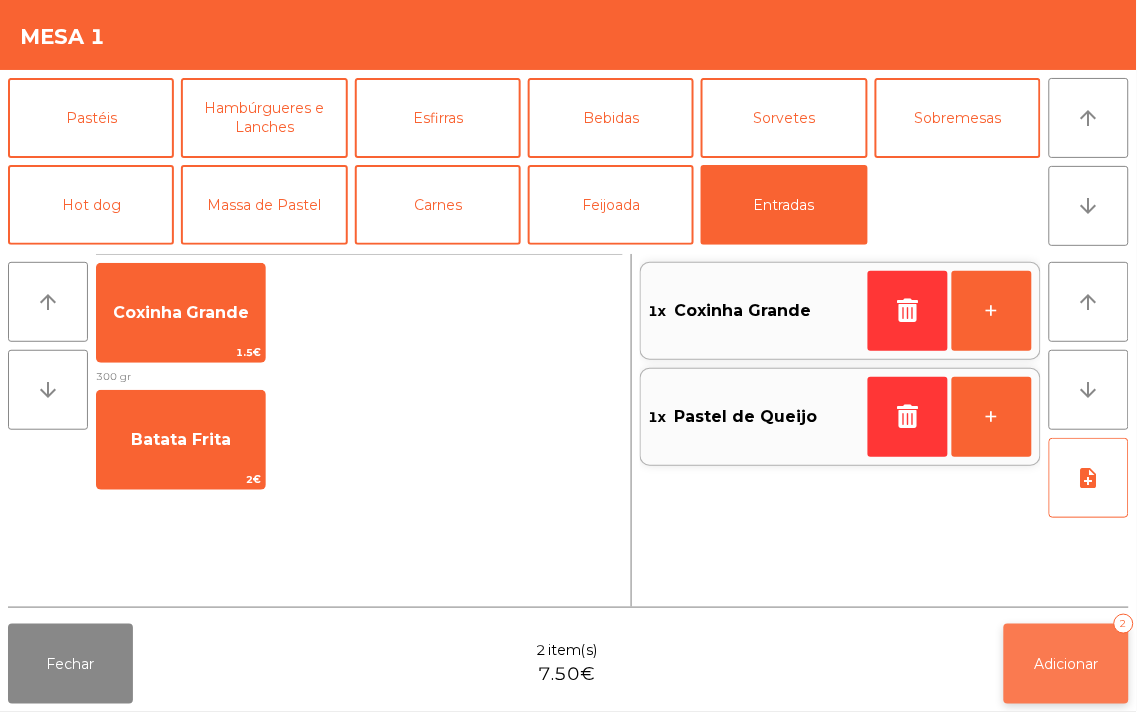 click on "Adicionar" 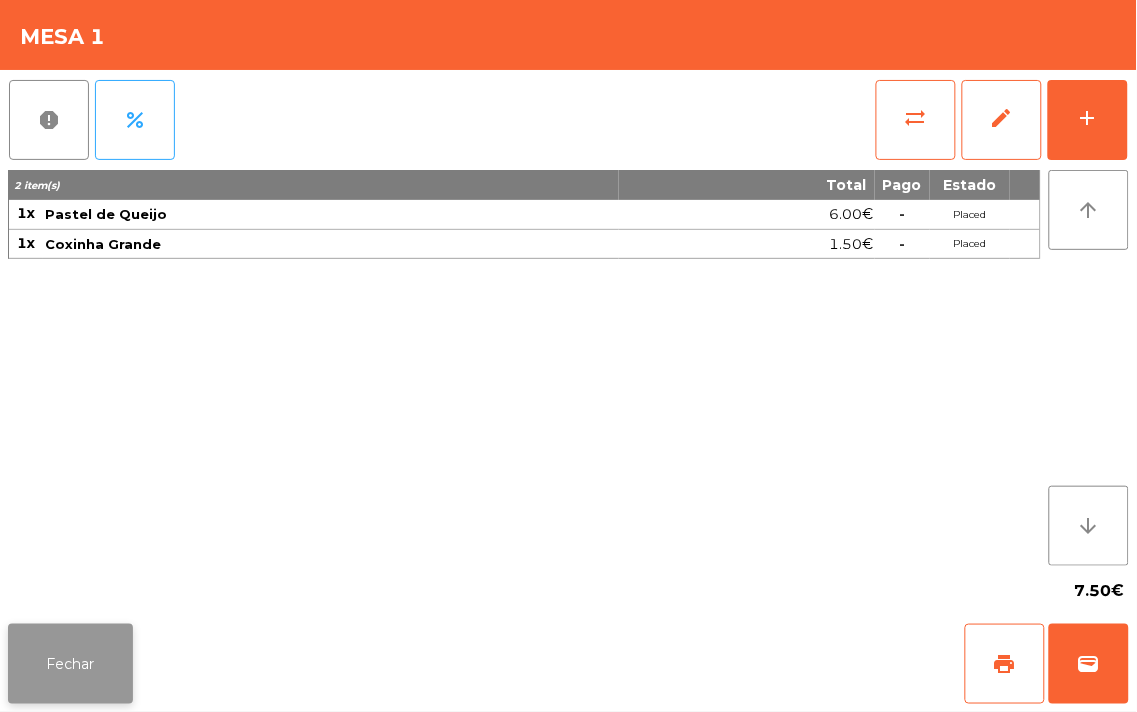 click on "Fechar" 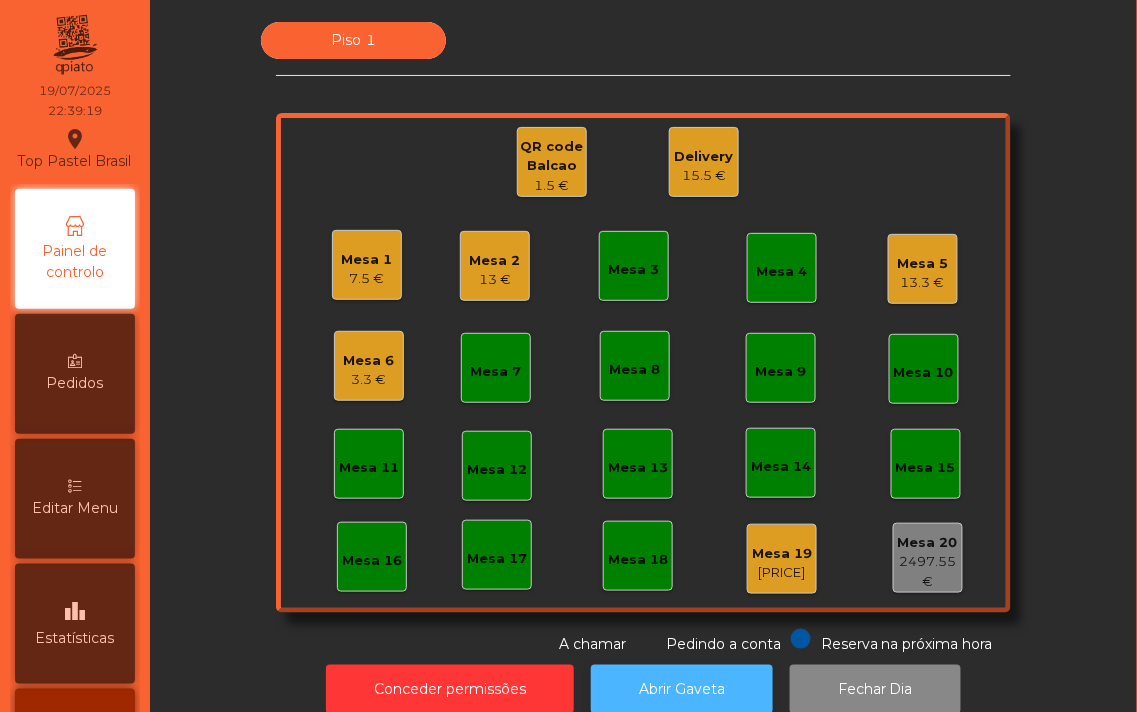 click on "Abrir Gaveta" 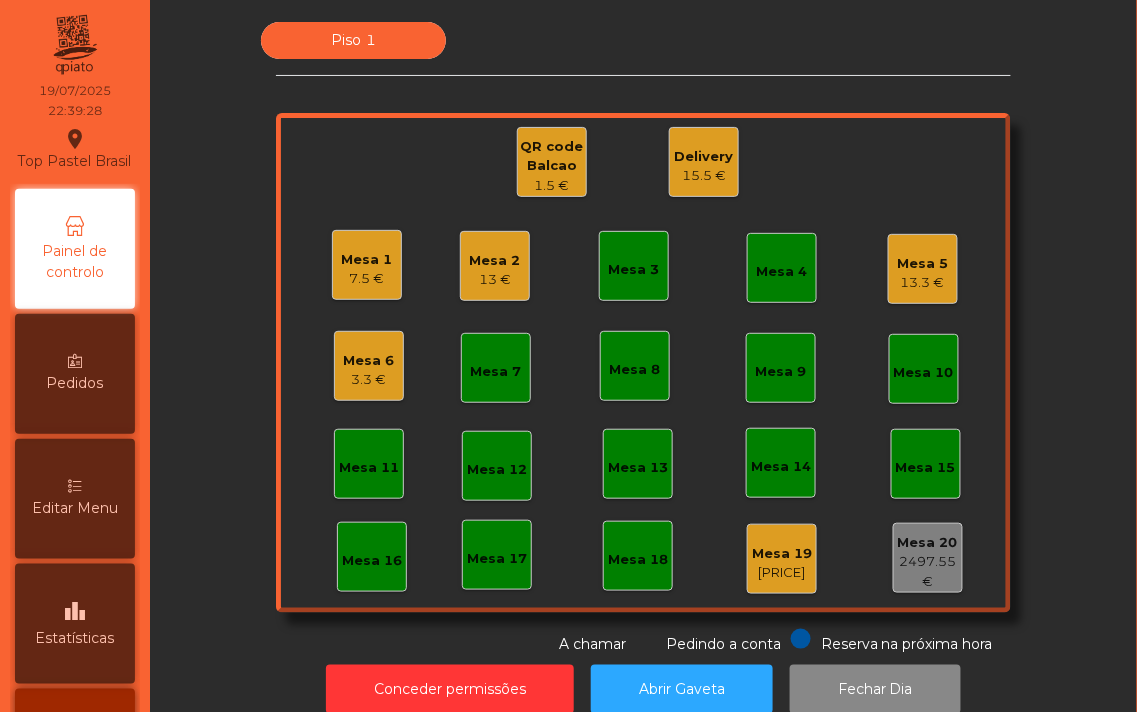click on "Mesa 1" 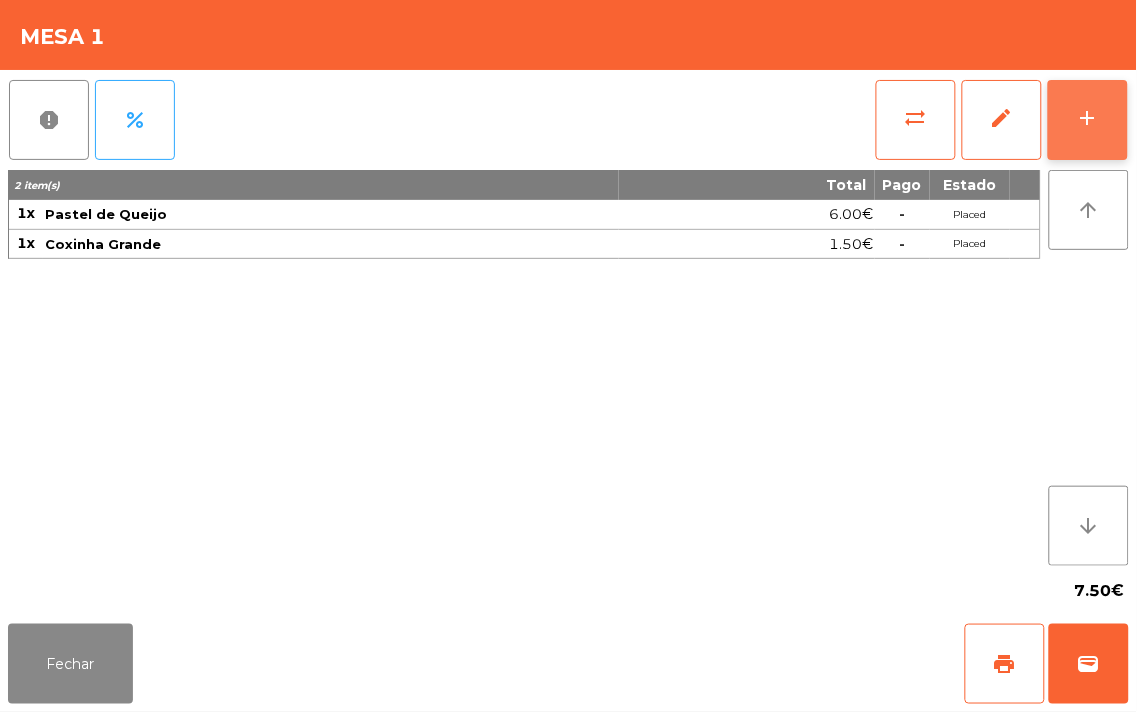 click on "add" 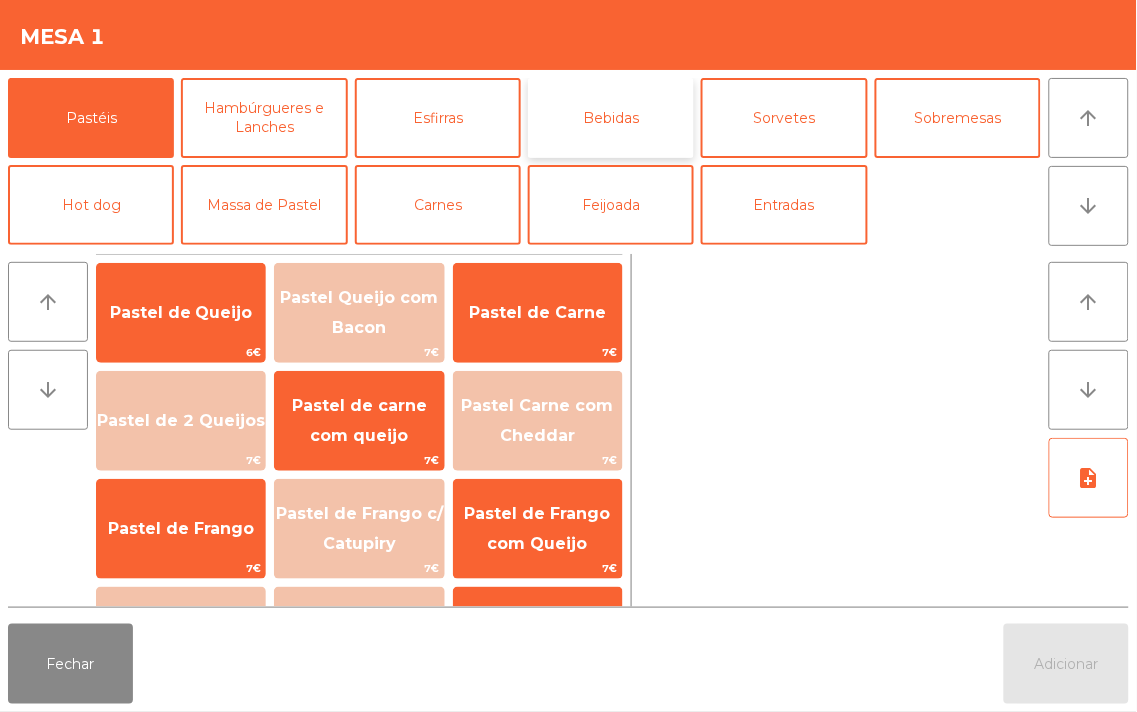 click on "Bebidas" 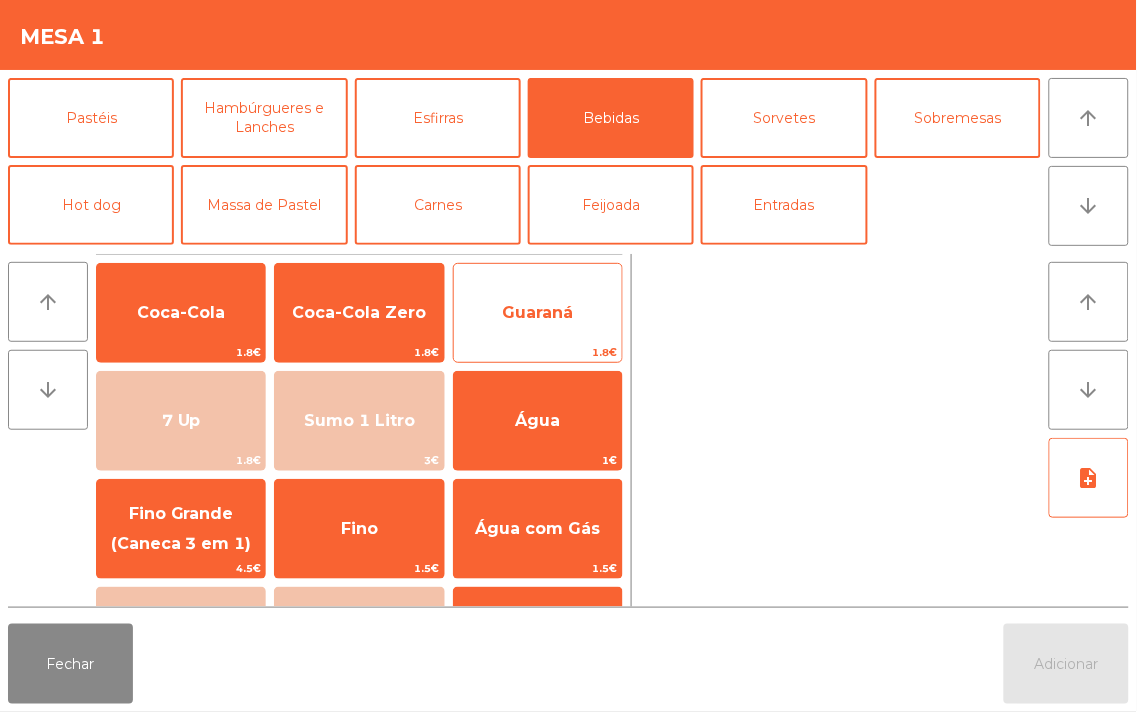 click on "Guaraná" 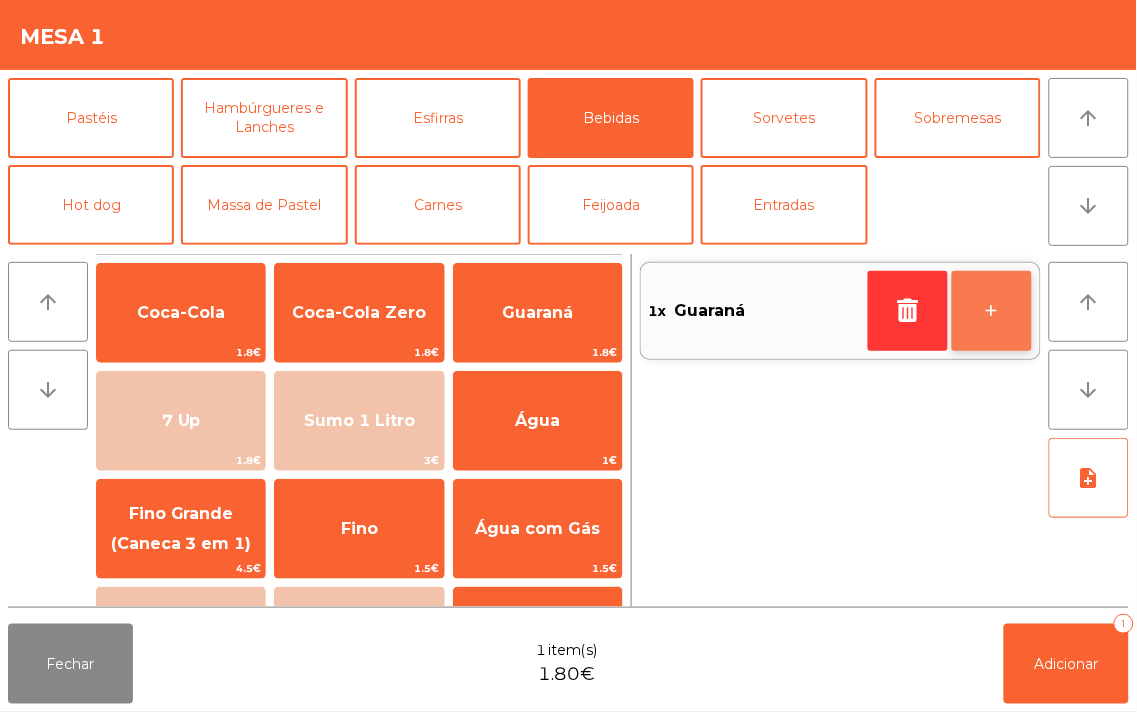 click on "+" 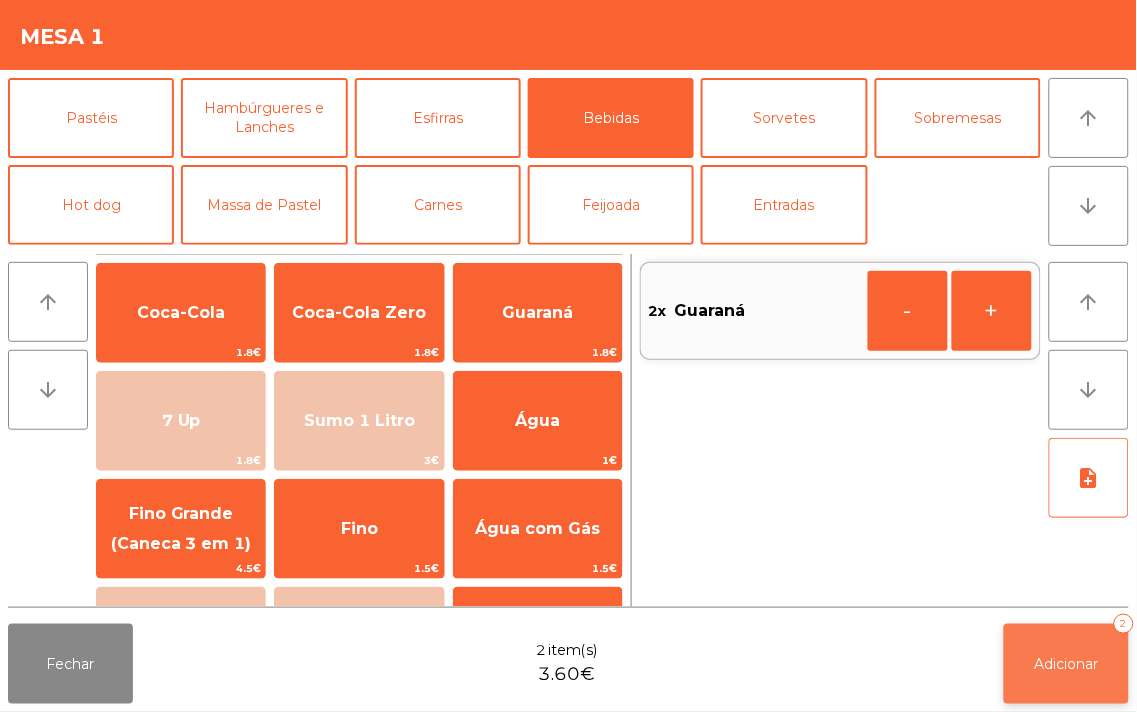 click on "Adicionar" 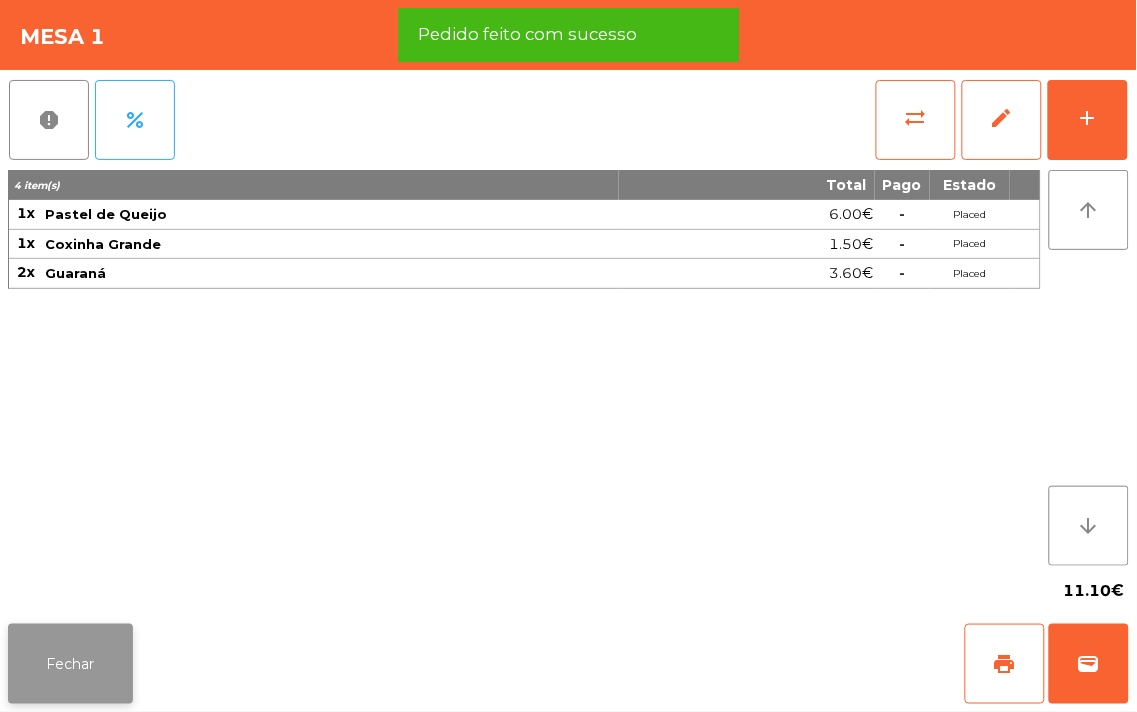 click on "Fechar" 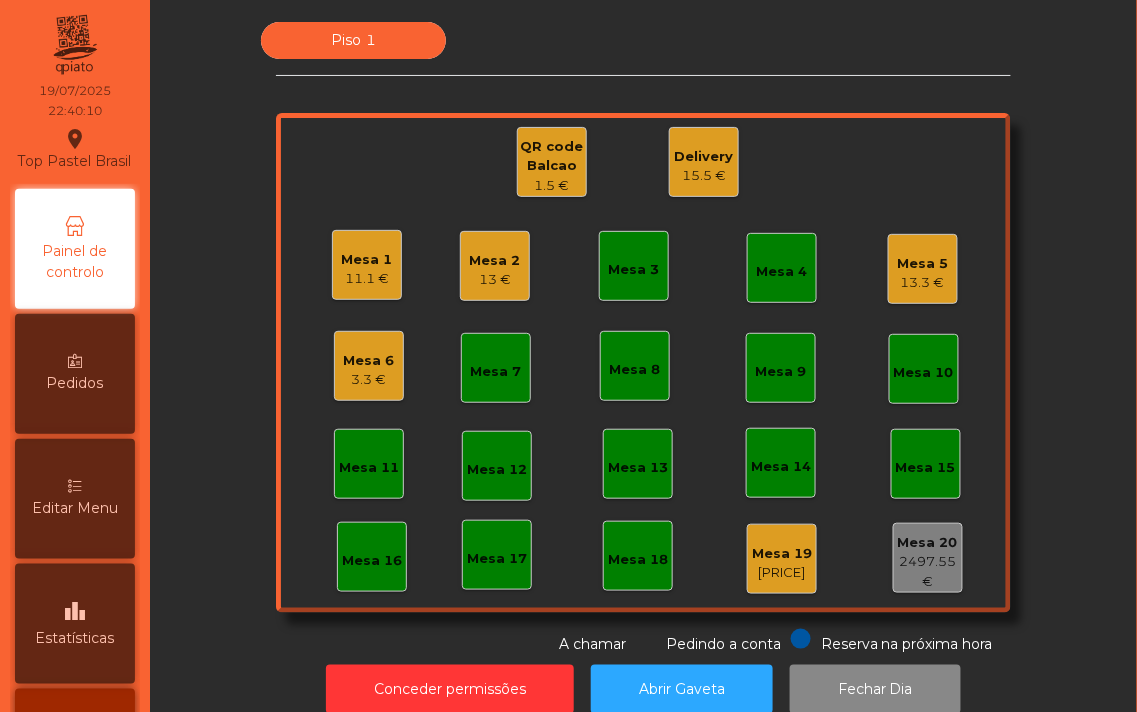 click on "13.3 €" 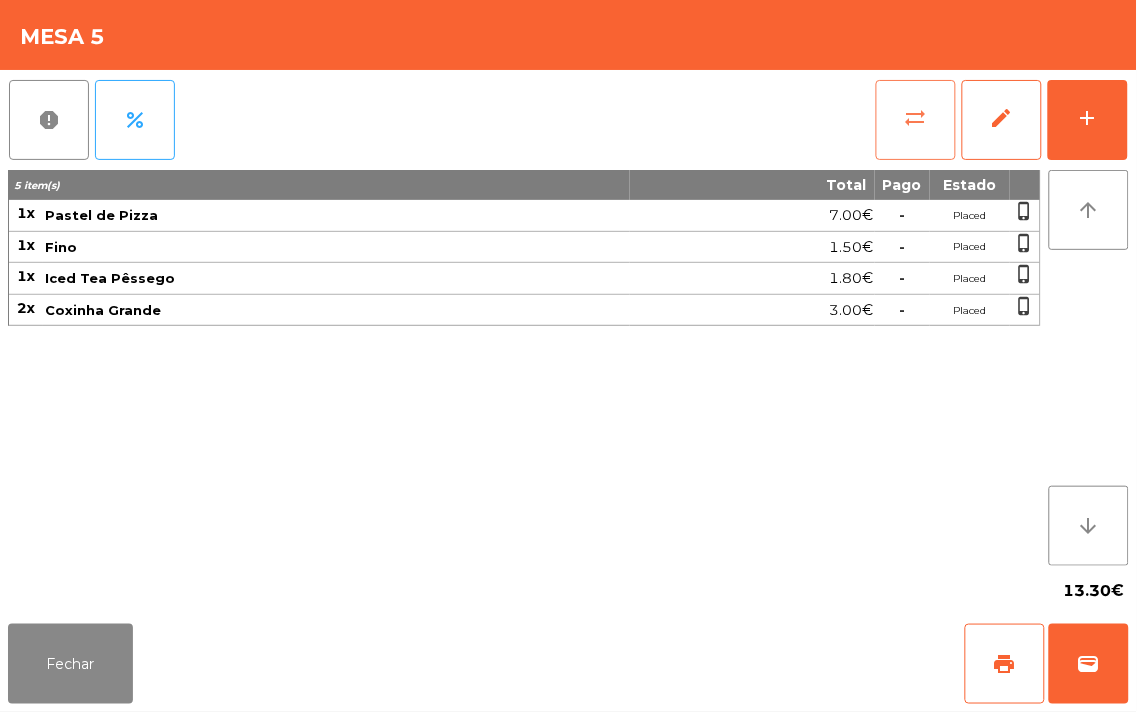 click on "sync_alt" 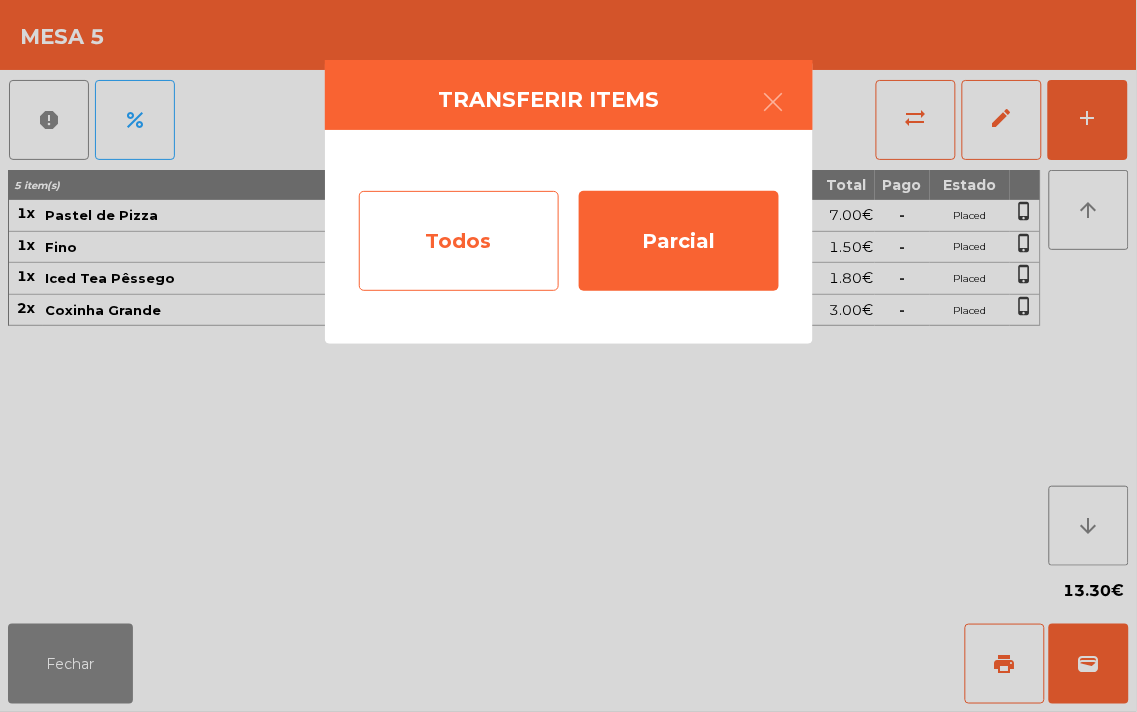 click on "Todos" 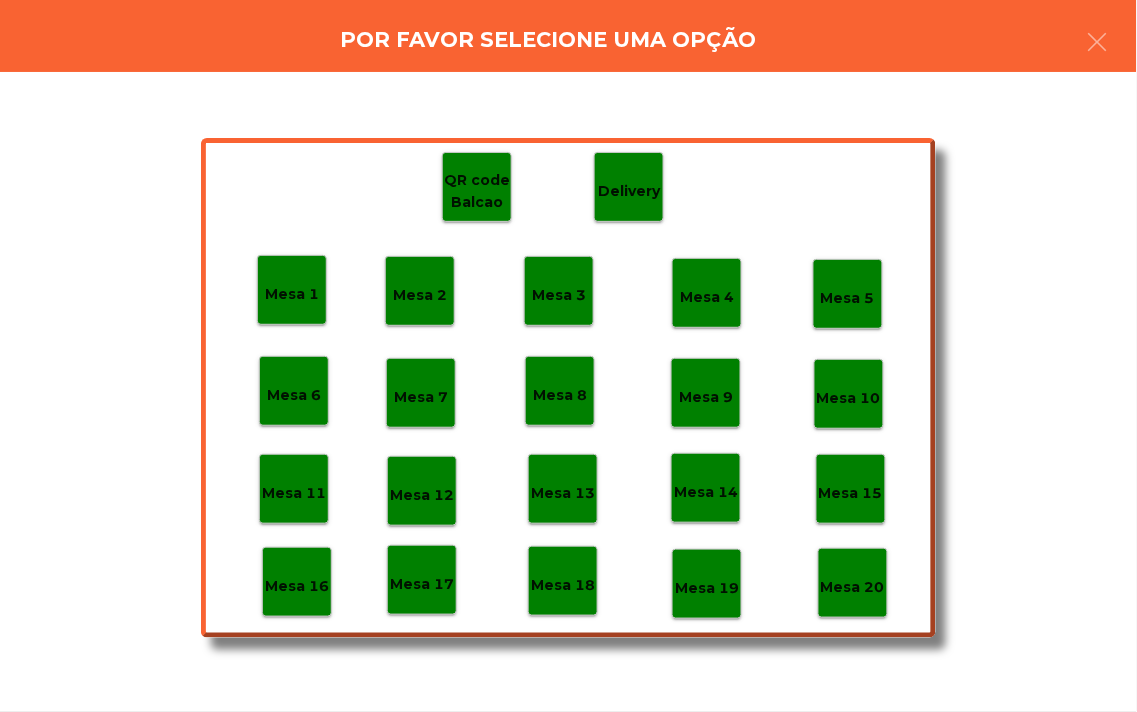 click on "Mesa 19" 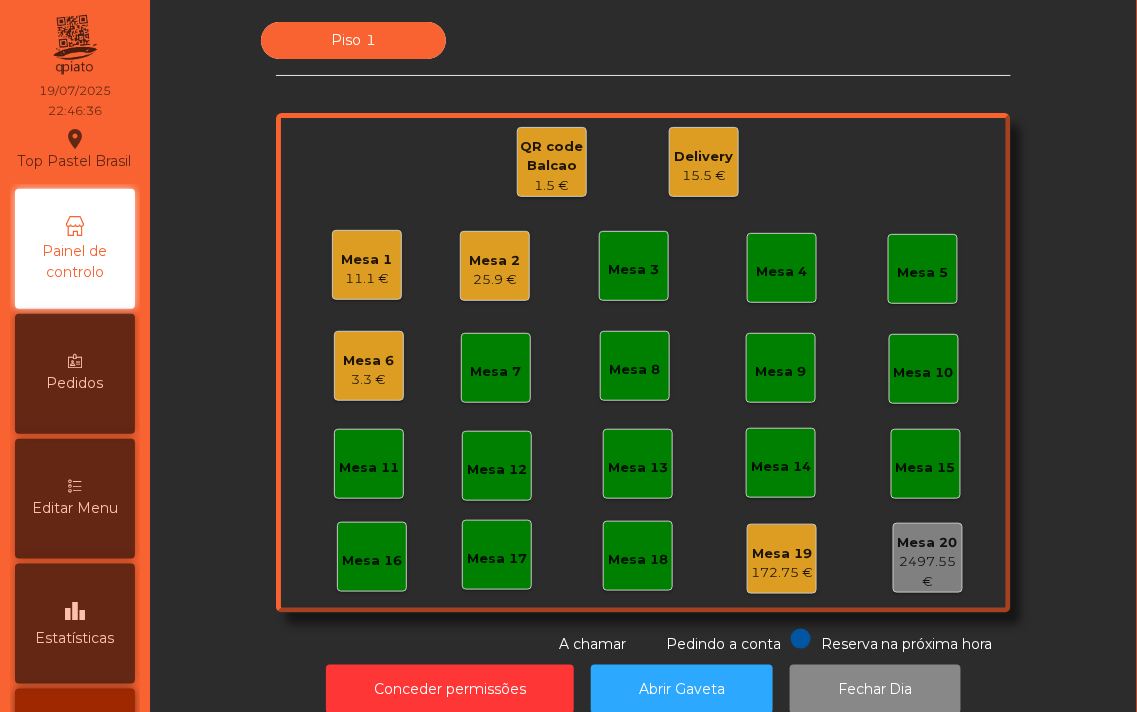 click on "Mesa 2" 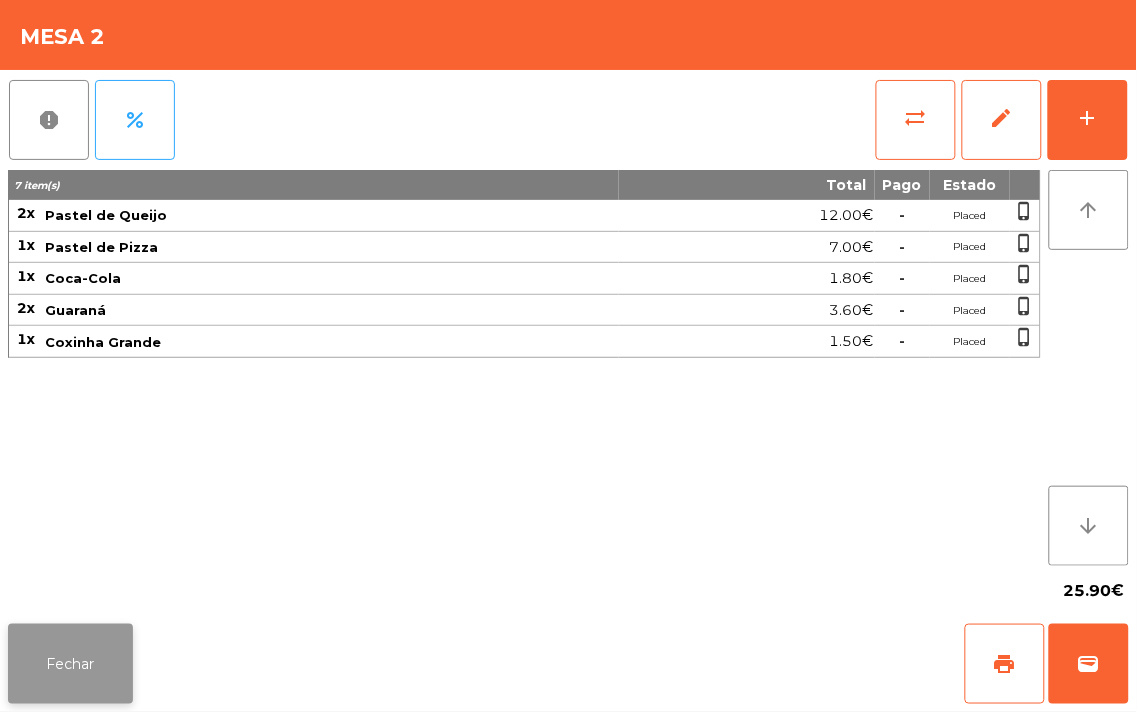 click on "Fechar" 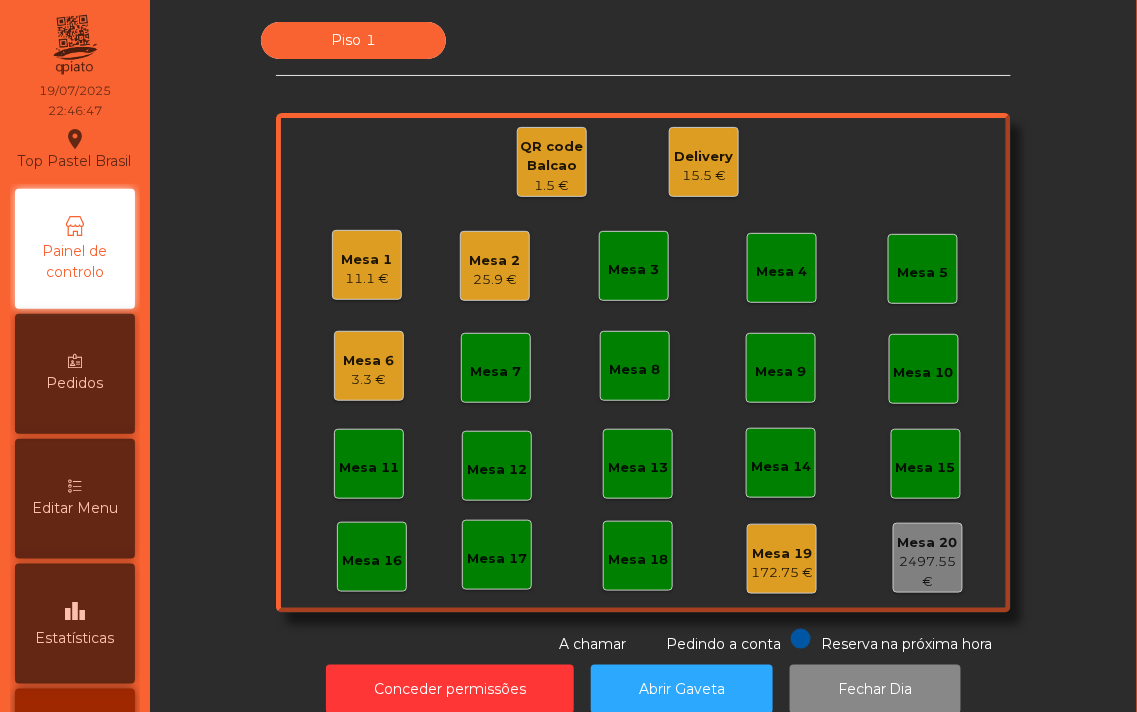 click on "11.1 €" 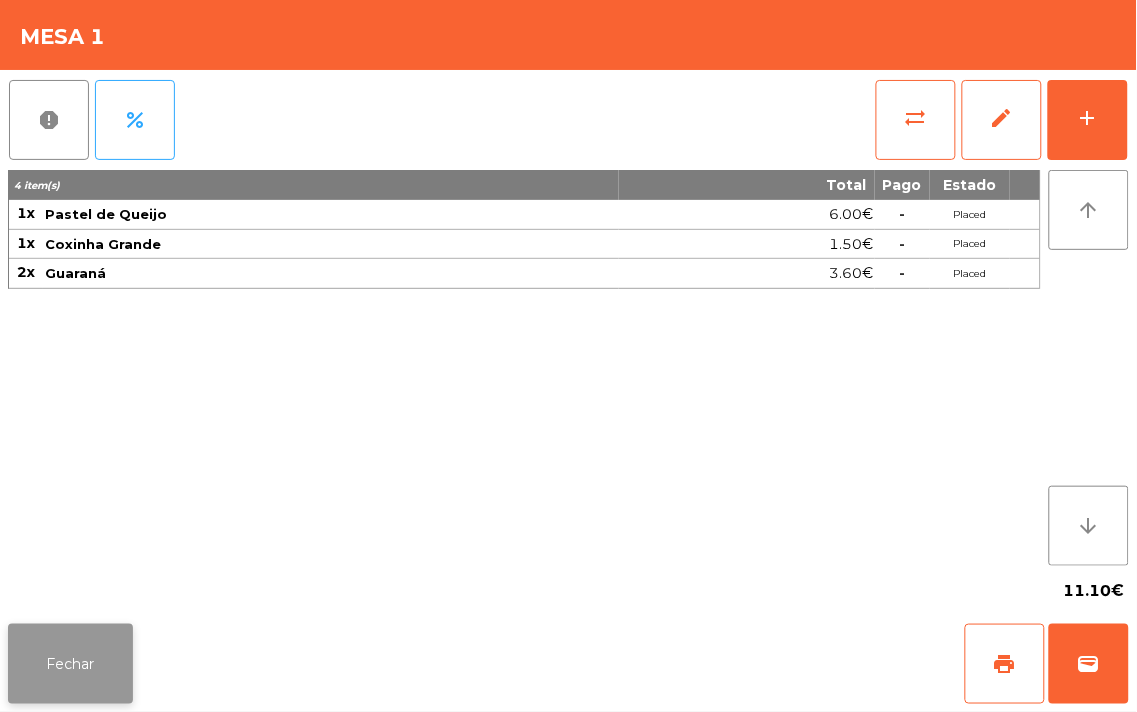 click on "Fechar" 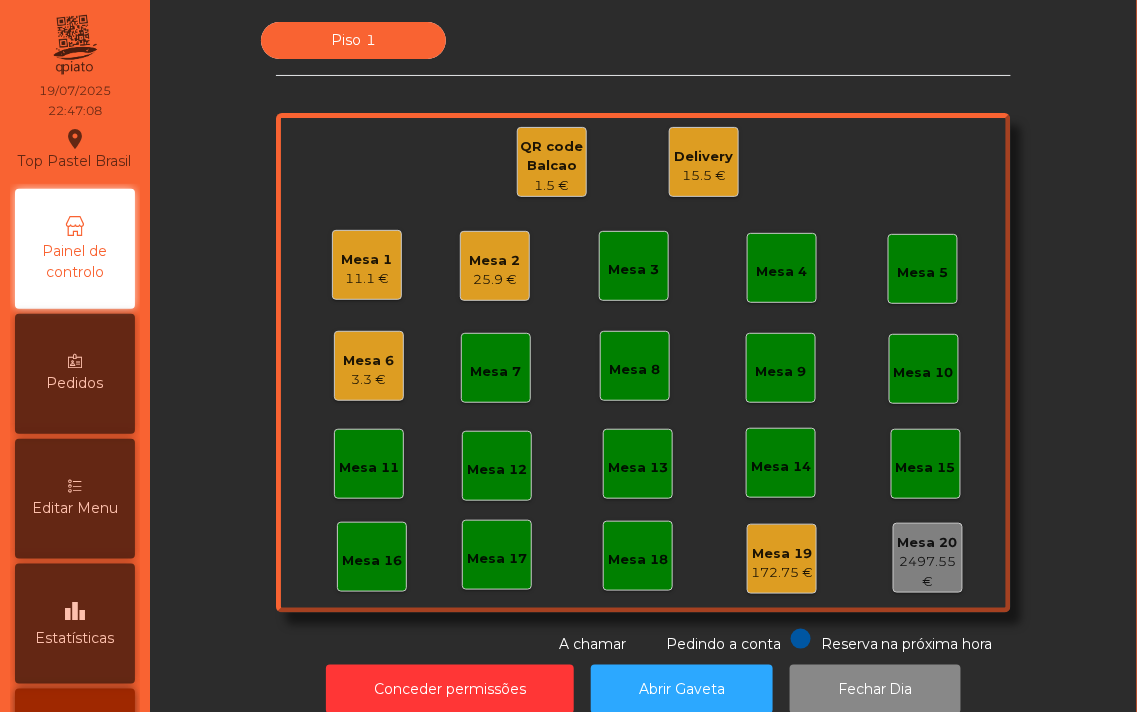 click on "Mesa 2   25.9 €" 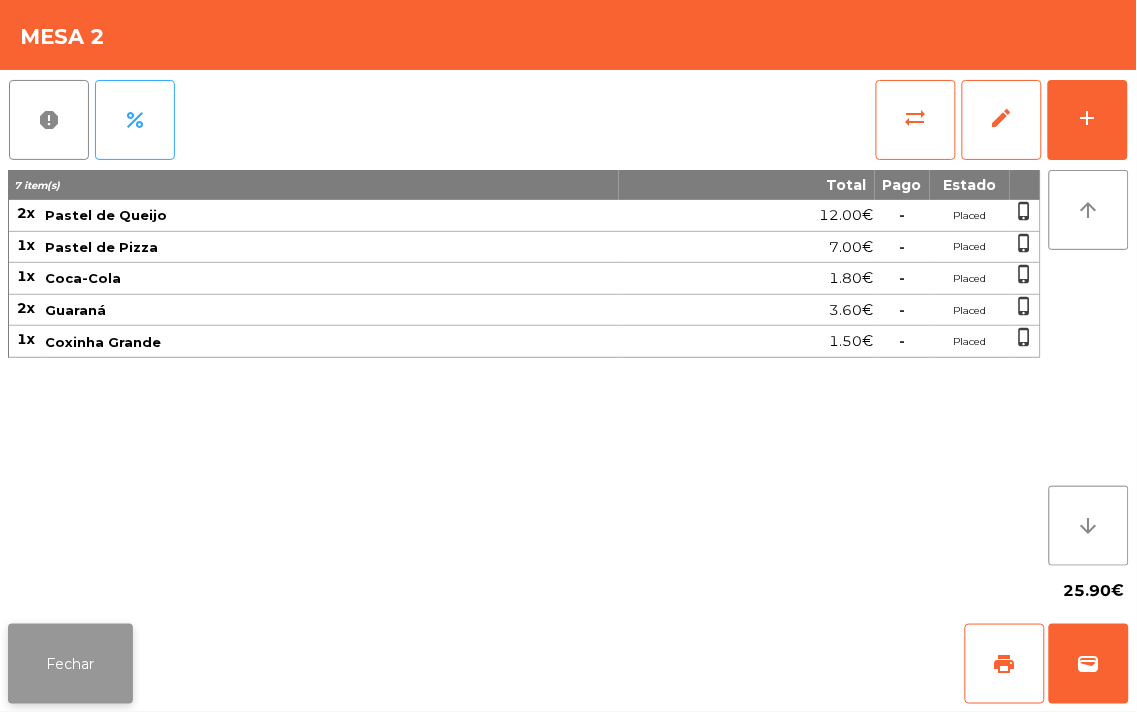 click on "Fechar" 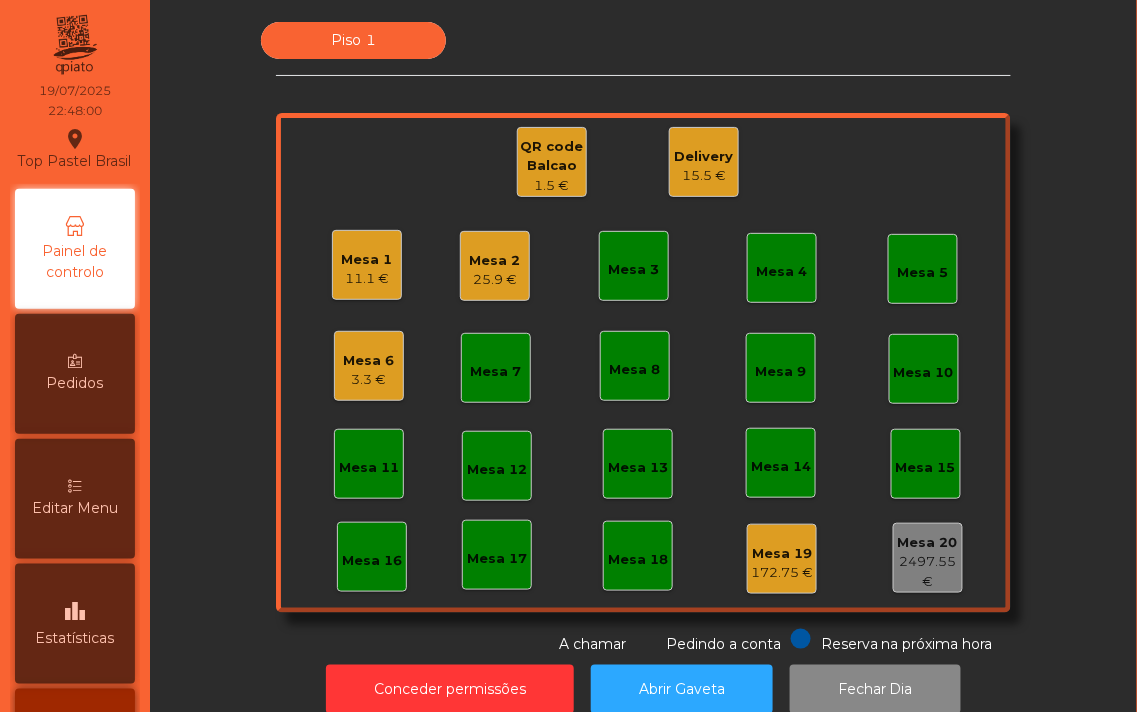 click on "Mesa 7" 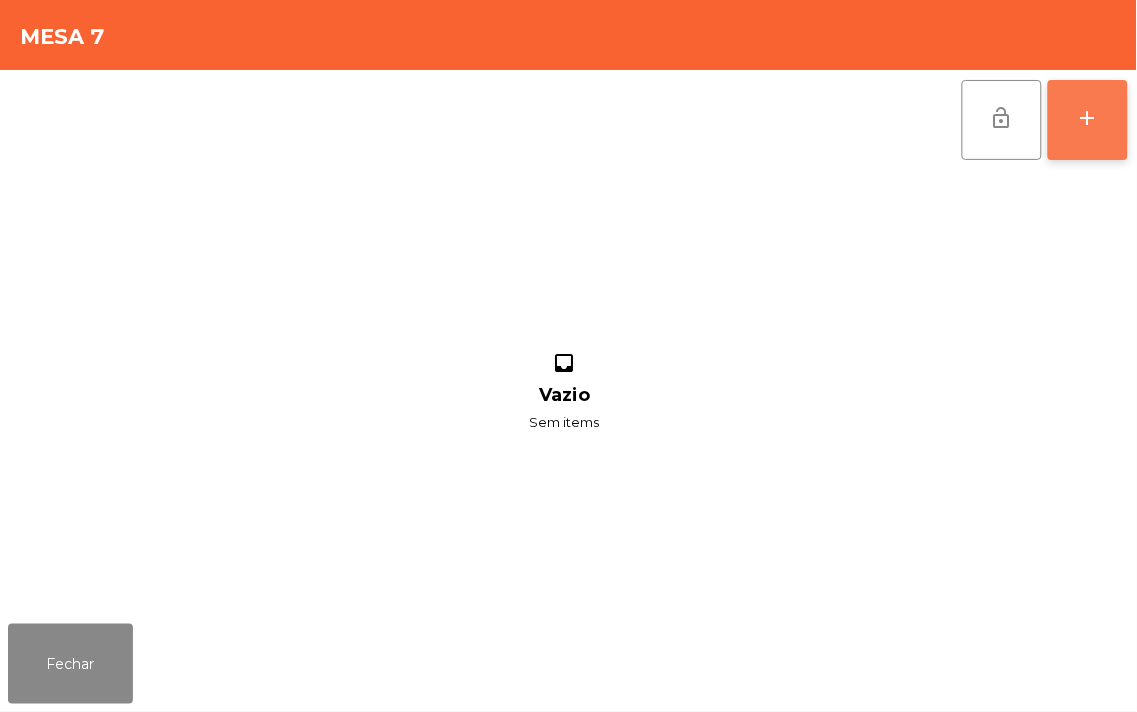 click on "add" 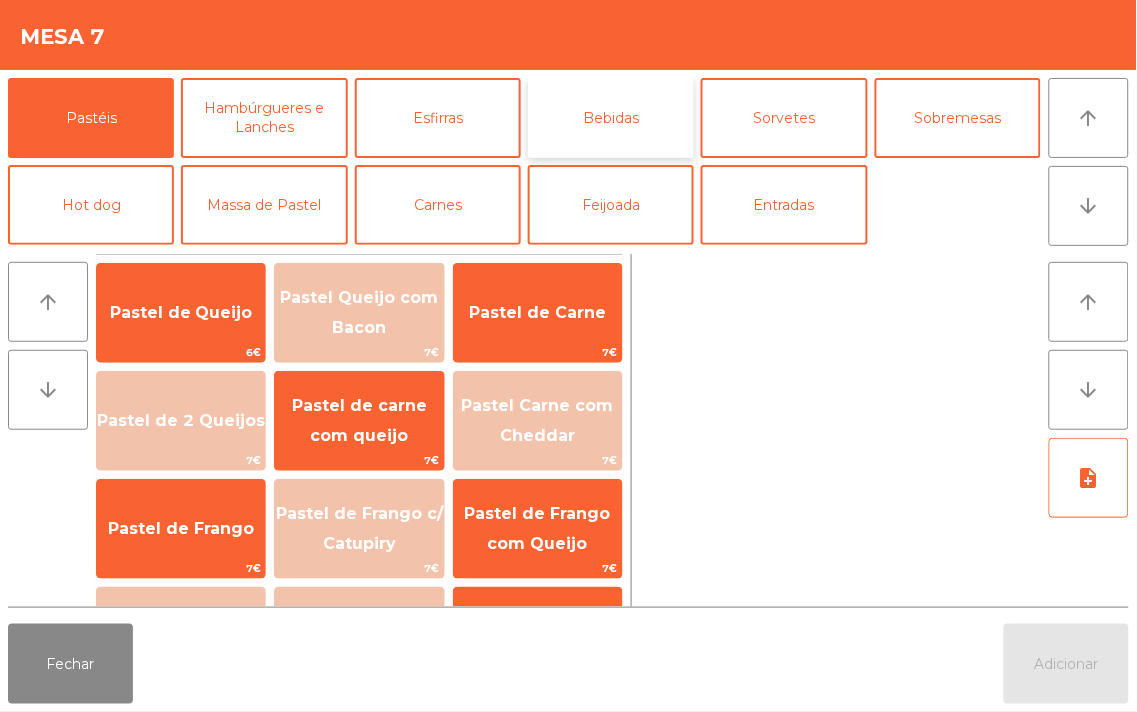 click on "Bebidas" 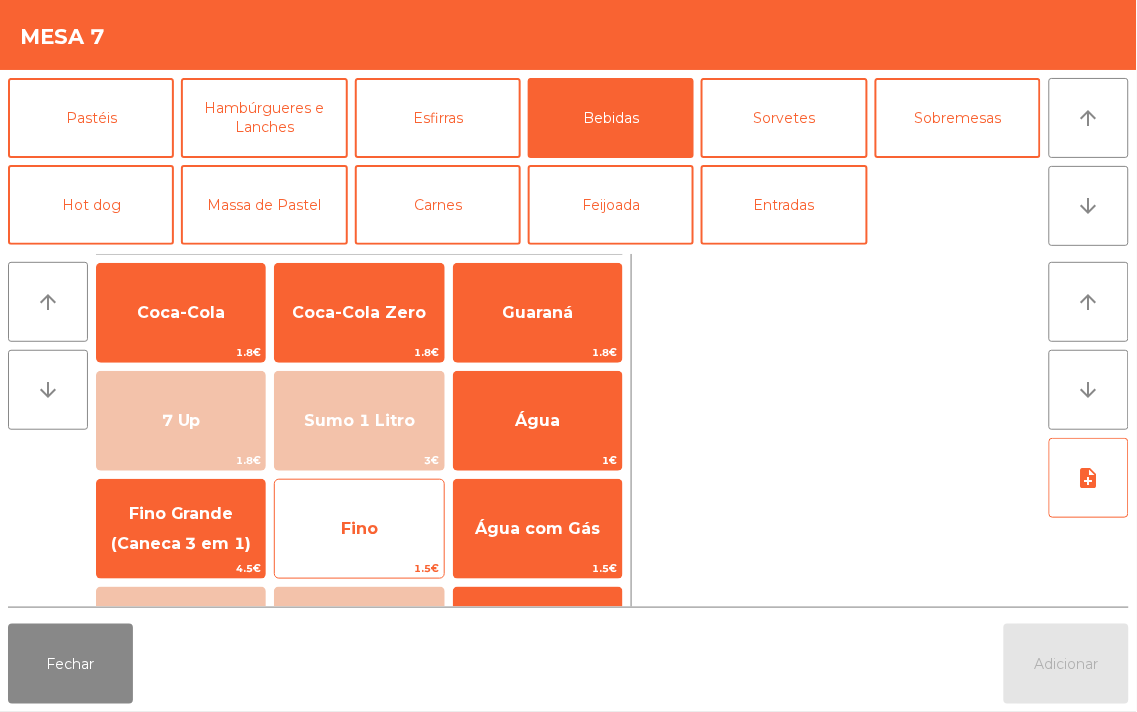 click on "Fino" 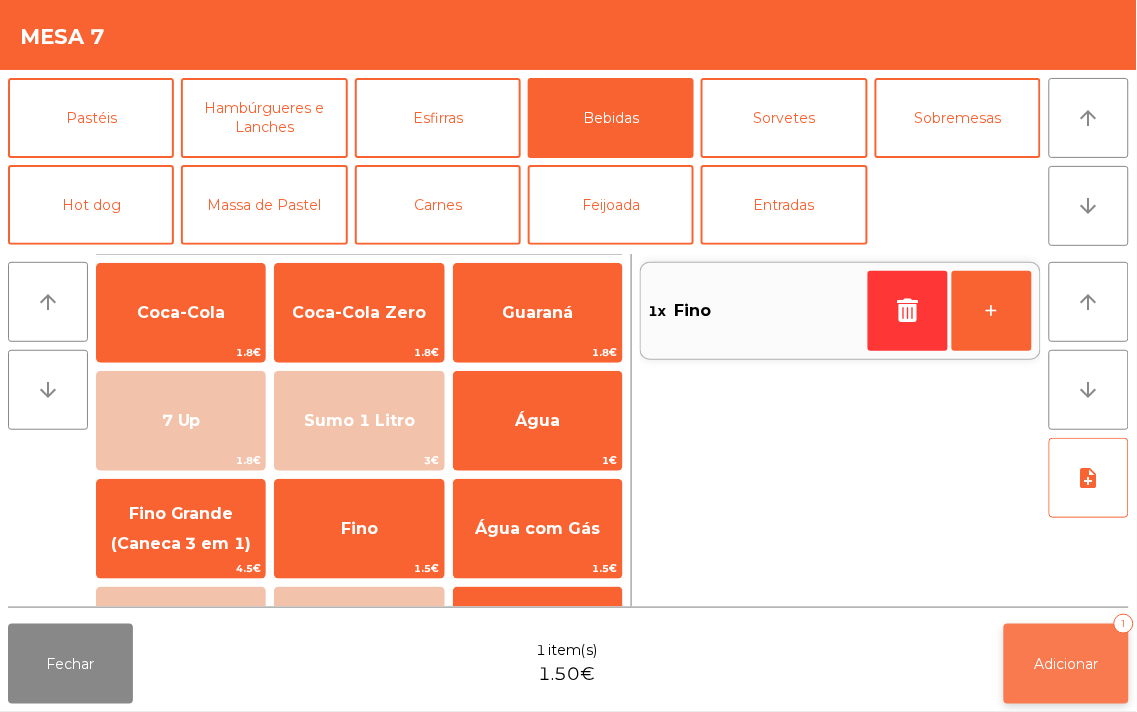 click on "Adicionar   1" 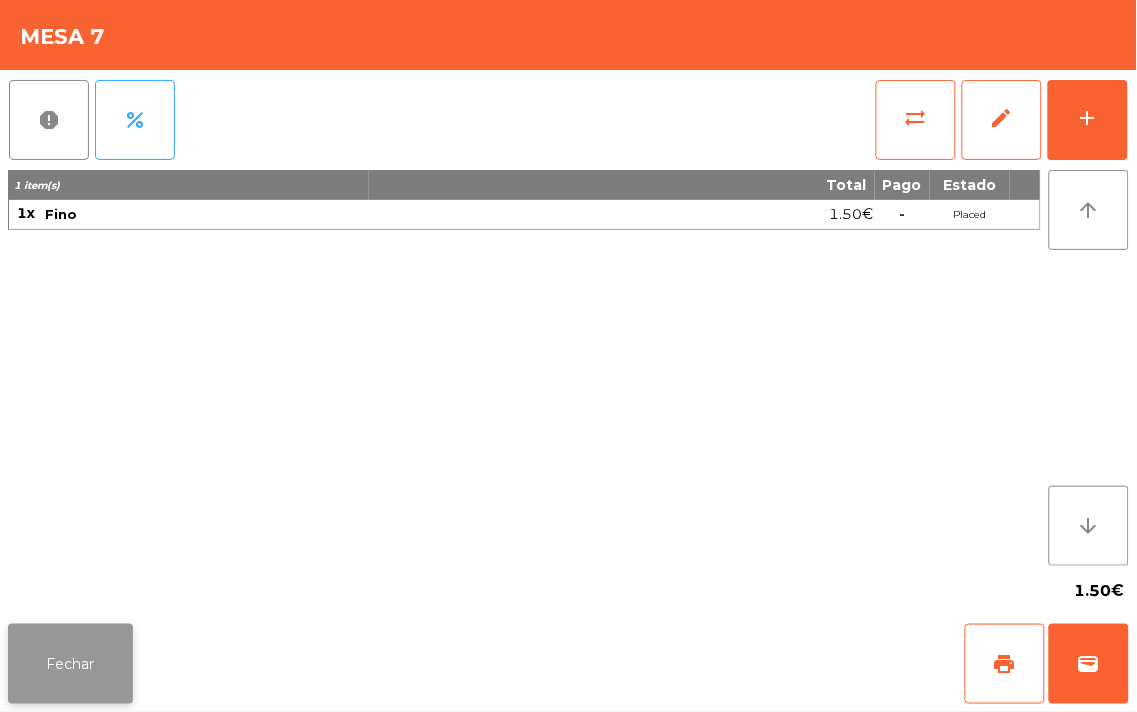click on "Fechar" 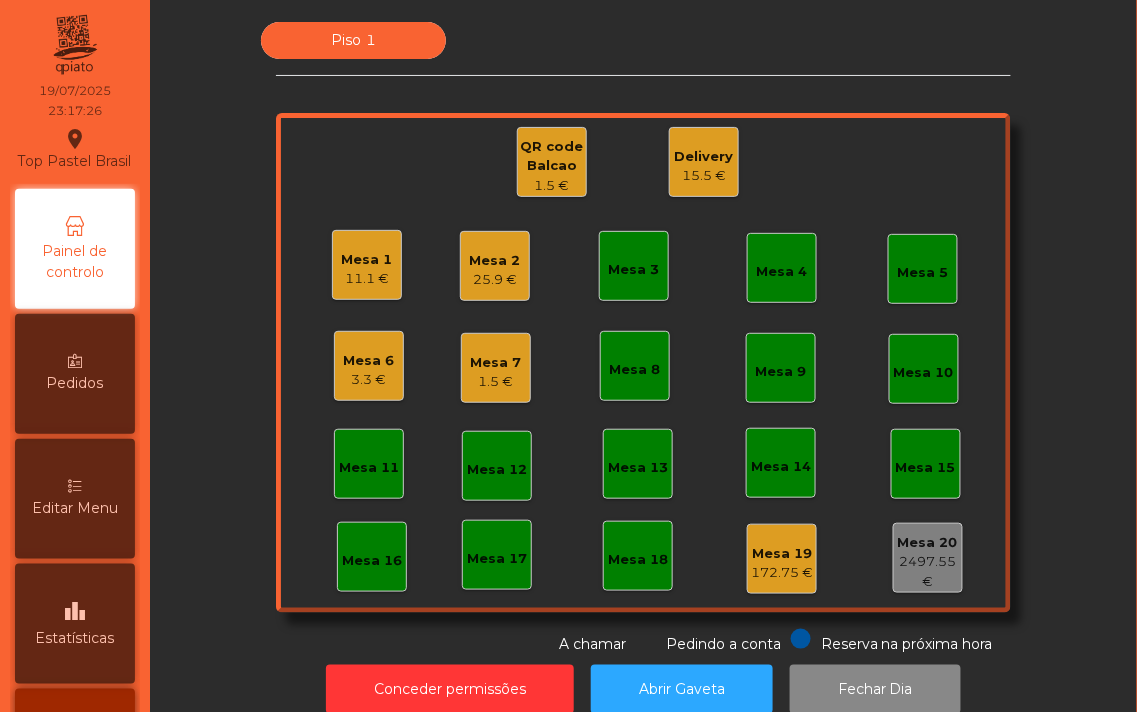 click on "25.9 €" 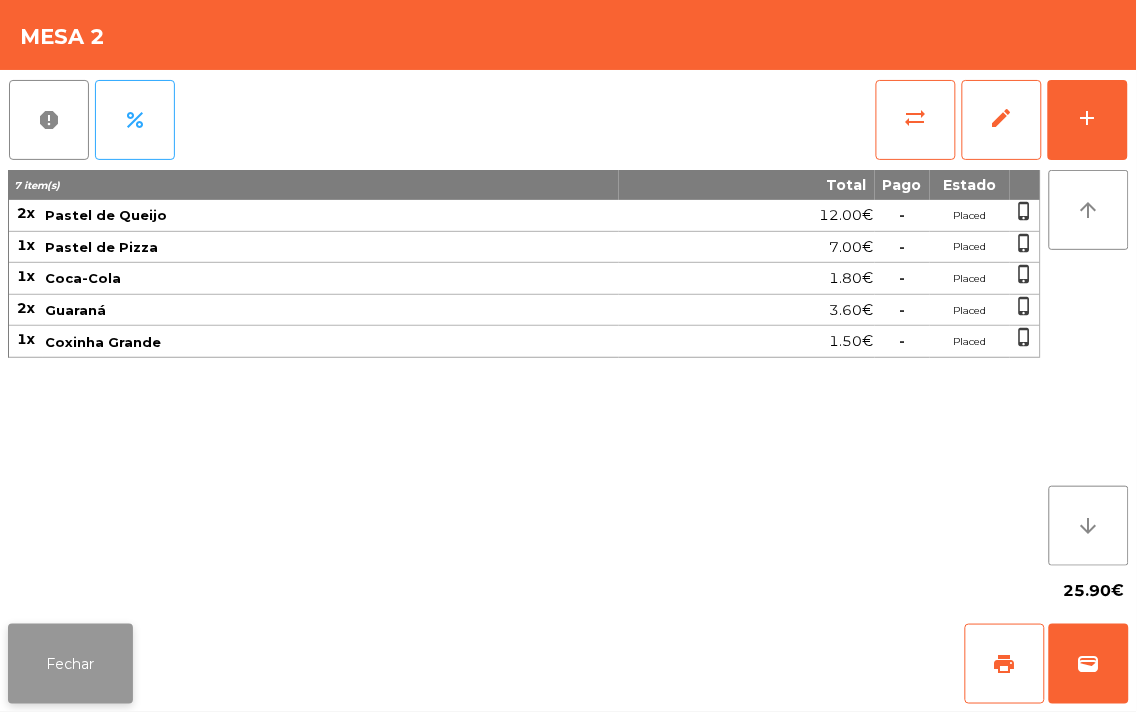 click on "Fechar" 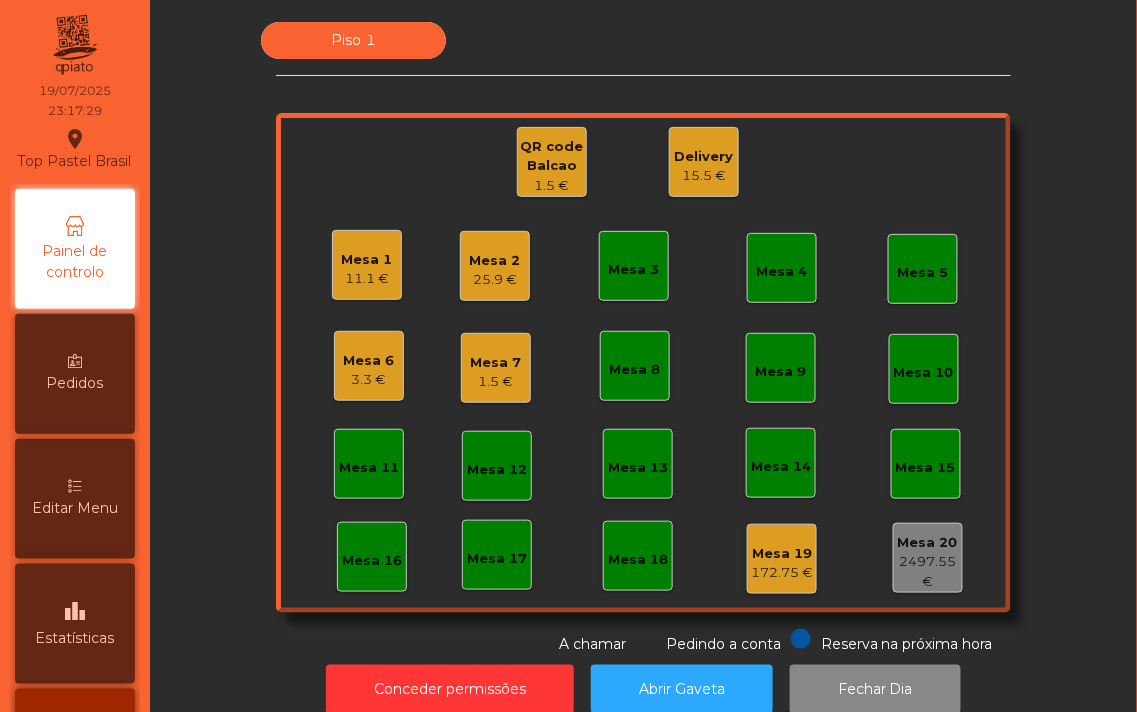 click on "25.9 €" 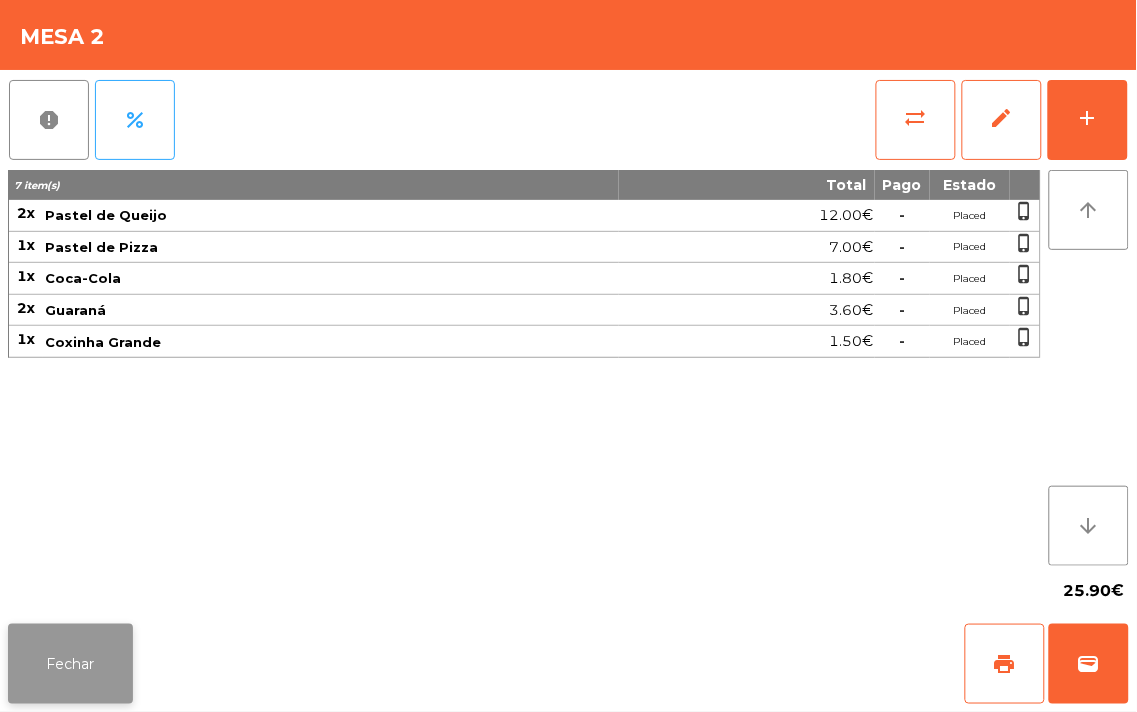 click on "Fechar" 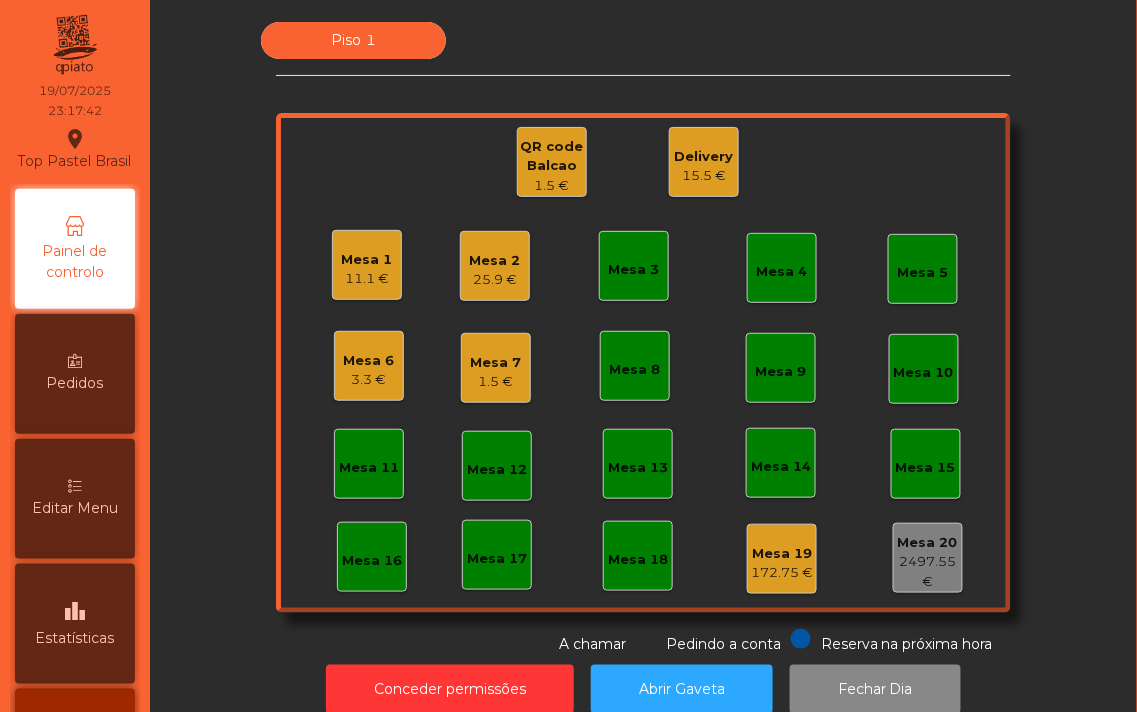 click on "11.1 €" 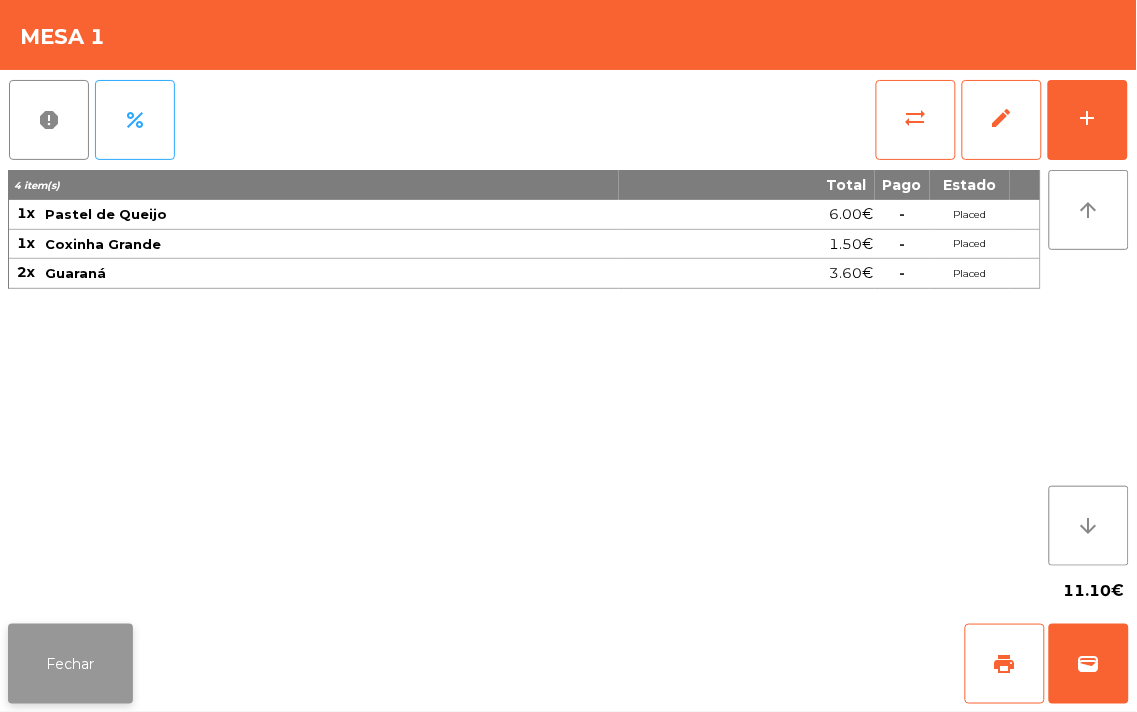 click on "Fechar" 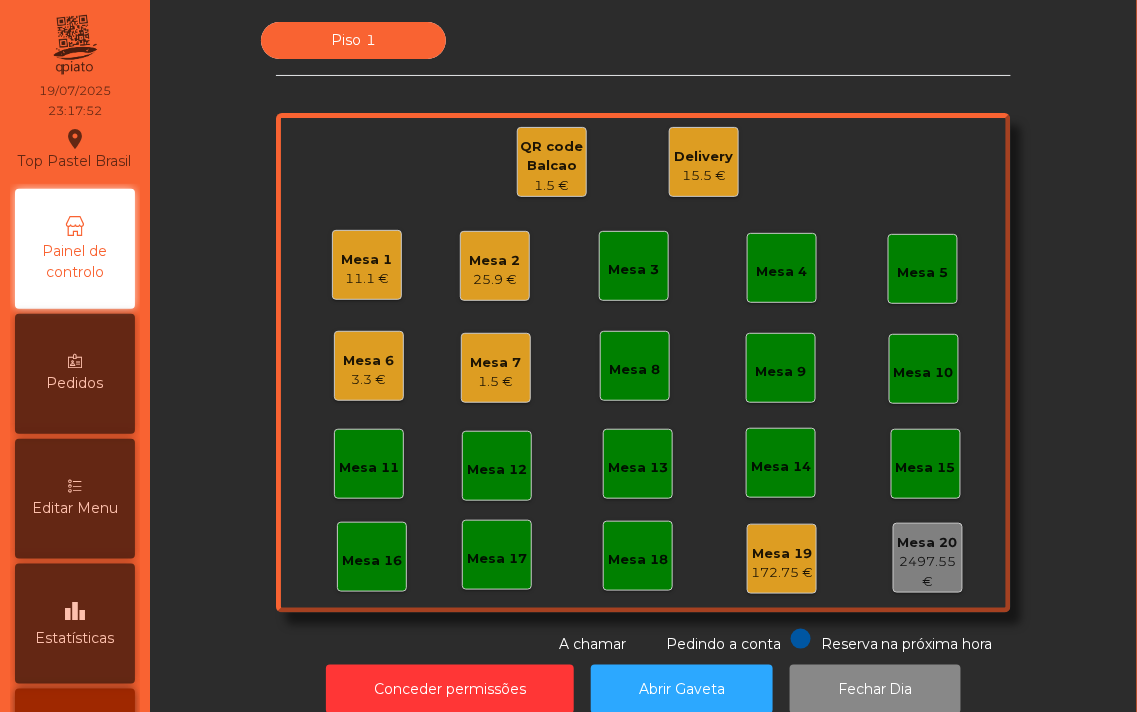 click on "11.1 €" 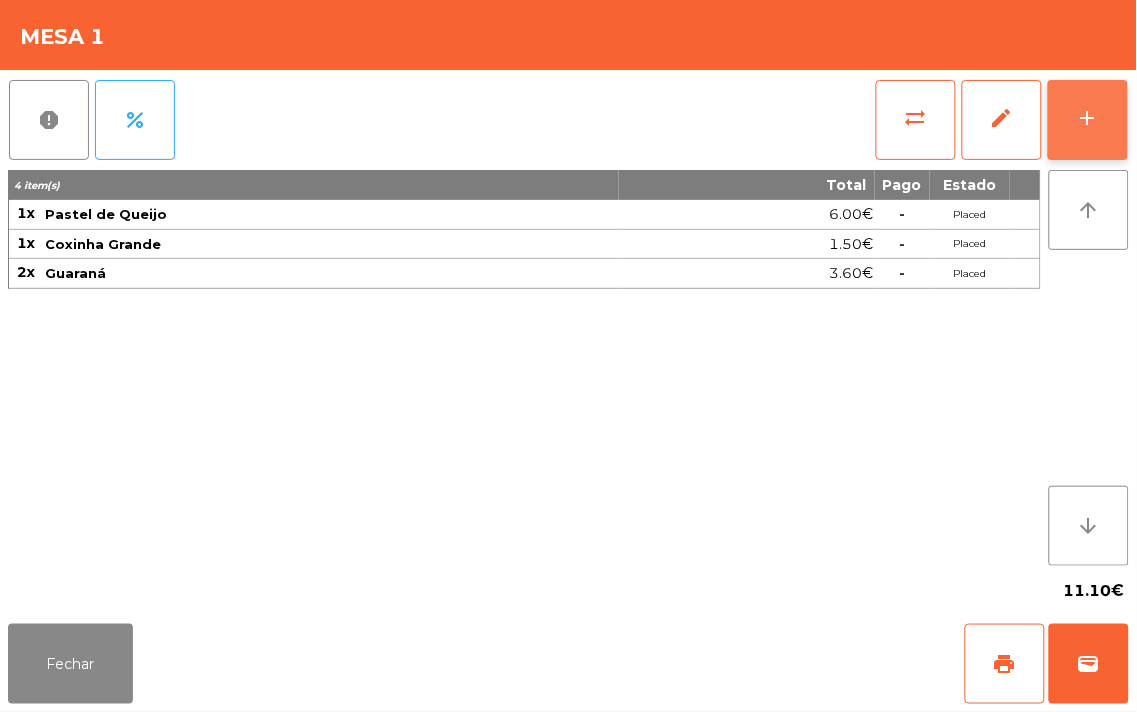 click on "add" 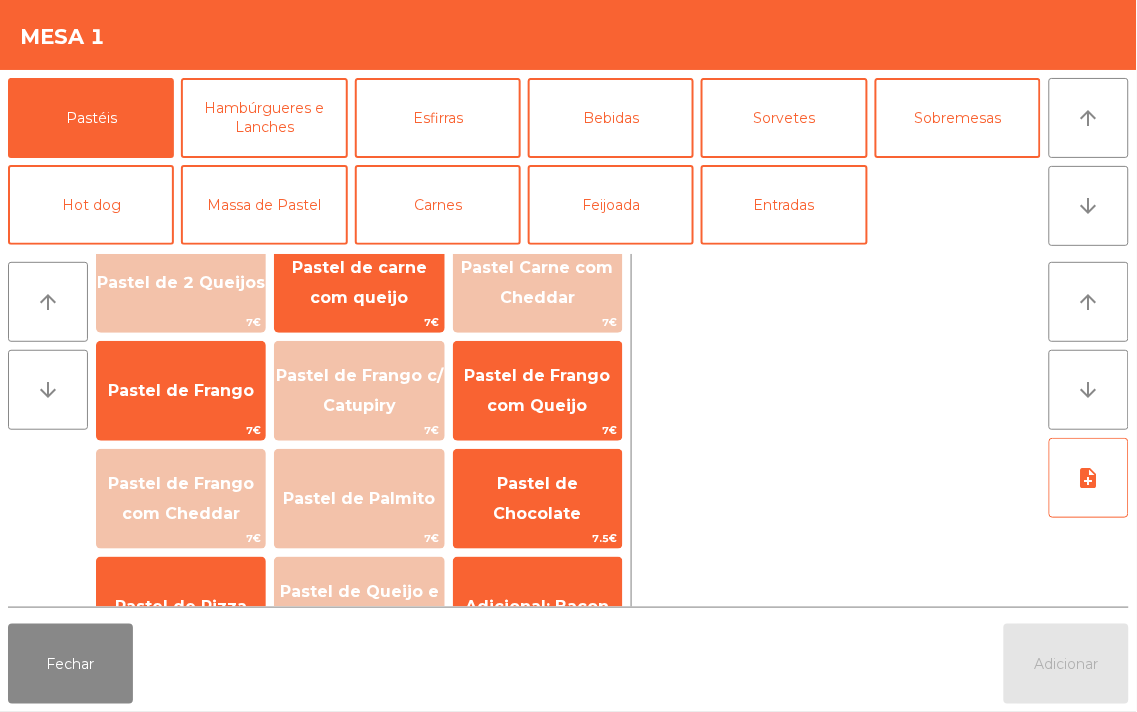 scroll, scrollTop: 303, scrollLeft: 0, axis: vertical 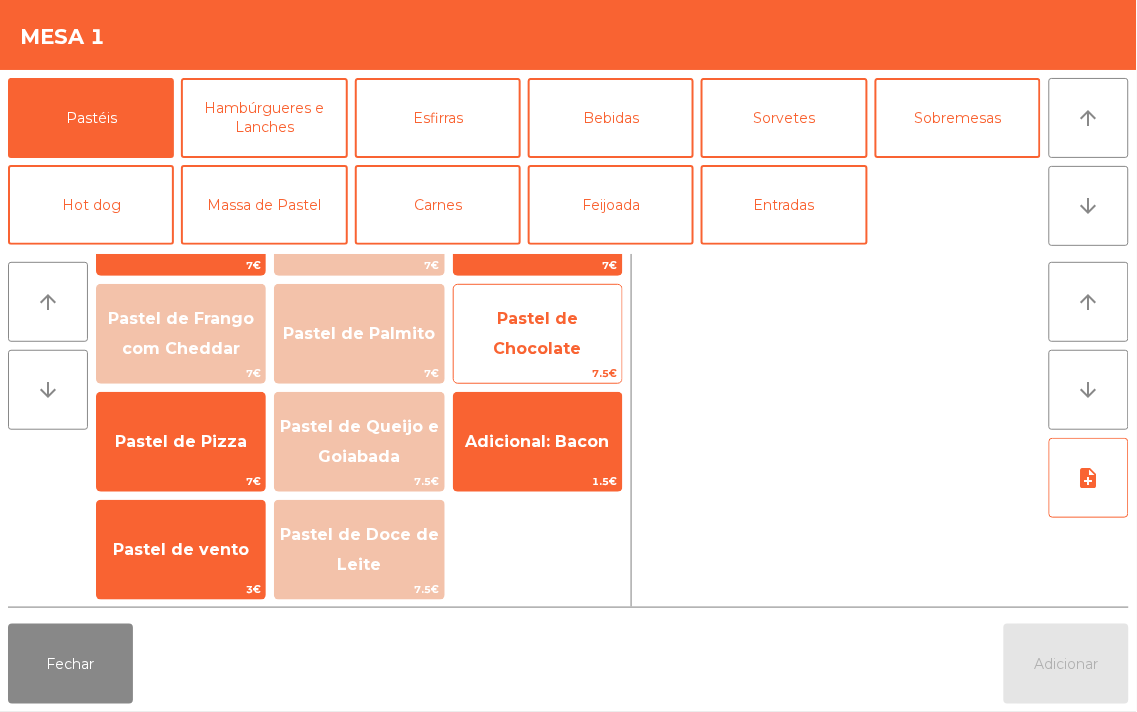 click on "Pastel de Chocolate" 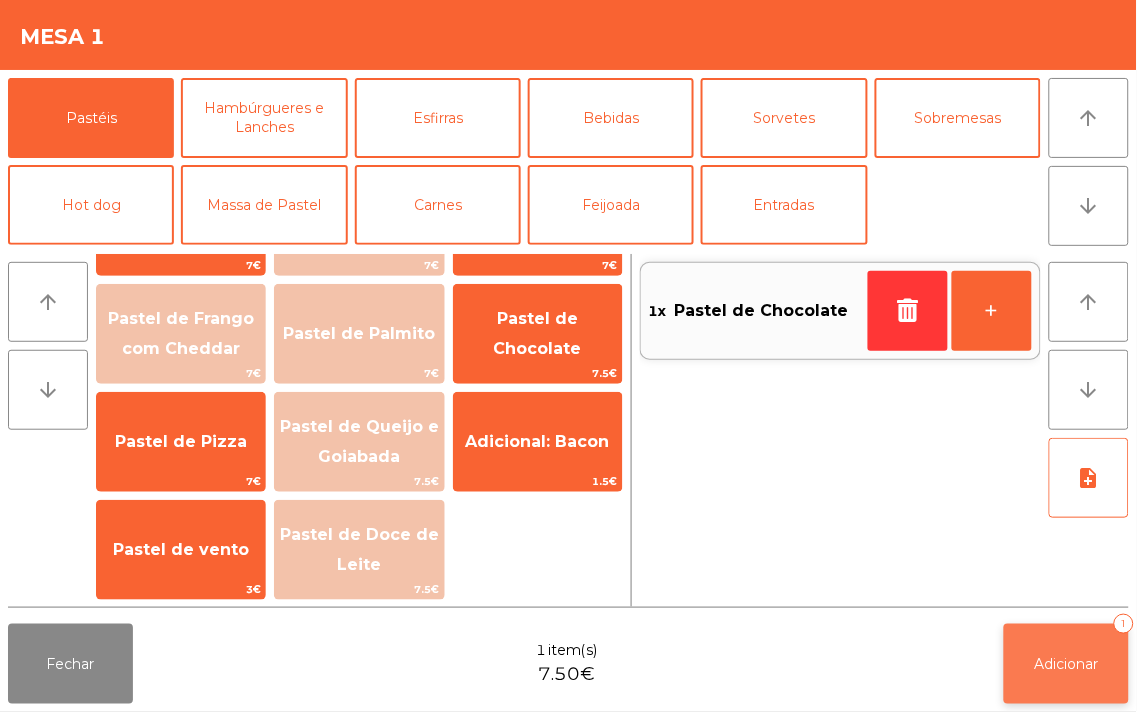 click on "Adicionar   1" 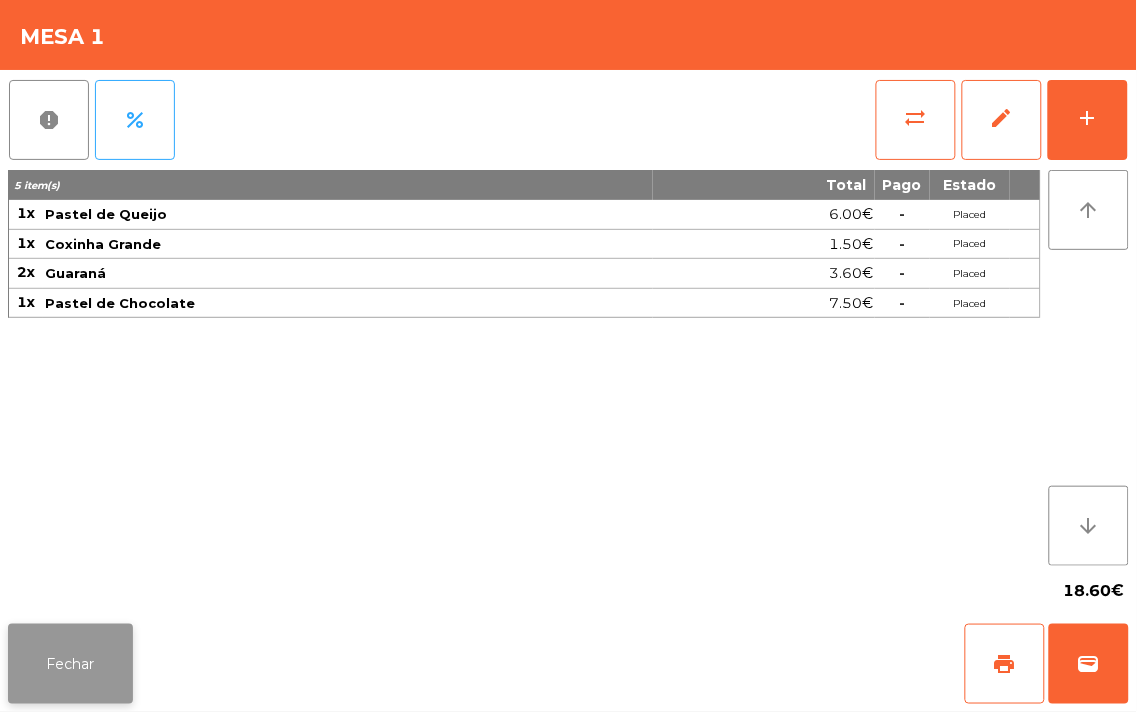 click on "Fechar" 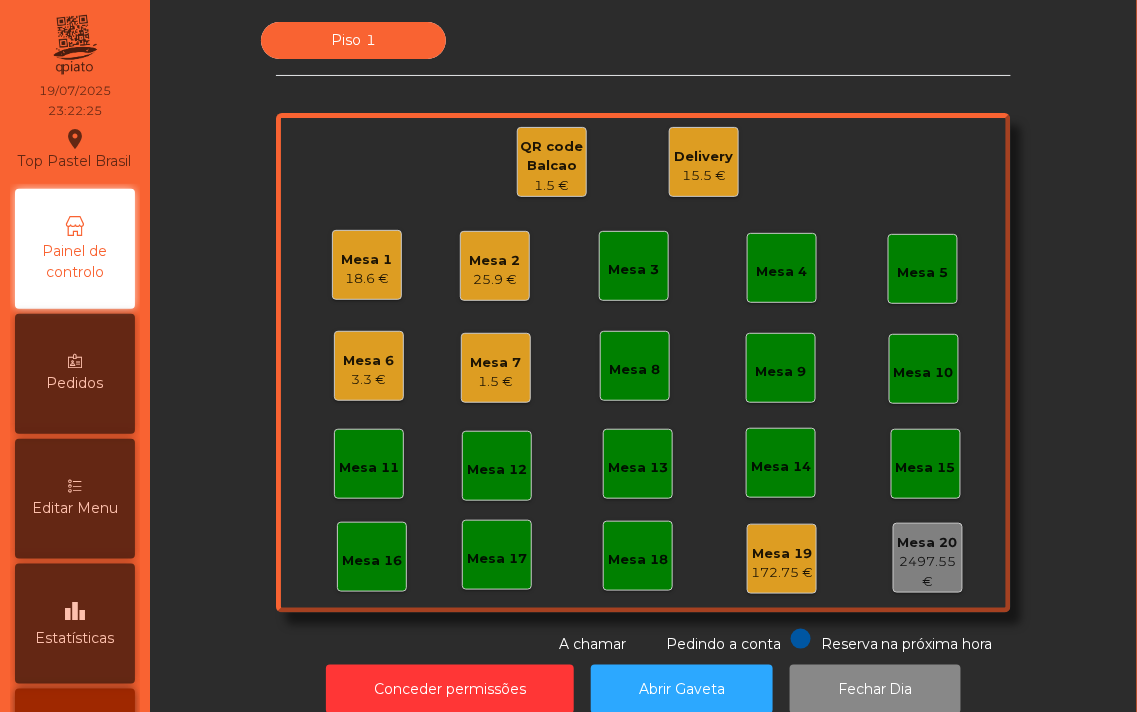 click on "25.9 €" 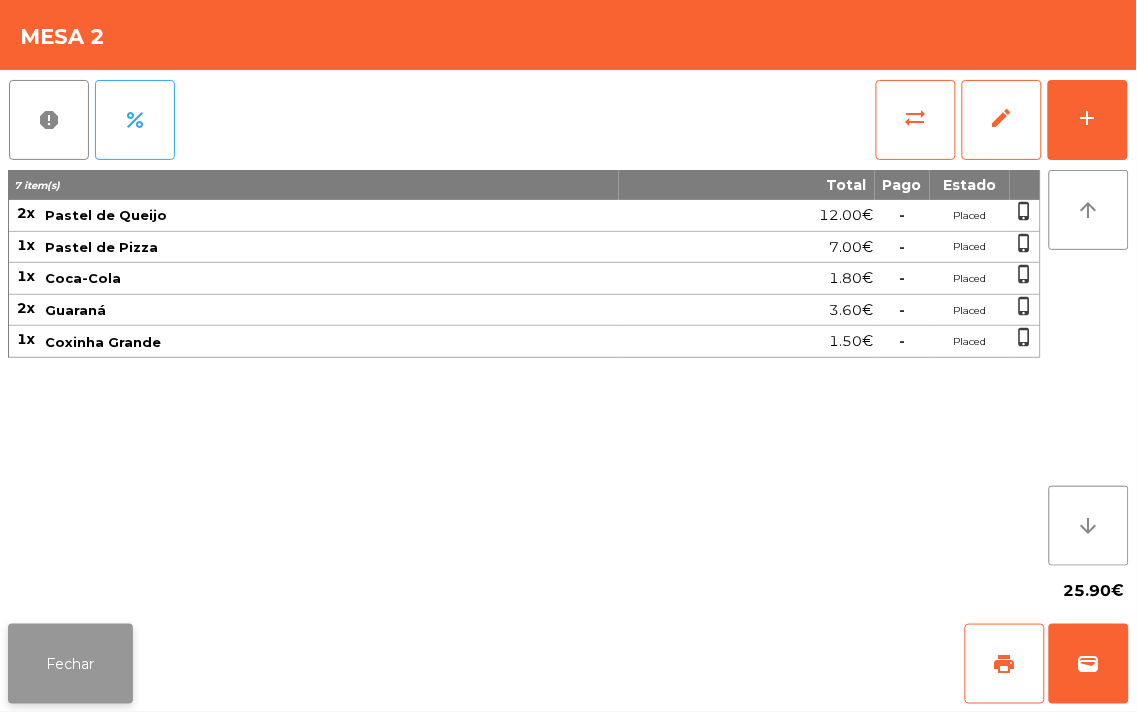 click on "Fechar" 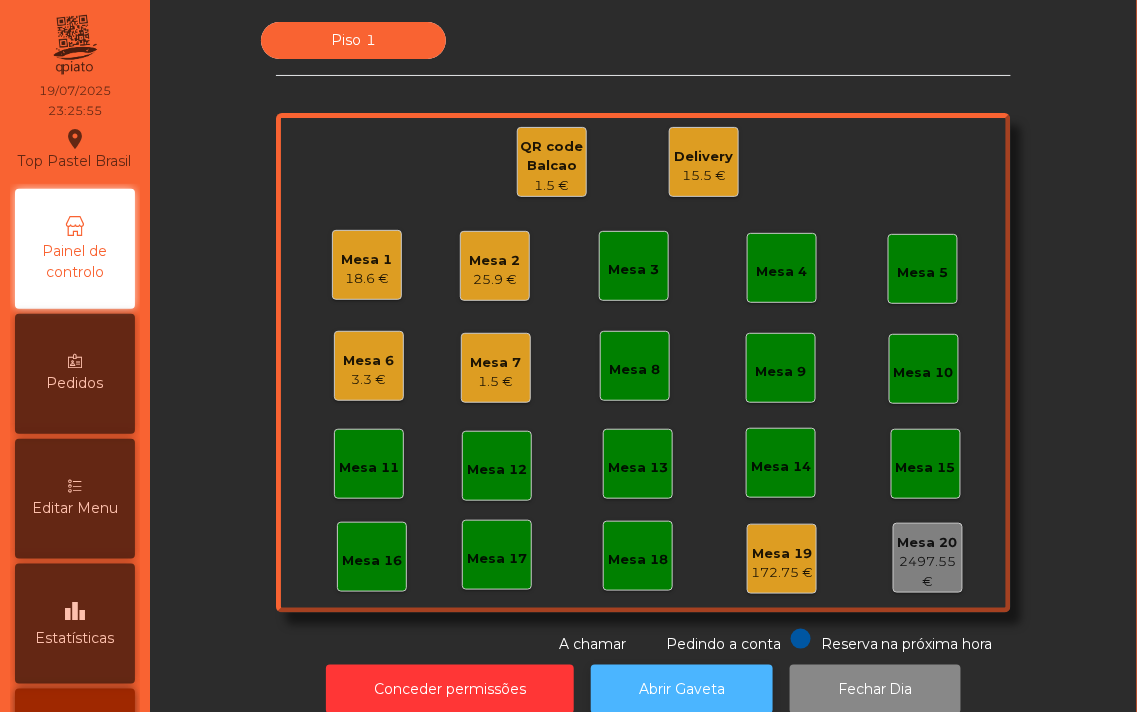 click on "Abrir Gaveta" 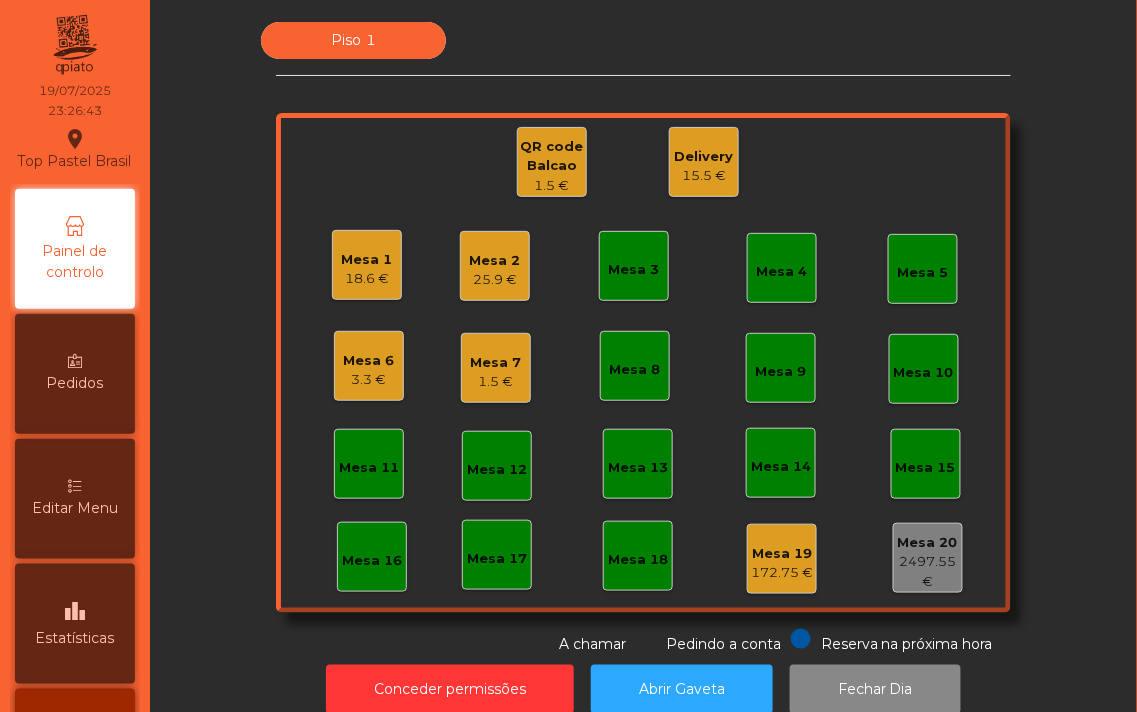 click on "Mesa 2" 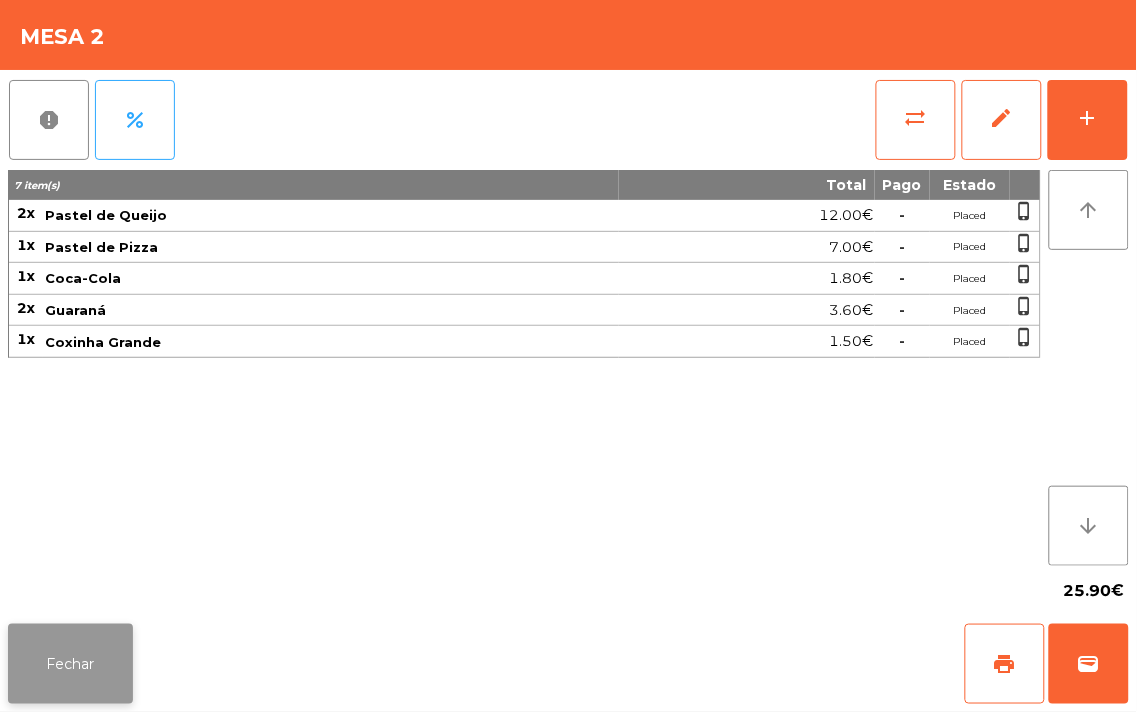click on "Fechar" 